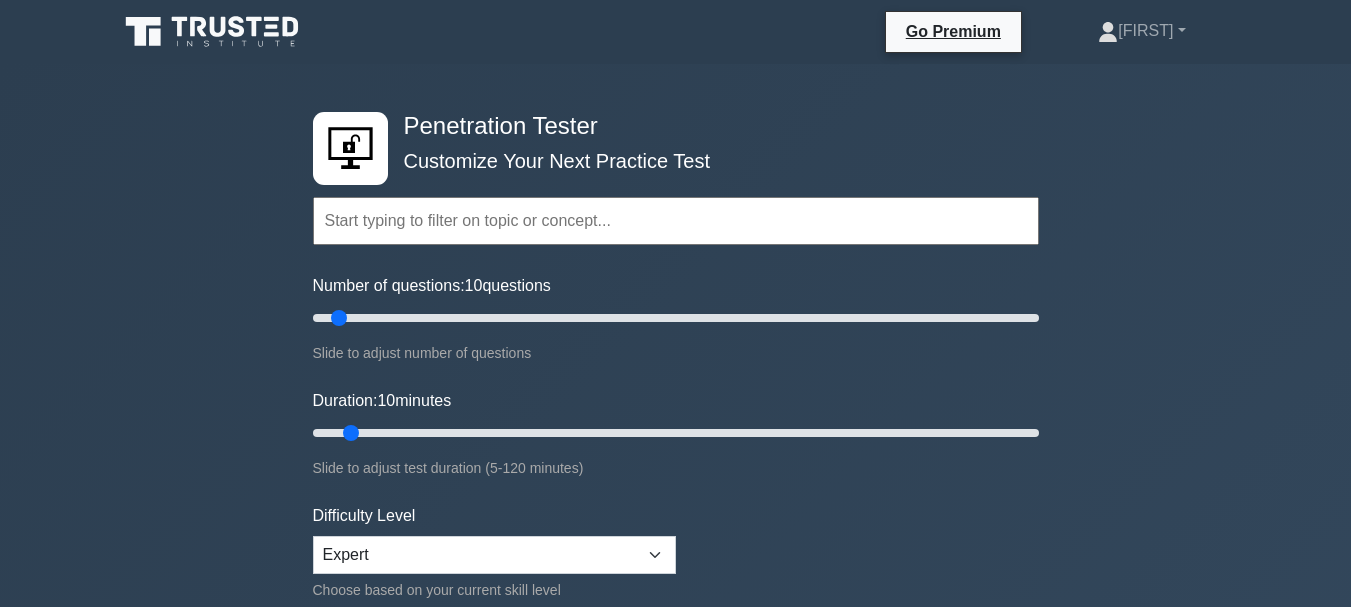 scroll, scrollTop: 0, scrollLeft: 0, axis: both 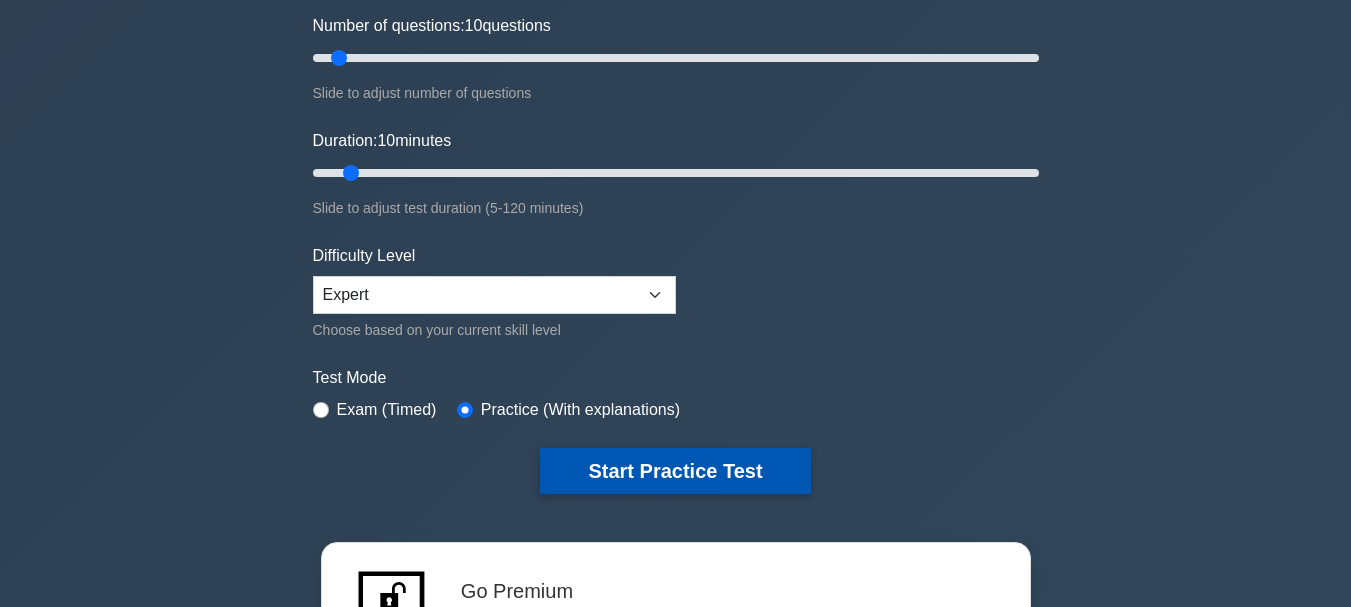 click on "Start Practice Test" at bounding box center [675, 471] 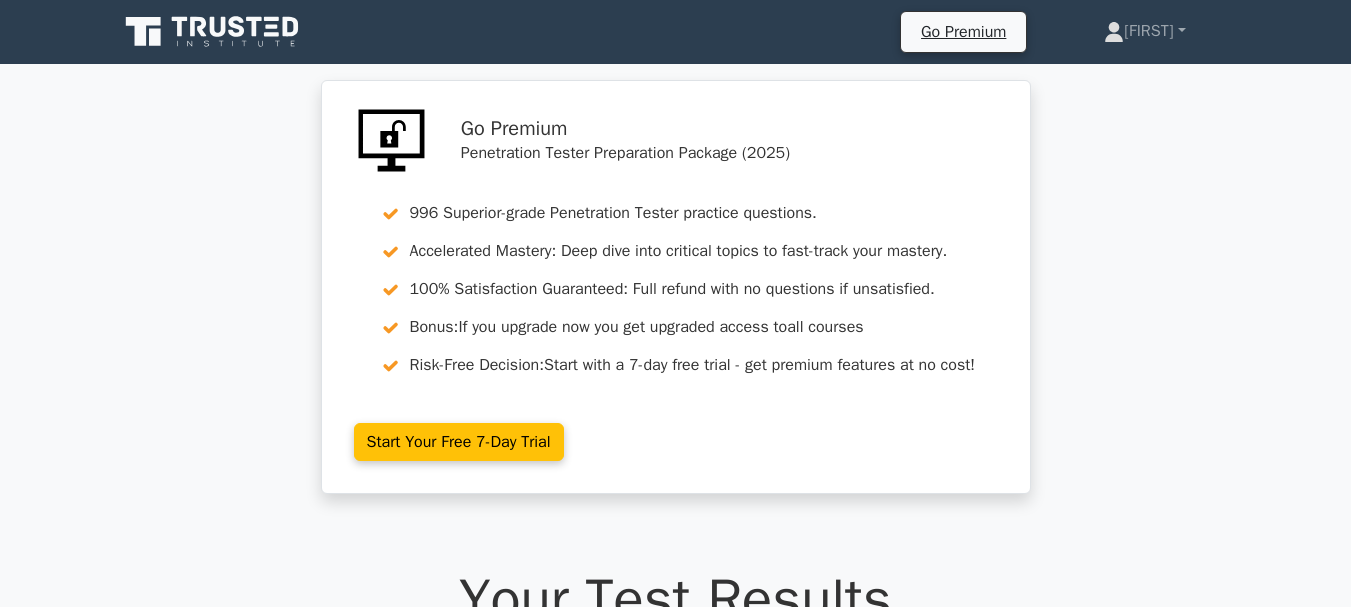 scroll, scrollTop: 0, scrollLeft: 0, axis: both 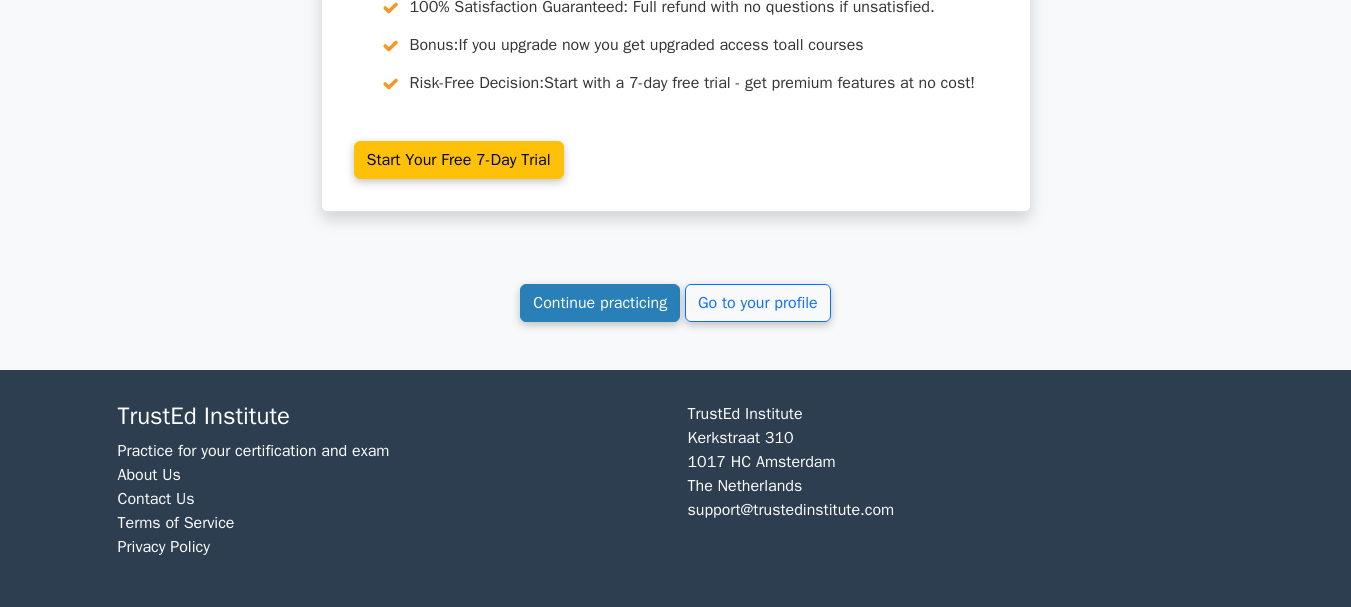 click on "Continue practicing" at bounding box center [600, 303] 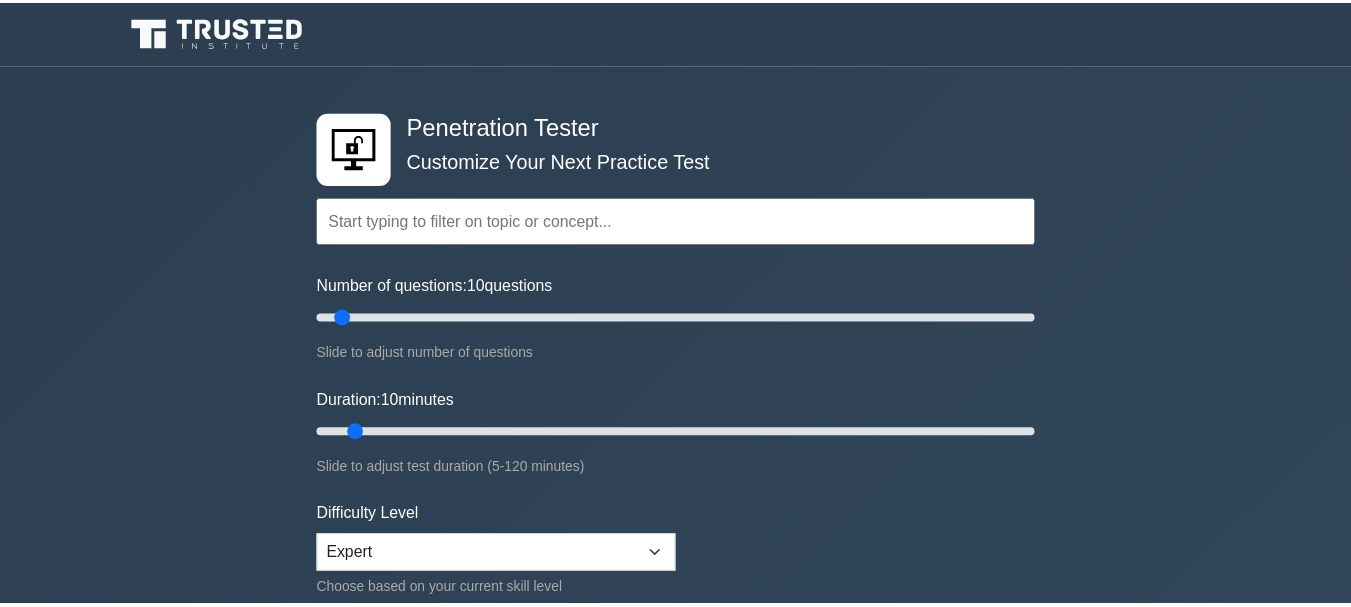 scroll, scrollTop: 0, scrollLeft: 0, axis: both 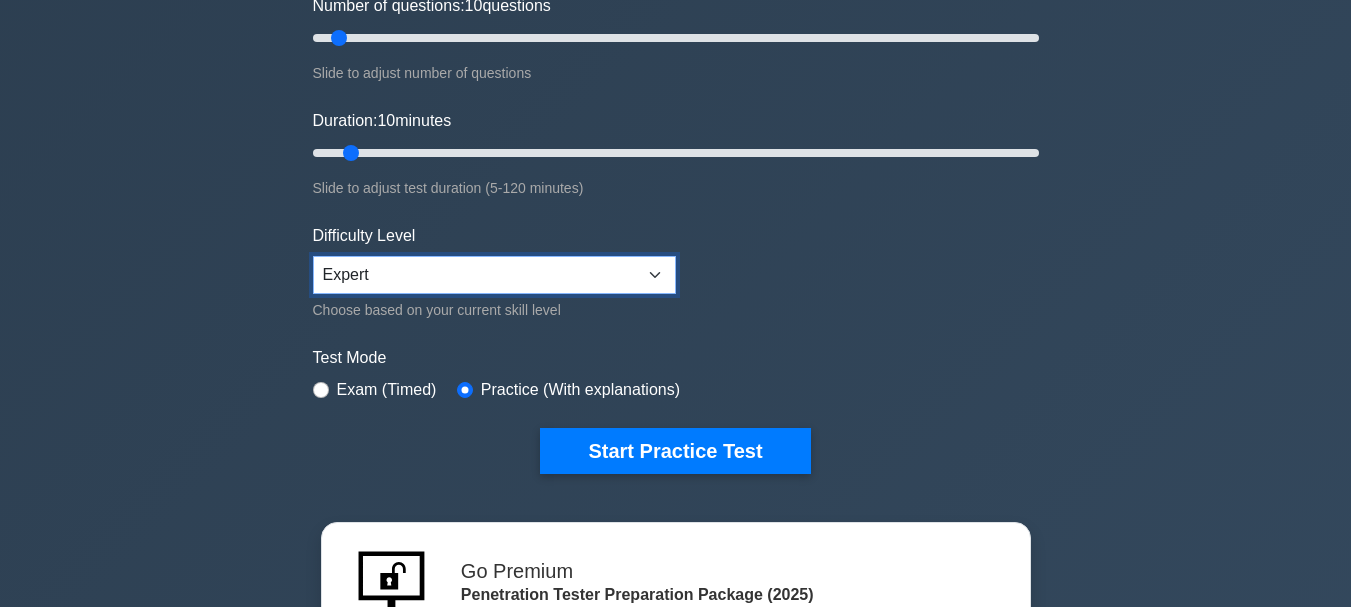 click on "Beginner
Intermediate
Expert" at bounding box center [494, 275] 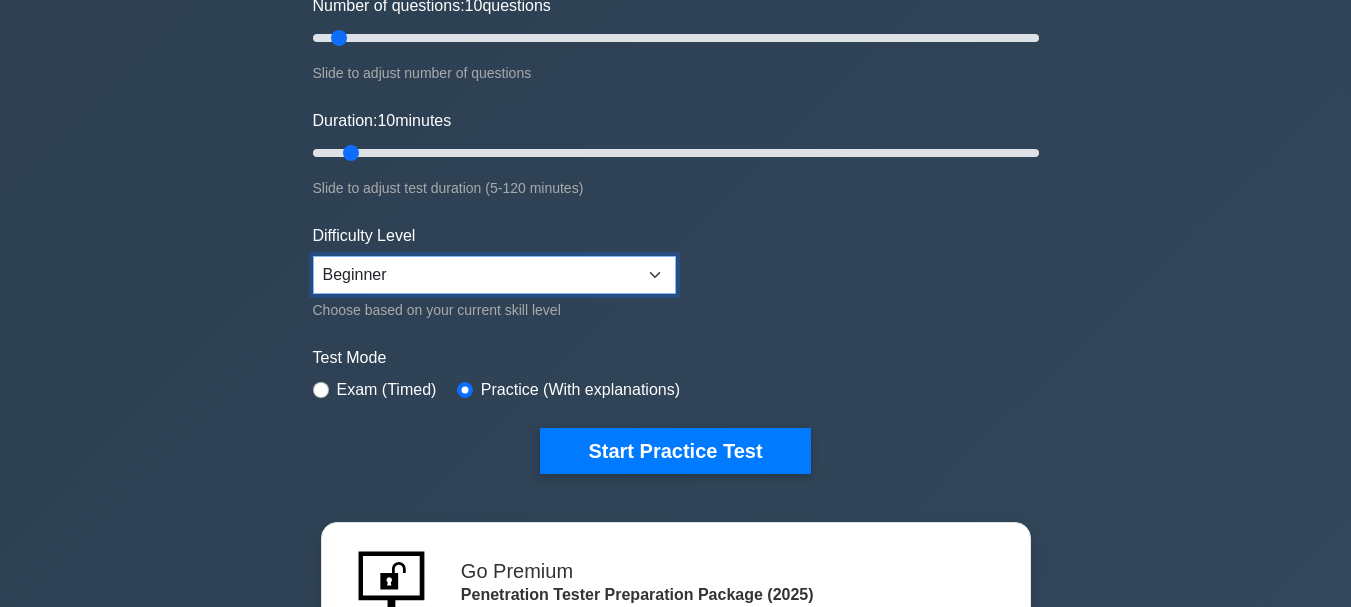 click on "Beginner
Intermediate
Expert" at bounding box center (494, 275) 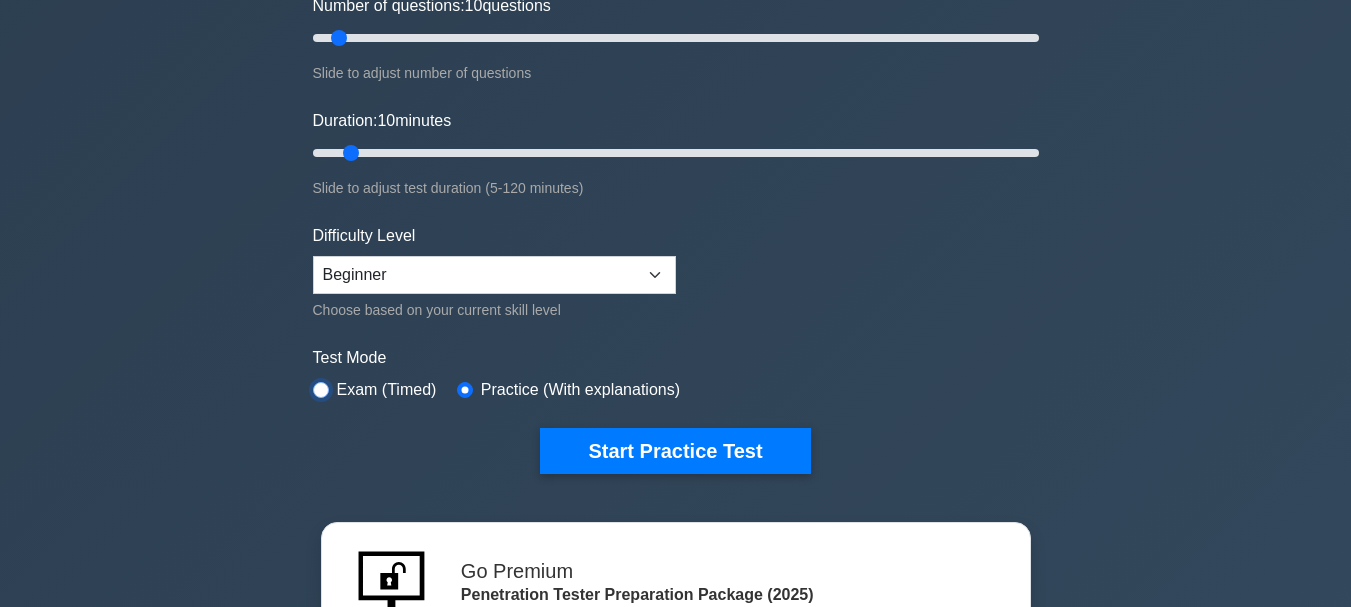 click at bounding box center (321, 390) 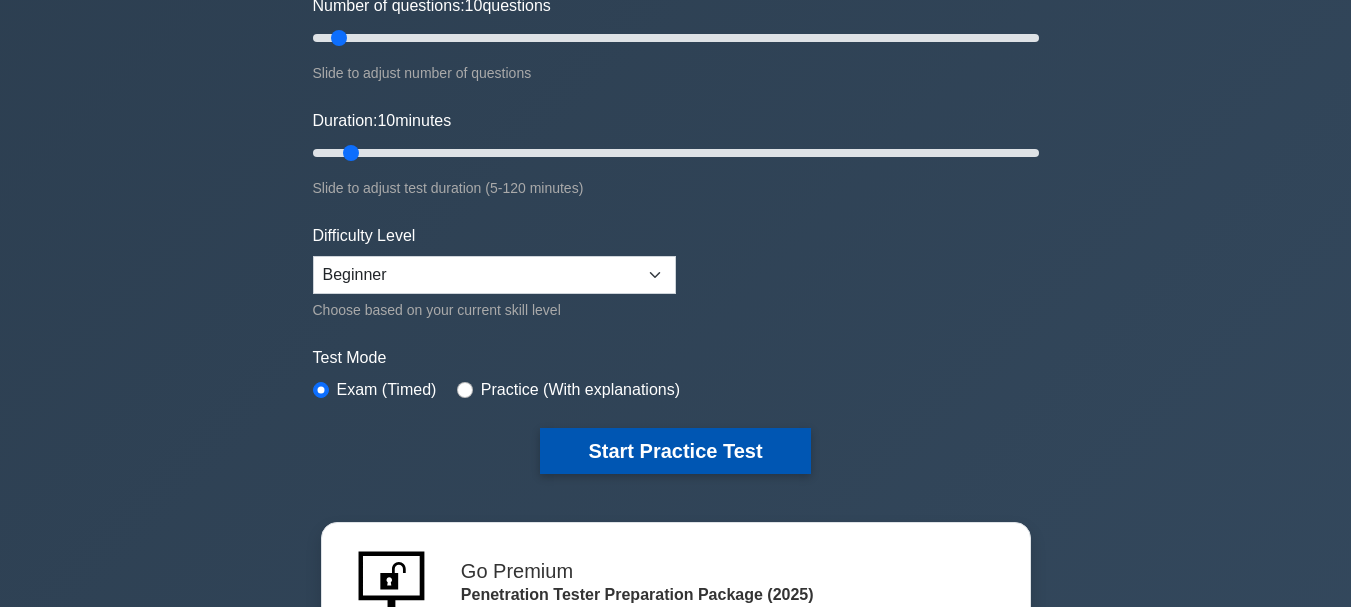 click on "Start Practice Test" at bounding box center (675, 451) 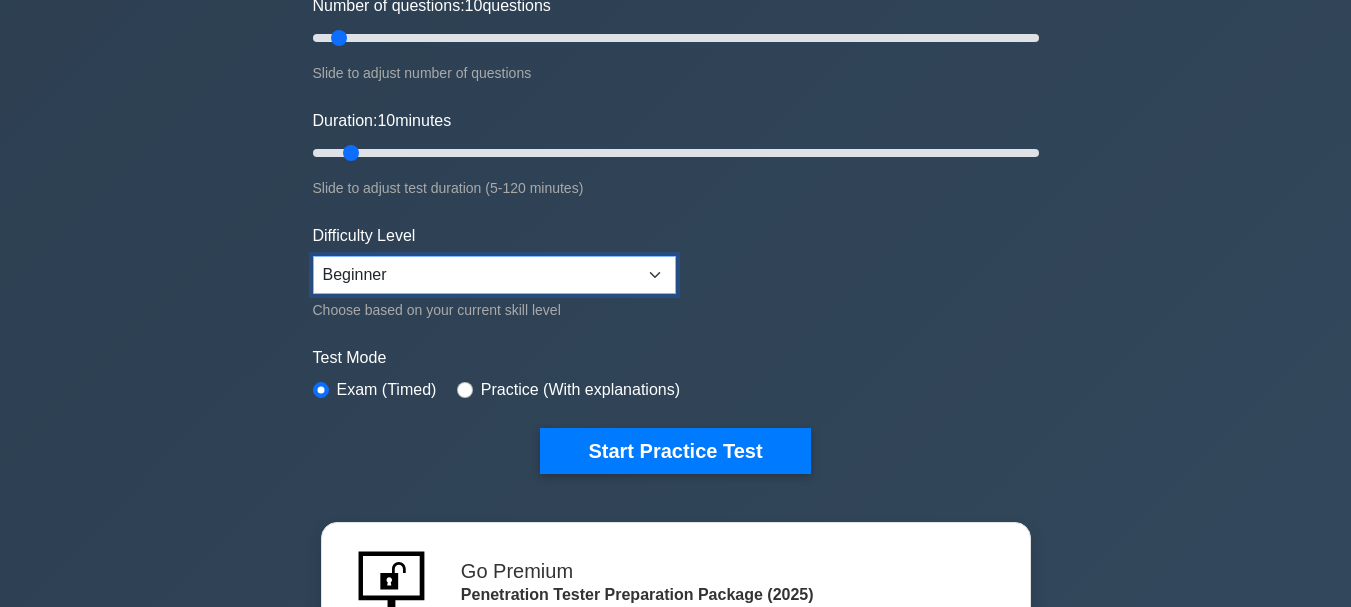 click on "Beginner
Intermediate
Expert" at bounding box center [494, 275] 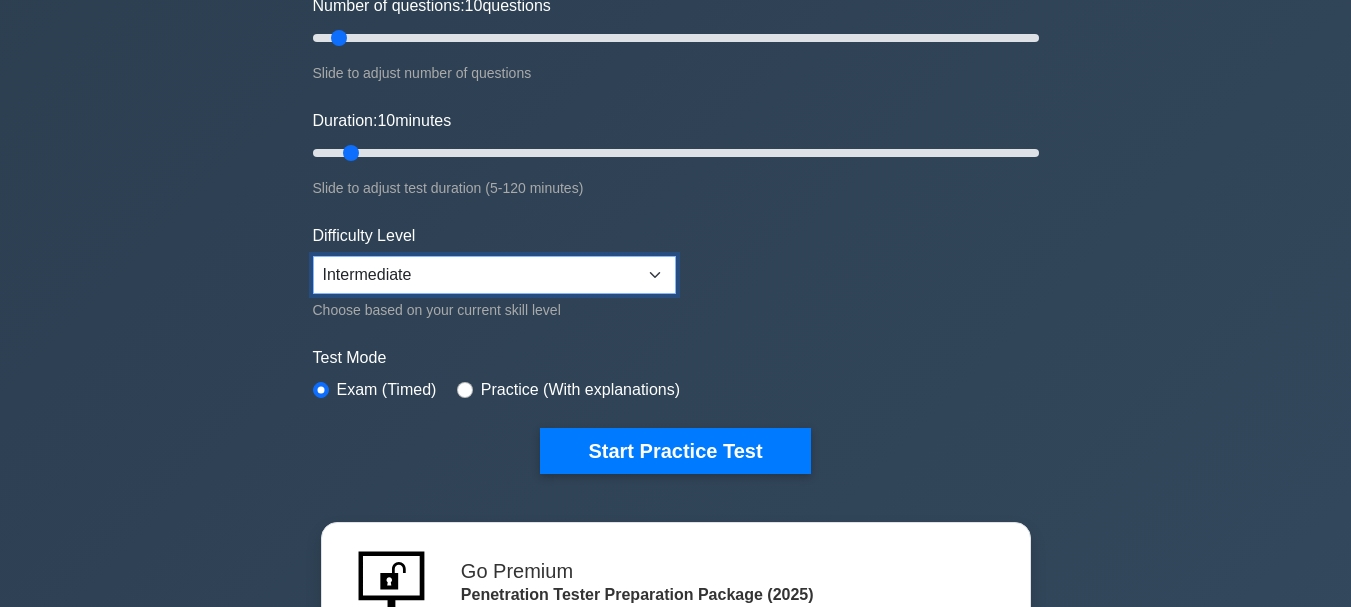click on "Beginner
Intermediate
Expert" at bounding box center [494, 275] 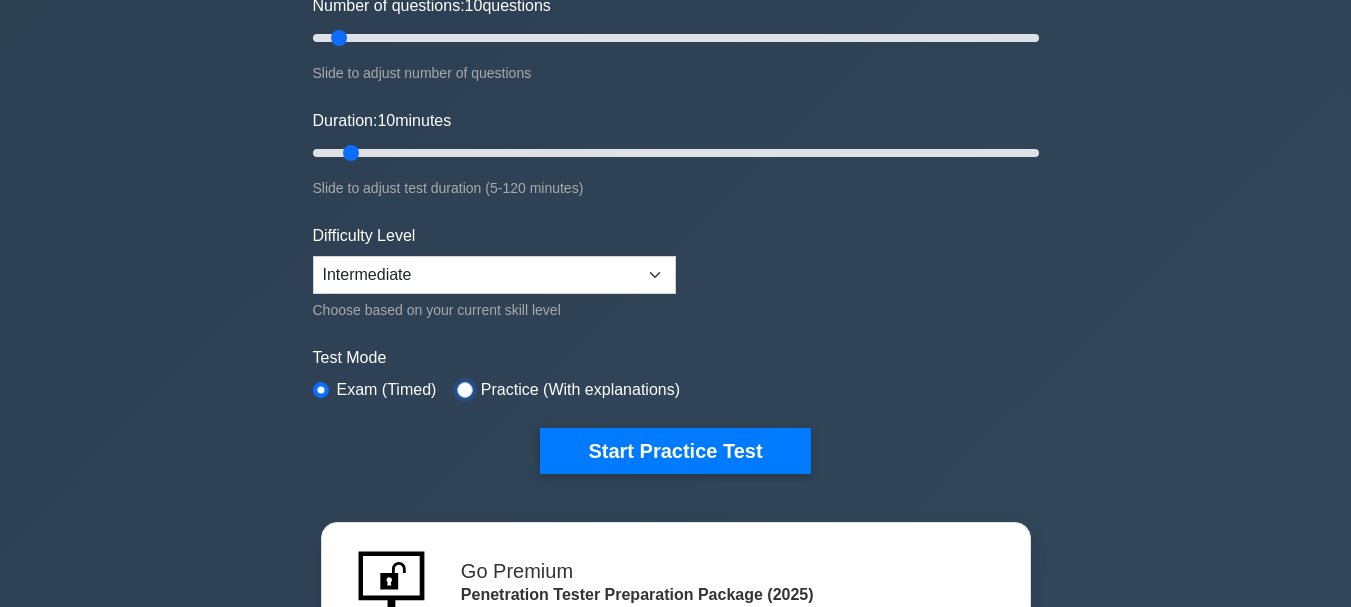 click at bounding box center (465, 390) 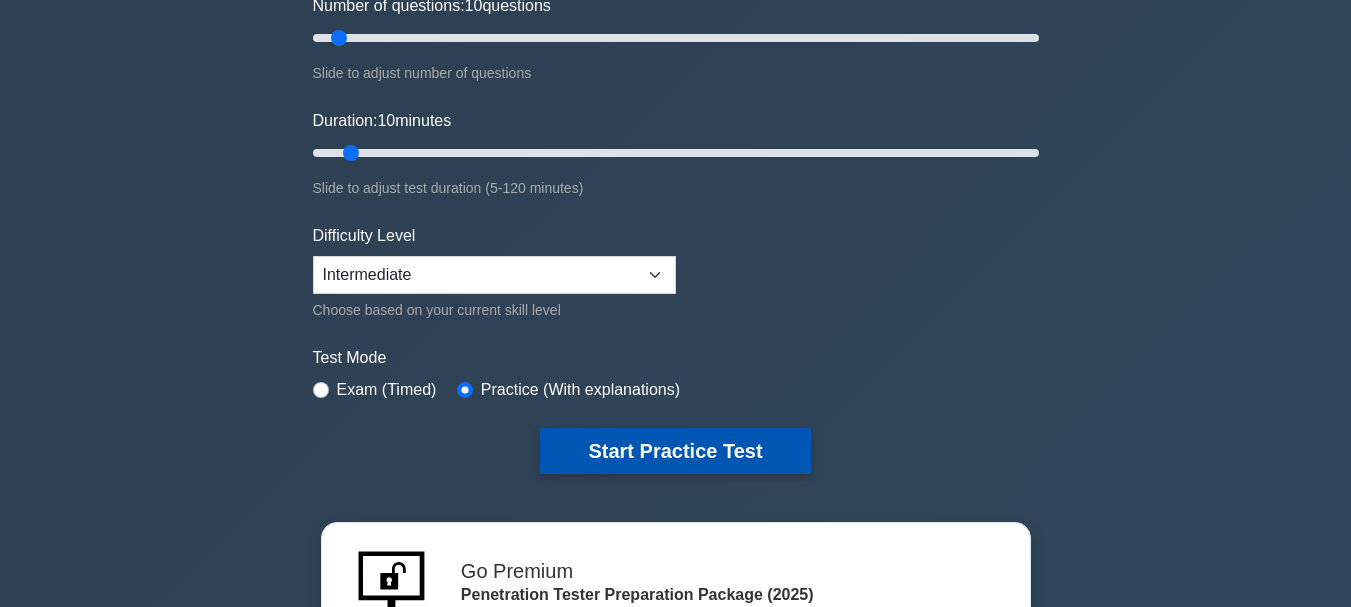 click on "Start Practice Test" at bounding box center [675, 451] 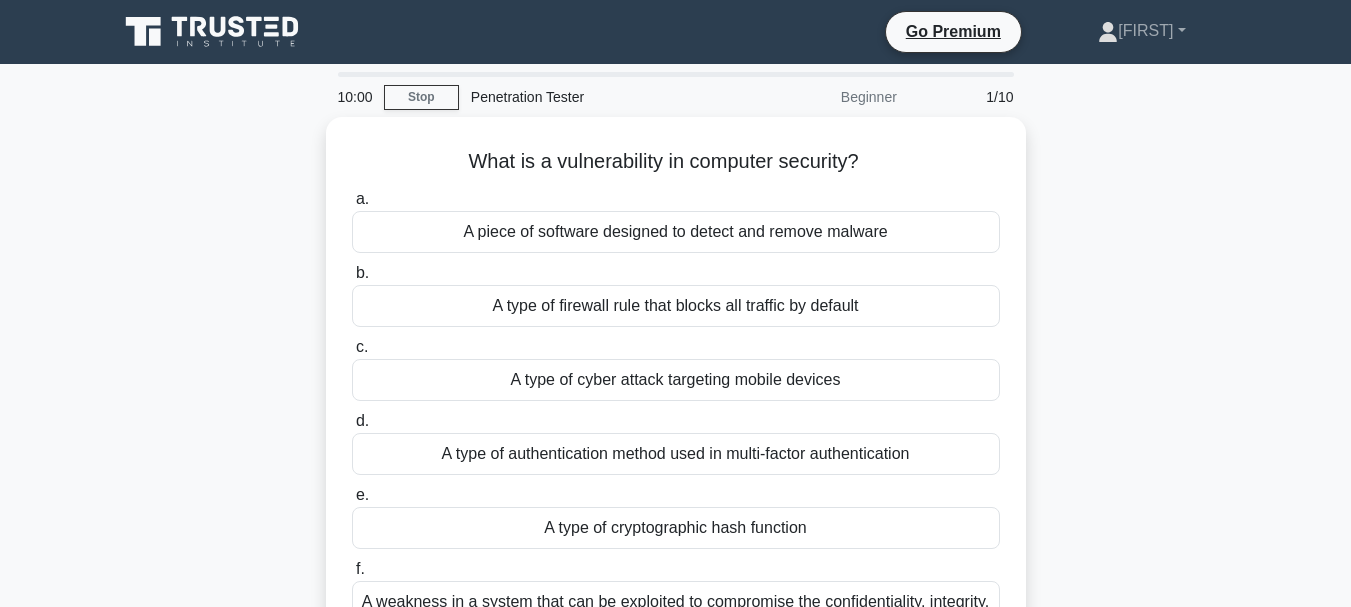 scroll, scrollTop: 0, scrollLeft: 0, axis: both 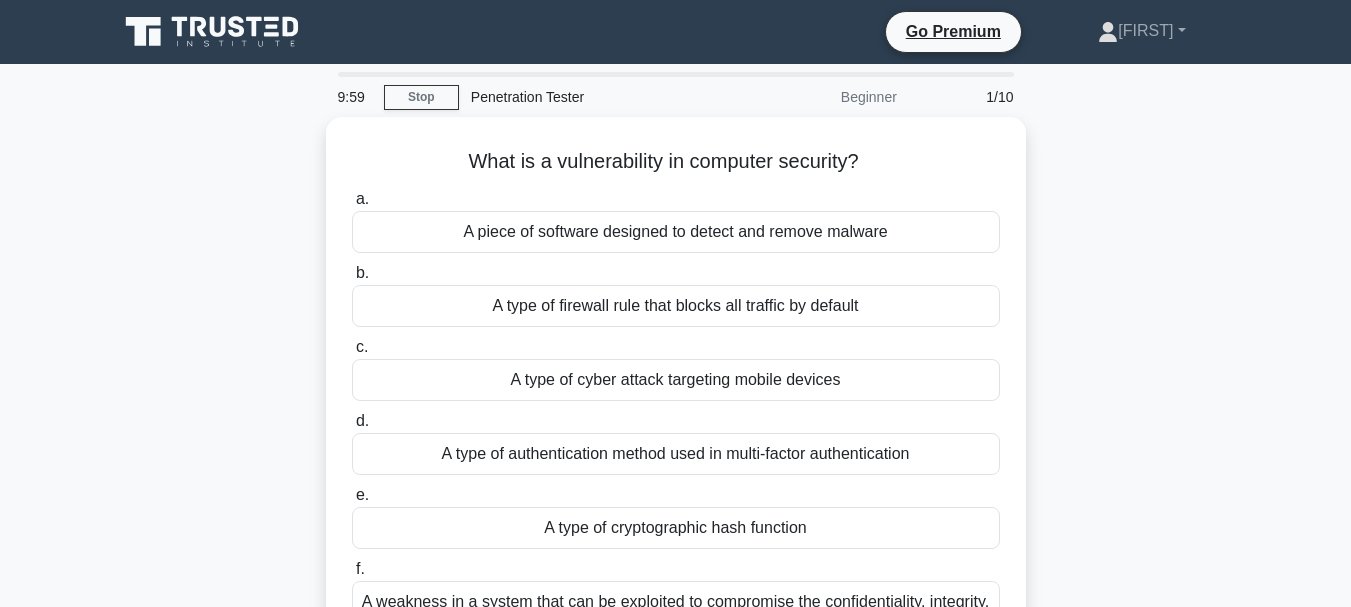 click on "9:59
Stop
Penetration Tester
Beginner
1/10
What is a vulnerability in computer security?
.spinner_0XTQ{transform-origin:center;animation:spinner_y6GP .75s linear infinite}@keyframes spinner_y6GP{100%{transform:rotate(360deg)}}
a.
b. c. d. e. f." at bounding box center [675, 572] 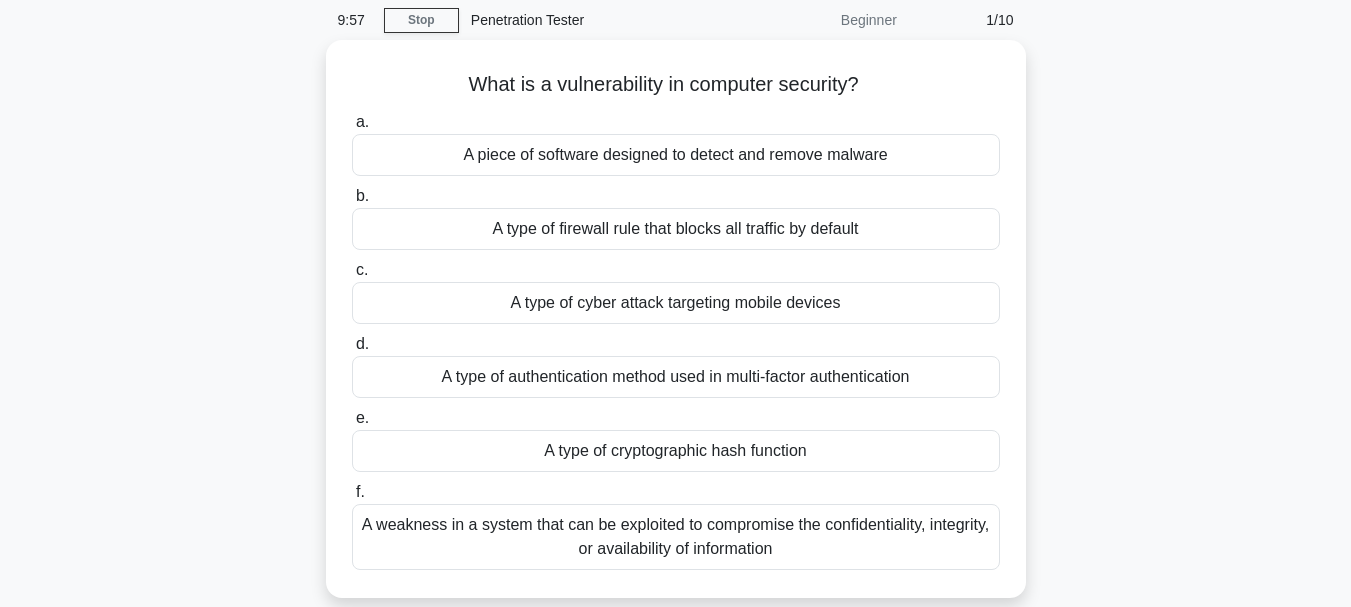 scroll, scrollTop: 80, scrollLeft: 0, axis: vertical 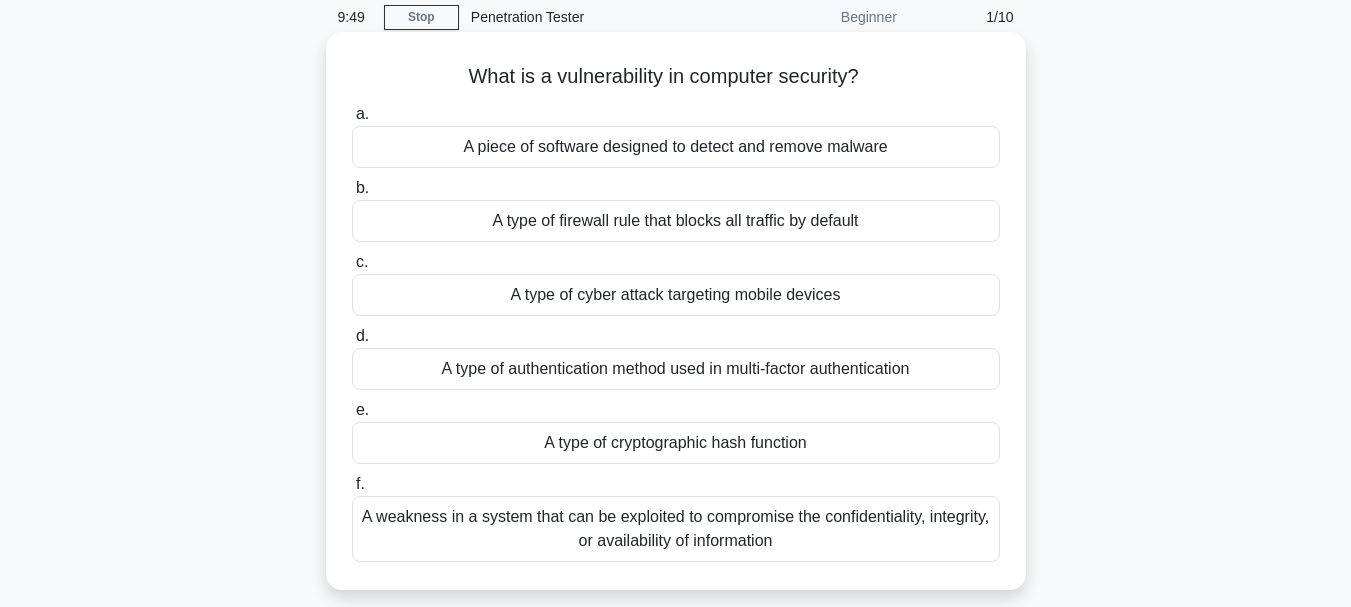 click on "A weakness in a system that can be exploited to compromise the confidentiality, integrity, or availability of information" at bounding box center [676, 529] 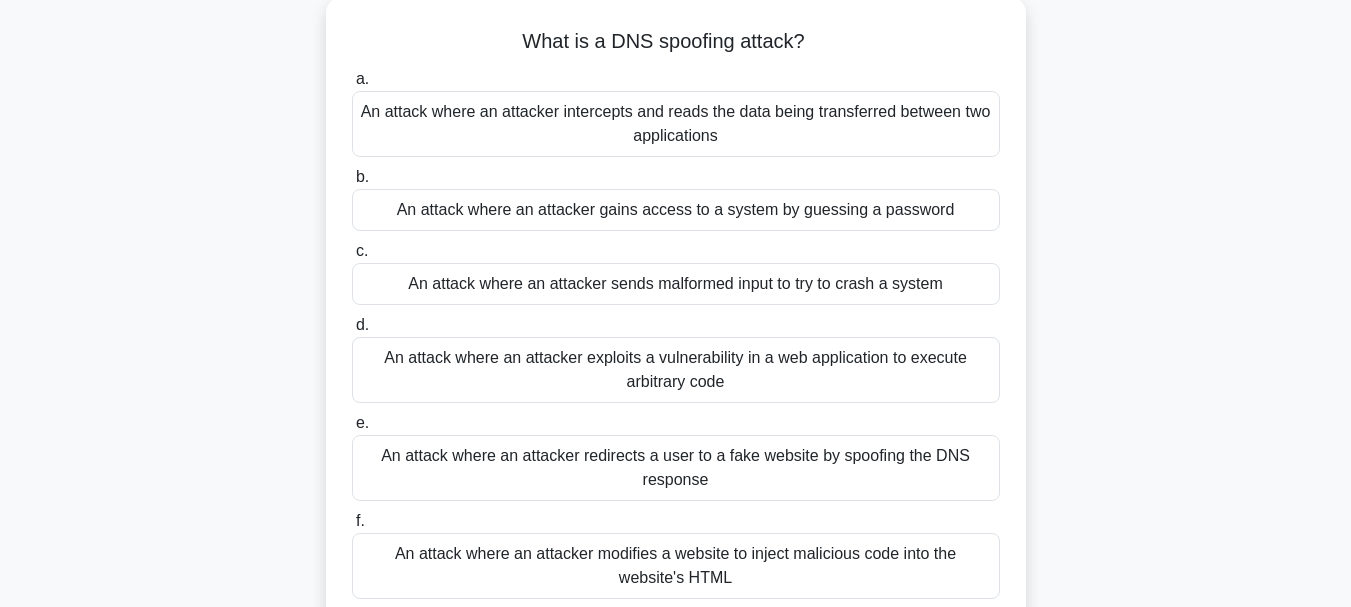 scroll, scrollTop: 160, scrollLeft: 0, axis: vertical 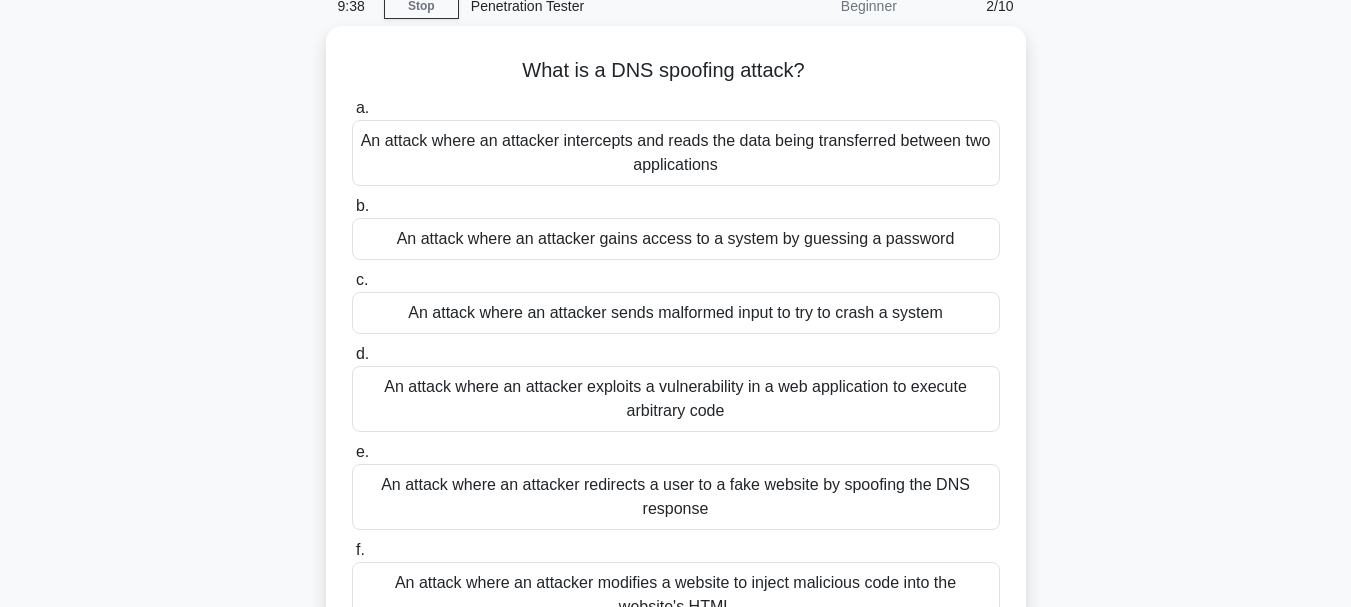 click on "What is a DNS spoofing attack?
.spinner_0XTQ{transform-origin:center;animation:spinner_y6GP .75s linear infinite}@keyframes spinner_y6GP{100%{transform:rotate(360deg)}}
a.
An attack where an attacker intercepts and reads the data being transferred between two applications
b. c. d. e. f." at bounding box center [676, 353] 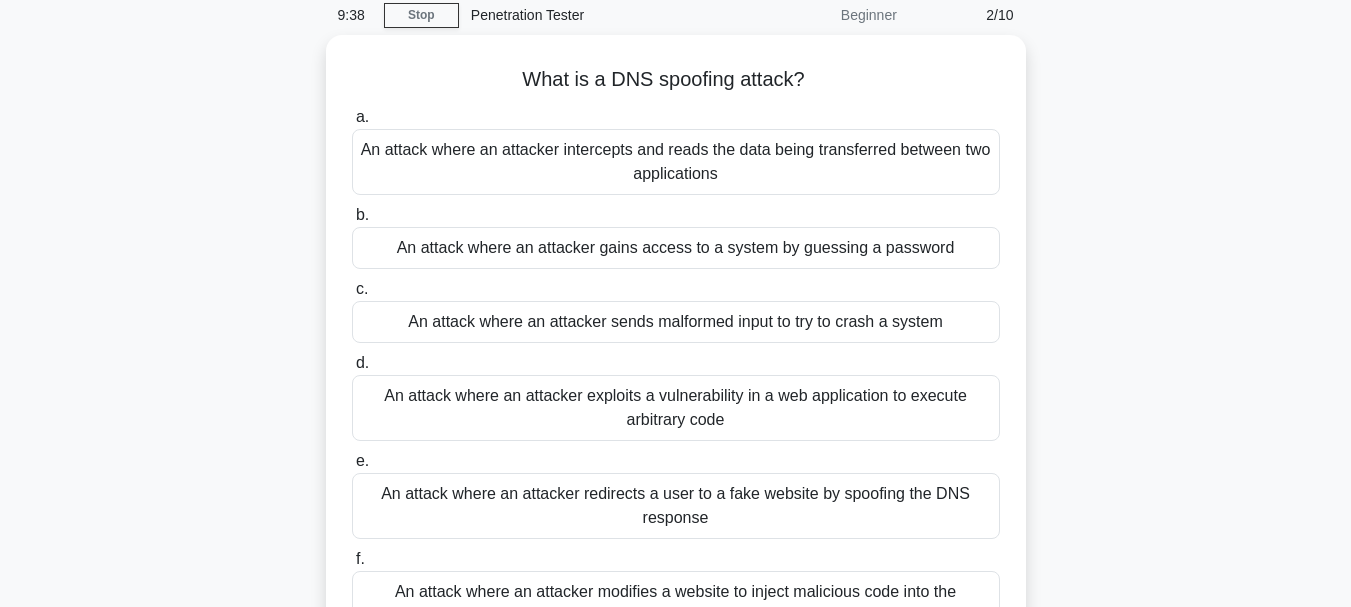 scroll, scrollTop: 80, scrollLeft: 0, axis: vertical 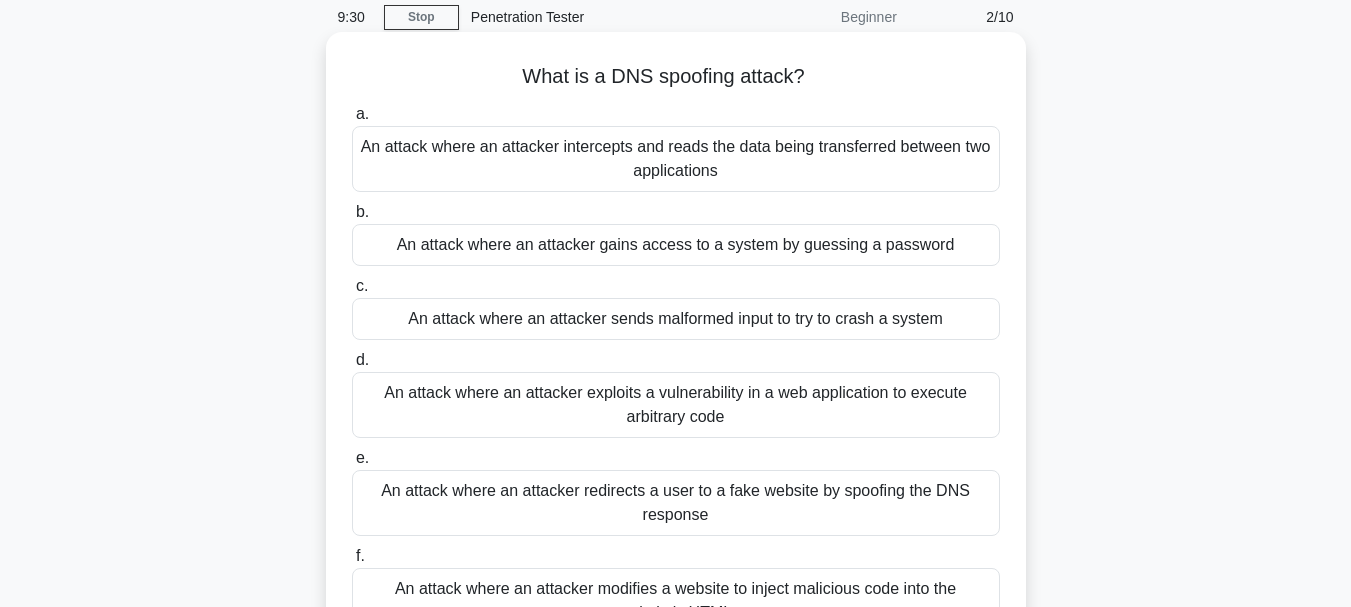 click on "An attack where an attacker redirects a user to a fake website by spoofing the DNS response" at bounding box center [676, 503] 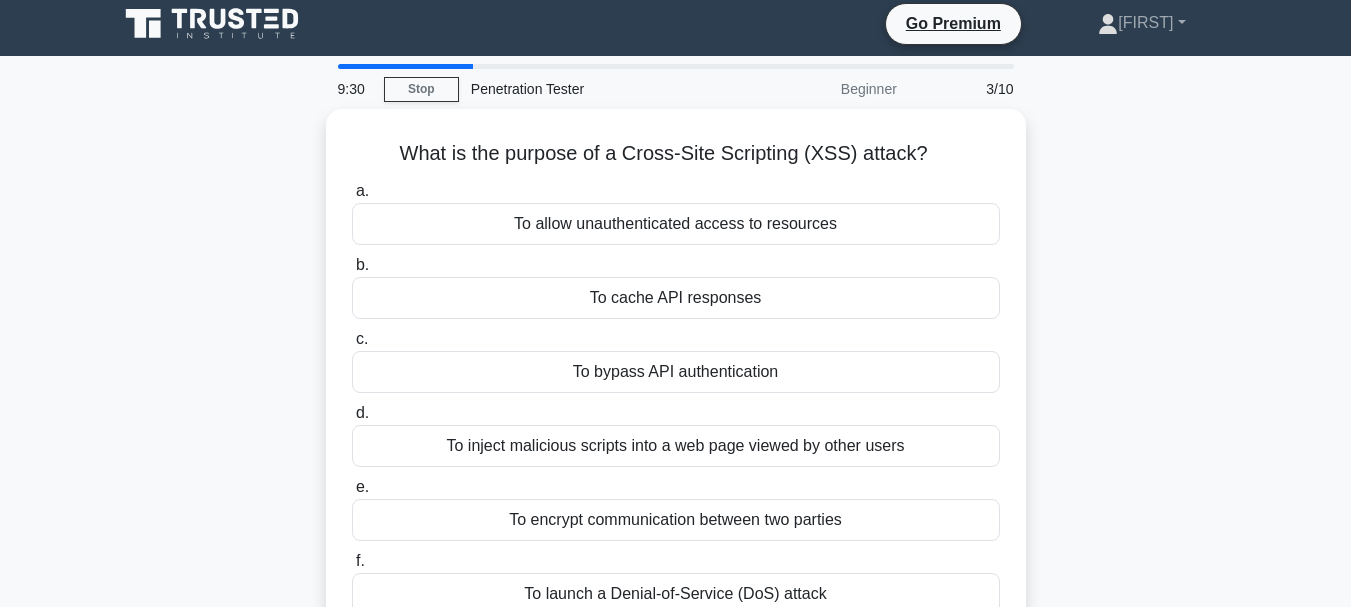 scroll, scrollTop: 0, scrollLeft: 0, axis: both 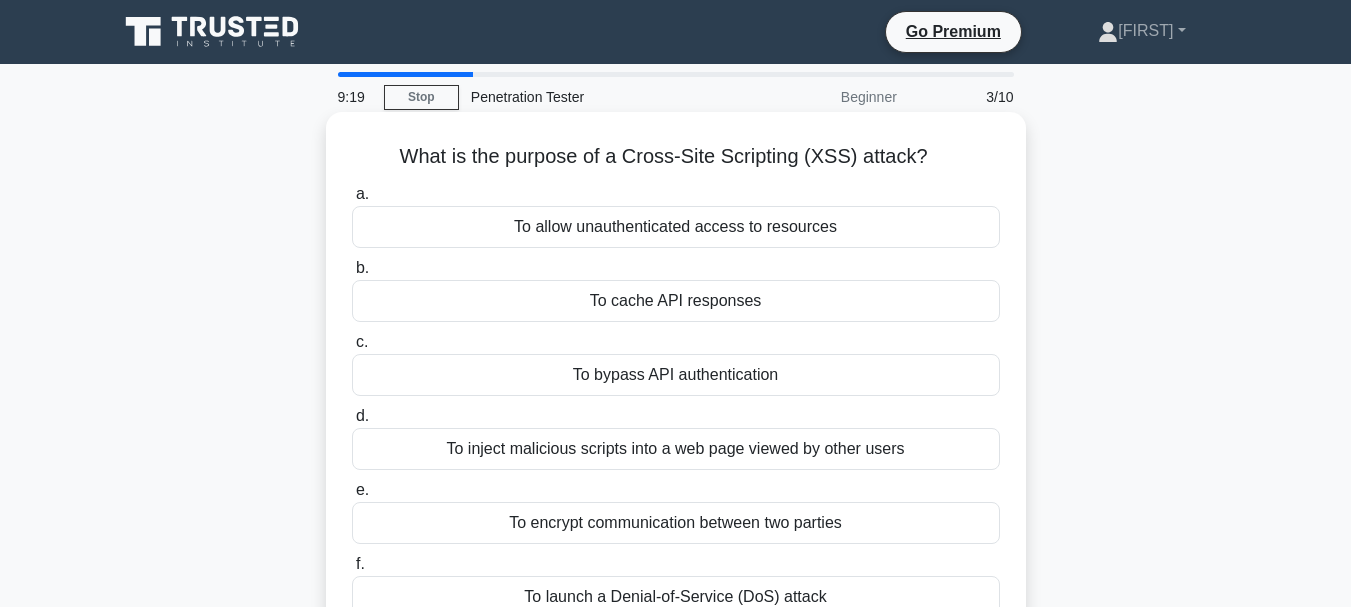 click on "To inject malicious scripts into a web page viewed by other users" at bounding box center (676, 449) 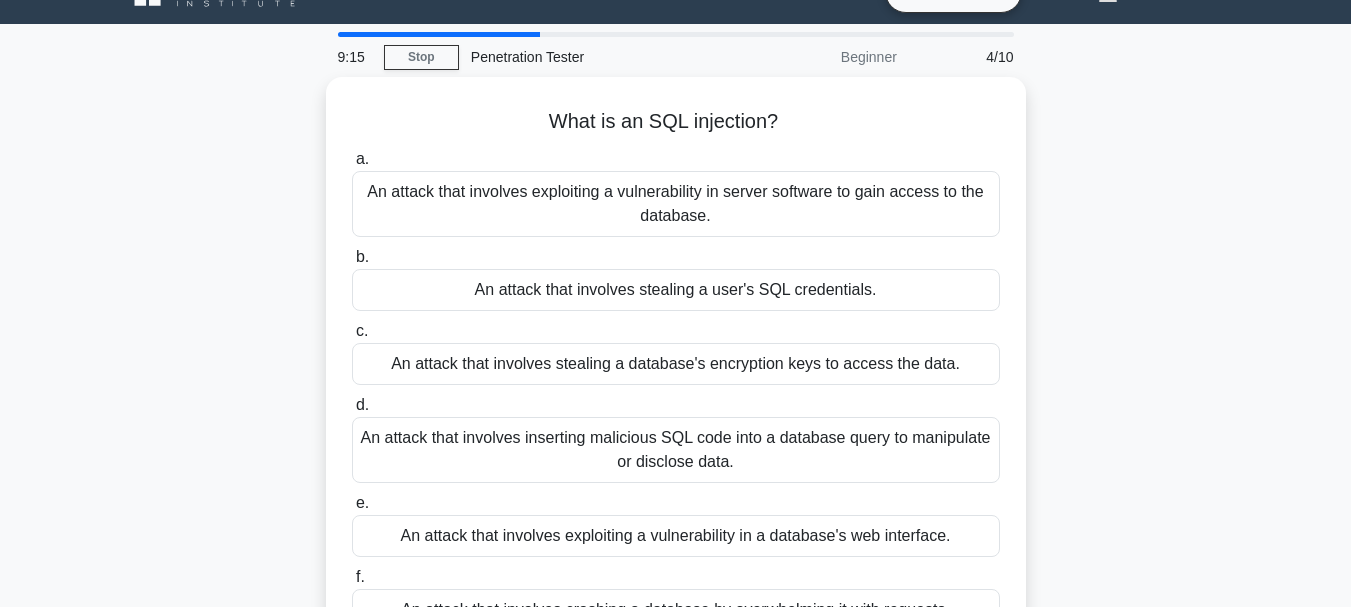 scroll, scrollTop: 80, scrollLeft: 0, axis: vertical 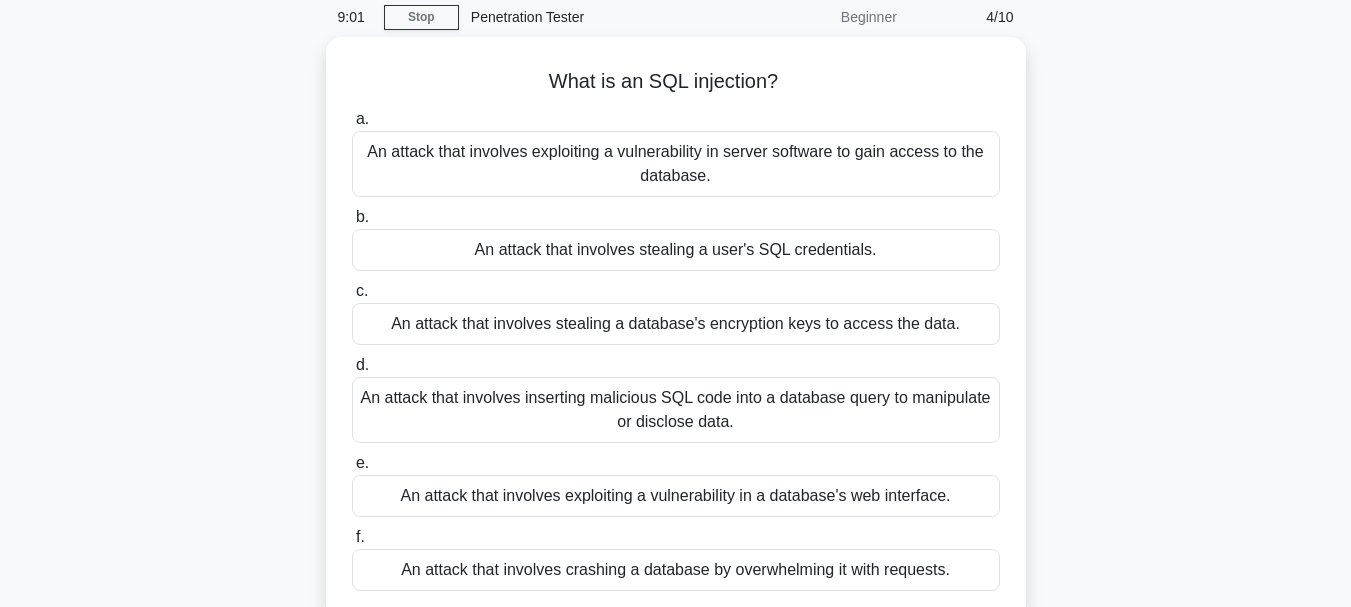 click on "What is an SQL injection?
.spinner_0XTQ{transform-origin:center;animation:spinner_y6GP .75s linear infinite}@keyframes spinner_y6GP{100%{transform:rotate(360deg)}}
a.
An attack that involves exploiting a vulnerability in server software to gain access to the database.
b. c. d. e. f." at bounding box center (676, 340) 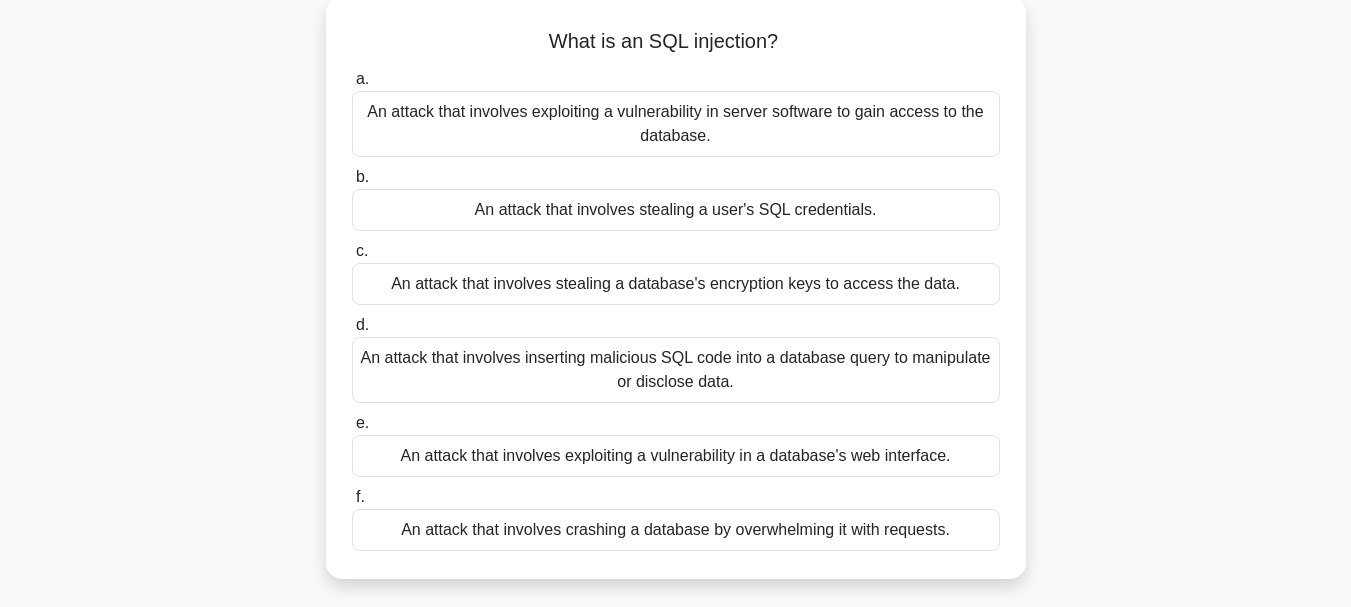 scroll, scrollTop: 80, scrollLeft: 0, axis: vertical 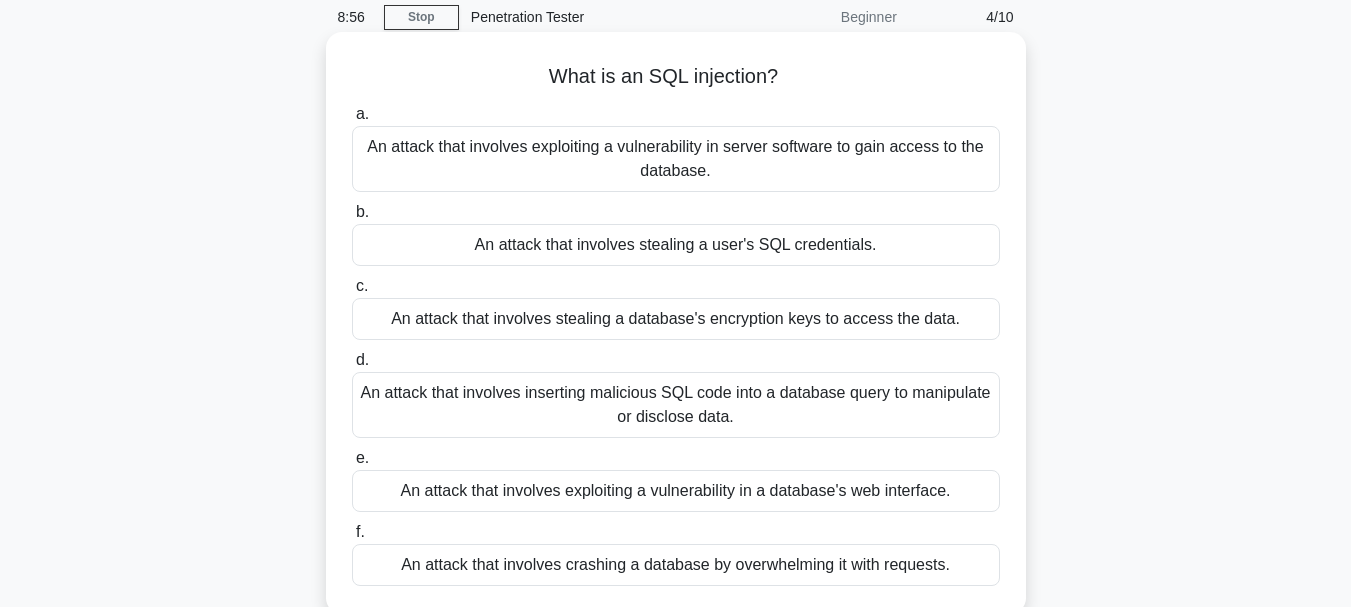 click on "An attack that involves inserting malicious SQL code into a database query to manipulate or disclose data." at bounding box center [676, 405] 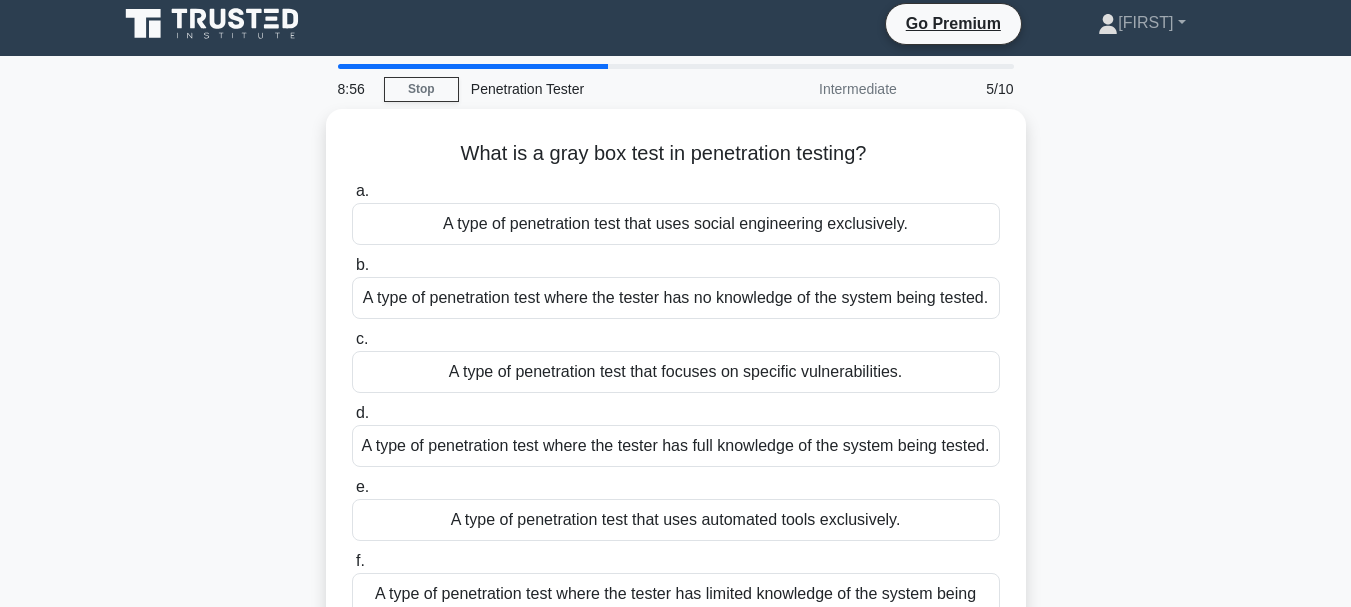 scroll, scrollTop: 0, scrollLeft: 0, axis: both 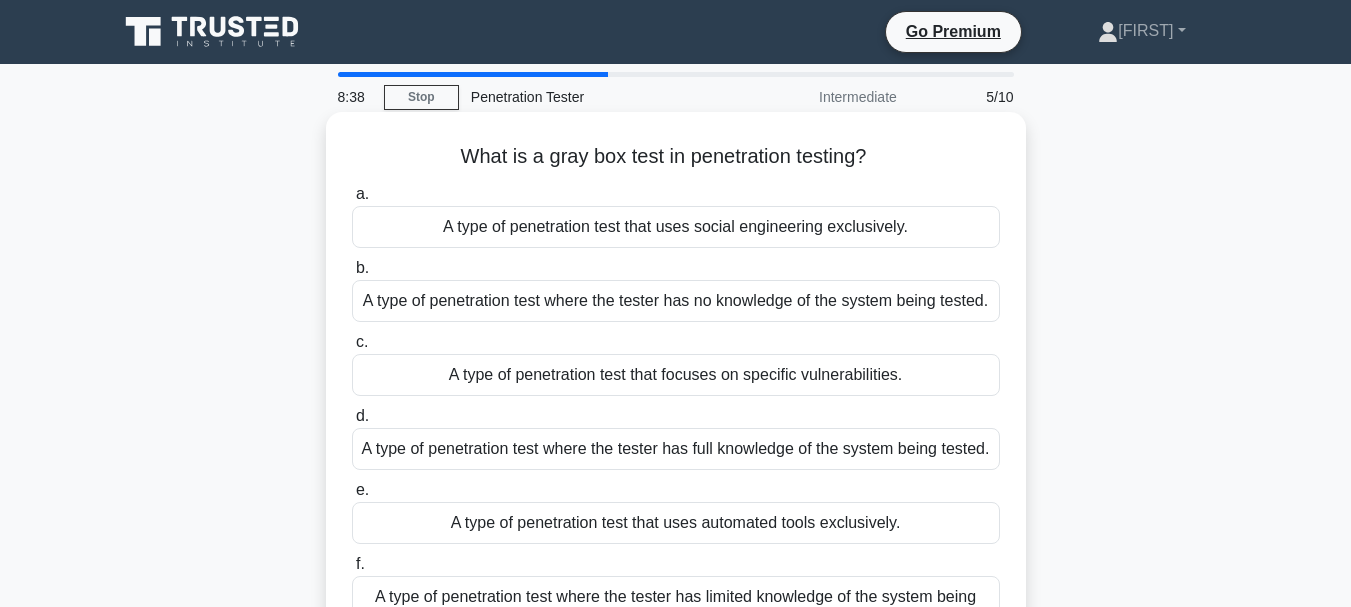 click on "A type of penetration test where the tester has full knowledge of the system being tested." at bounding box center [676, 449] 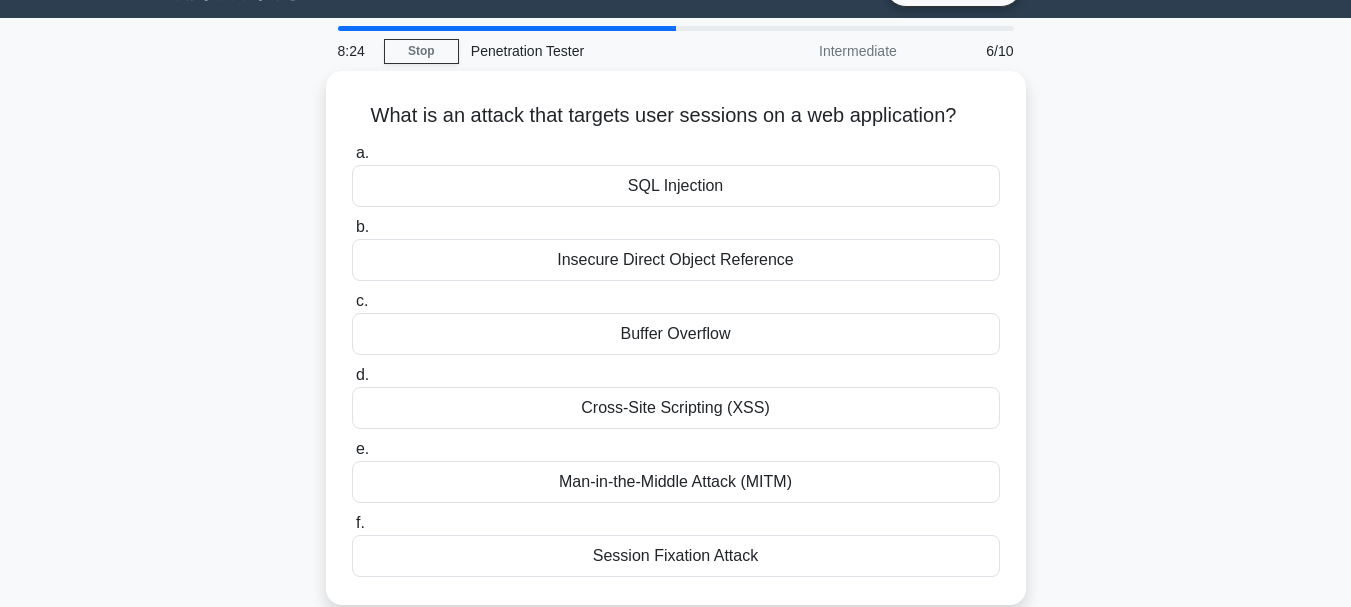 scroll, scrollTop: 80, scrollLeft: 0, axis: vertical 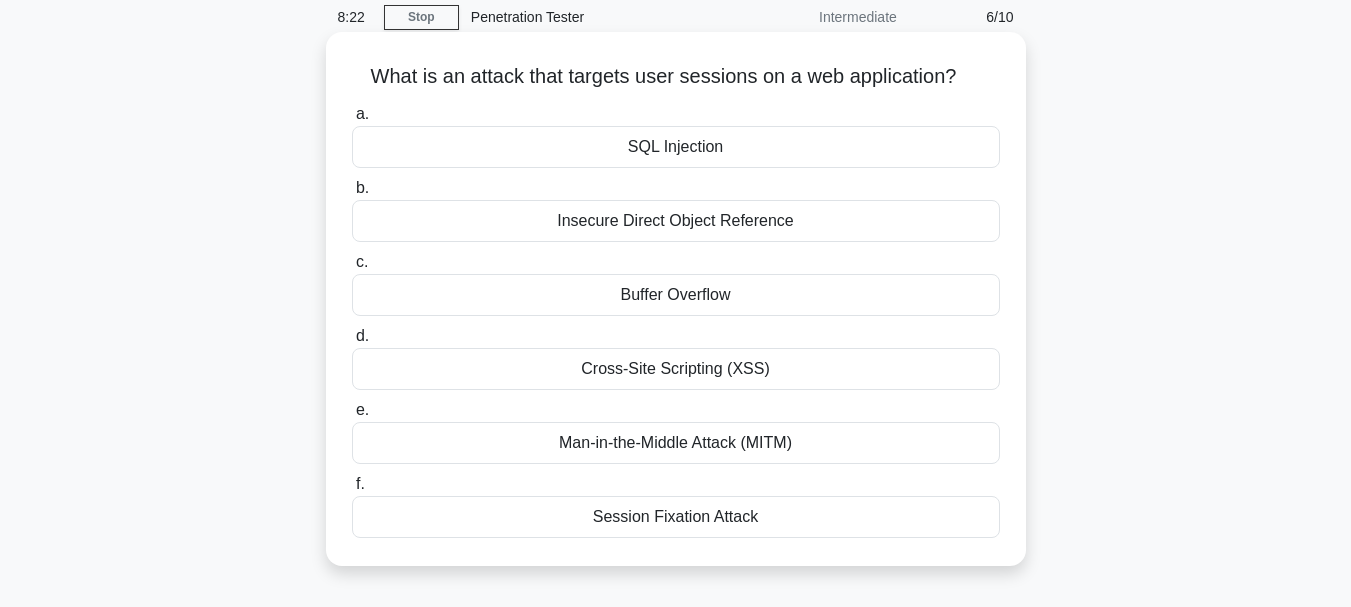 click on "Session Fixation Attack" at bounding box center [676, 517] 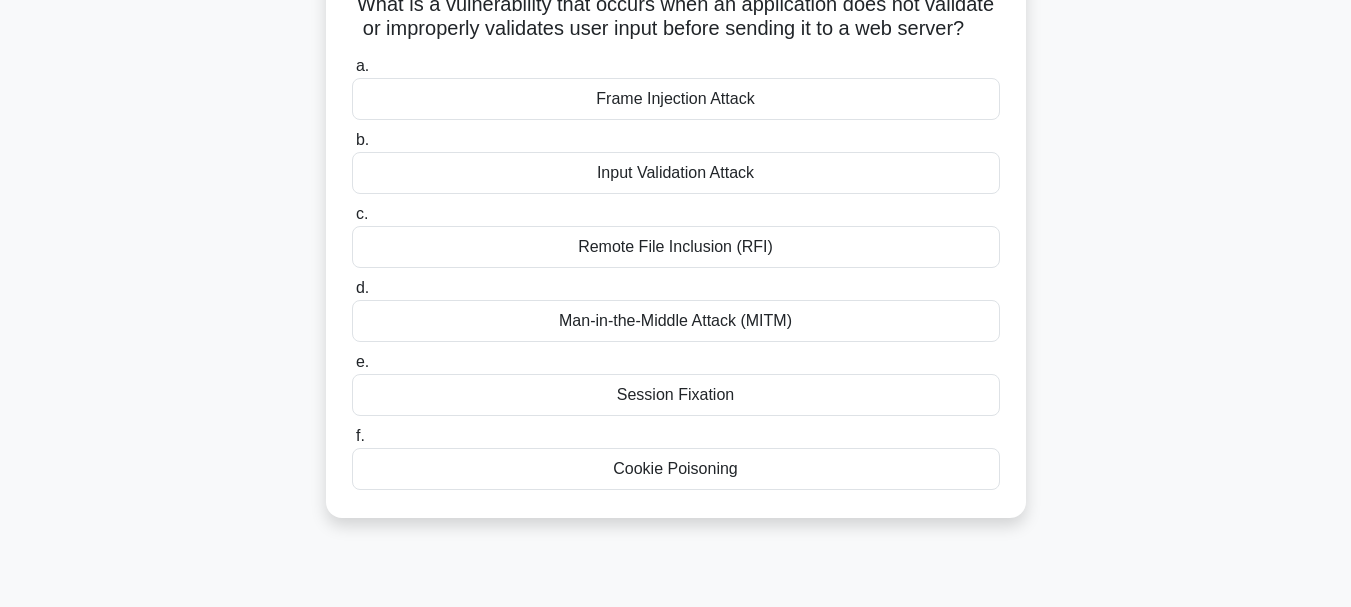 scroll, scrollTop: 160, scrollLeft: 0, axis: vertical 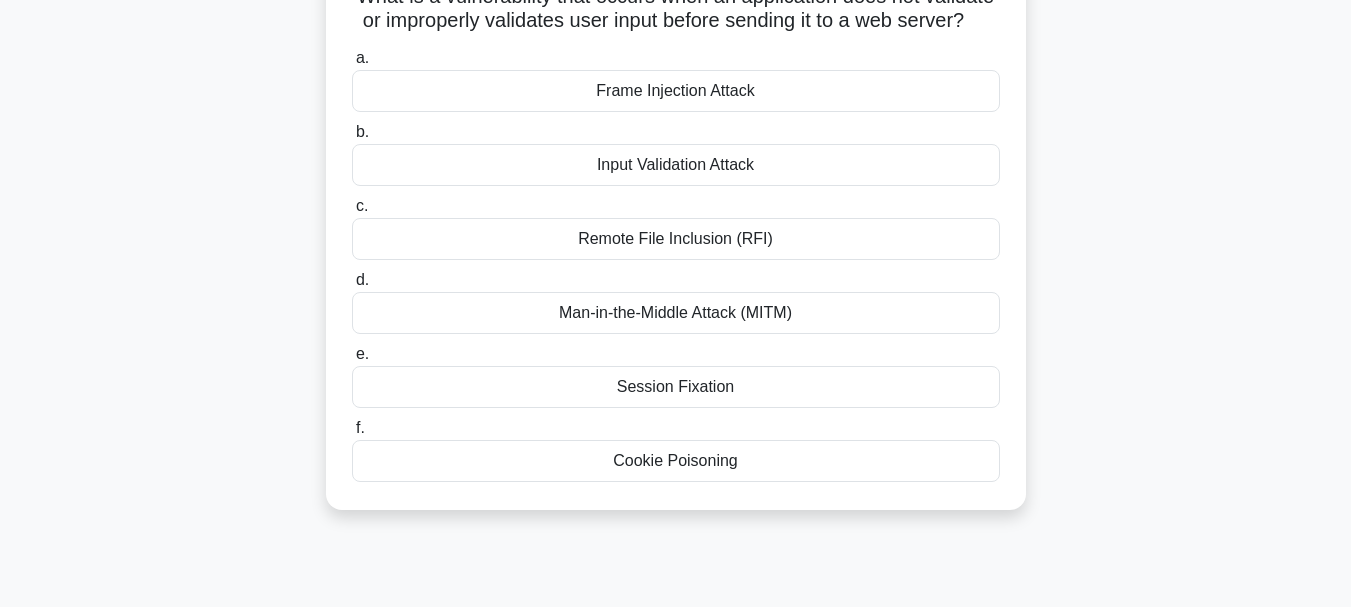 click on "Input Validation Attack" at bounding box center (676, 165) 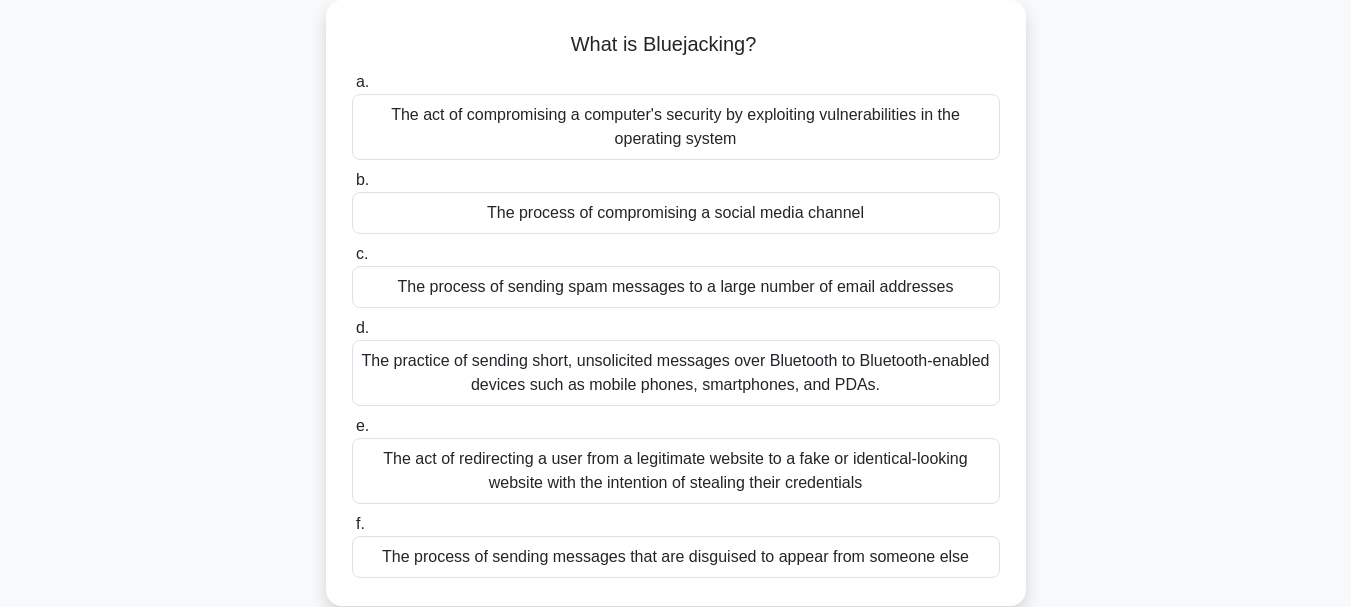 scroll, scrollTop: 120, scrollLeft: 0, axis: vertical 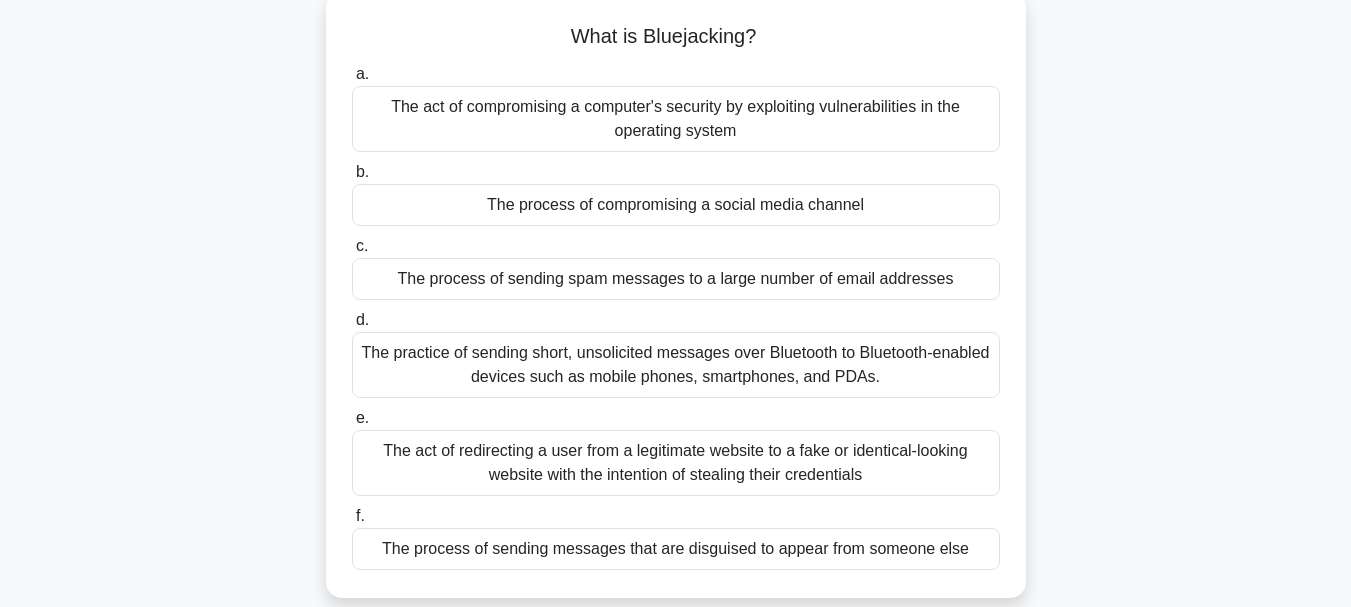 click on "The practice of sending short, unsolicited messages over Bluetooth to Bluetooth-enabled devices such as mobile phones, smartphones, and PDAs." at bounding box center (676, 365) 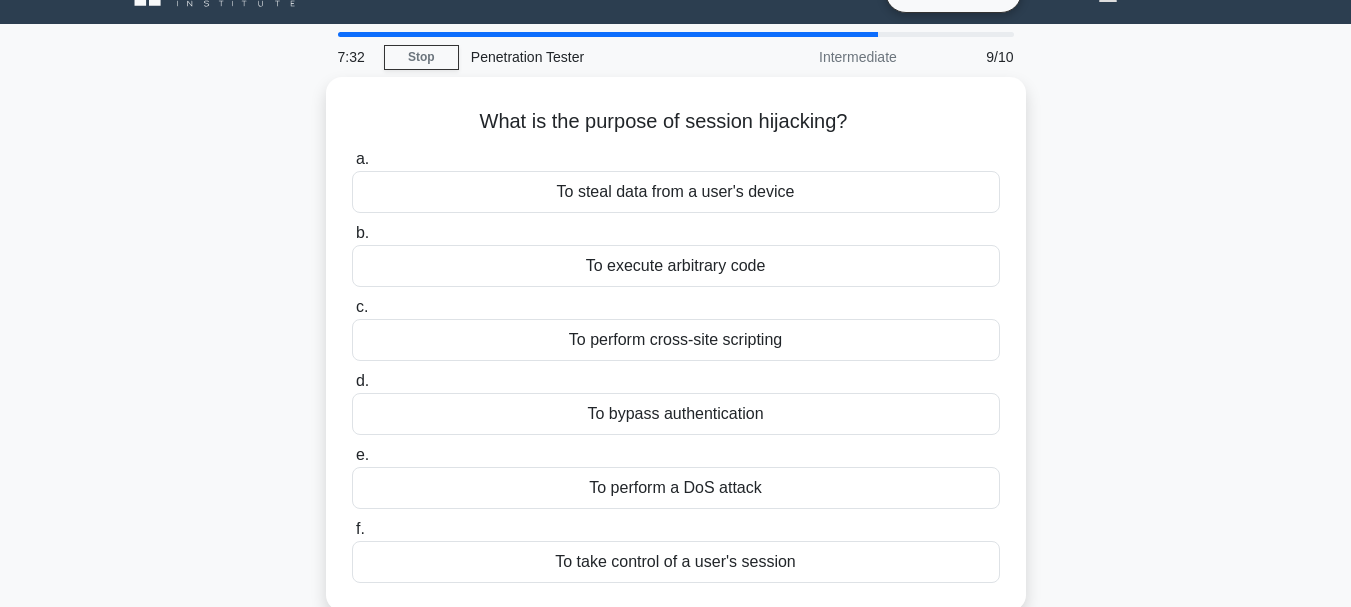 scroll, scrollTop: 80, scrollLeft: 0, axis: vertical 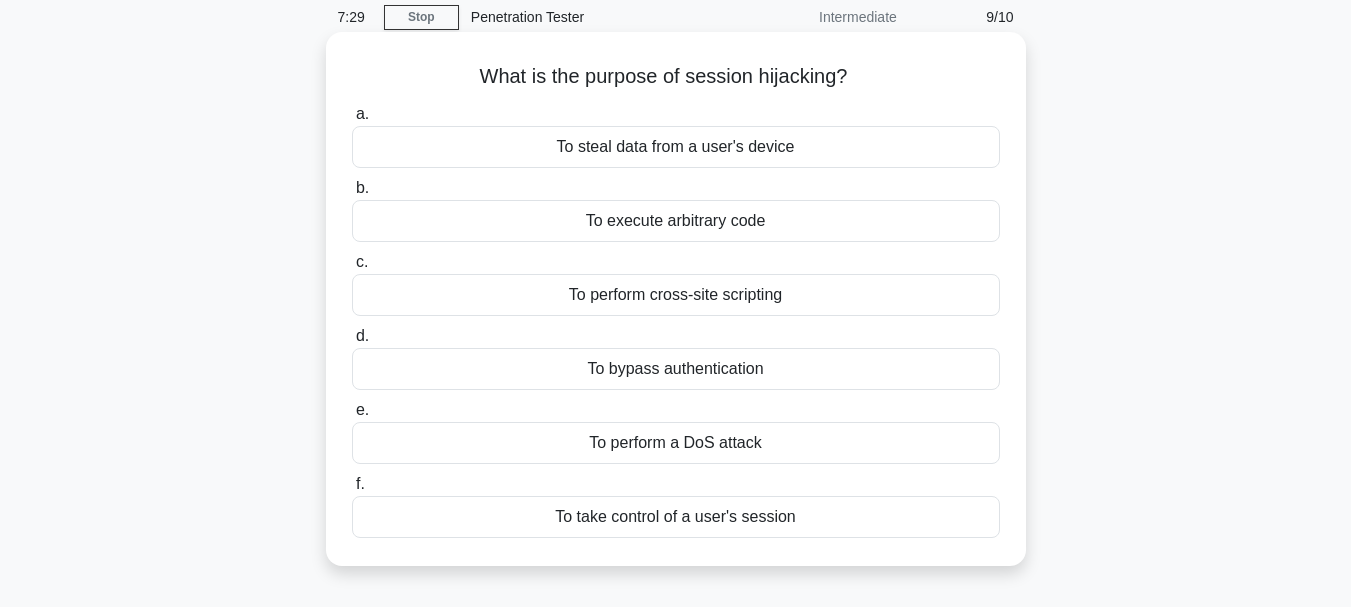 click on "To take control of a user's session" at bounding box center [676, 517] 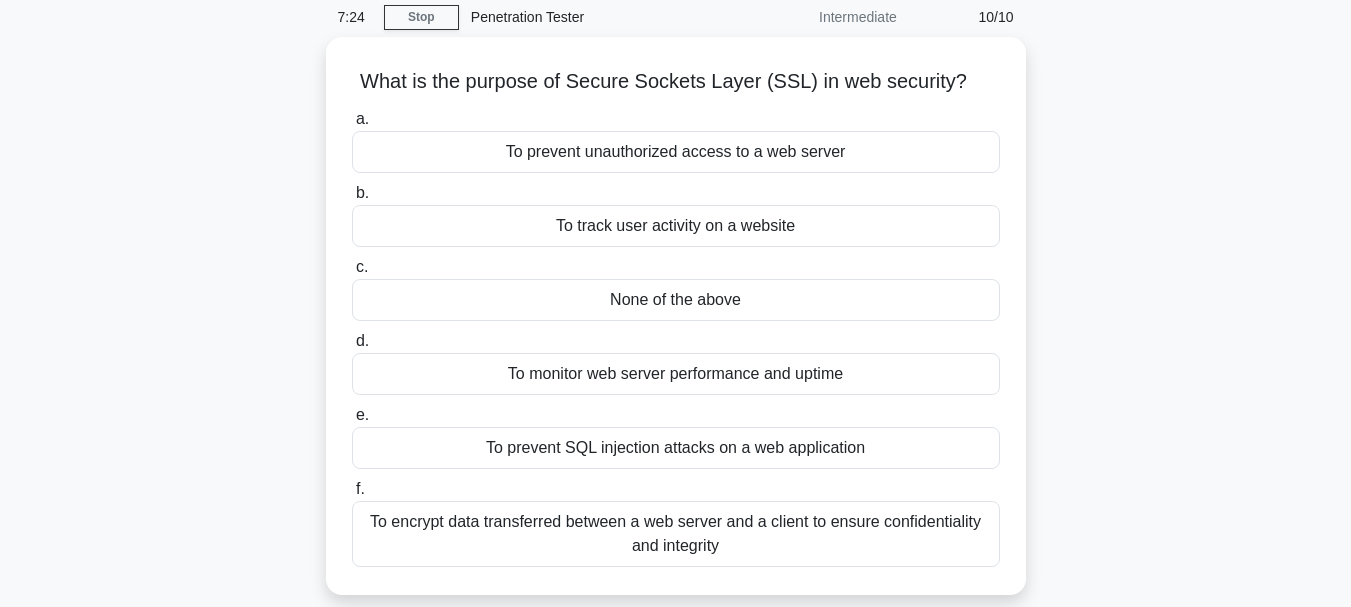 scroll, scrollTop: 120, scrollLeft: 0, axis: vertical 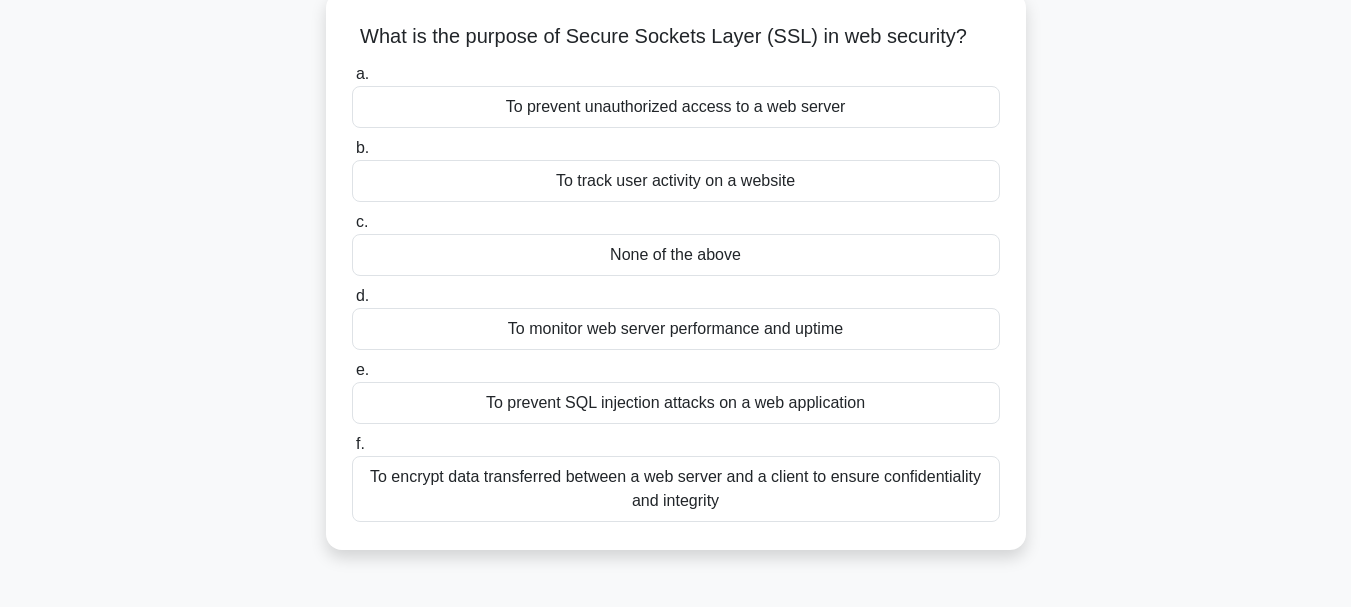 click on "To encrypt data transferred between a web server and a client to ensure confidentiality and integrity" at bounding box center [676, 489] 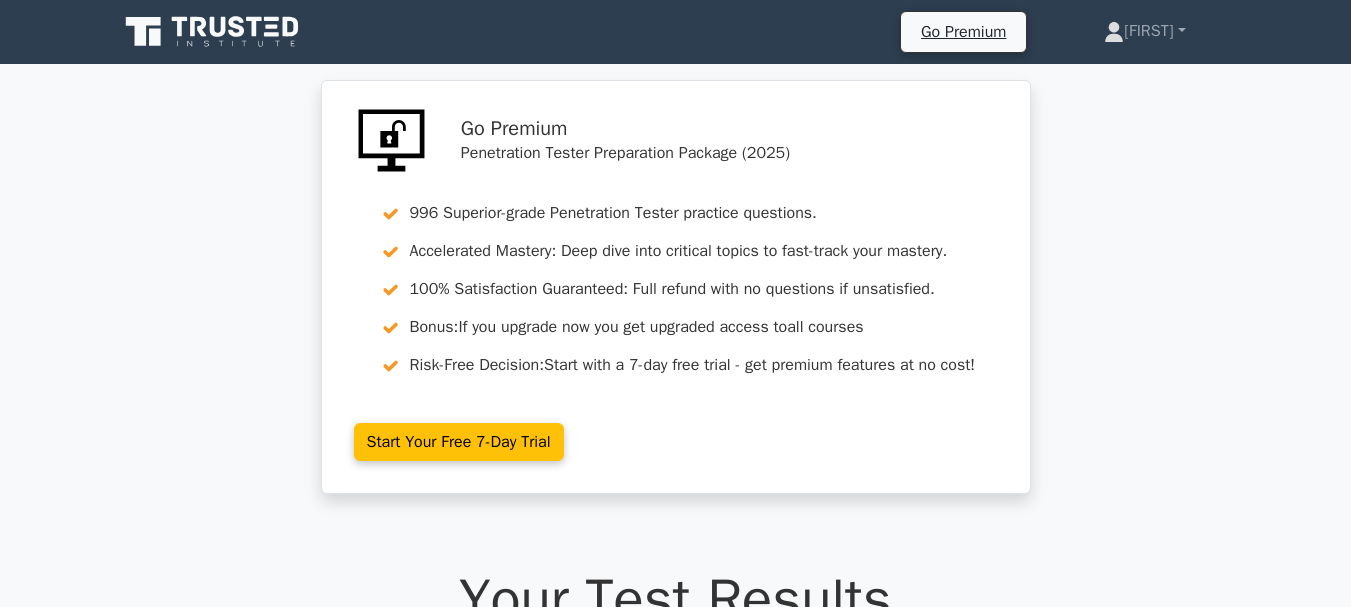 scroll, scrollTop: 0, scrollLeft: 0, axis: both 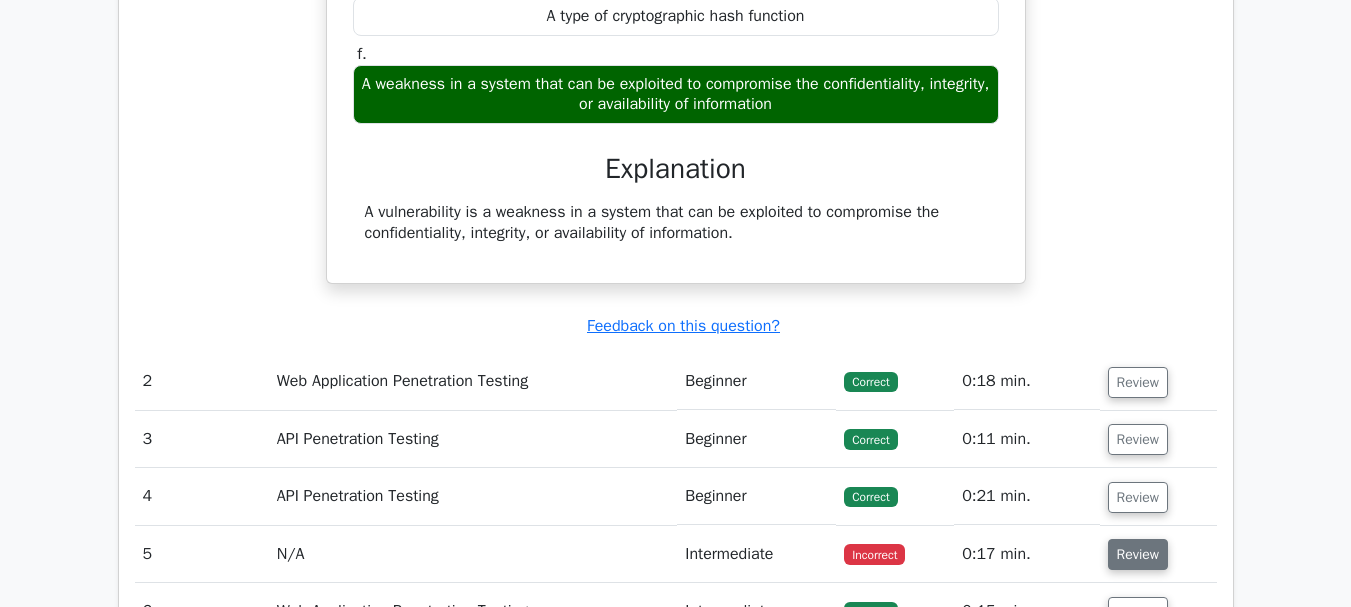 click on "Review" at bounding box center [1138, 554] 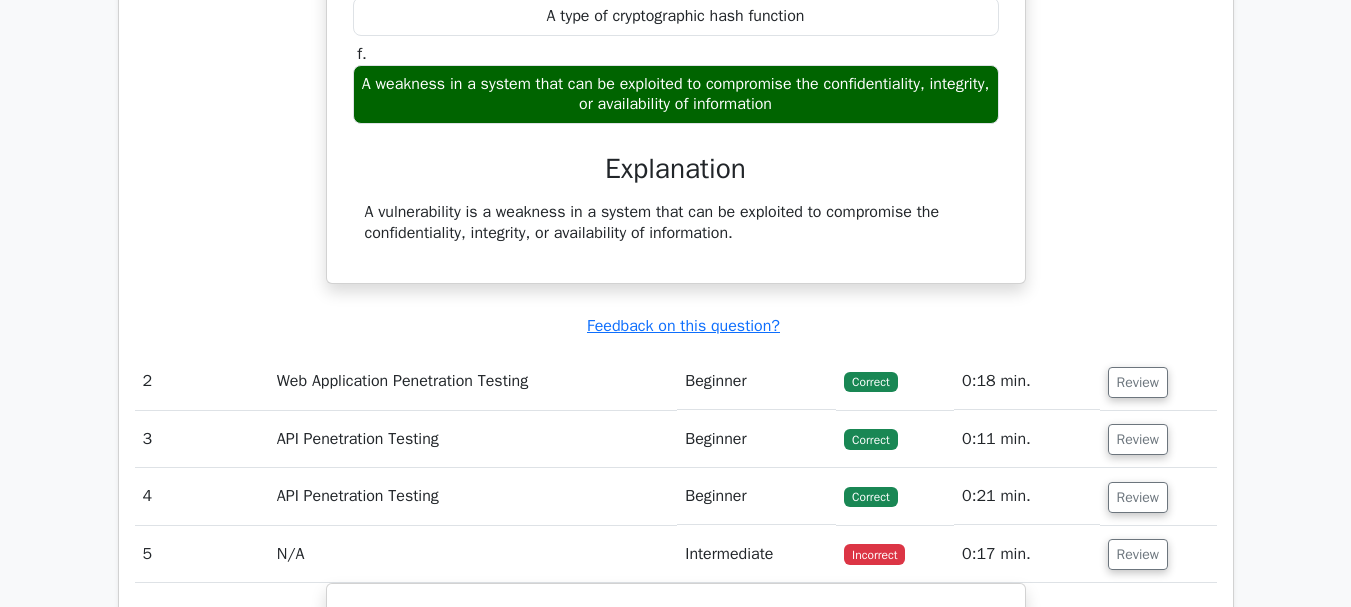 type 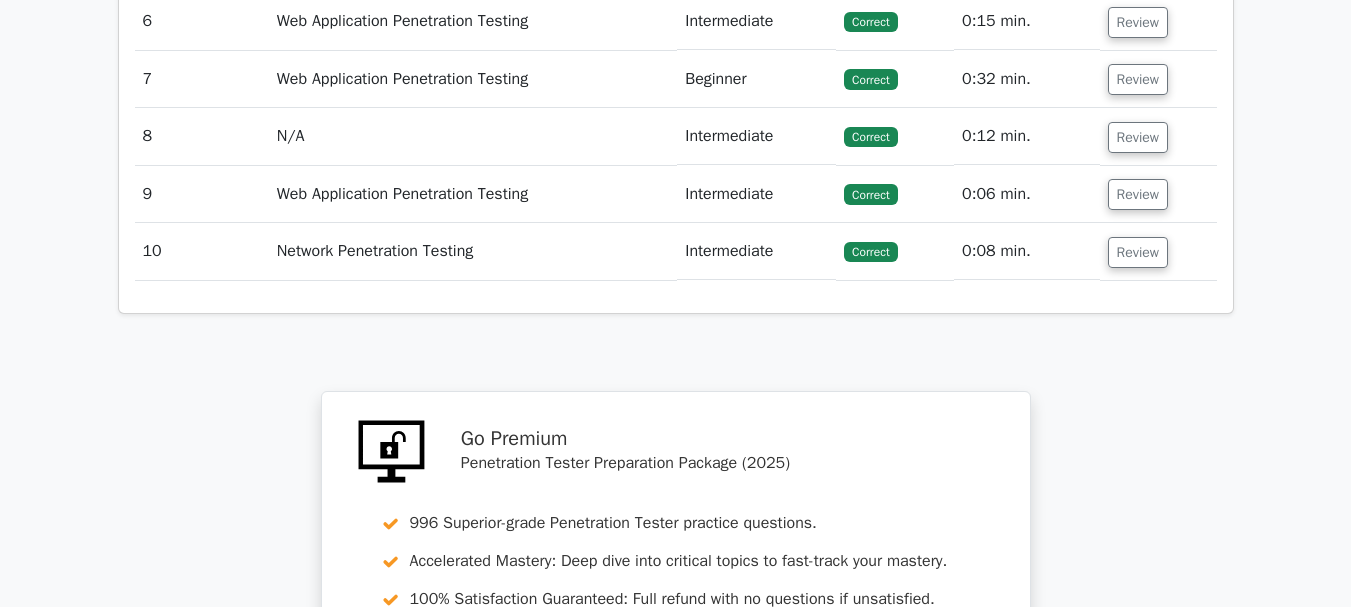 scroll, scrollTop: 3240, scrollLeft: 0, axis: vertical 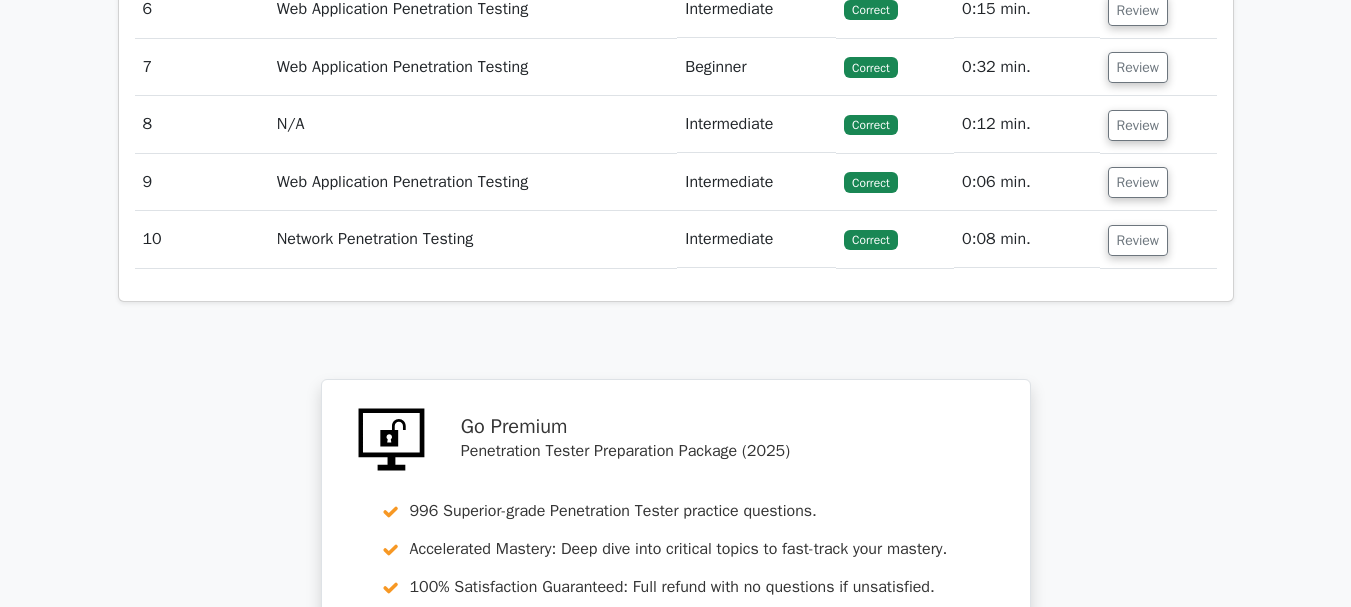 click on "N/A" at bounding box center [473, 124] 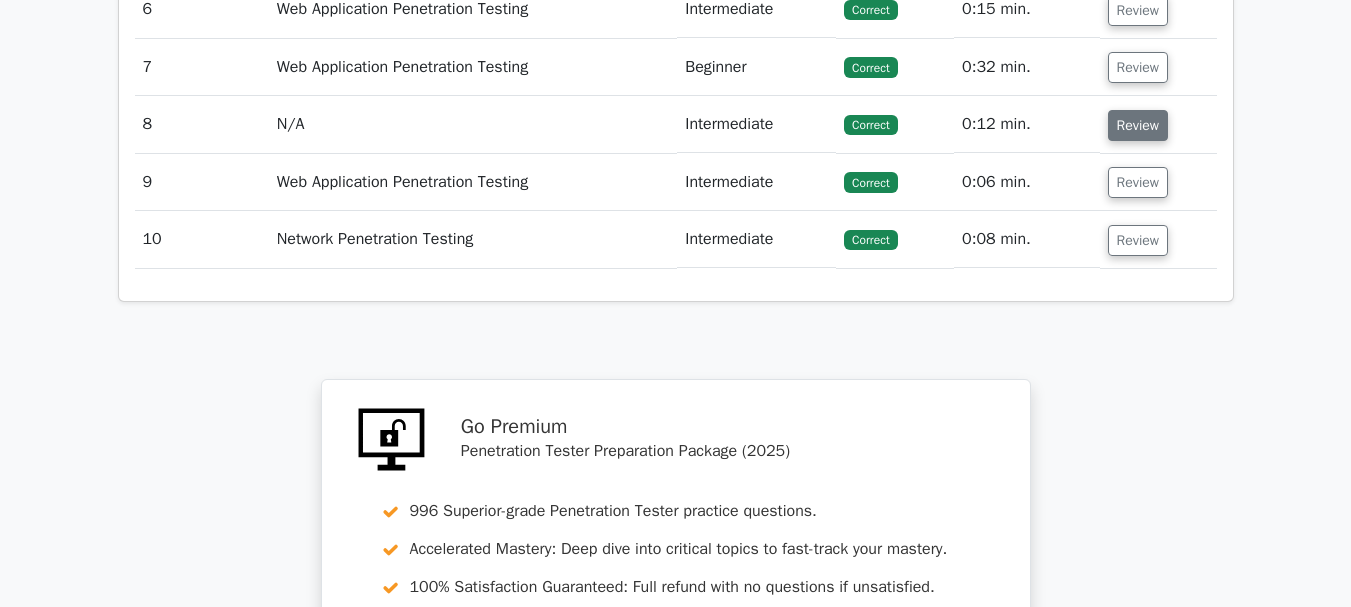 click on "Review" at bounding box center [1138, 125] 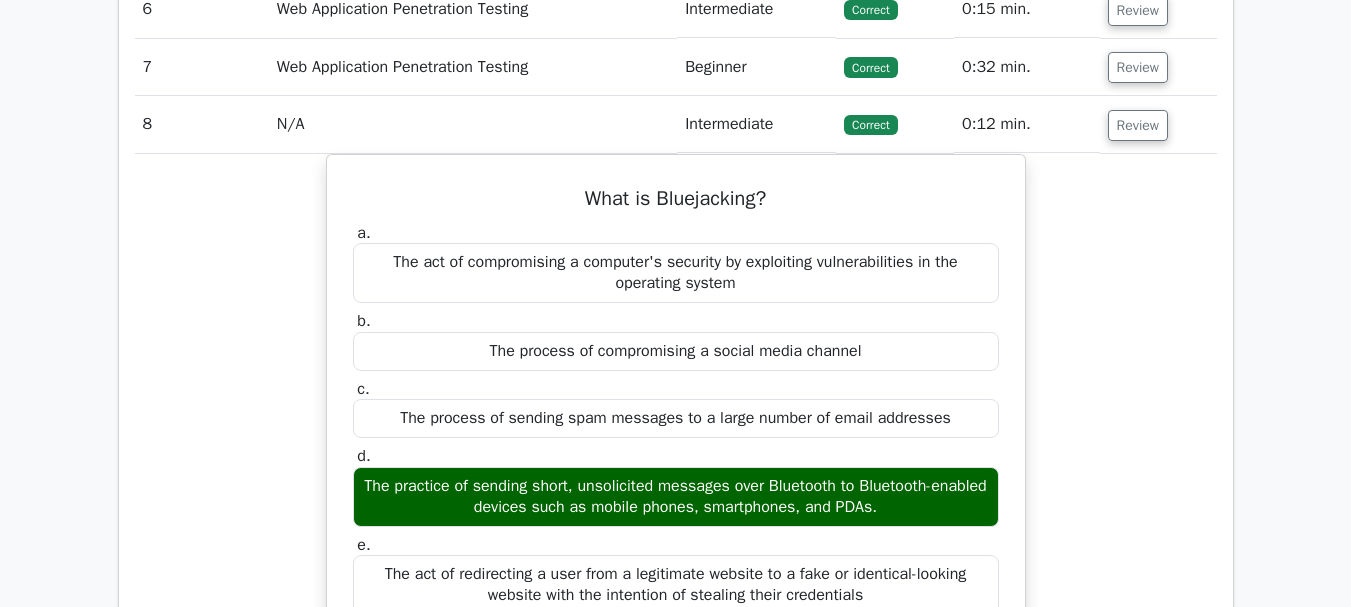 type 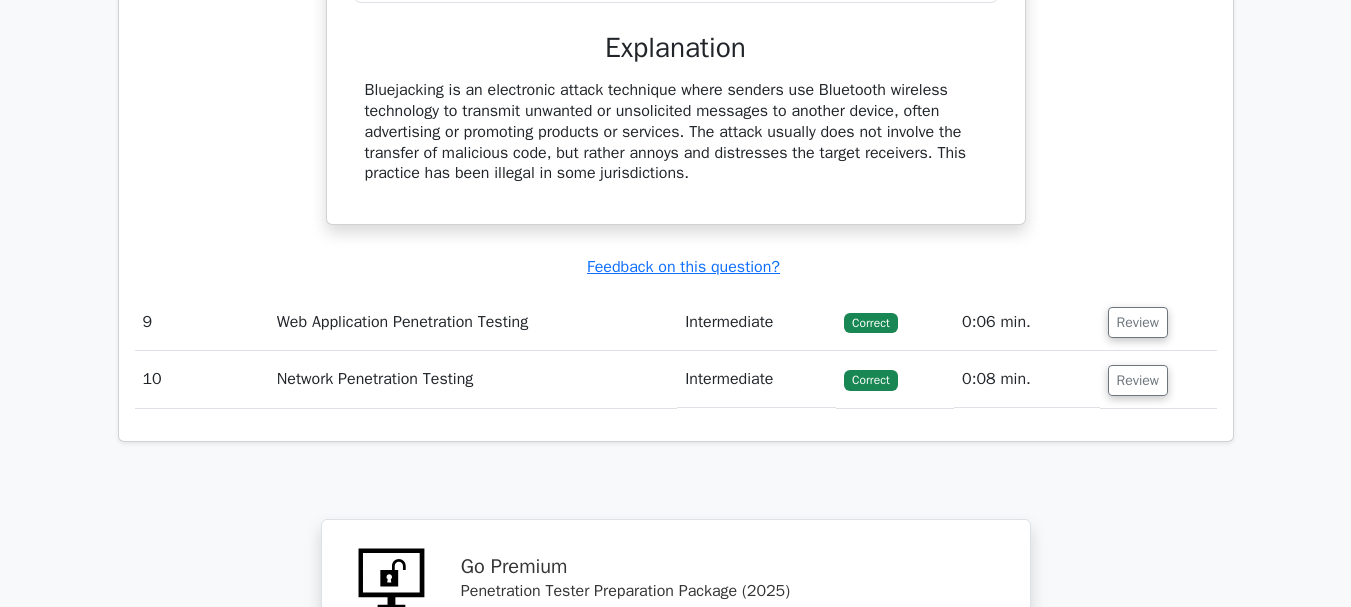 scroll, scrollTop: 3960, scrollLeft: 0, axis: vertical 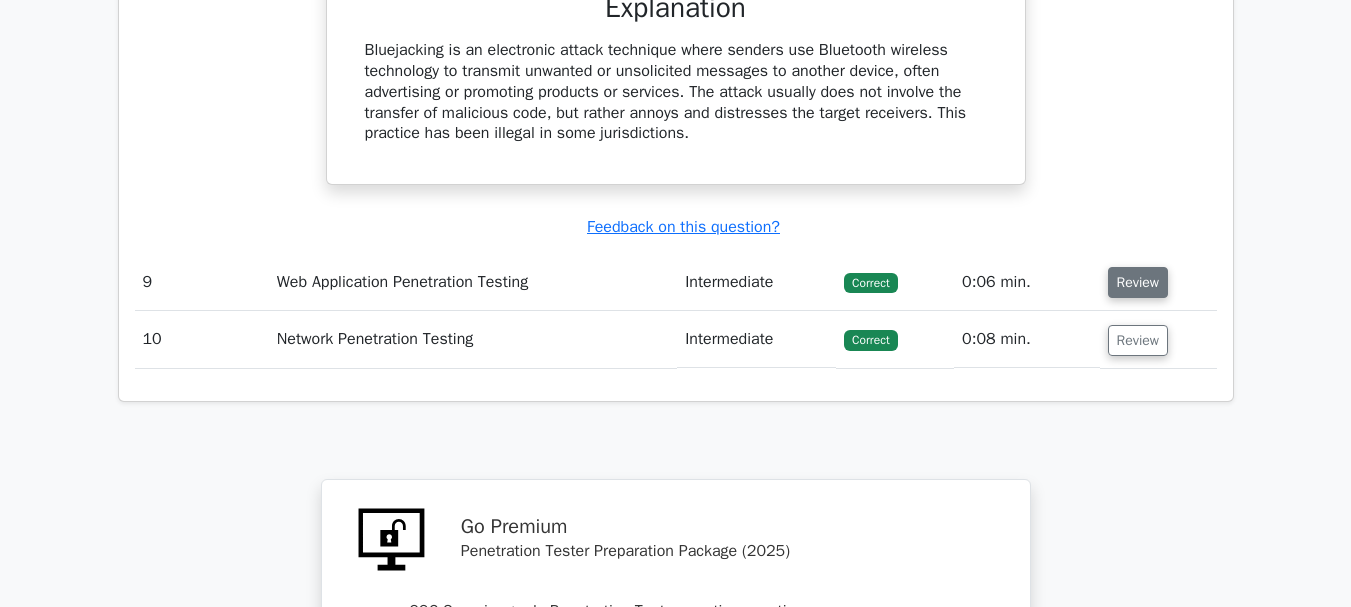 click on "Review" at bounding box center [1138, 282] 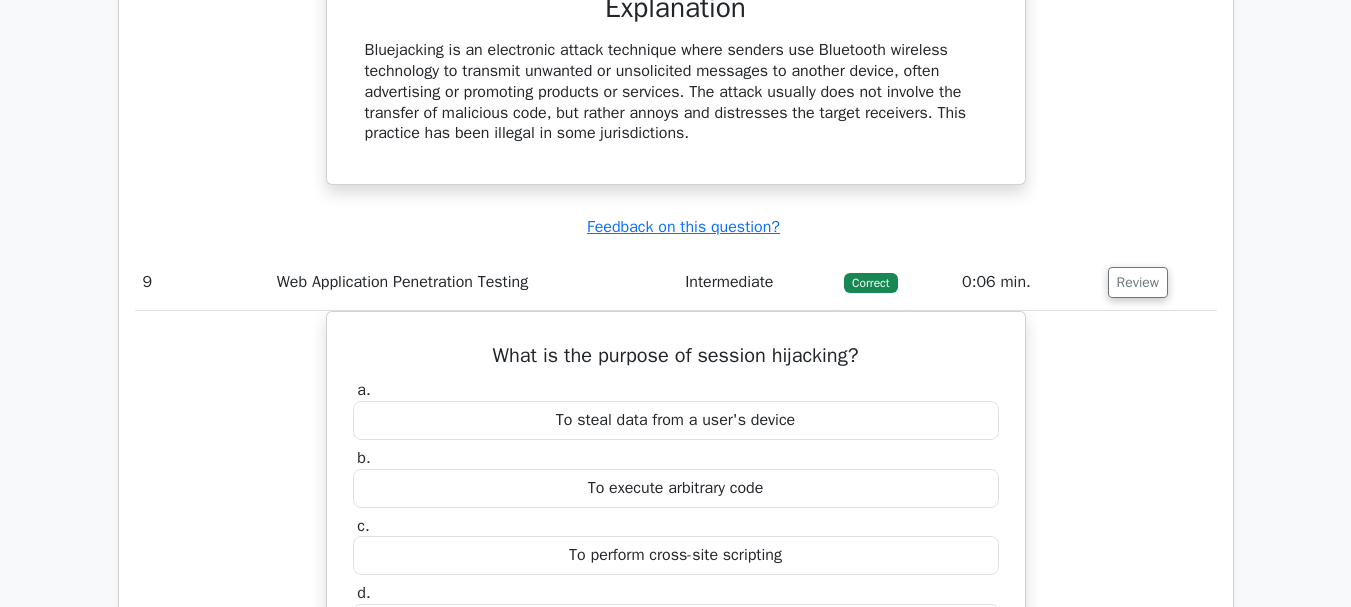 click on "What is the purpose of session hijacking?
a.
To steal data from a user's device
b.
c.
d." at bounding box center (676, 747) 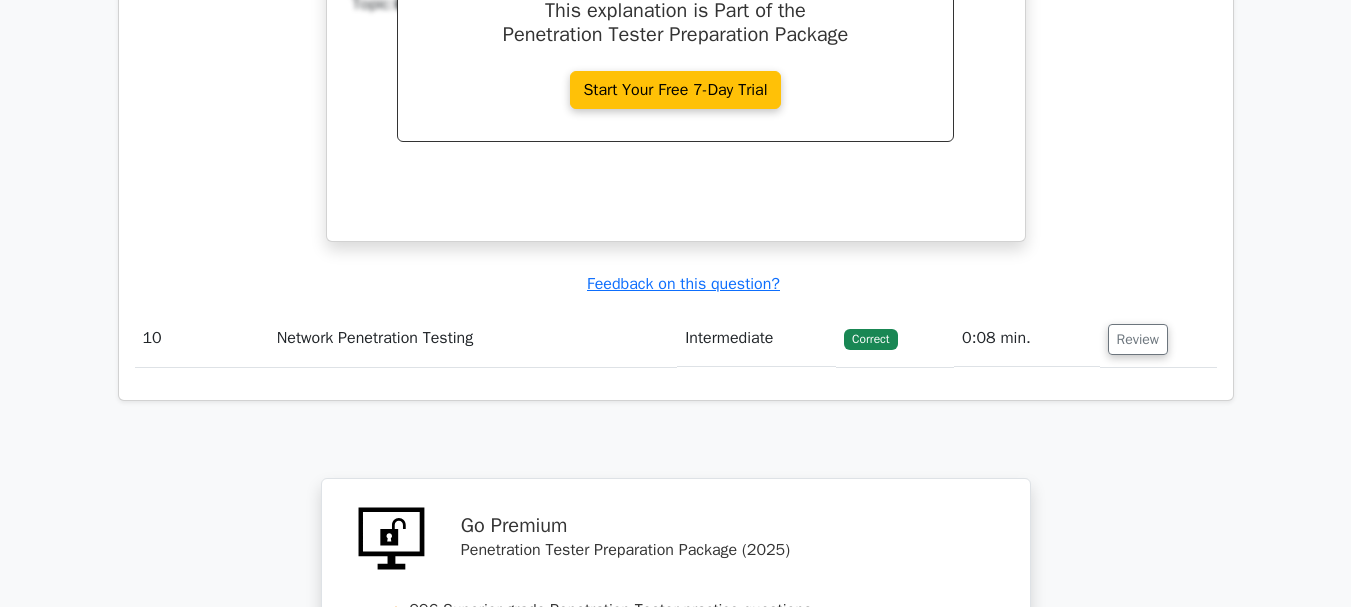 scroll, scrollTop: 4880, scrollLeft: 0, axis: vertical 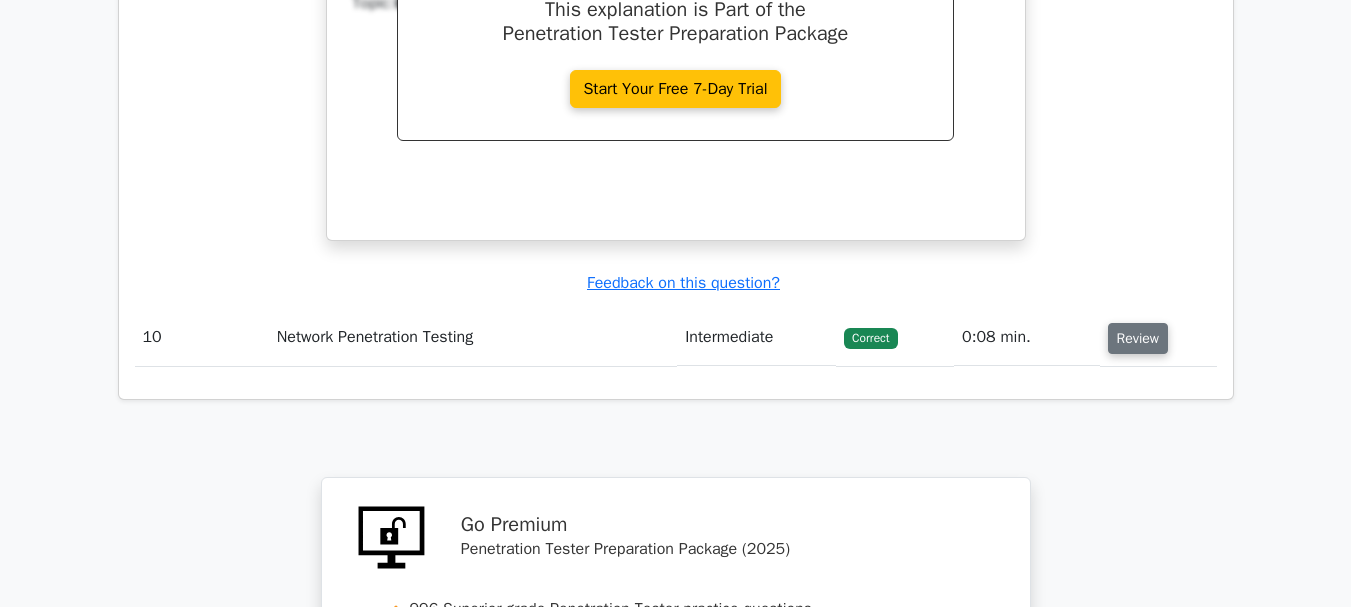 click on "Review" at bounding box center (1138, 338) 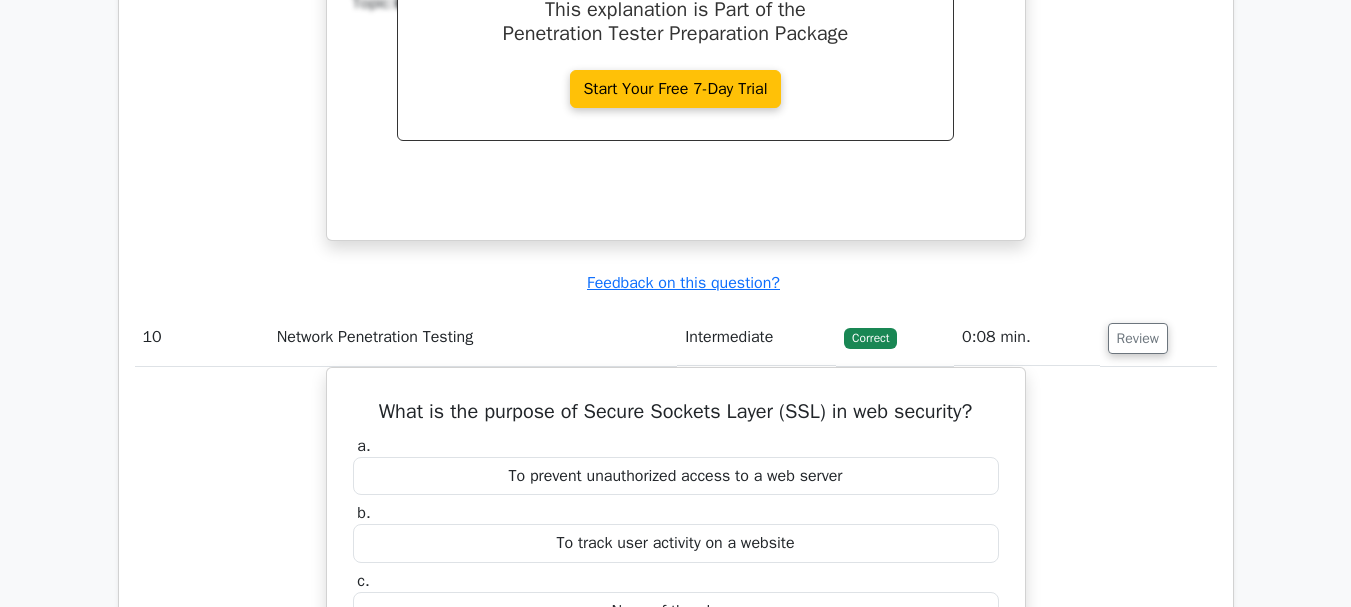 type 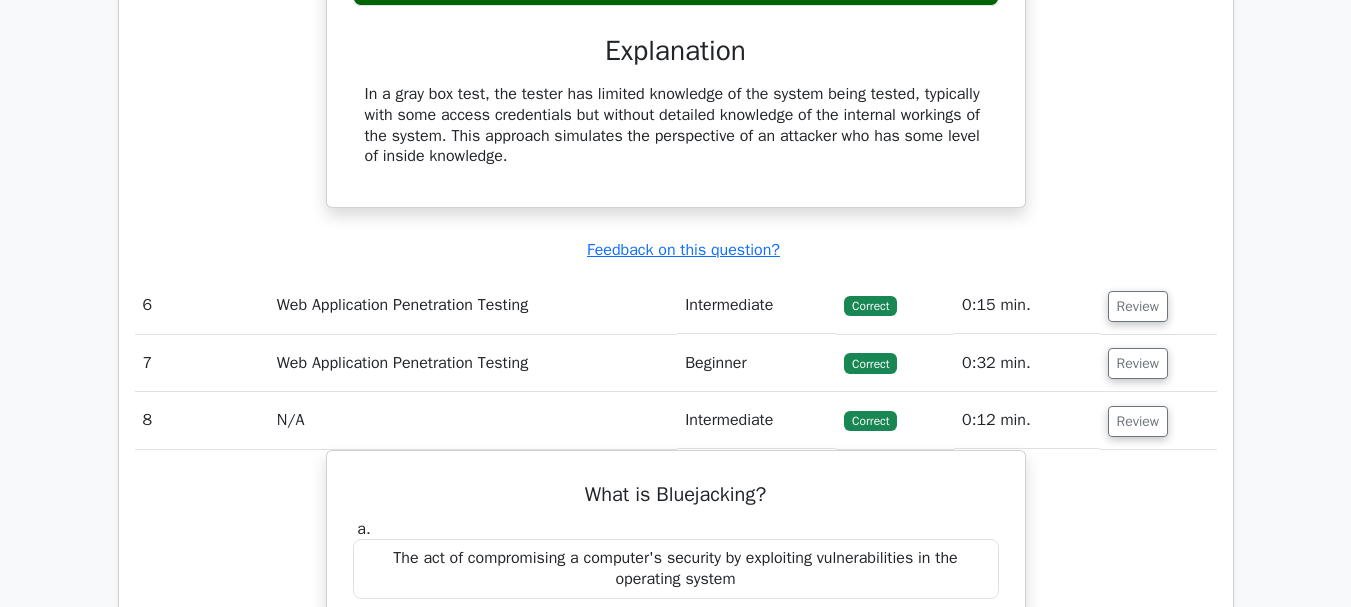 scroll, scrollTop: 2920, scrollLeft: 0, axis: vertical 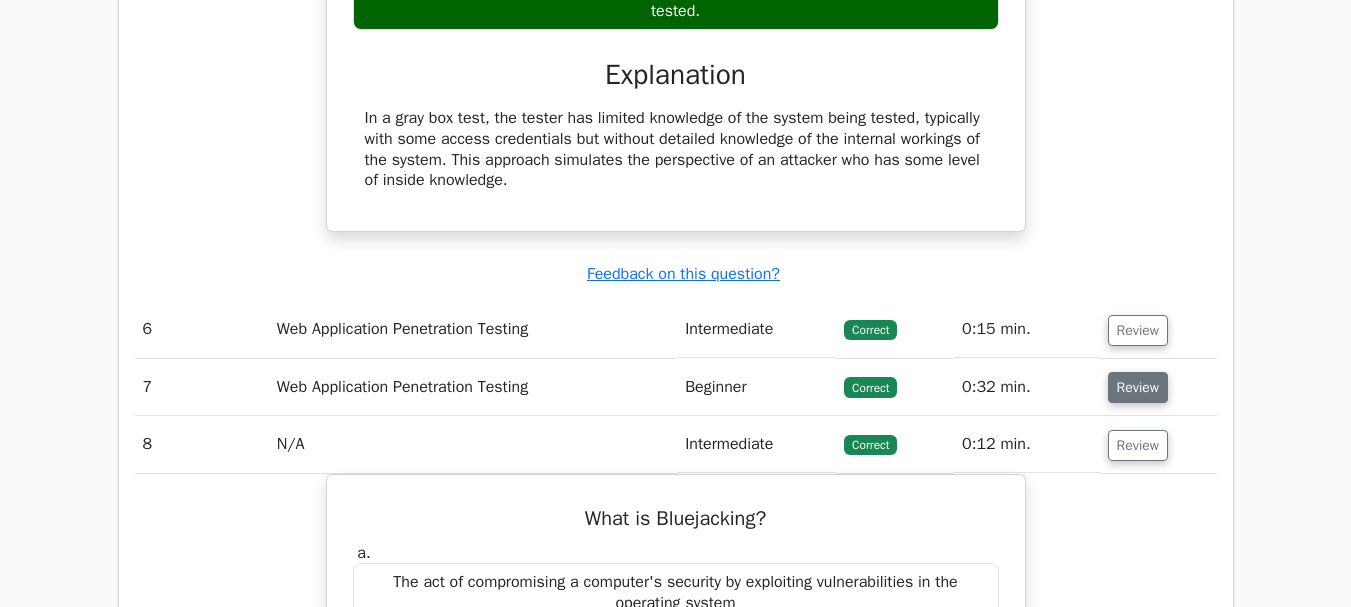 click on "Review" at bounding box center [1138, 387] 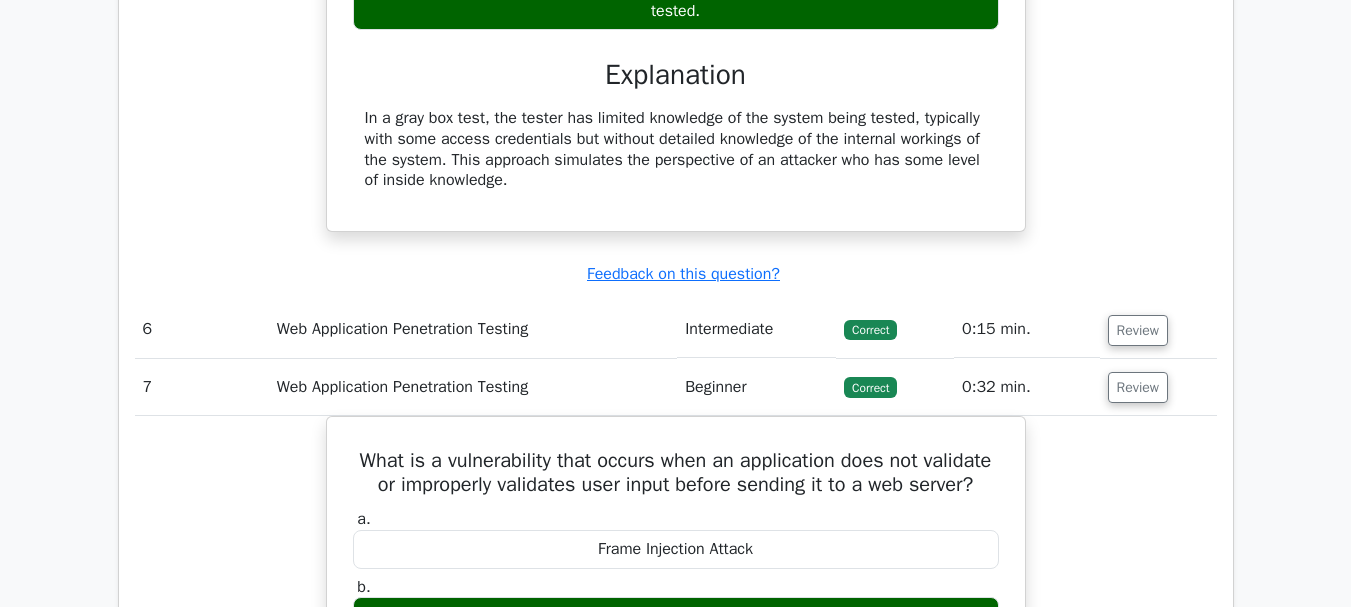 type 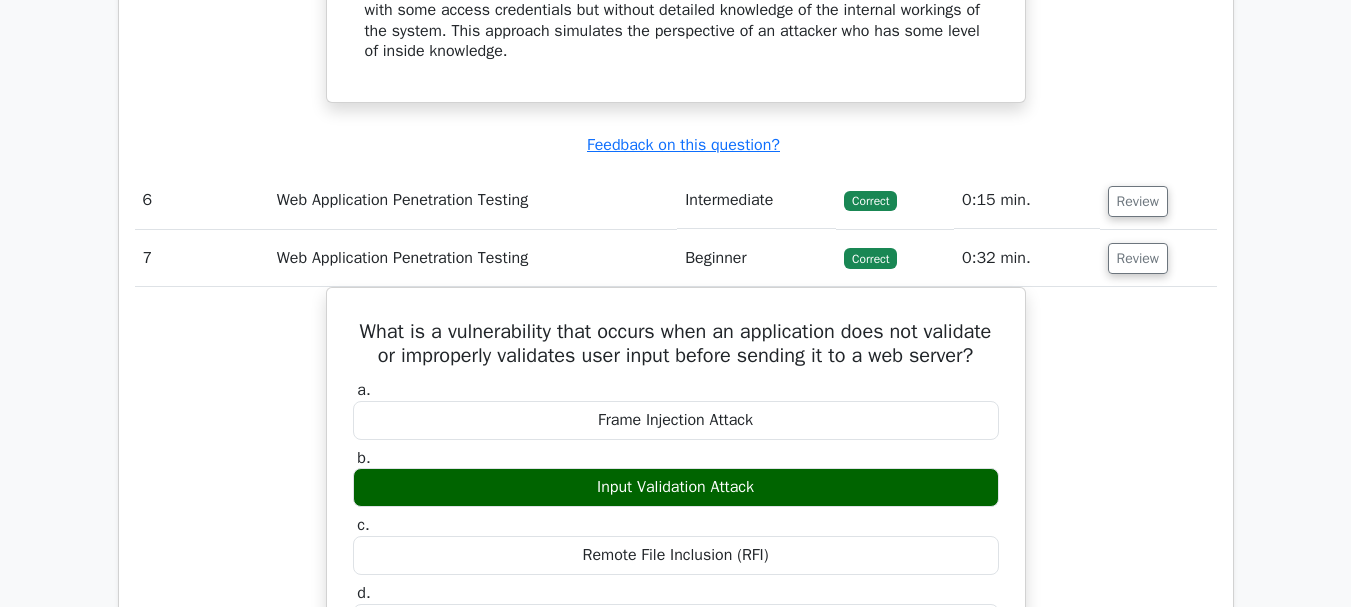 scroll, scrollTop: 3040, scrollLeft: 0, axis: vertical 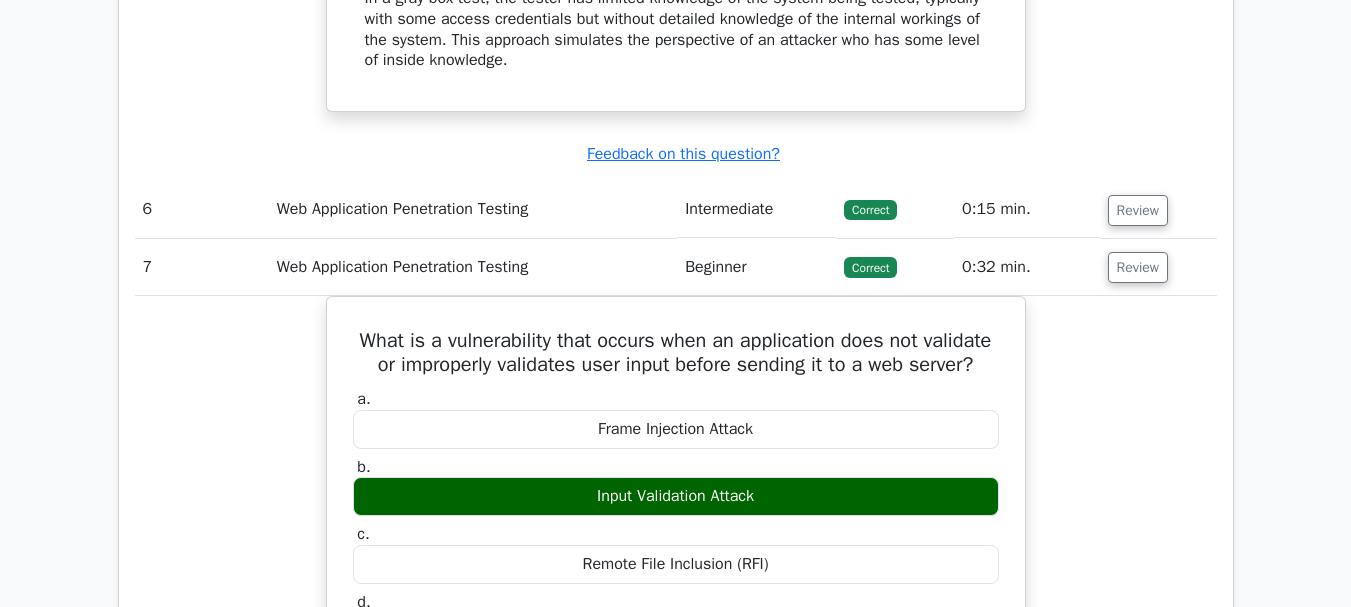 click on "Review" at bounding box center [1158, 209] 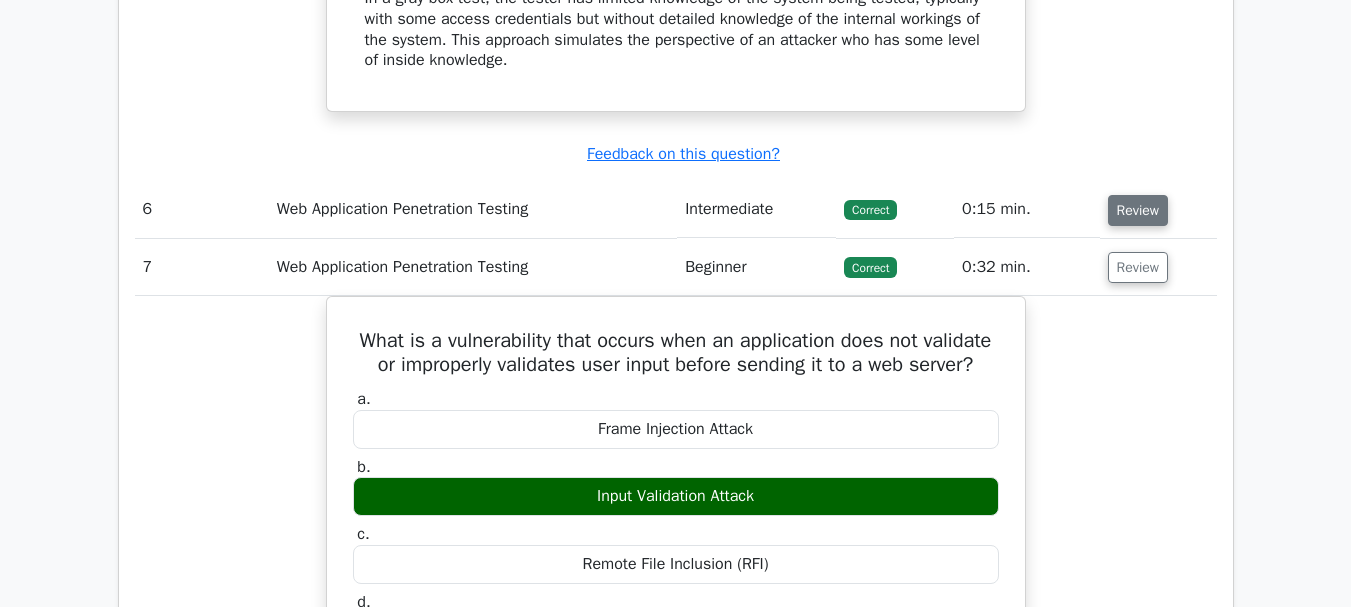 click on "Review" at bounding box center (1138, 210) 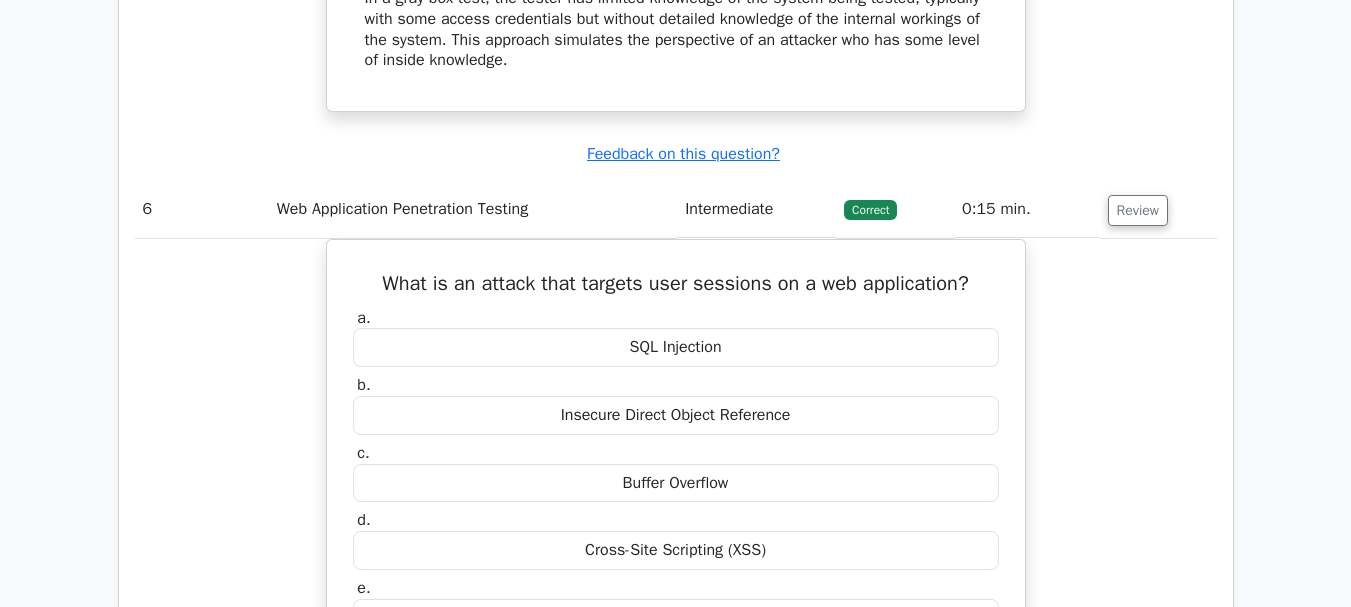 click on "What is an attack that targets user sessions on a web application?
a.
SQL Injection
b.
c." at bounding box center [676, 675] 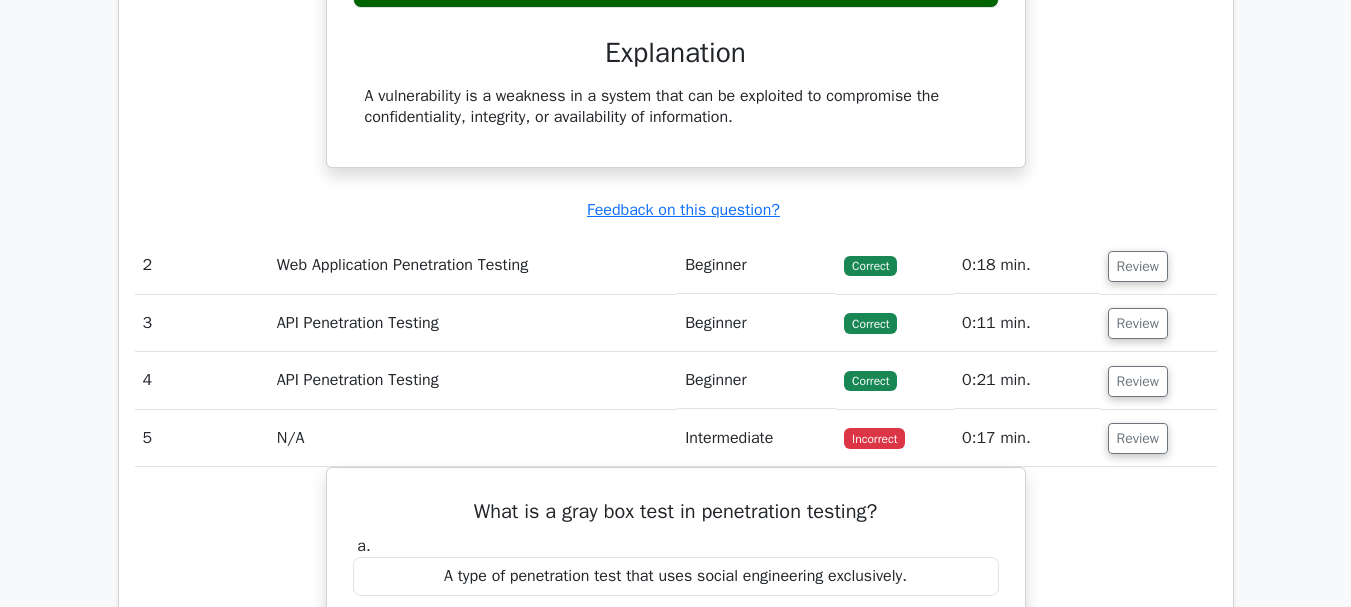 scroll, scrollTop: 1920, scrollLeft: 0, axis: vertical 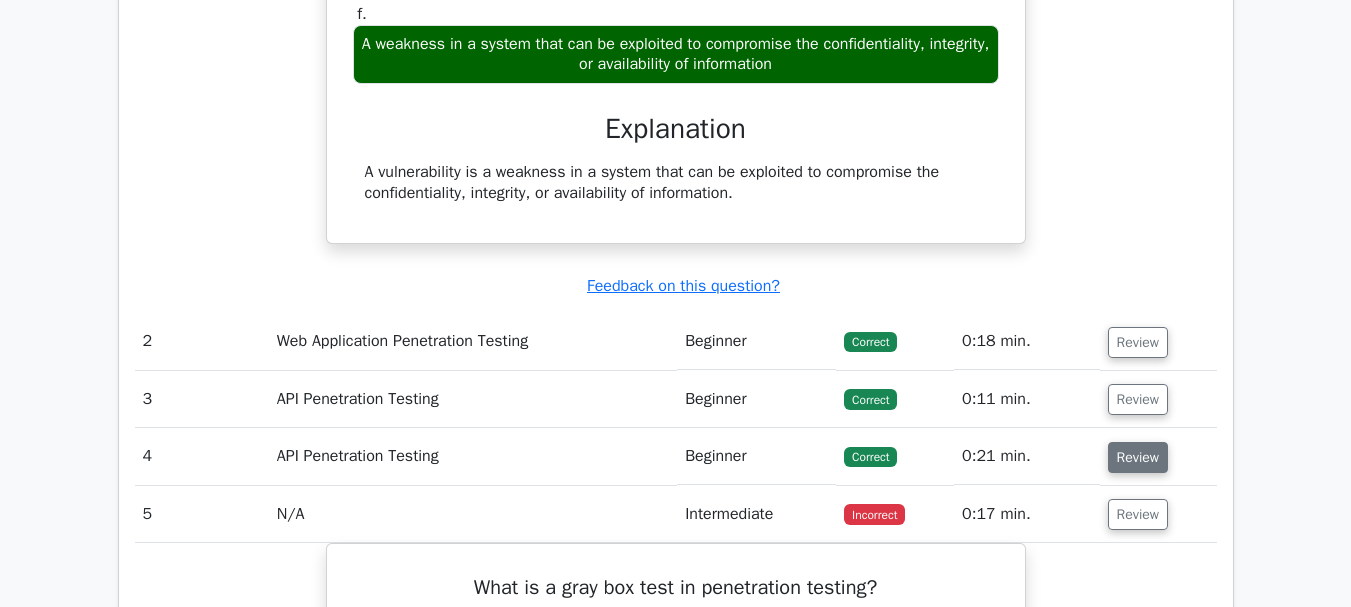 click on "Review" at bounding box center [1138, 457] 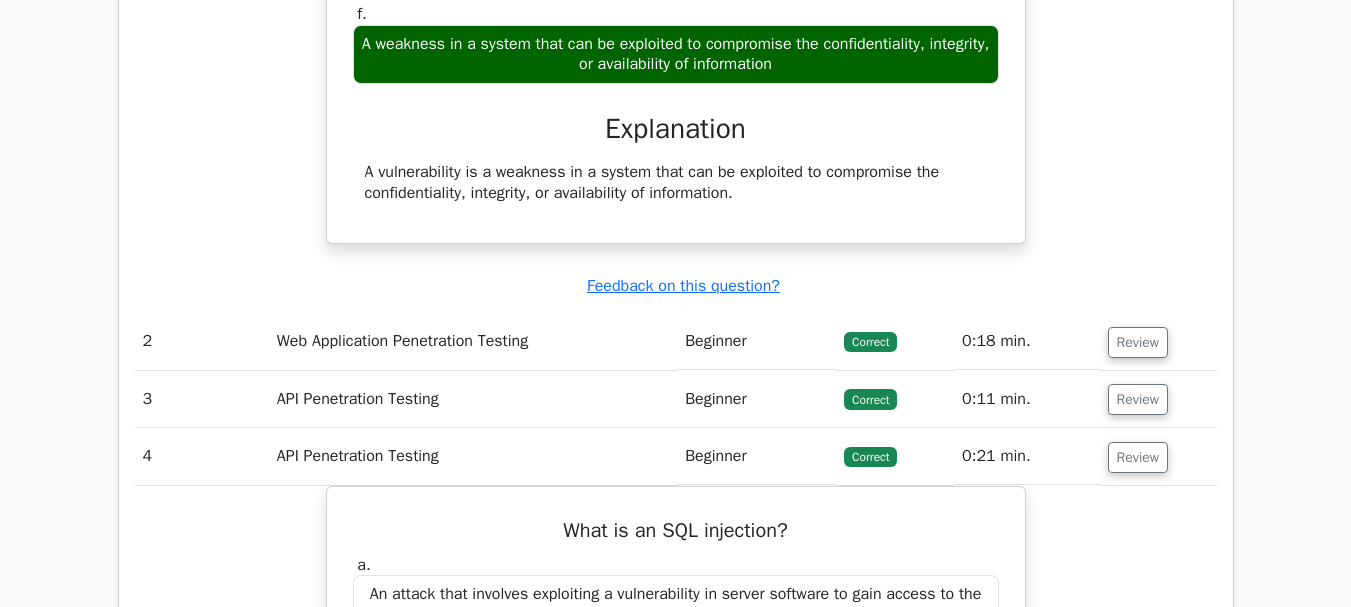 type 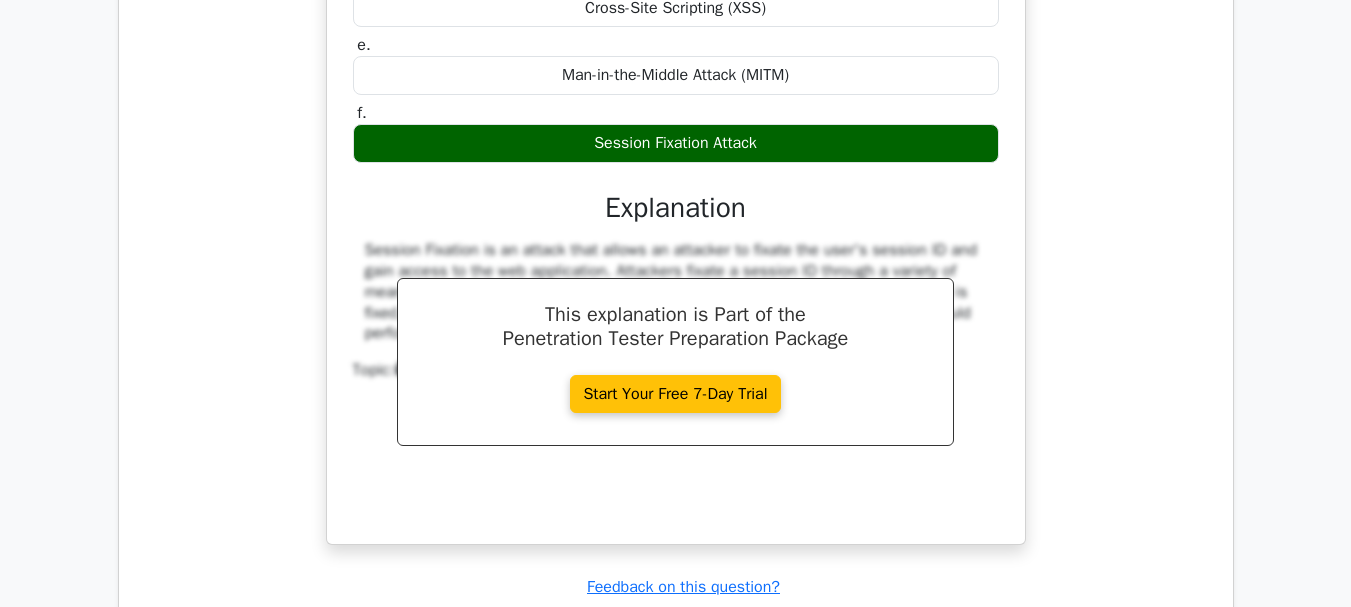 scroll, scrollTop: 4600, scrollLeft: 0, axis: vertical 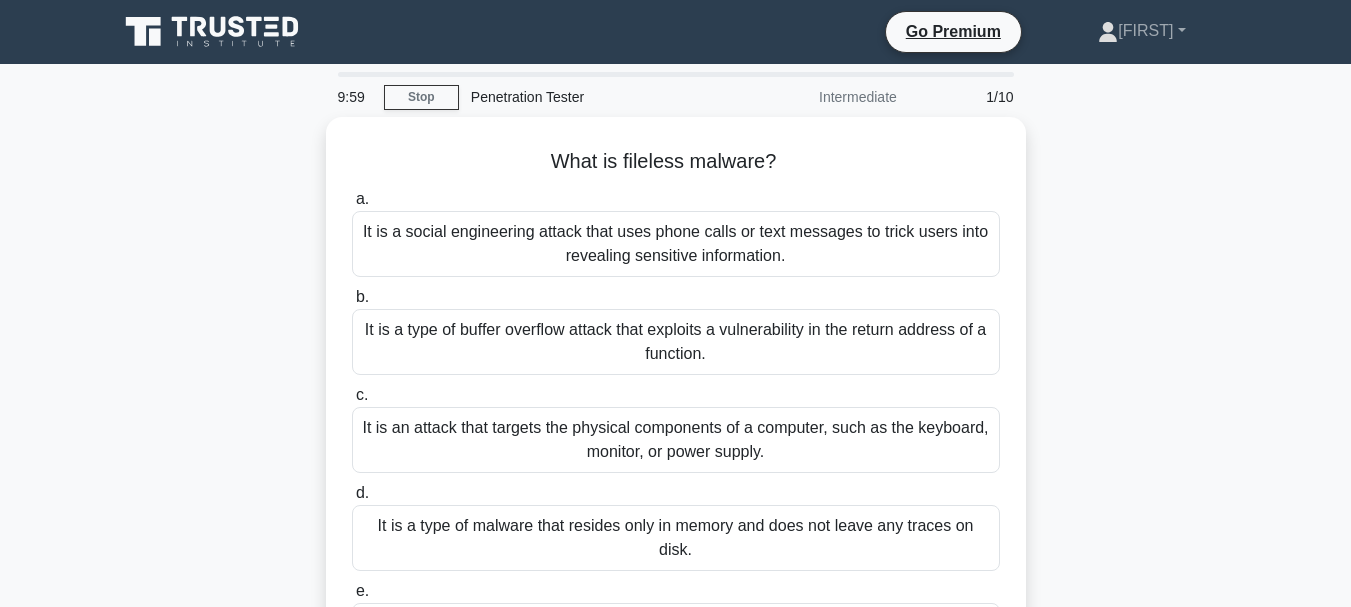 click on "What is fileless malware?
.spinner_0XTQ{transform-origin:center;animation:spinner_y6GP .75s linear infinite}@keyframes spinner_y6GP{100%{transform:rotate(360deg)}}
a.
It is a social engineering attack that uses phone calls or text messages to trick users into revealing sensitive information." at bounding box center [676, 460] 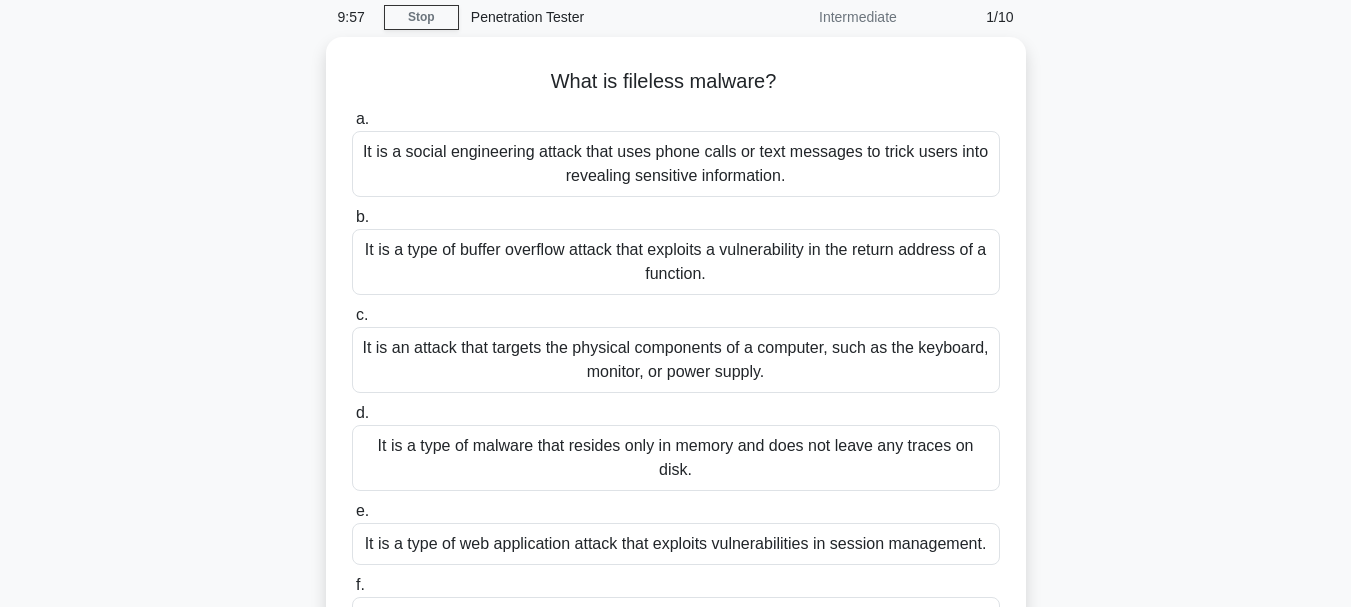 scroll, scrollTop: 120, scrollLeft: 0, axis: vertical 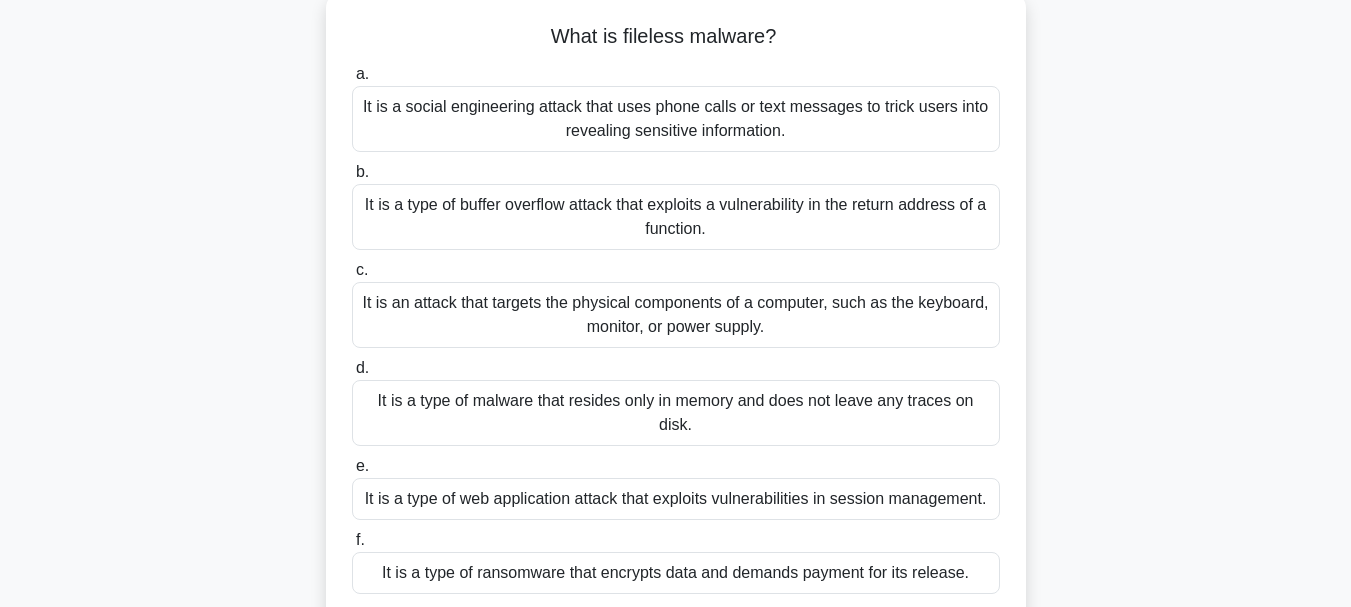 click on "It is a type of malware that resides only in memory and does not leave any traces on disk." at bounding box center [676, 413] 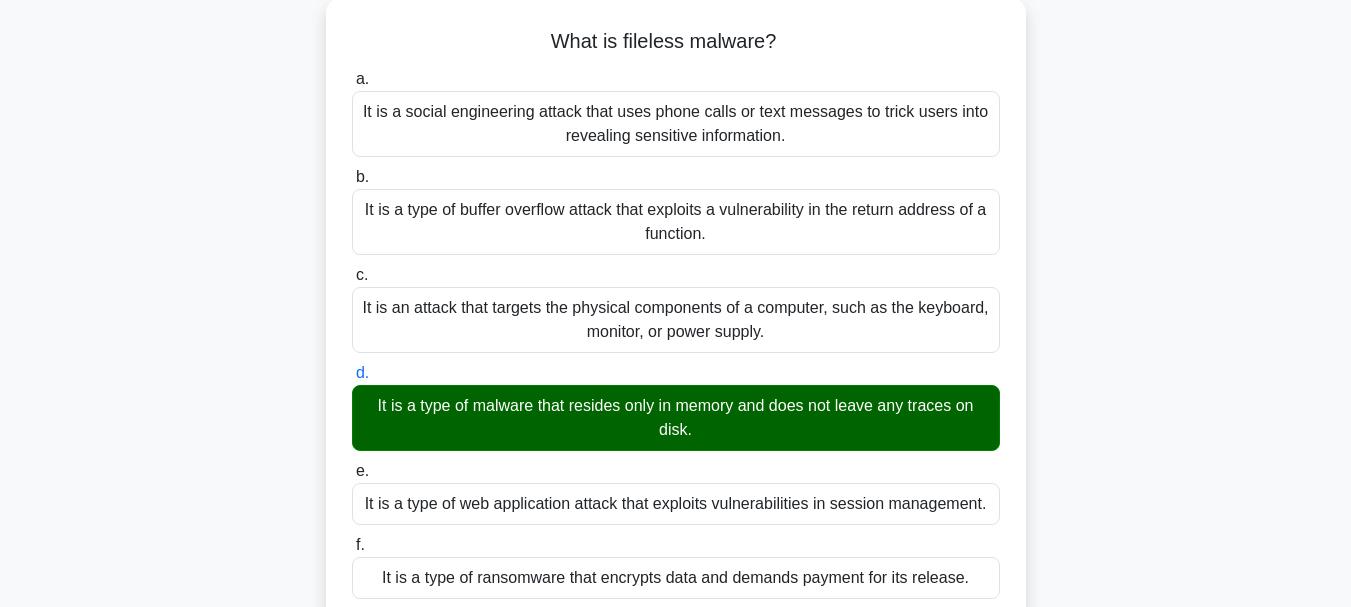 click on "e.
It is a type of web application attack that exploits vulnerabilities in session management." at bounding box center [352, 471] 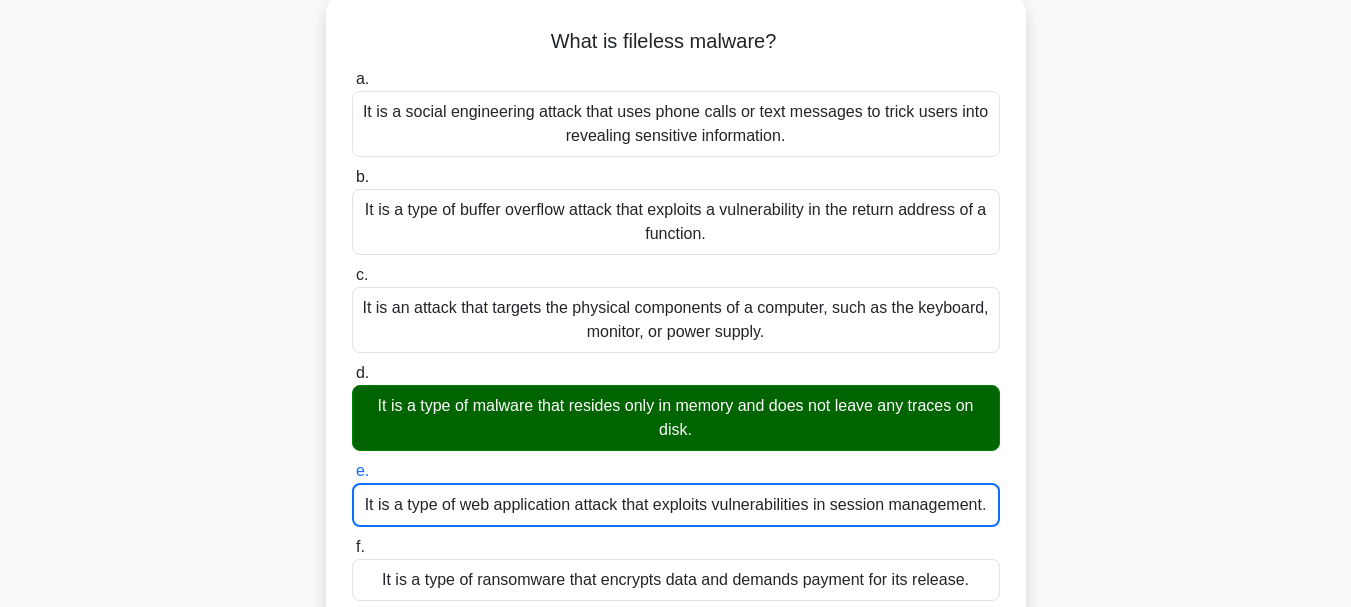 click on "f.
It is a type of ransomware that encrypts data and demands payment for its release." at bounding box center (352, 547) 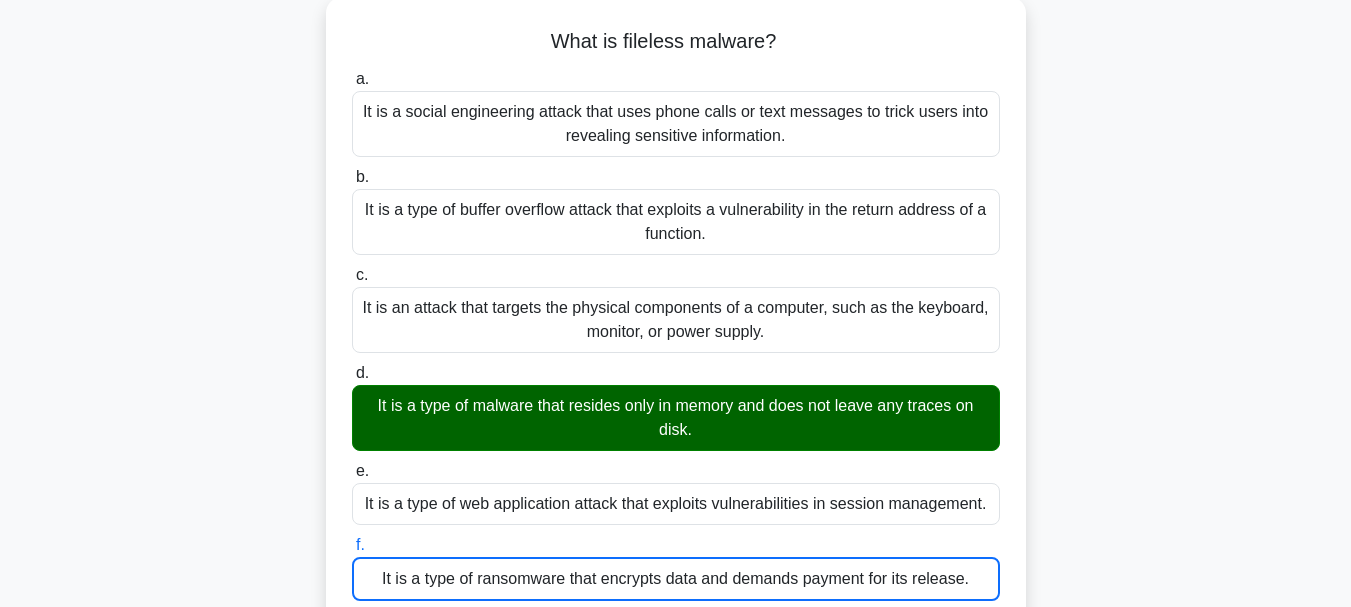 click on "a.
It is a social engineering attack that uses phone calls or text messages to trick users into revealing sensitive information." at bounding box center (352, 79) 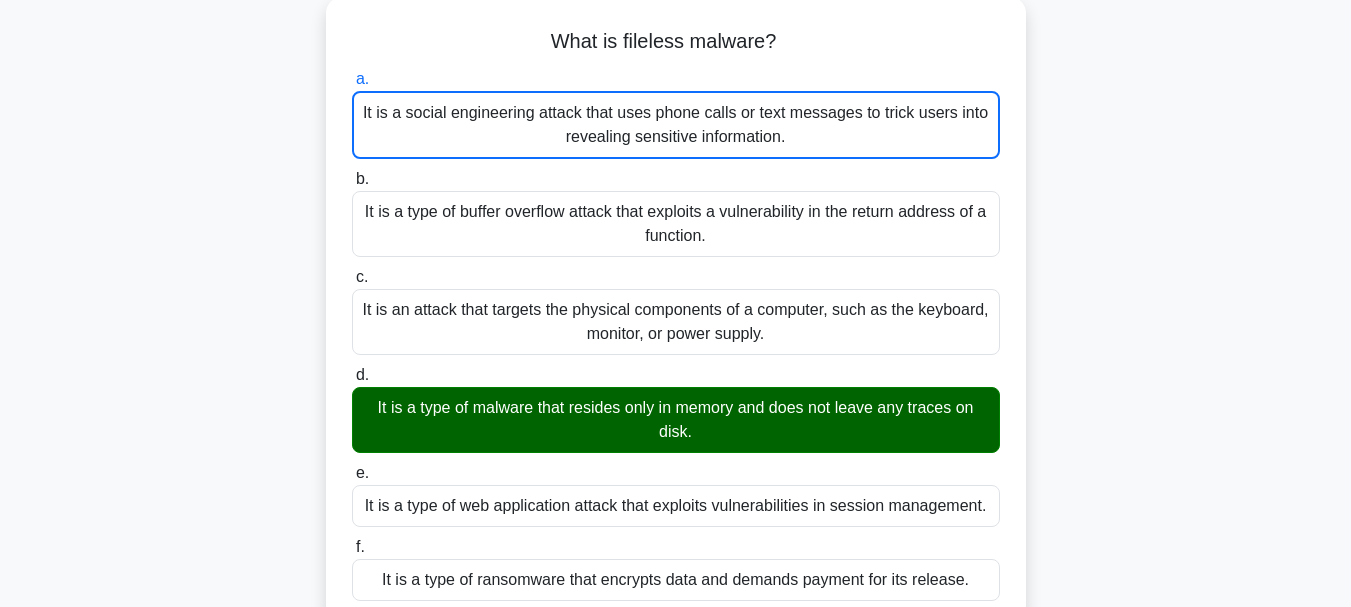 click on "b.
It is a type of buffer overflow attack that exploits a vulnerability in the return address of a function." at bounding box center [352, 179] 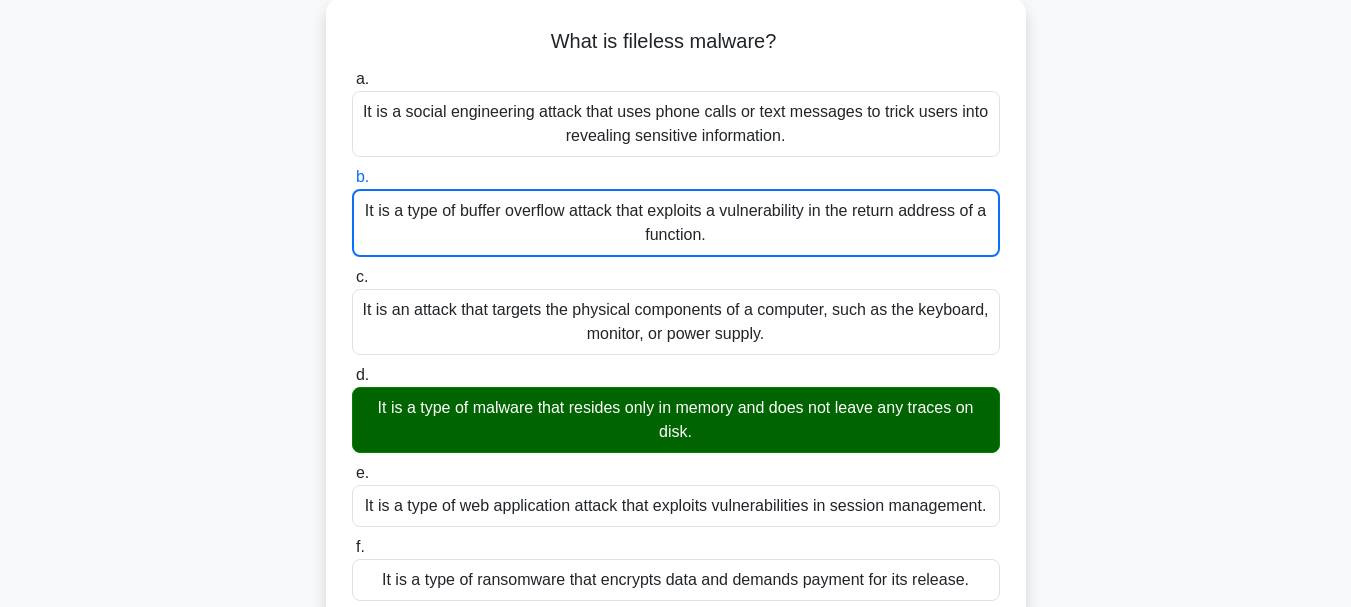 click on "c.
It is an attack that targets the physical components of a computer, such as the keyboard, monitor, or power supply." at bounding box center (352, 277) 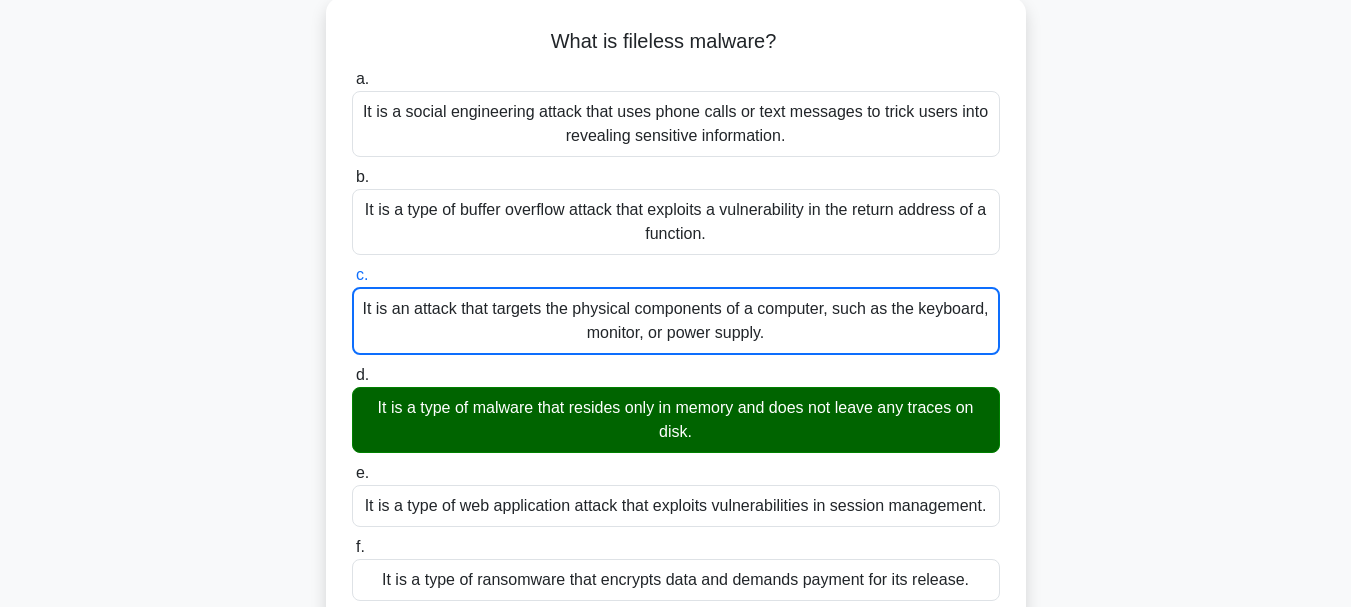 click on "d.
It is a type of malware that resides only in memory and does not leave any traces on disk." at bounding box center [352, 375] 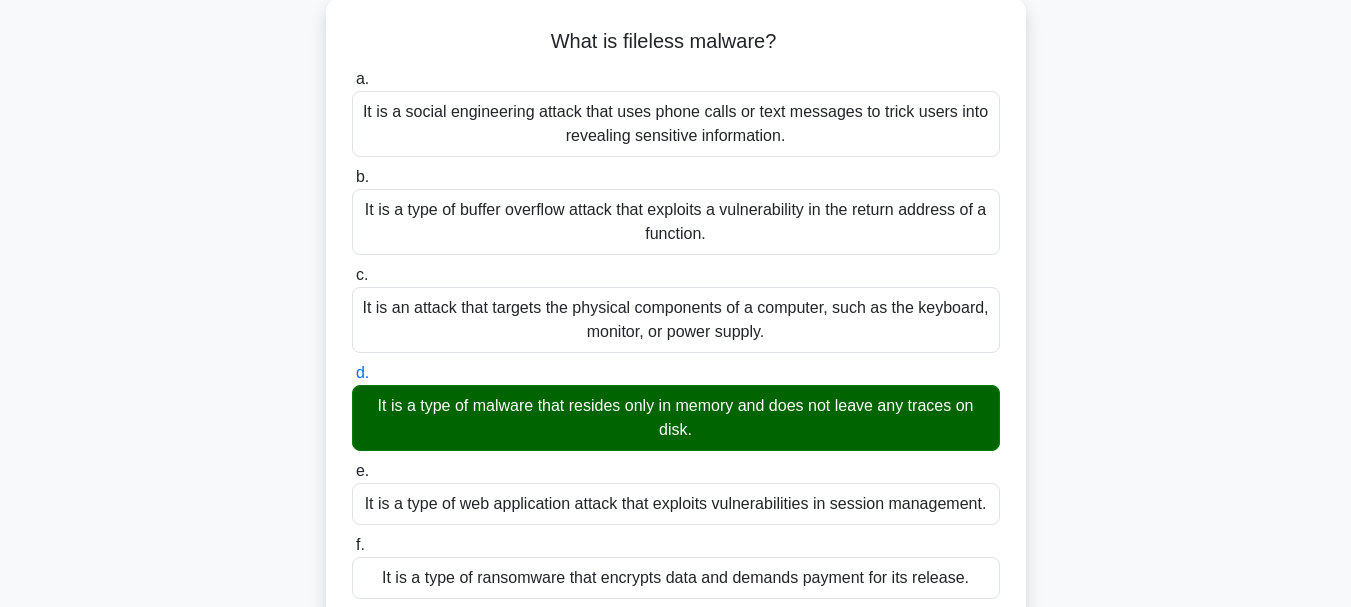 click on "e.
It is a type of web application attack that exploits vulnerabilities in session management." at bounding box center (352, 471) 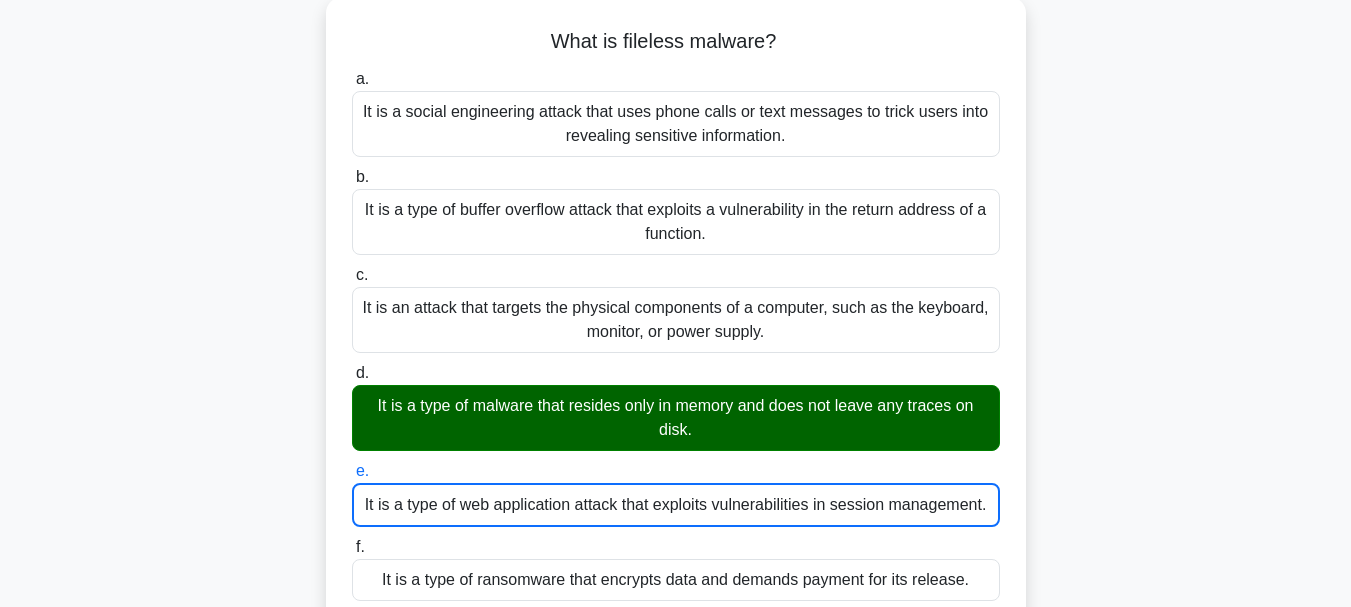 click on "f.
It is a type of ransomware that encrypts data and demands payment for its release." at bounding box center (352, 547) 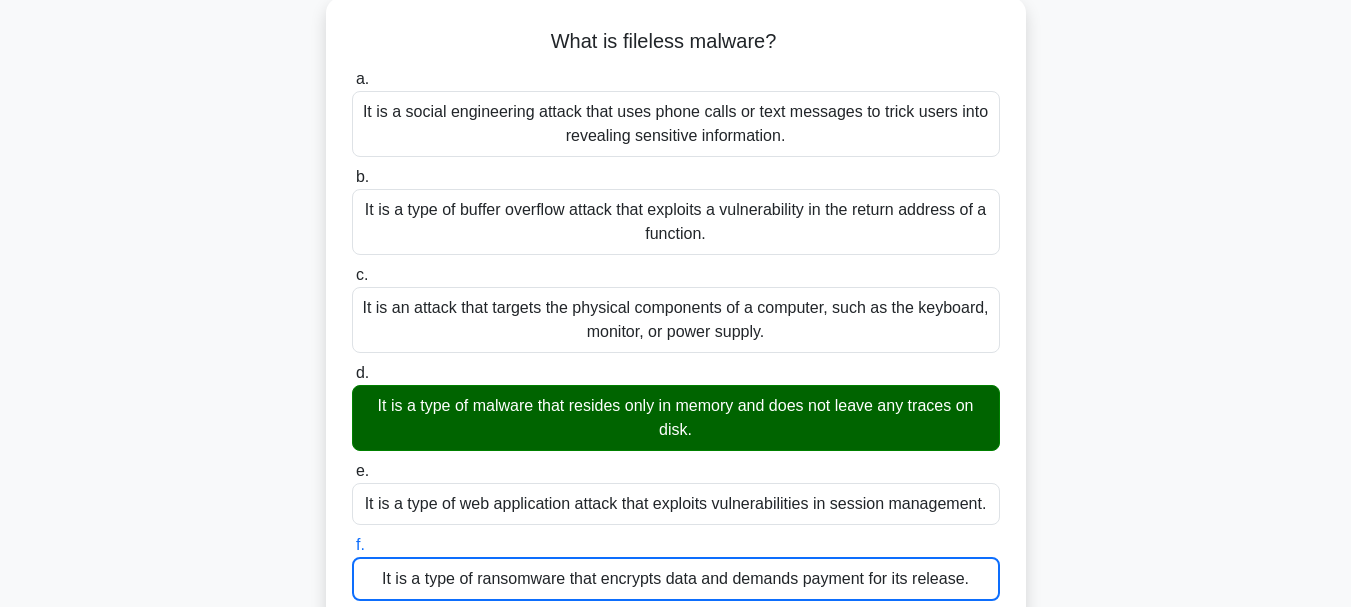 click on "a.
It is a social engineering attack that uses phone calls or text messages to trick users into revealing sensitive information." at bounding box center [352, 79] 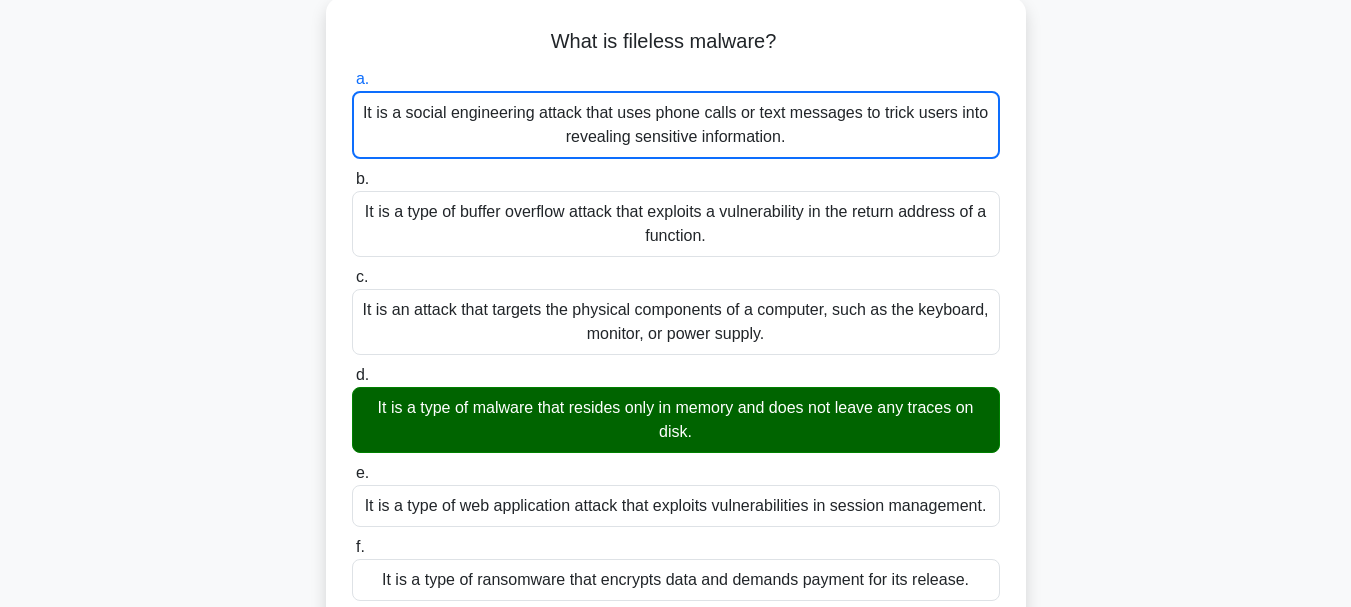 click on "b.
It is a type of buffer overflow attack that exploits a vulnerability in the return address of a function." at bounding box center [352, 179] 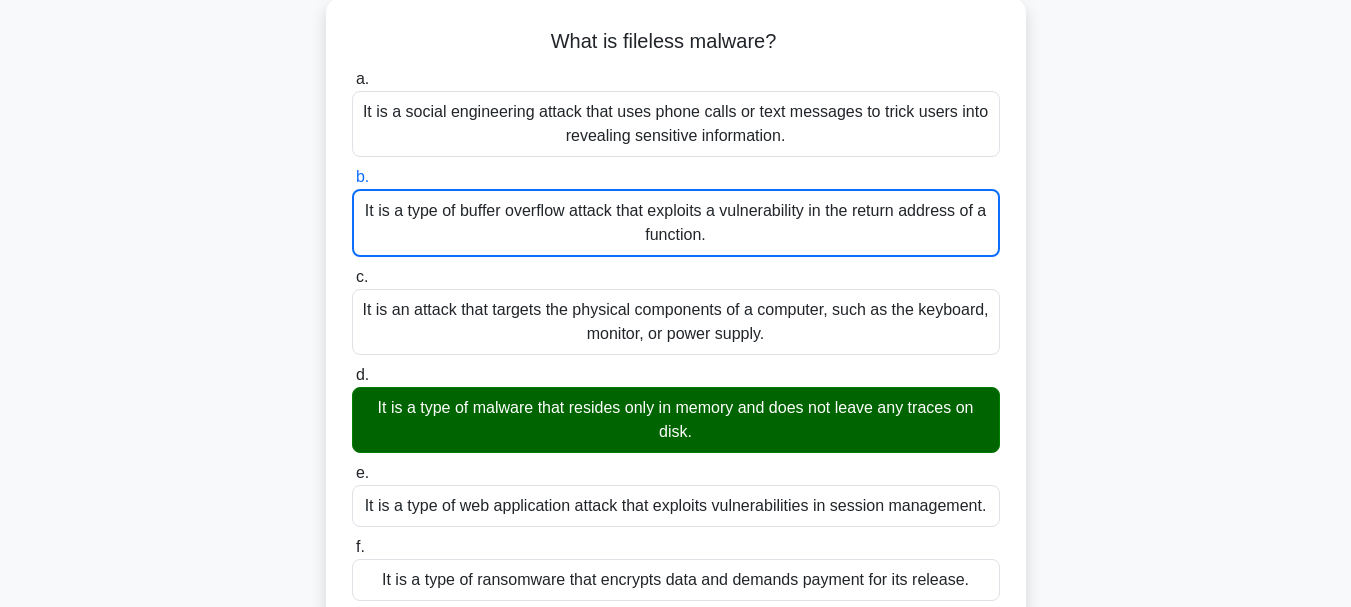 click on "c.
It is an attack that targets the physical components of a computer, such as the keyboard, monitor, or power supply." at bounding box center [352, 277] 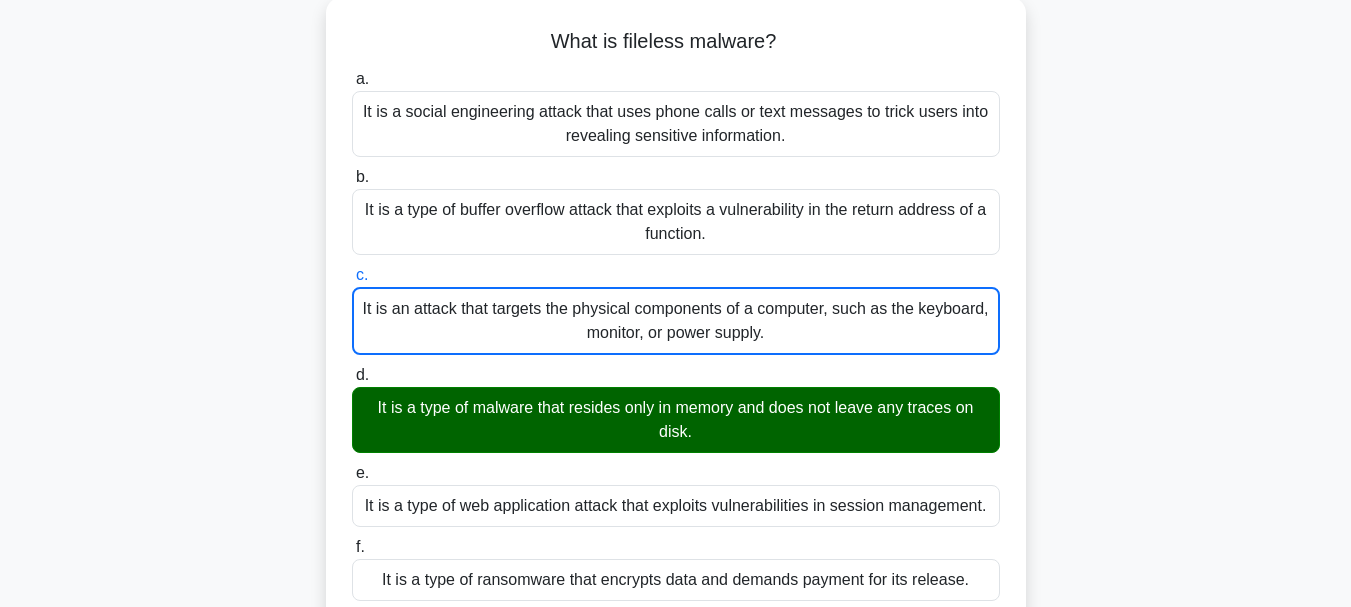 click on "d.
It is a type of malware that resides only in memory and does not leave any traces on disk." at bounding box center [352, 375] 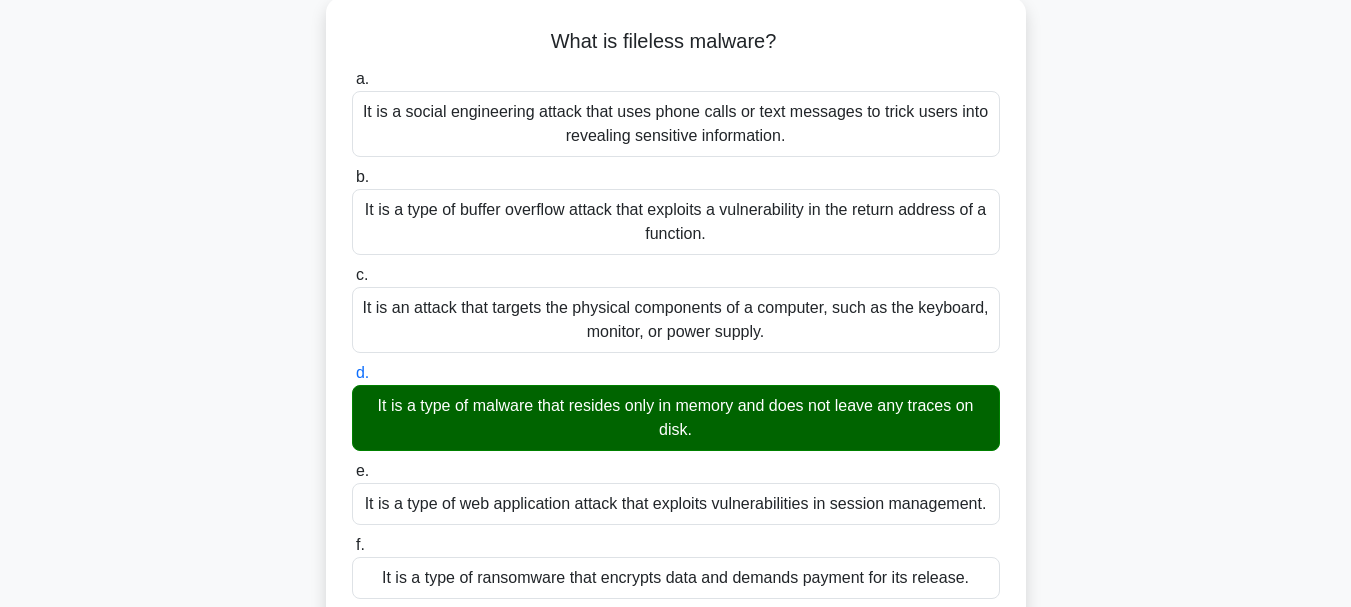 click on "e.
It is a type of web application attack that exploits vulnerabilities in session management." at bounding box center (352, 471) 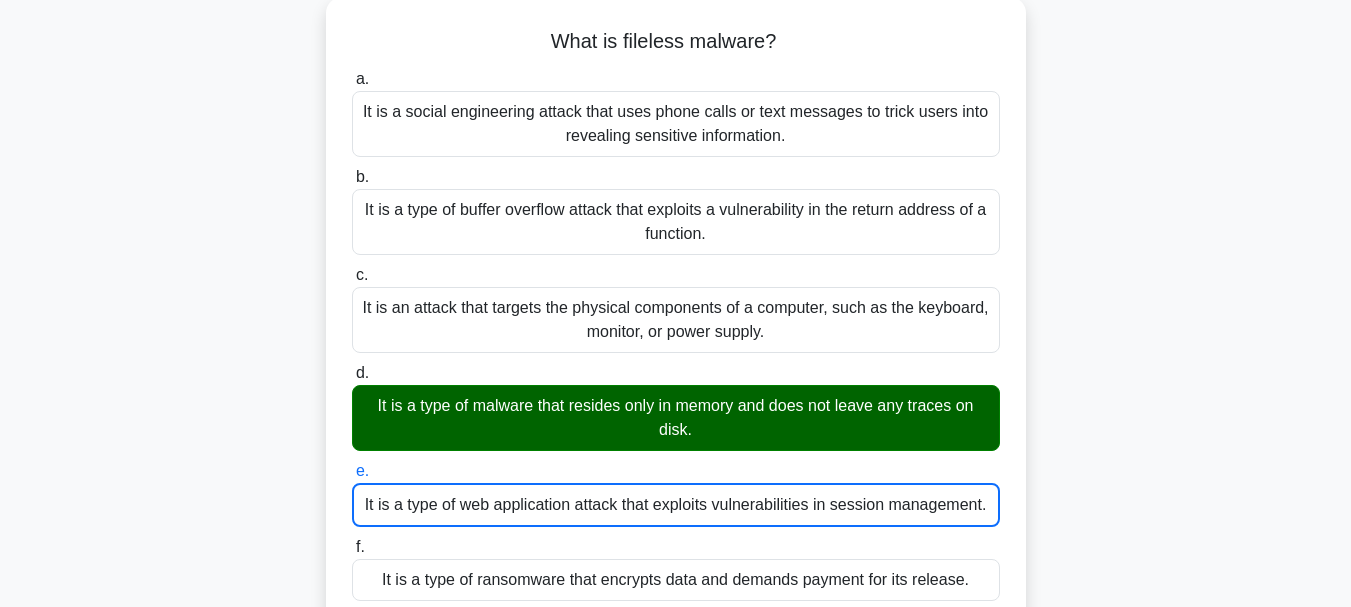 click on "f.
It is a type of ransomware that encrypts data and demands payment for its release." at bounding box center [352, 547] 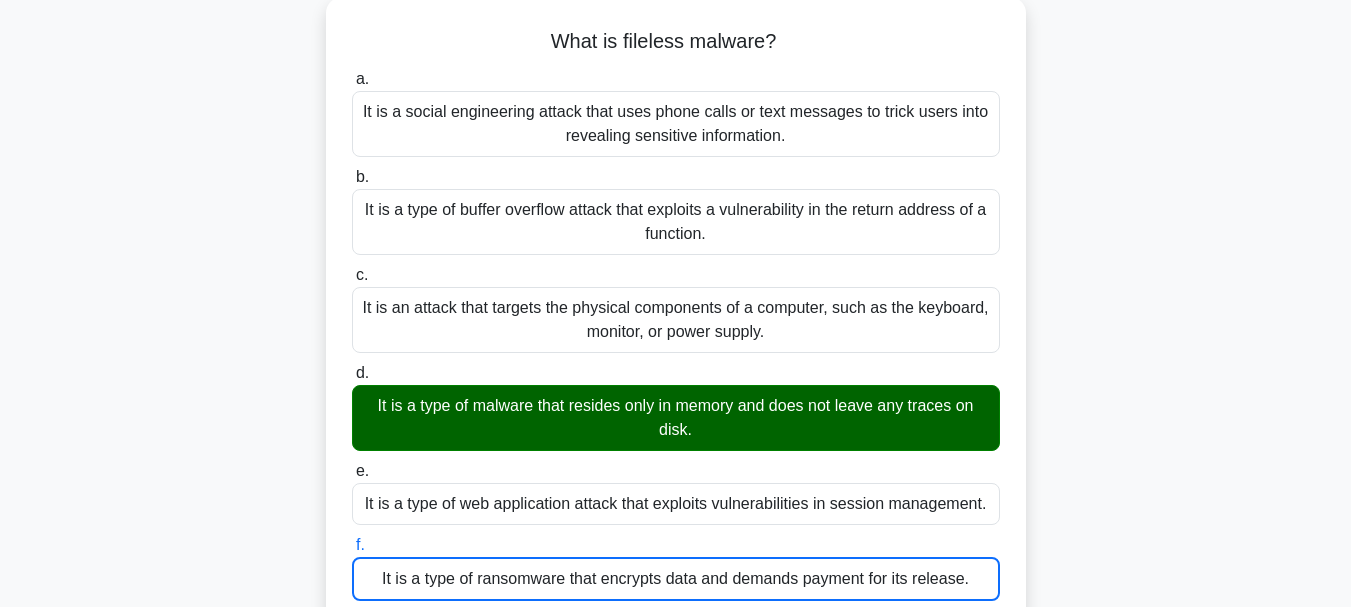 click on "a.
It is a social engineering attack that uses phone calls or text messages to trick users into revealing sensitive information." at bounding box center (352, 79) 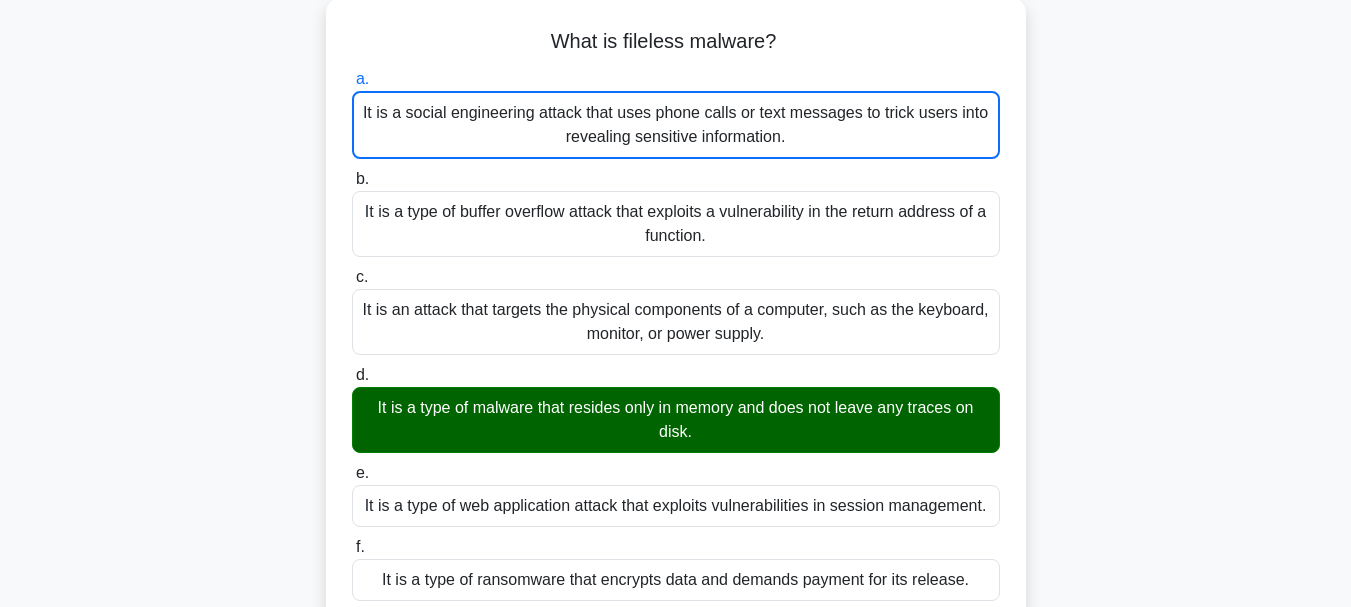 click on "b.
It is a type of buffer overflow attack that exploits a vulnerability in the return address of a function." at bounding box center [352, 179] 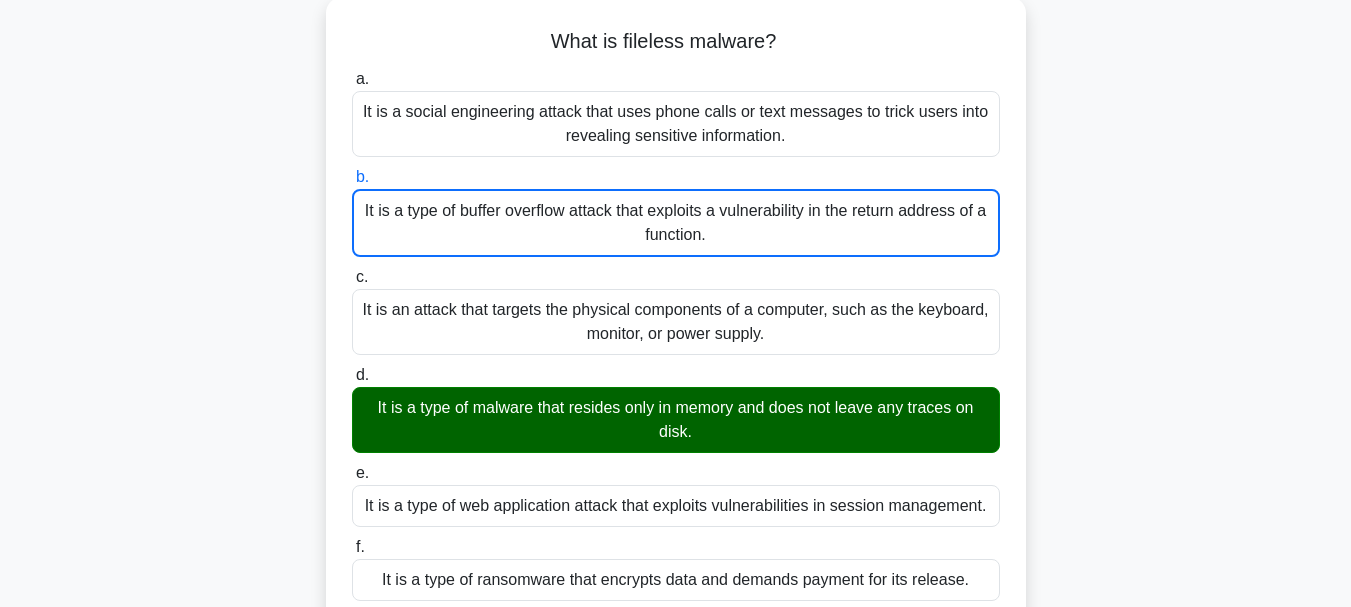 click on "c.
It is an attack that targets the physical components of a computer, such as the keyboard, monitor, or power supply." at bounding box center (352, 277) 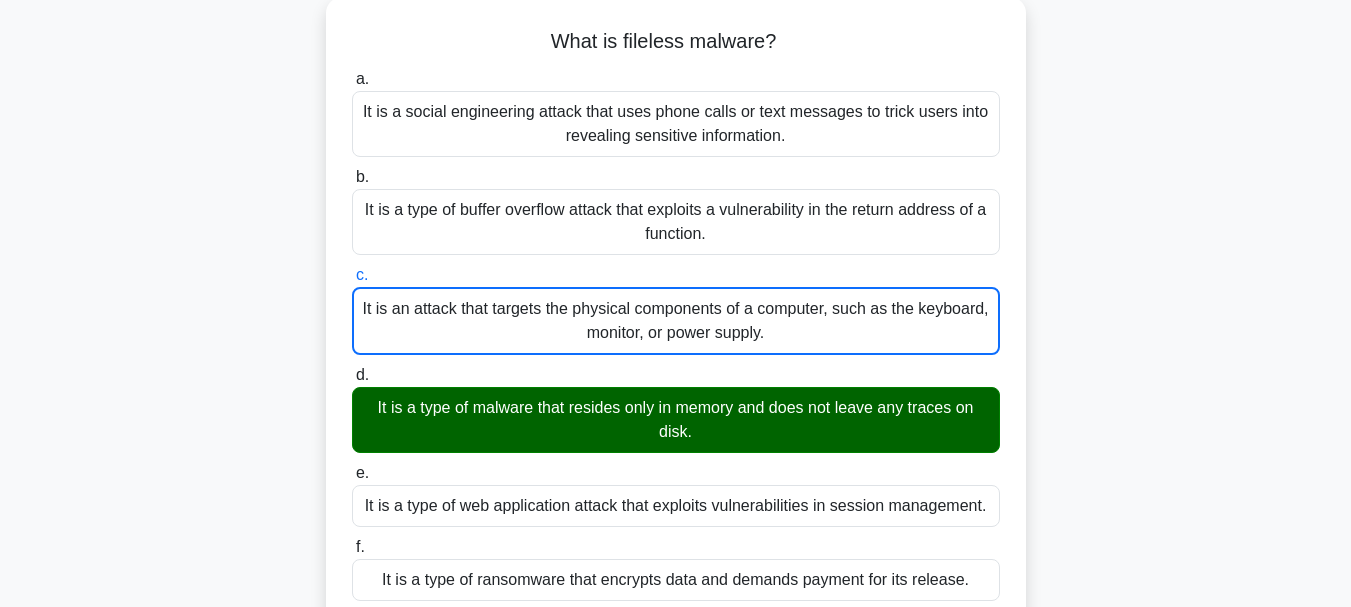 click on "d.
It is a type of malware that resides only in memory and does not leave any traces on disk." at bounding box center [352, 375] 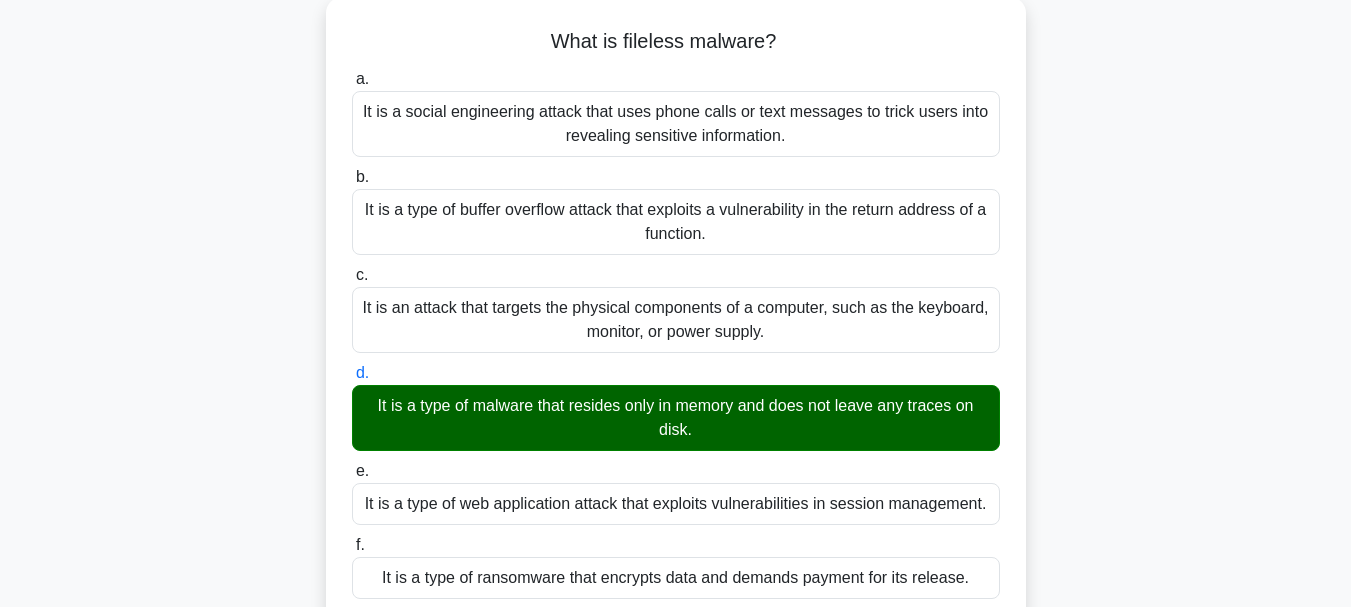 click on "e.
It is a type of web application attack that exploits vulnerabilities in session management." at bounding box center (352, 471) 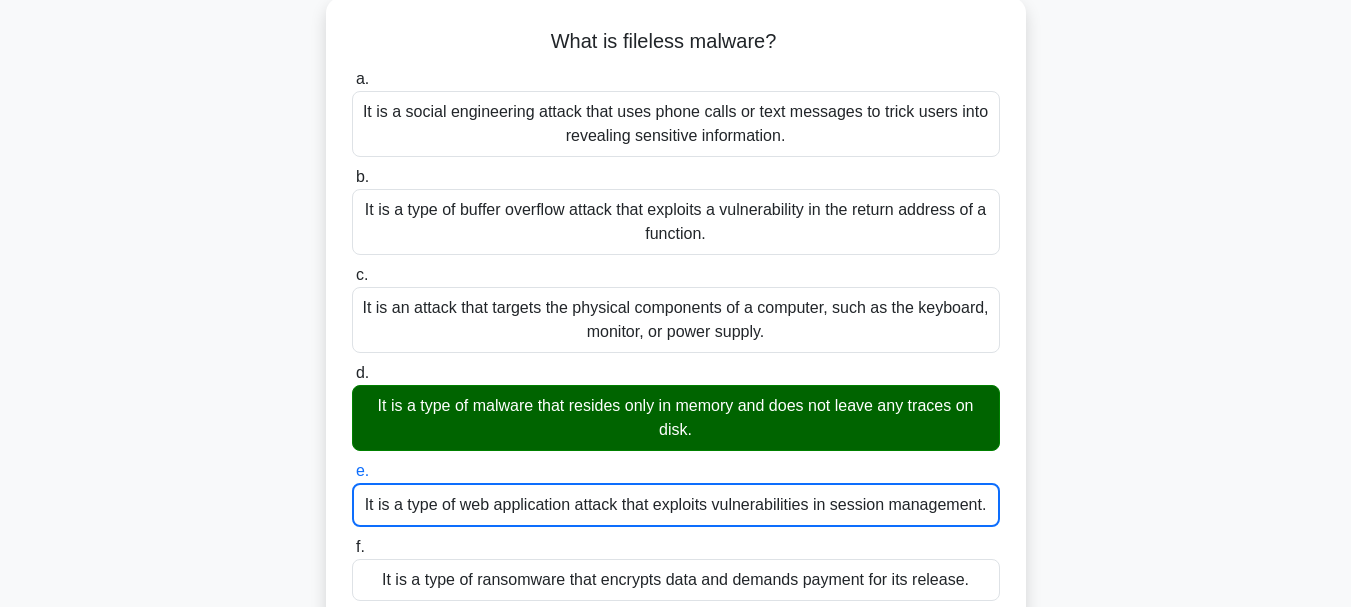 click on "f.
It is a type of ransomware that encrypts data and demands payment for its release." at bounding box center (352, 547) 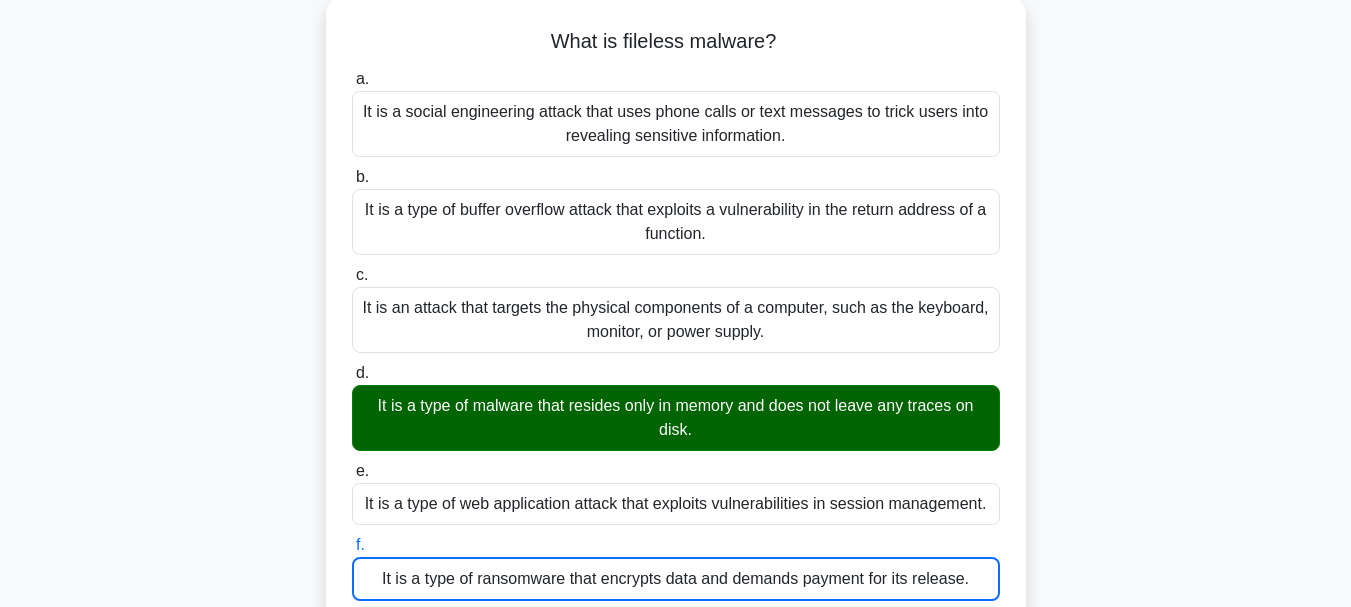 click on "a.
It is a social engineering attack that uses phone calls or text messages to trick users into revealing sensitive information." at bounding box center [352, 79] 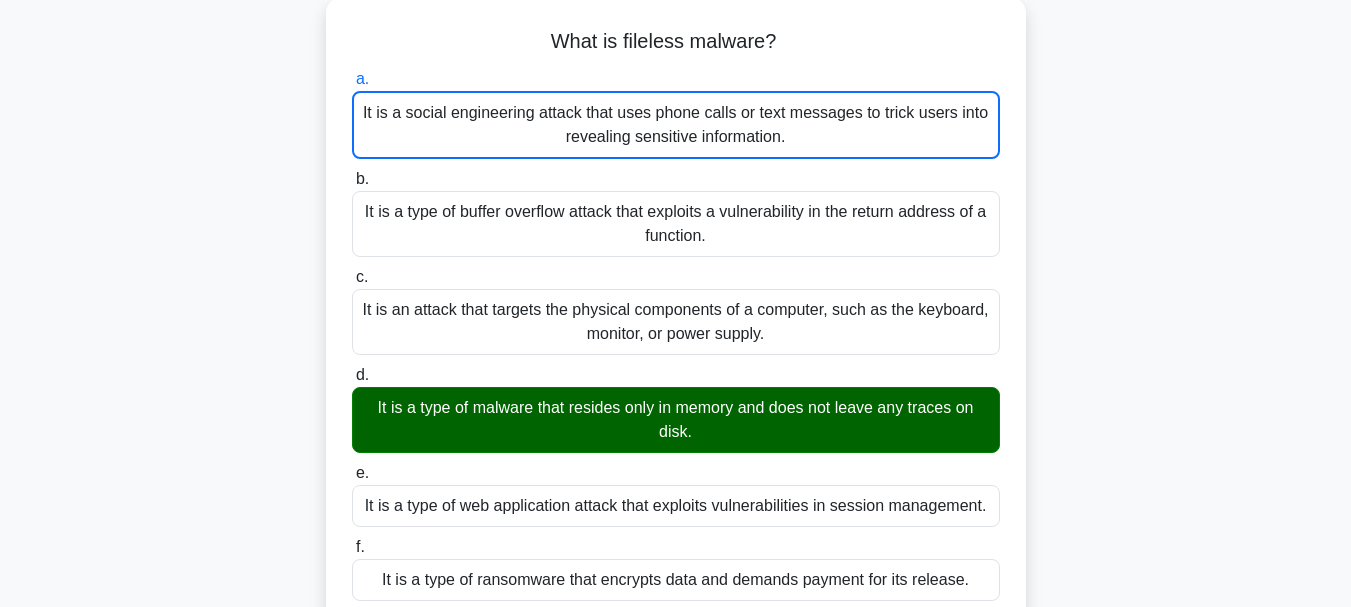 click on "b.
It is a type of buffer overflow attack that exploits a vulnerability in the return address of a function." at bounding box center [352, 179] 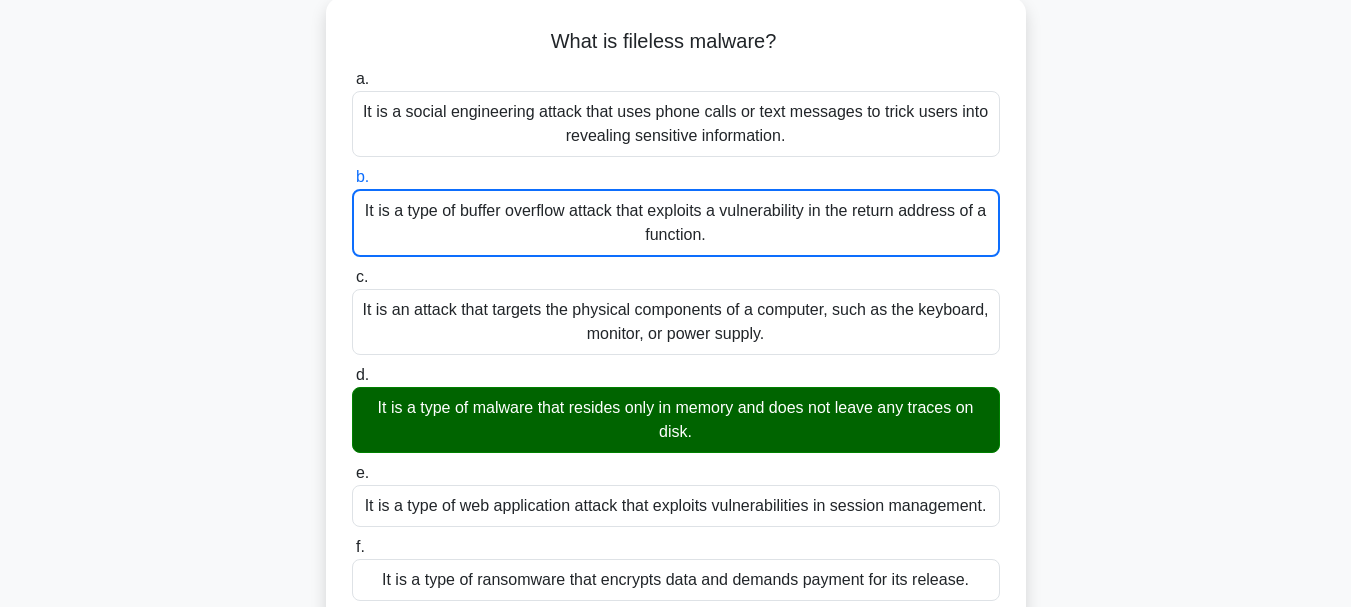 click on "c.
It is an attack that targets the physical components of a computer, such as the keyboard, monitor, or power supply." at bounding box center (352, 277) 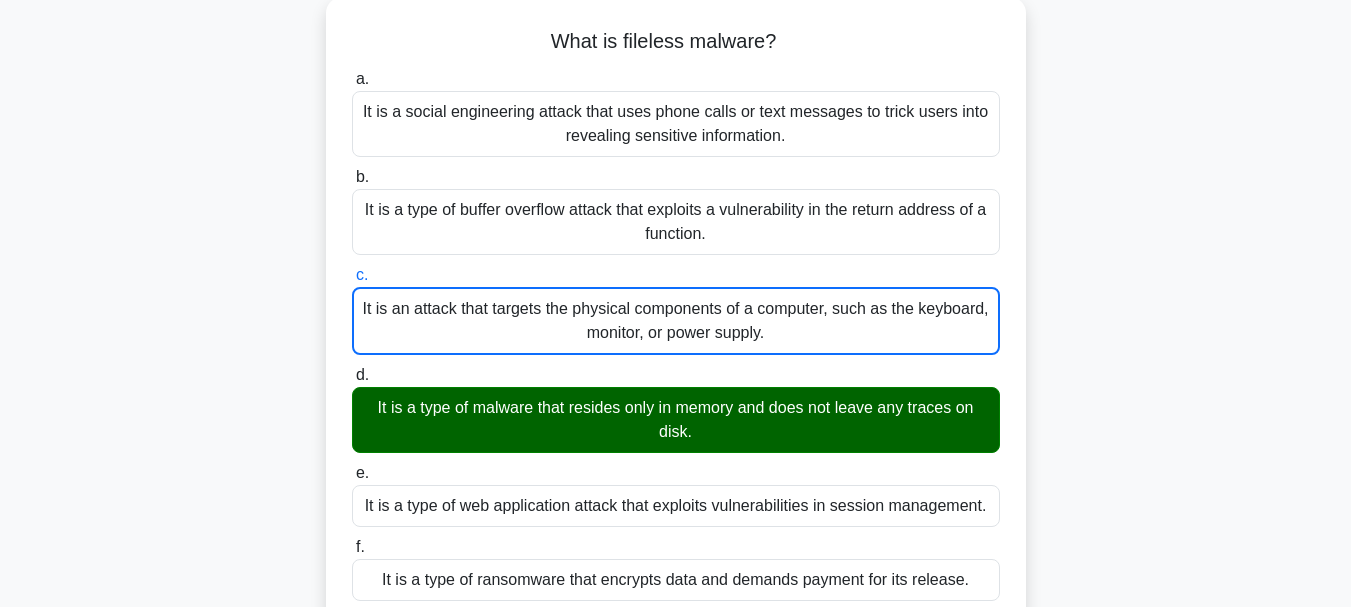click on "d.
It is a type of malware that resides only in memory and does not leave any traces on disk." at bounding box center (352, 375) 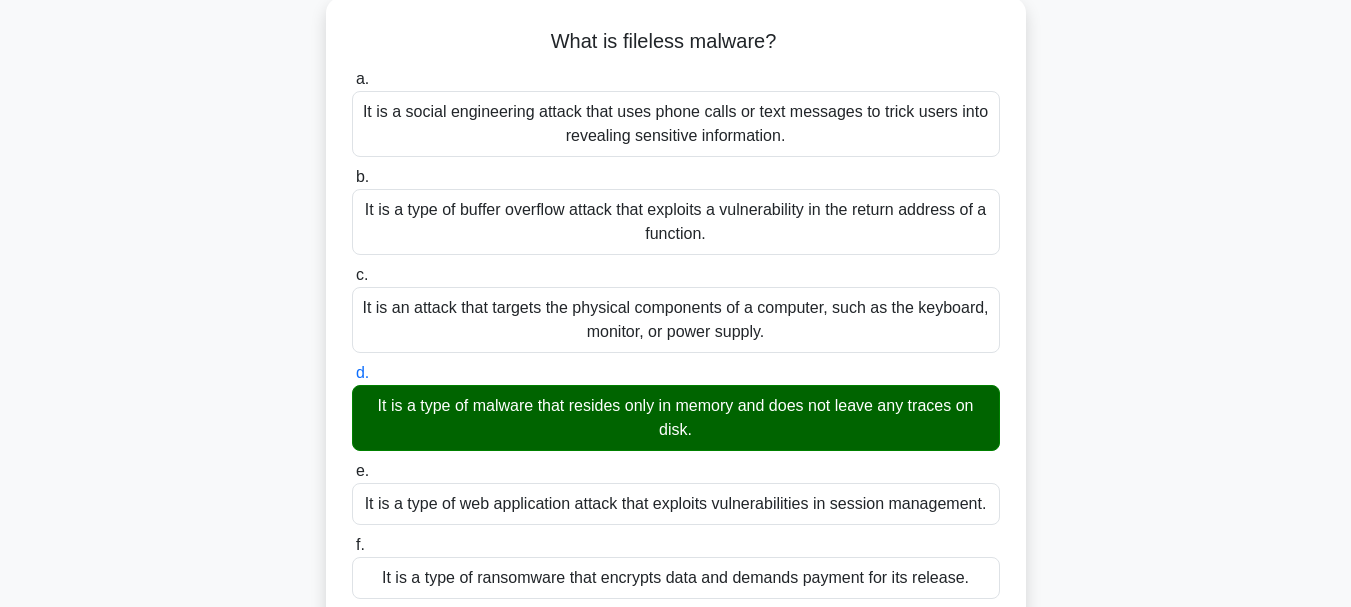 click on "e.
It is a type of web application attack that exploits vulnerabilities in session management." at bounding box center [352, 471] 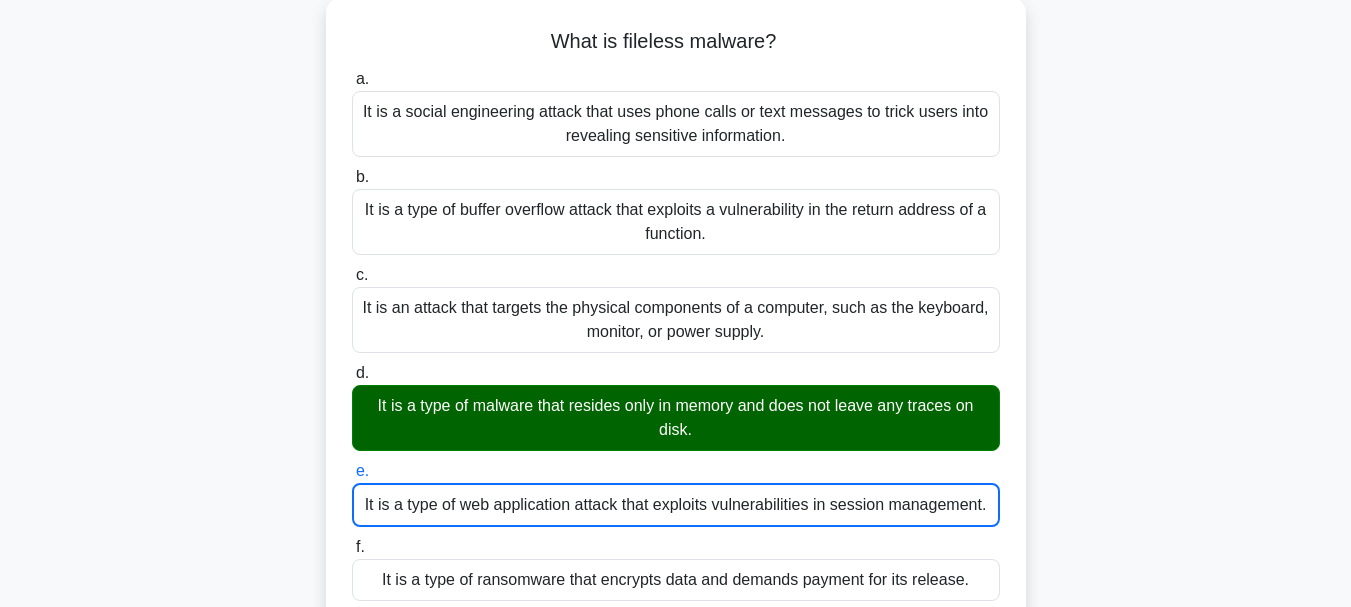 click on "f.
It is a type of ransomware that encrypts data and demands payment for its release." at bounding box center (352, 547) 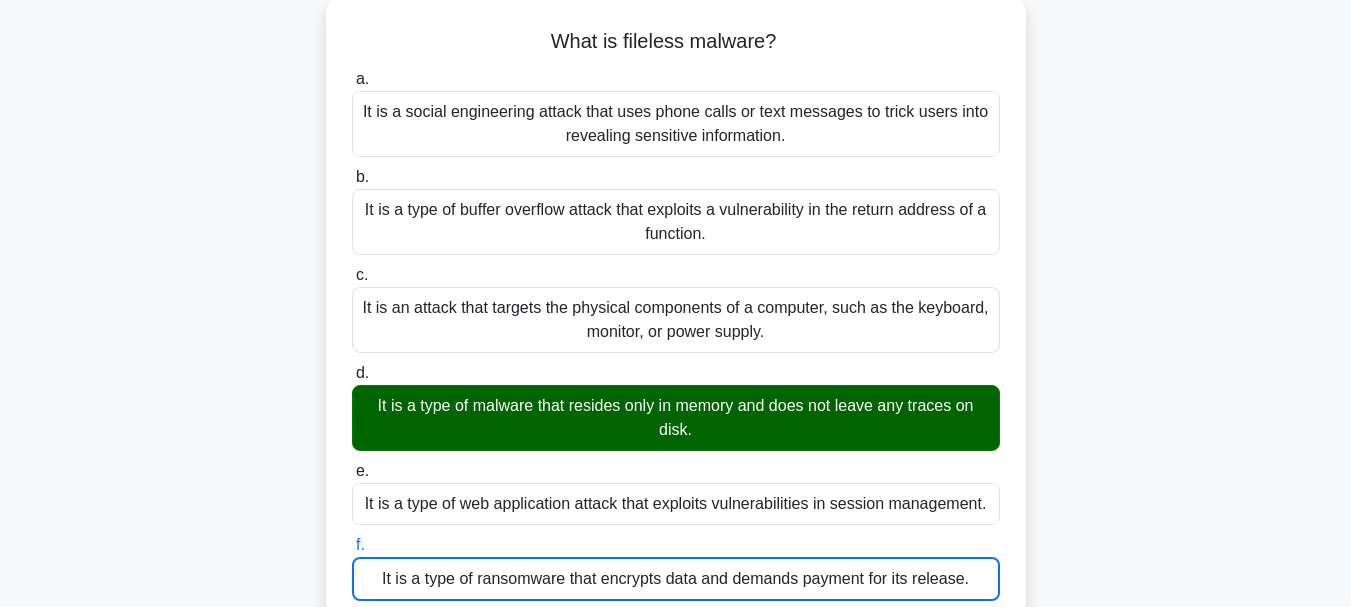 click on "a.
It is a social engineering attack that uses phone calls or text messages to trick users into revealing sensitive information." at bounding box center (352, 79) 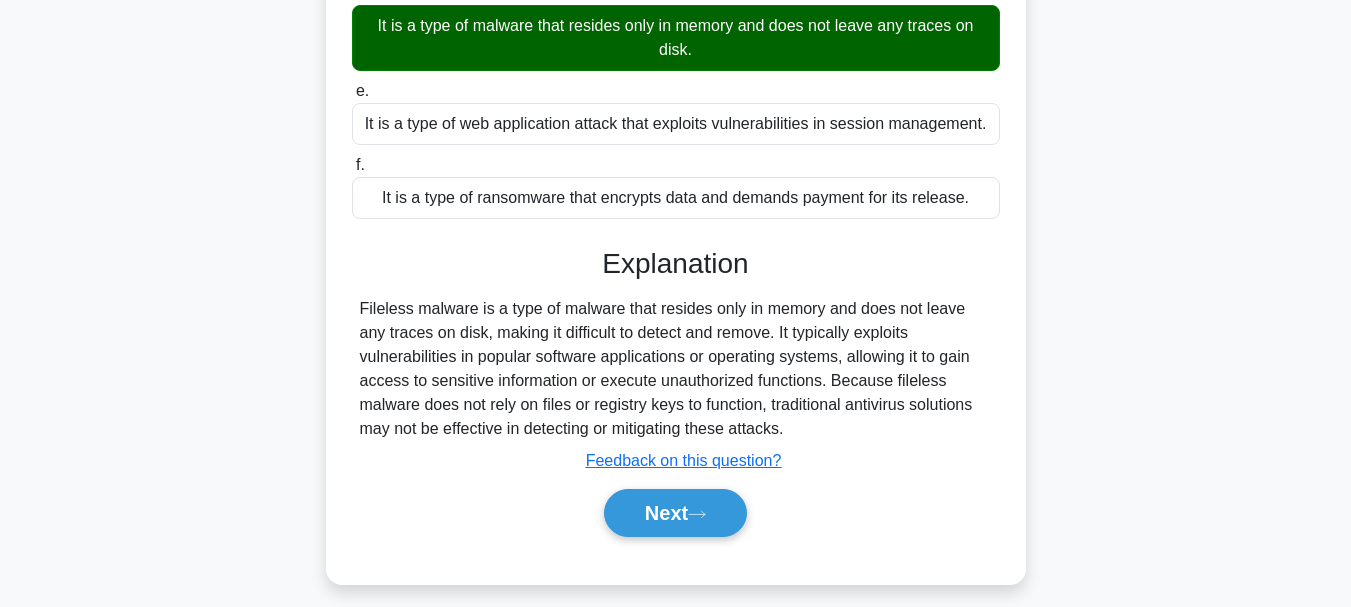 scroll, scrollTop: 513, scrollLeft: 0, axis: vertical 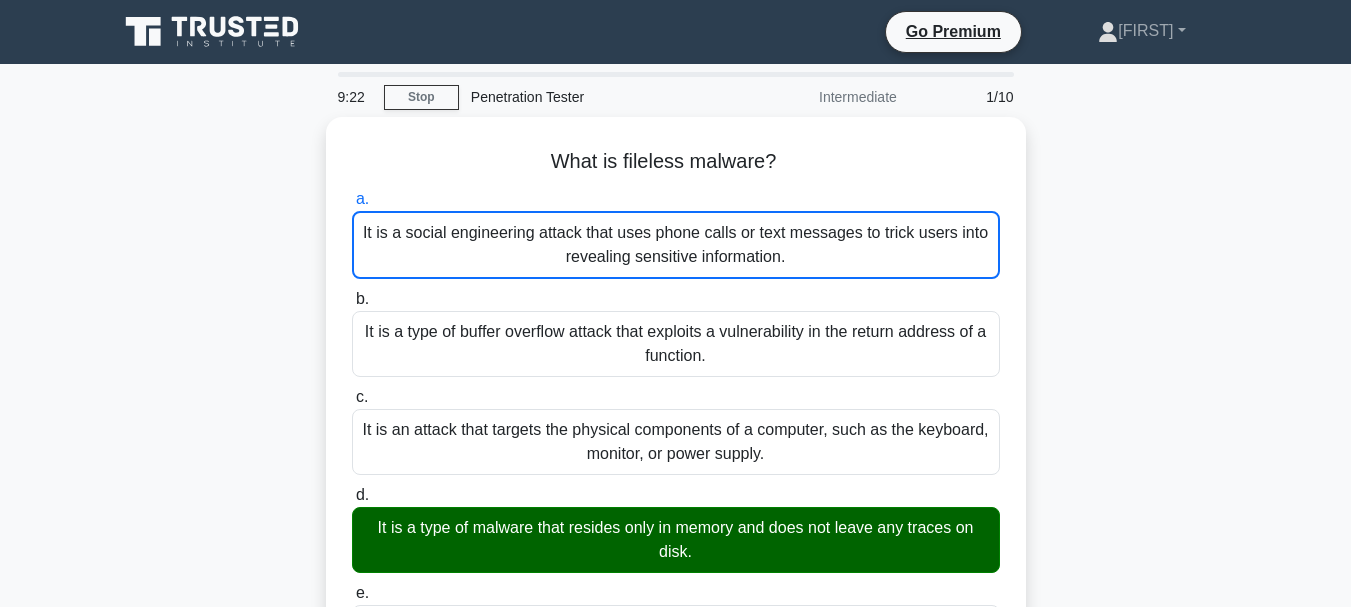 click on "b.
It is a type of buffer overflow attack that exploits a vulnerability in the return address of a function." at bounding box center [352, 299] 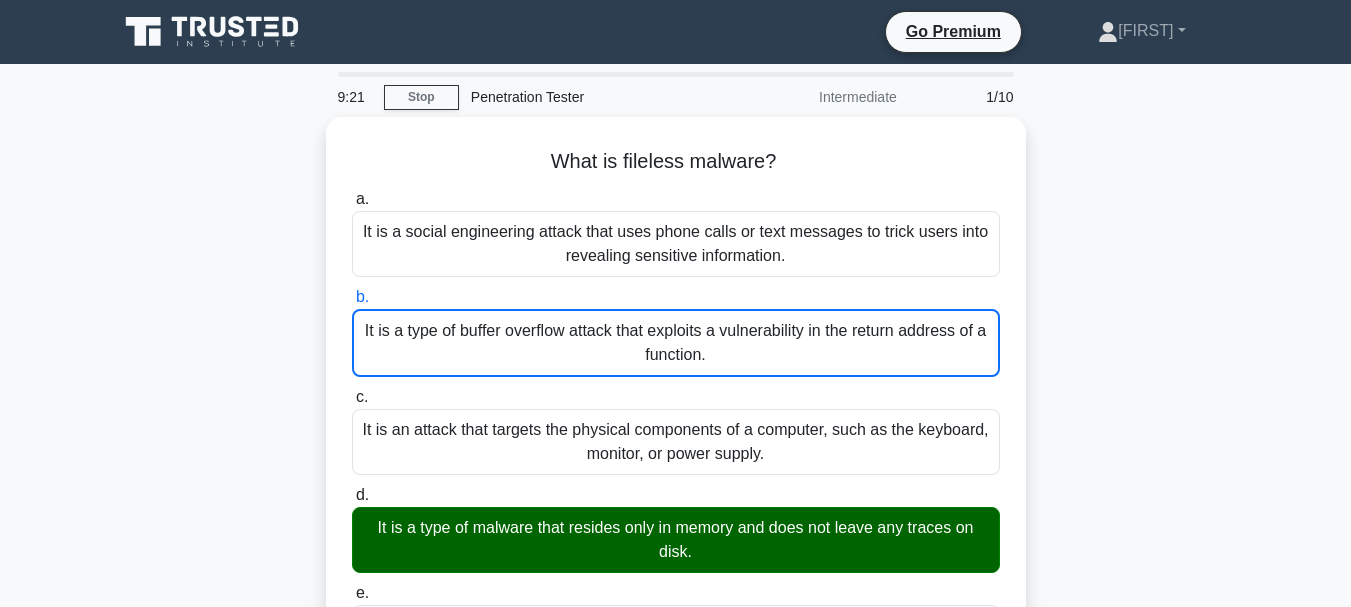 click on "c.
It is an attack that targets the physical components of a computer, such as the keyboard, monitor, or power supply." at bounding box center (352, 397) 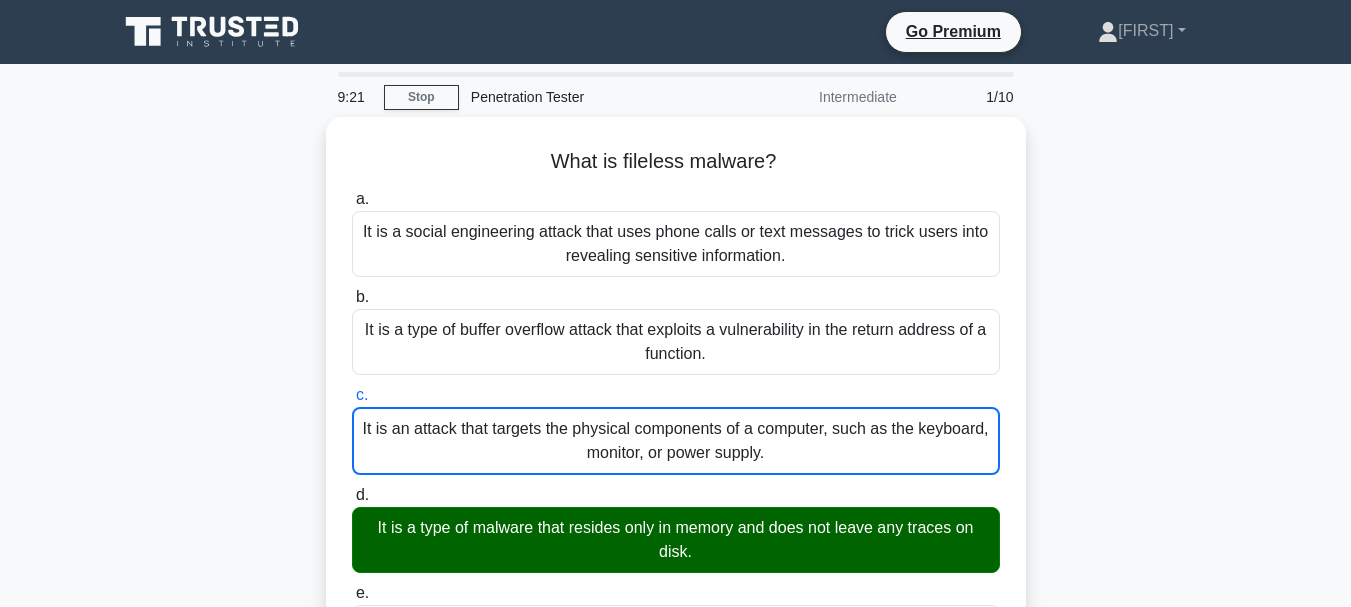 click on "d.
It is a type of malware that resides only in memory and does not leave any traces on disk." at bounding box center (352, 495) 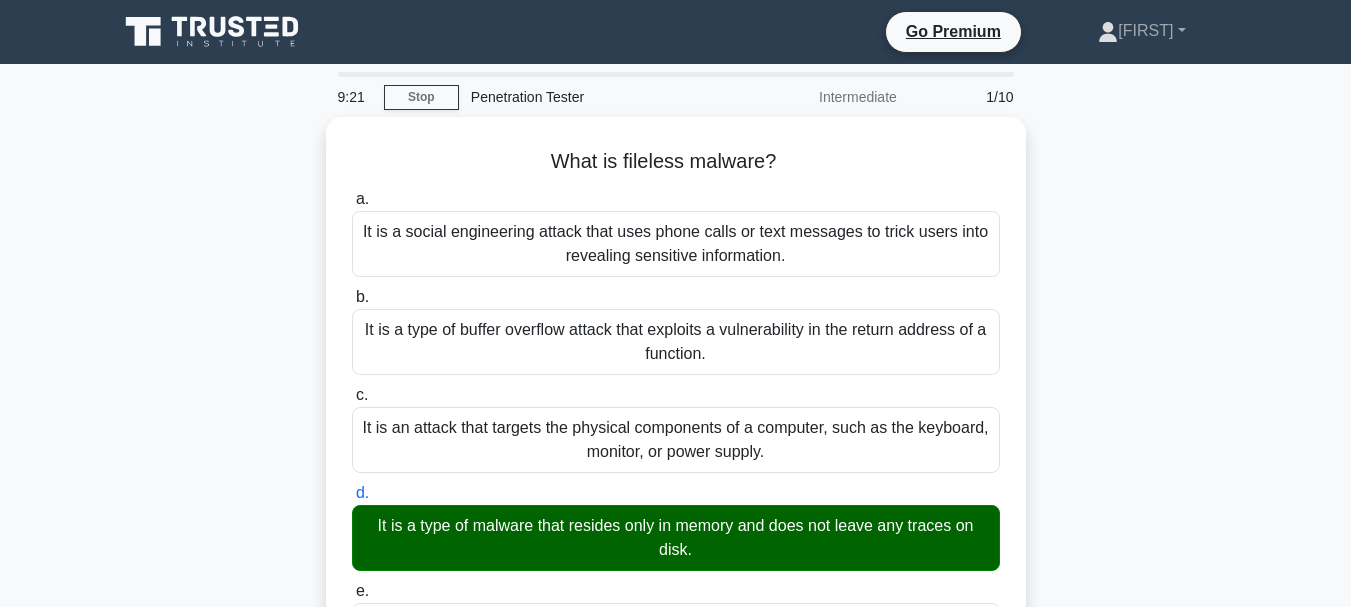 click on "e.
It is a type of web application attack that exploits vulnerabilities in session management." at bounding box center [352, 591] 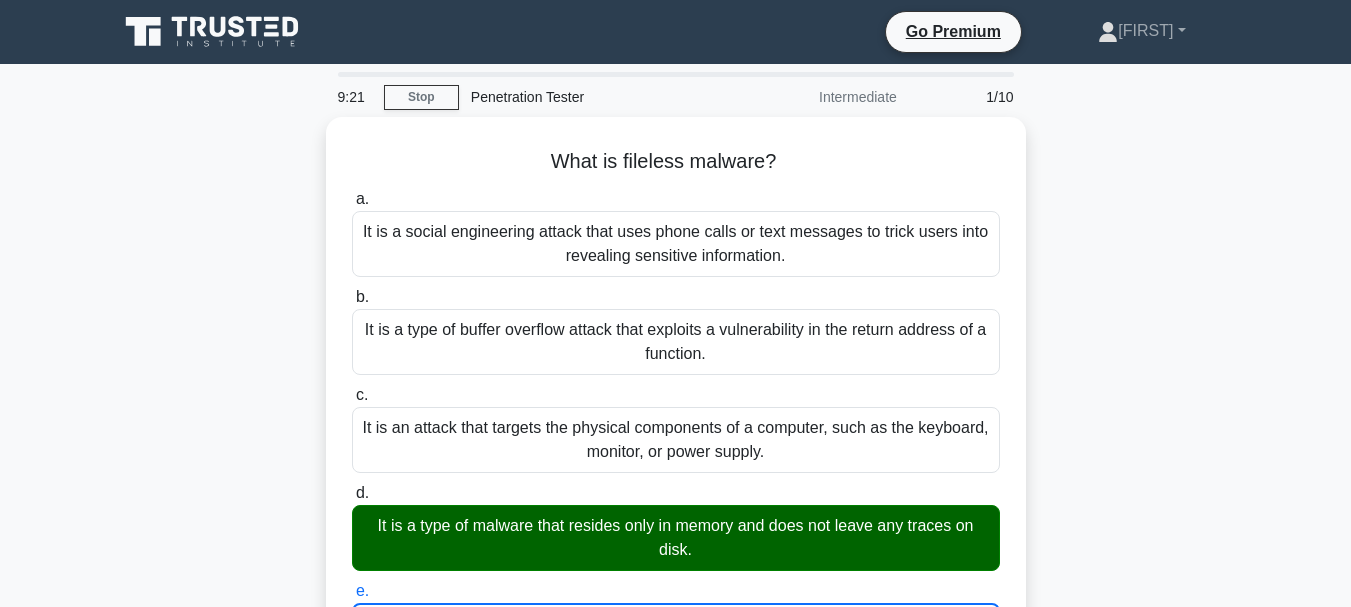 click on "f.
It is a type of ransomware that encrypts data and demands payment for its release." at bounding box center (352, 667) 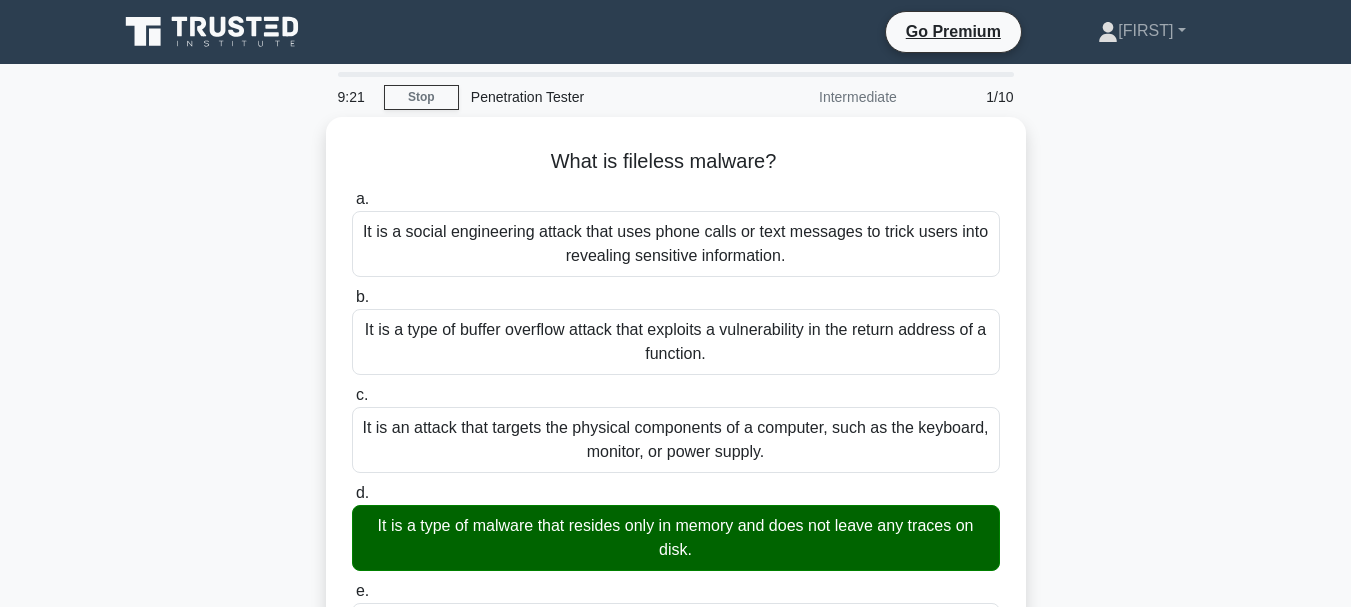 click on "a.
It is a social engineering attack that uses phone calls or text messages to trick users into revealing sensitive information." at bounding box center [352, 199] 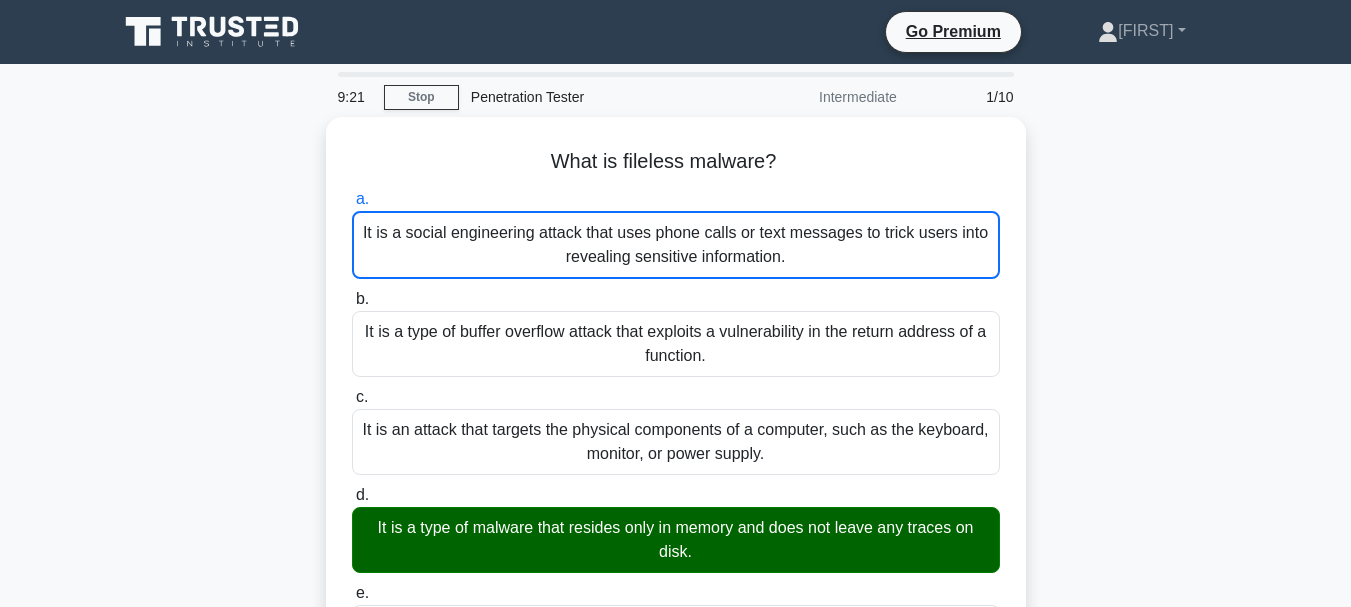 click on "b.
It is a type of buffer overflow attack that exploits a vulnerability in the return address of a function." at bounding box center [352, 299] 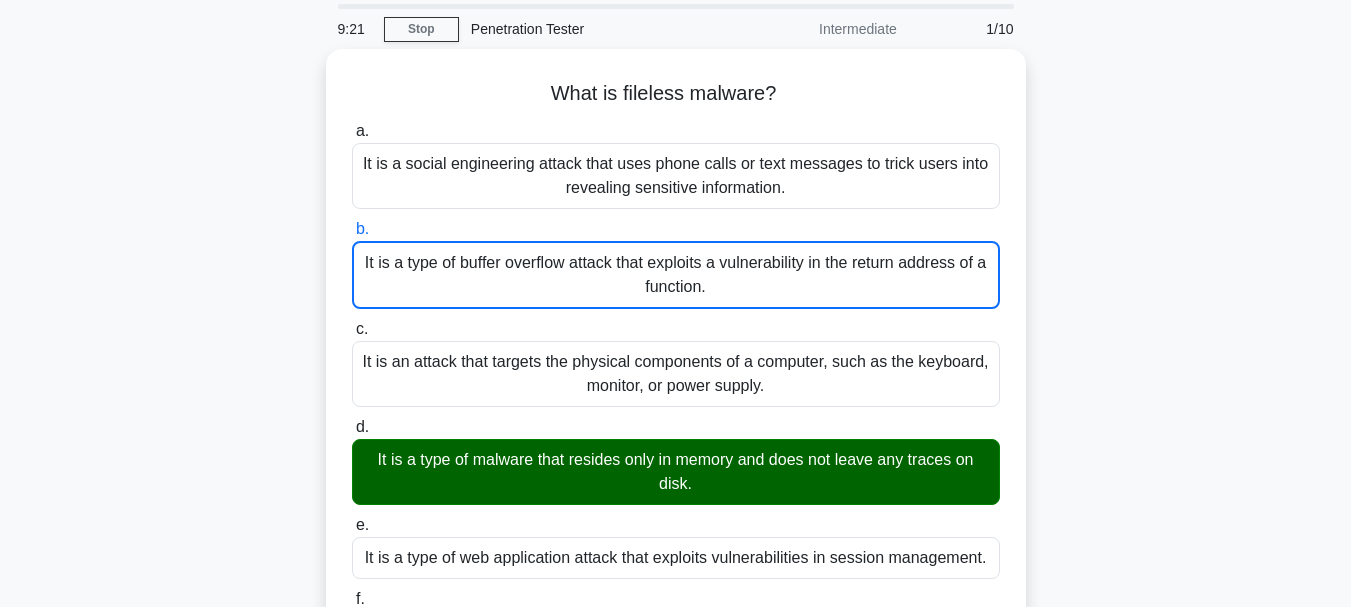 click on "c.
It is an attack that targets the physical components of a computer, such as the keyboard, monitor, or power supply." at bounding box center [352, 329] 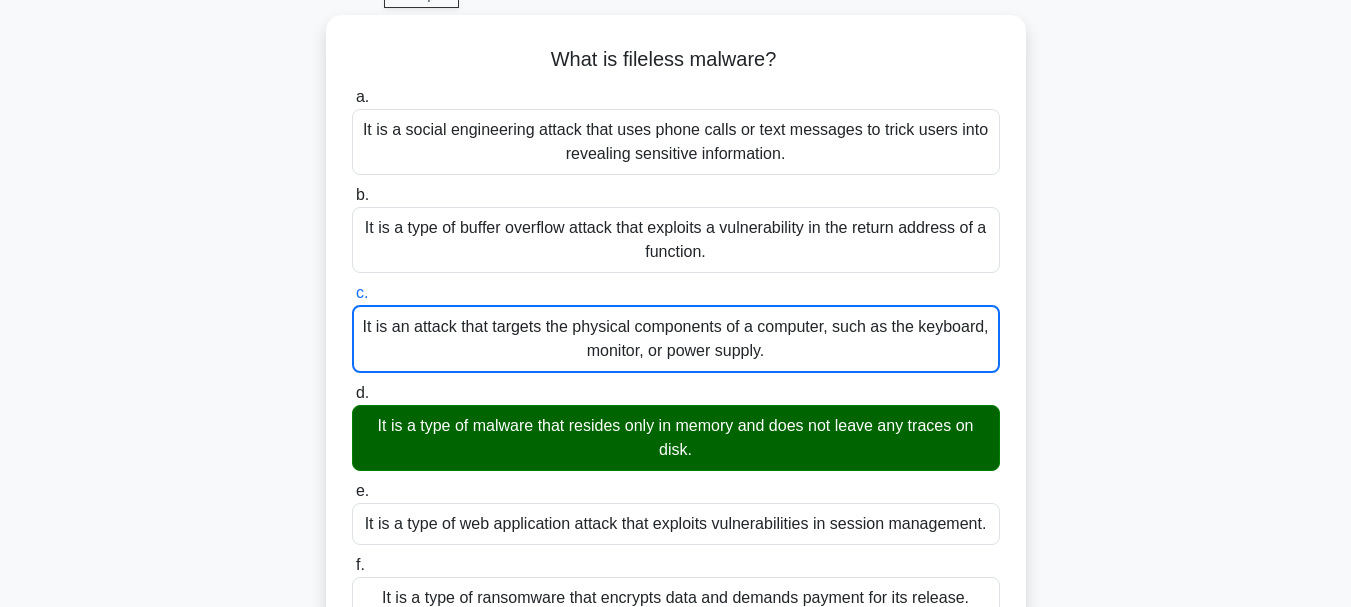 click on "d.
It is a type of malware that resides only in memory and does not leave any traces on disk." at bounding box center [352, 393] 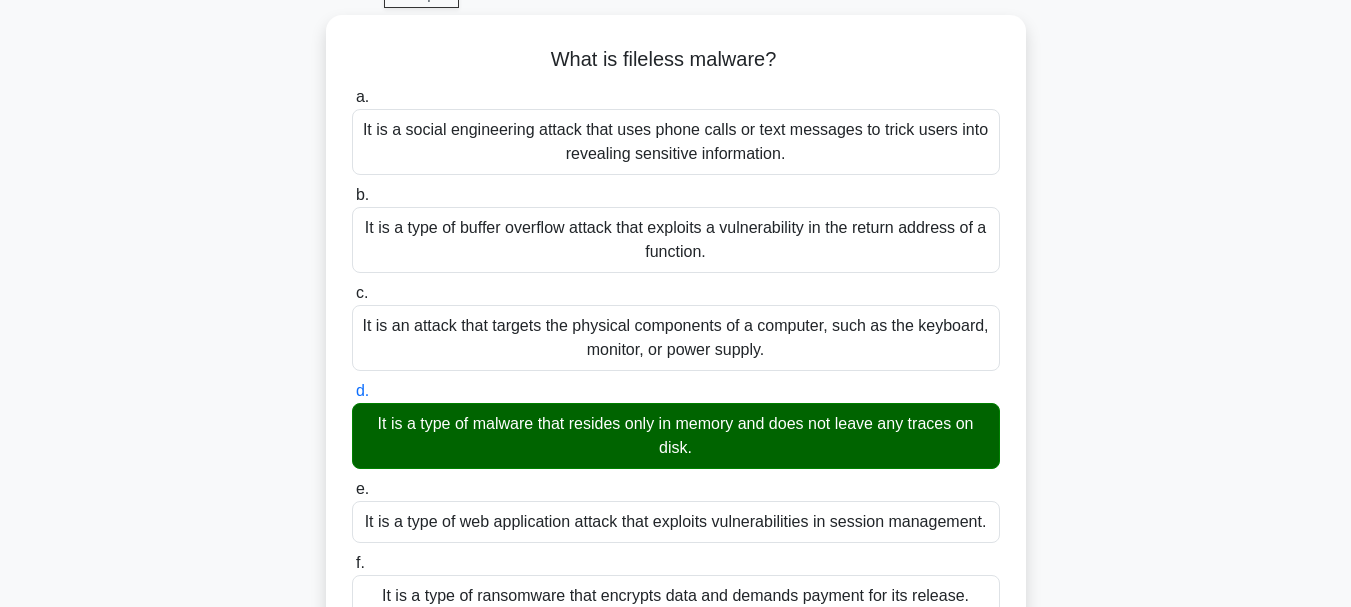 click on "e.
It is a type of web application attack that exploits vulnerabilities in session management." at bounding box center [352, 489] 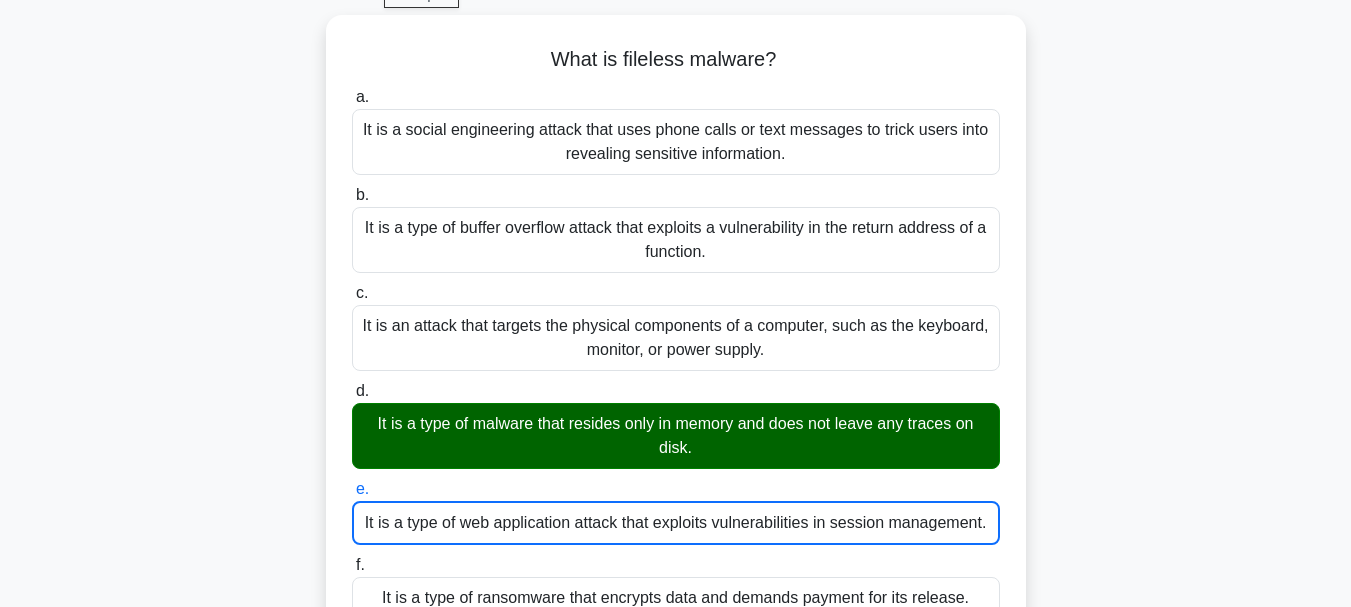 click on "f.
It is a type of ransomware that encrypts data and demands payment for its release." at bounding box center [352, 565] 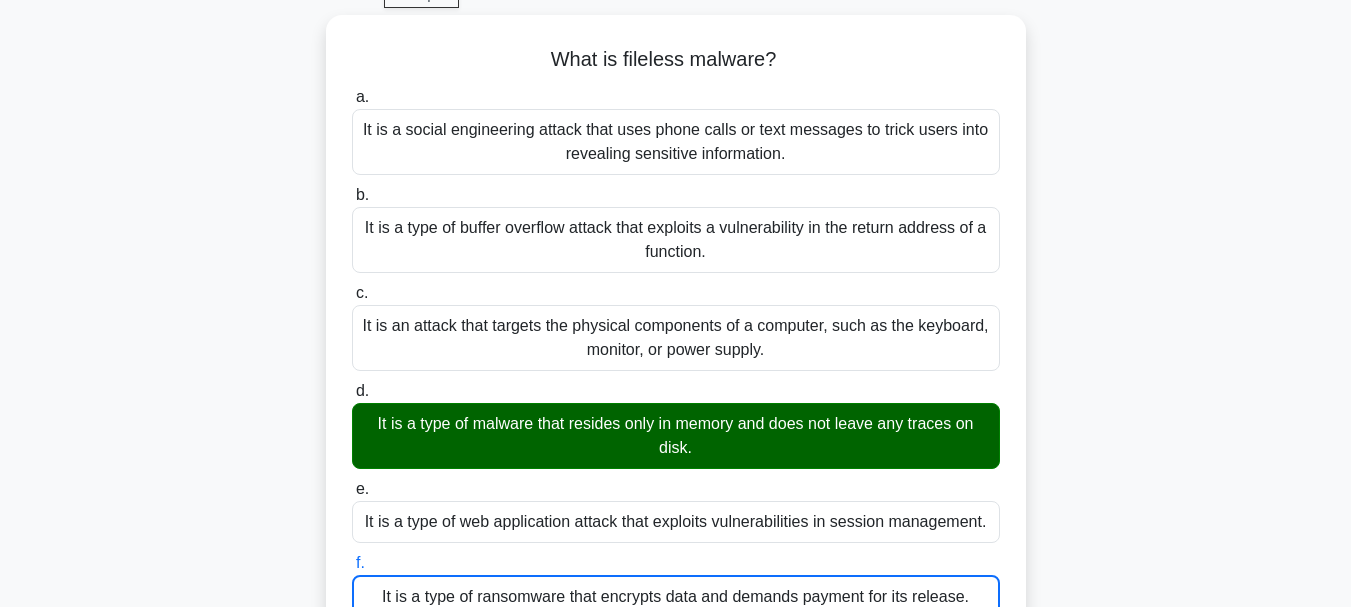 click on "a.
It is a social engineering attack that uses phone calls or text messages to trick users into revealing sensitive information." at bounding box center [352, 97] 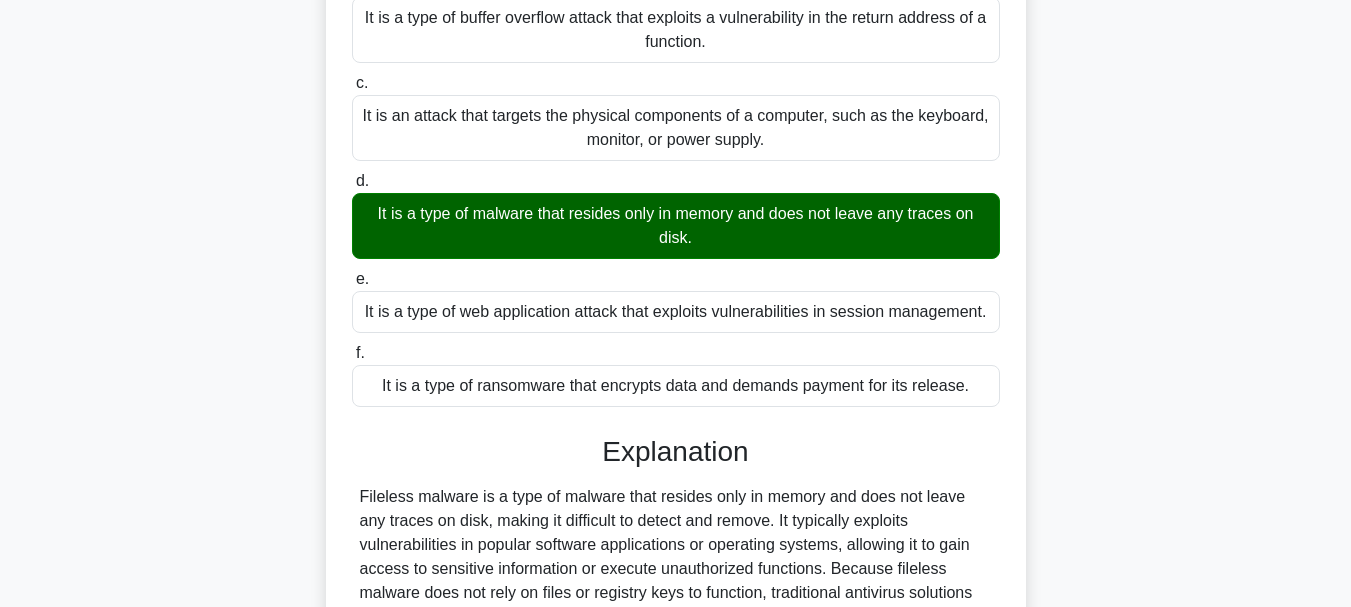click on "b.
It is a type of buffer overflow attack that exploits a vulnerability in the return address of a function." at bounding box center (352, -15) 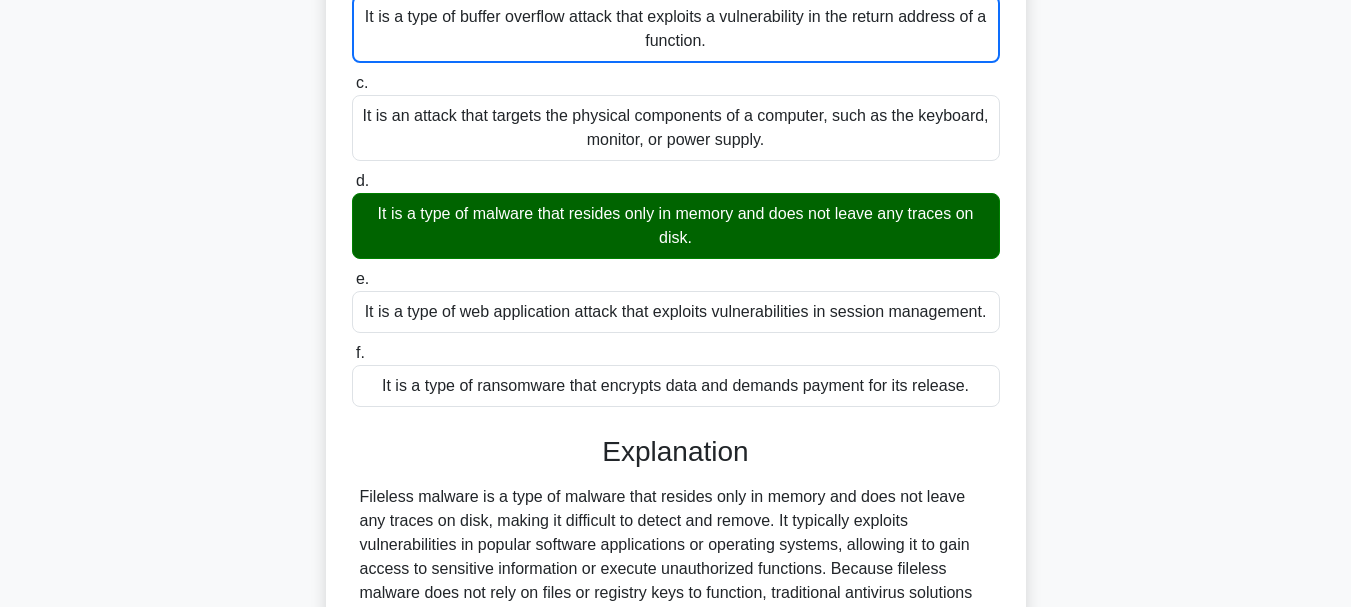 click on "c.
It is an attack that targets the physical components of a computer, such as the keyboard, monitor, or power supply." at bounding box center (352, 83) 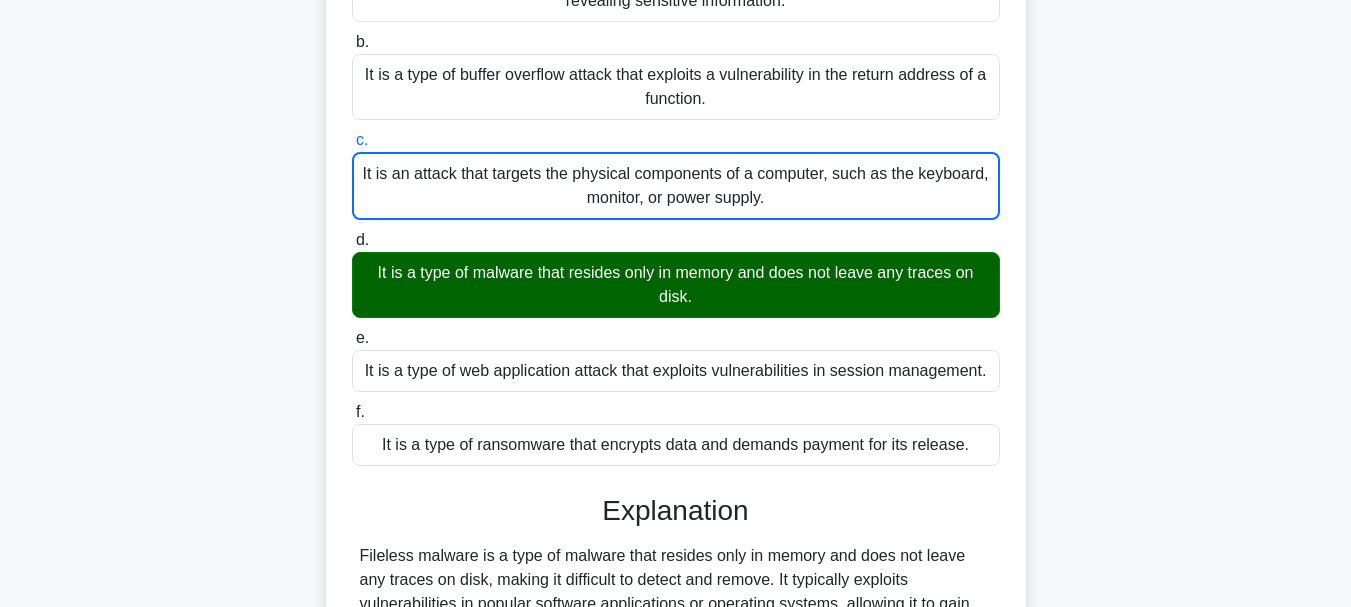 click on "d.
It is a type of malware that resides only in memory and does not leave any traces on disk." at bounding box center (352, 240) 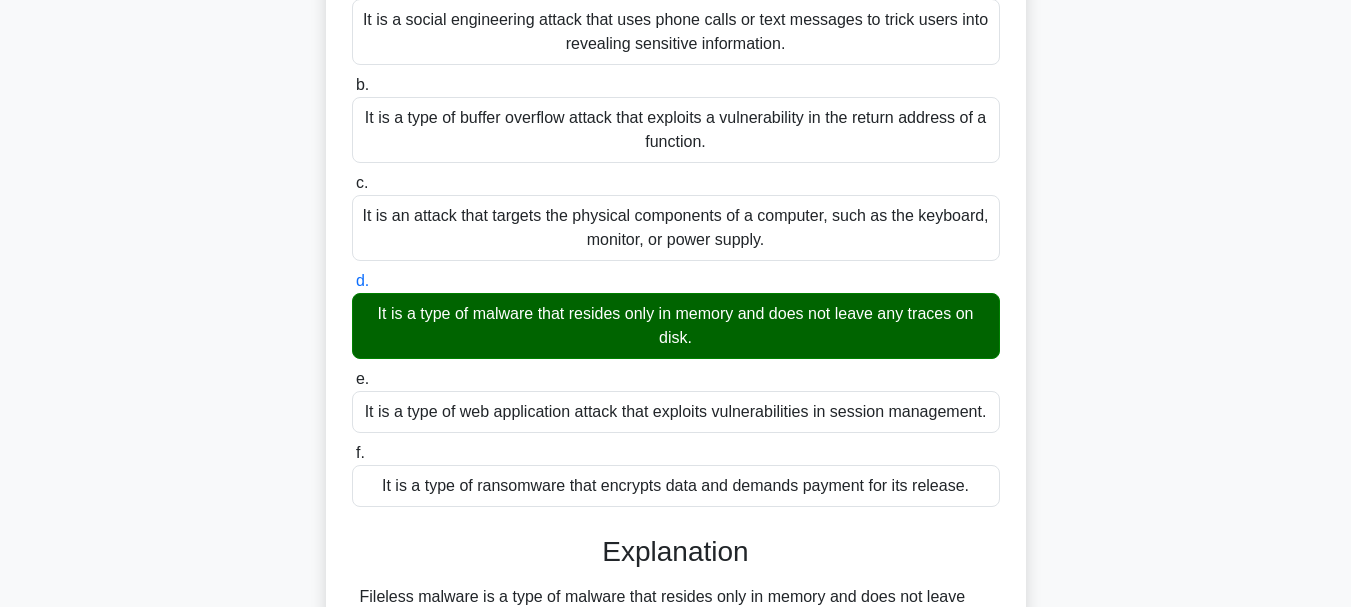 click on "e.
It is a type of web application attack that exploits vulnerabilities in session management." at bounding box center (352, 379) 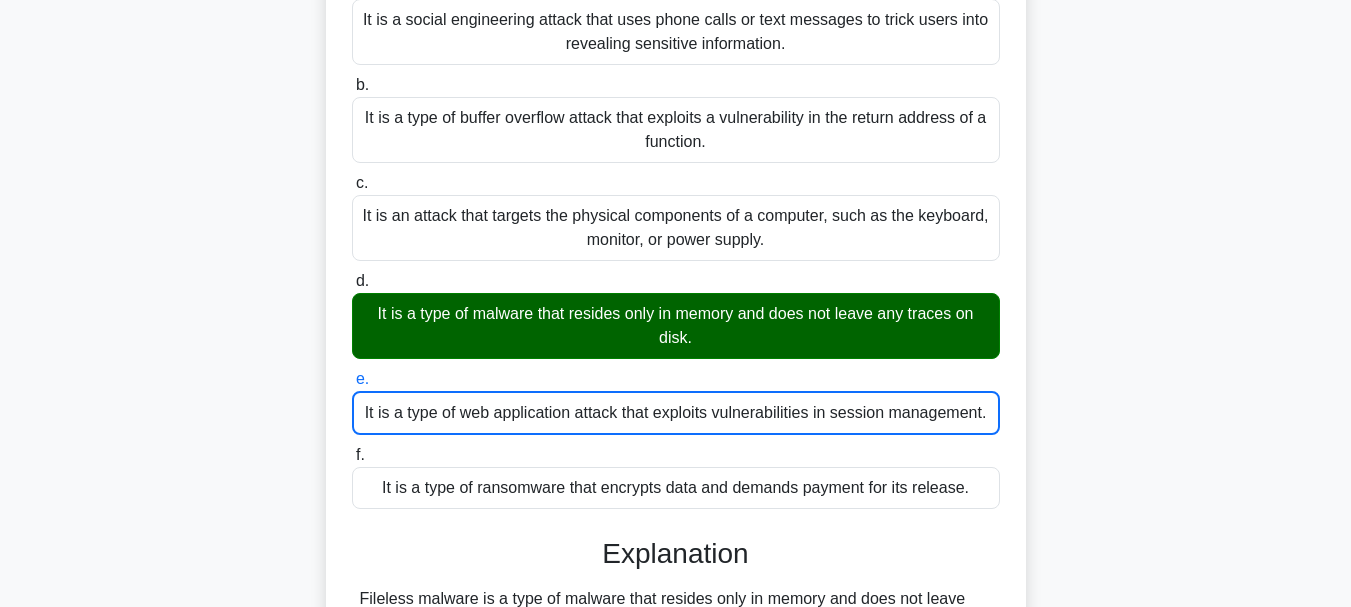 click on "f.
It is a type of ransomware that encrypts data and demands payment for its release." at bounding box center [352, 455] 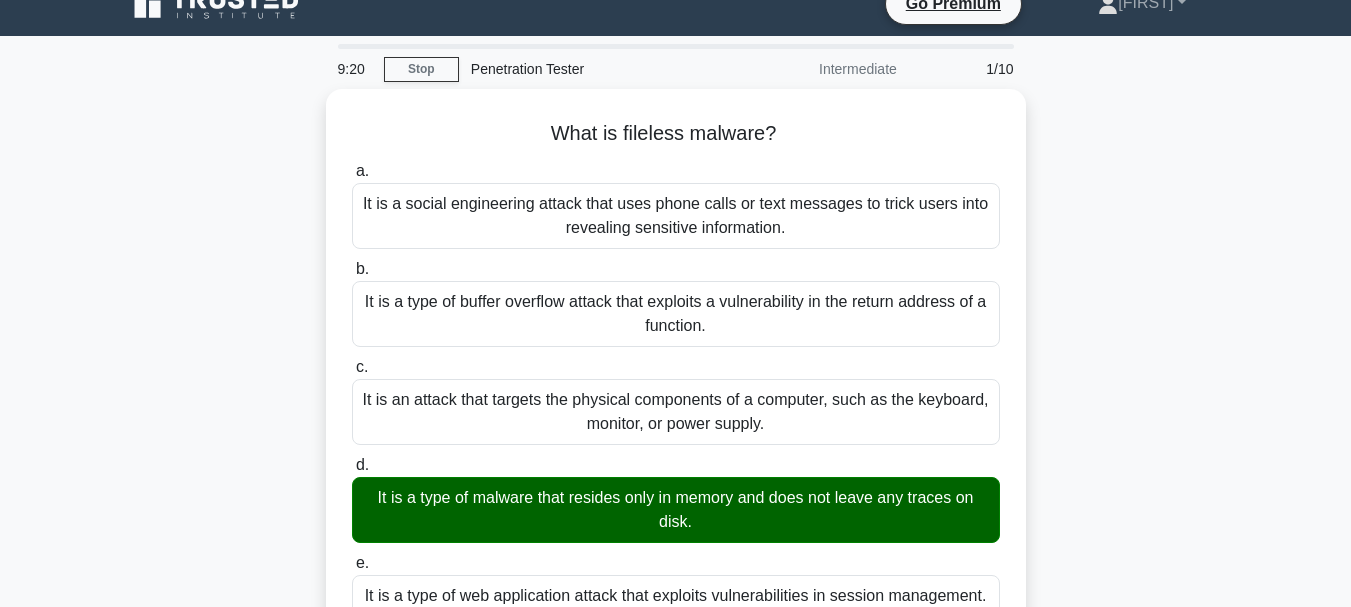 scroll, scrollTop: 0, scrollLeft: 0, axis: both 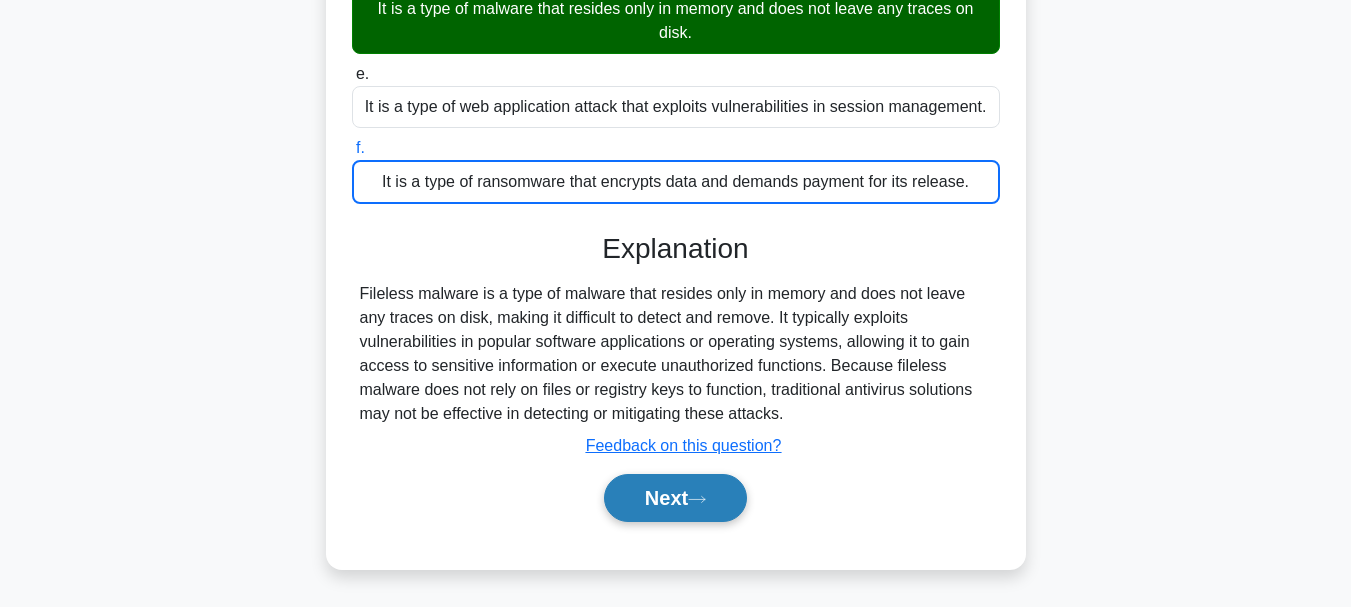 click on "Next" at bounding box center [675, 498] 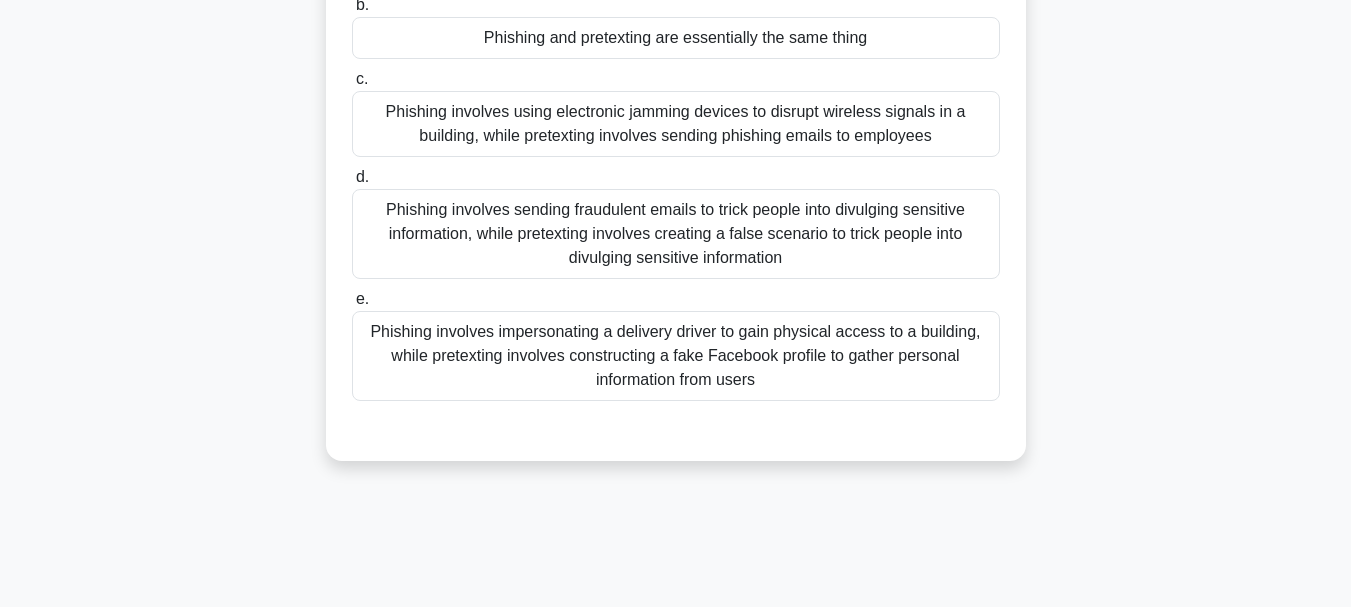 scroll, scrollTop: 320, scrollLeft: 0, axis: vertical 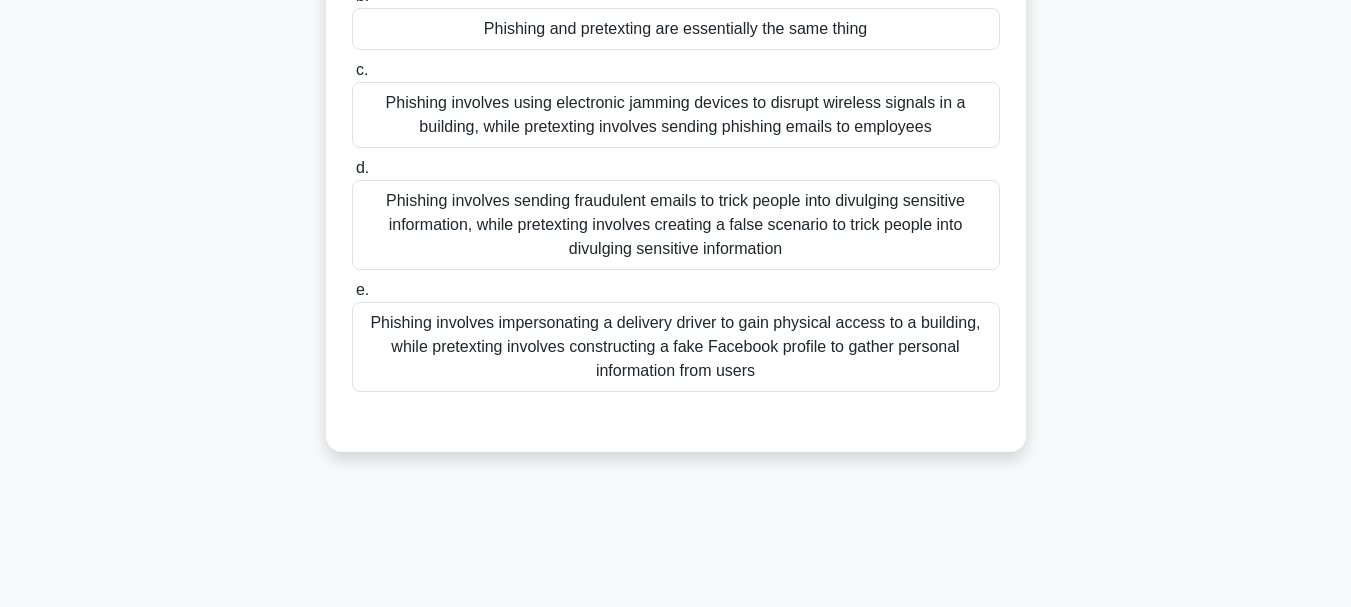 click on "Phishing involves sending fraudulent emails to trick people into divulging sensitive information, while pretexting involves creating a false scenario to trick people into divulging sensitive information" at bounding box center [676, 225] 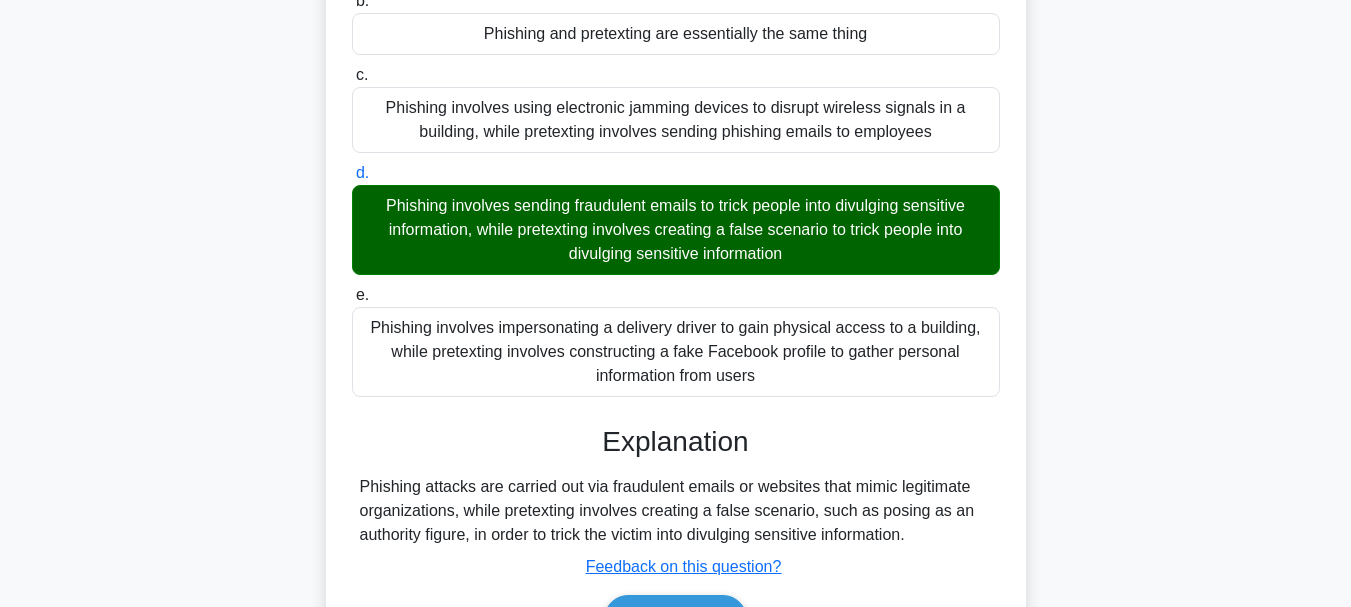 click on "8:56
Stop
Penetration Tester
Intermediate
2/10
What is the difference between phishing and pretexting?
.spinner_0XTQ{transform-origin:center;animation:spinner_y6GP .75s linear infinite}@keyframes spinner_y6GP{100%{transform:rotate(360deg)}}
a.
b." at bounding box center (675, 252) 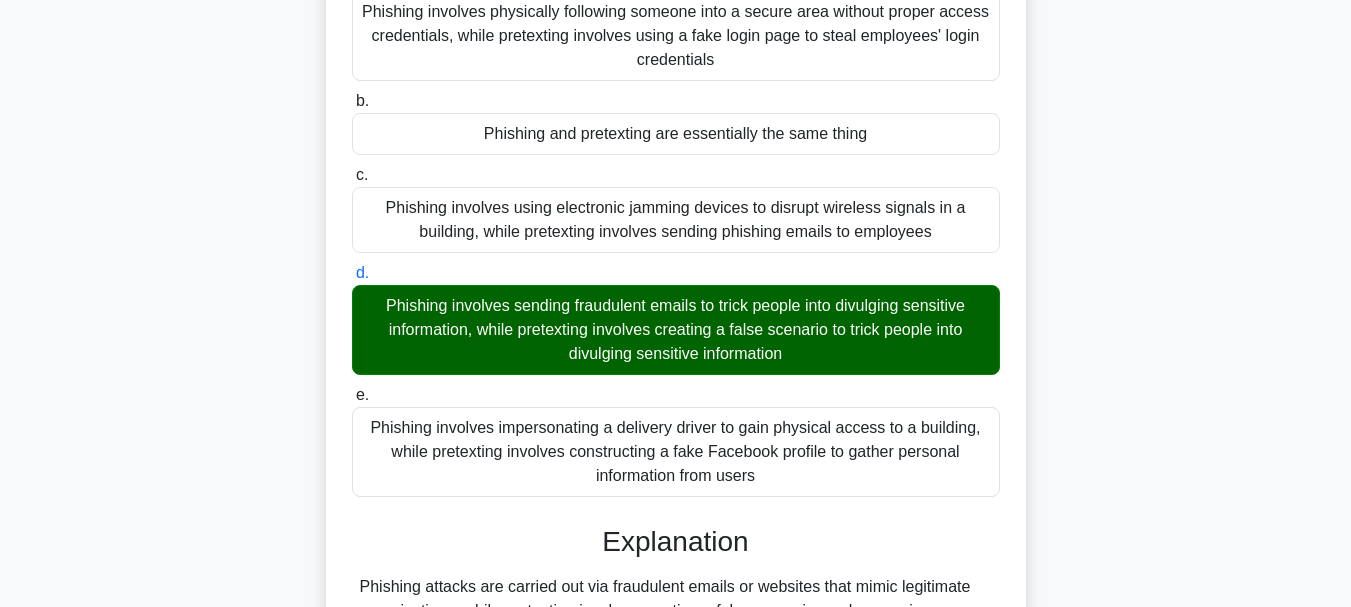 scroll, scrollTop: 440, scrollLeft: 0, axis: vertical 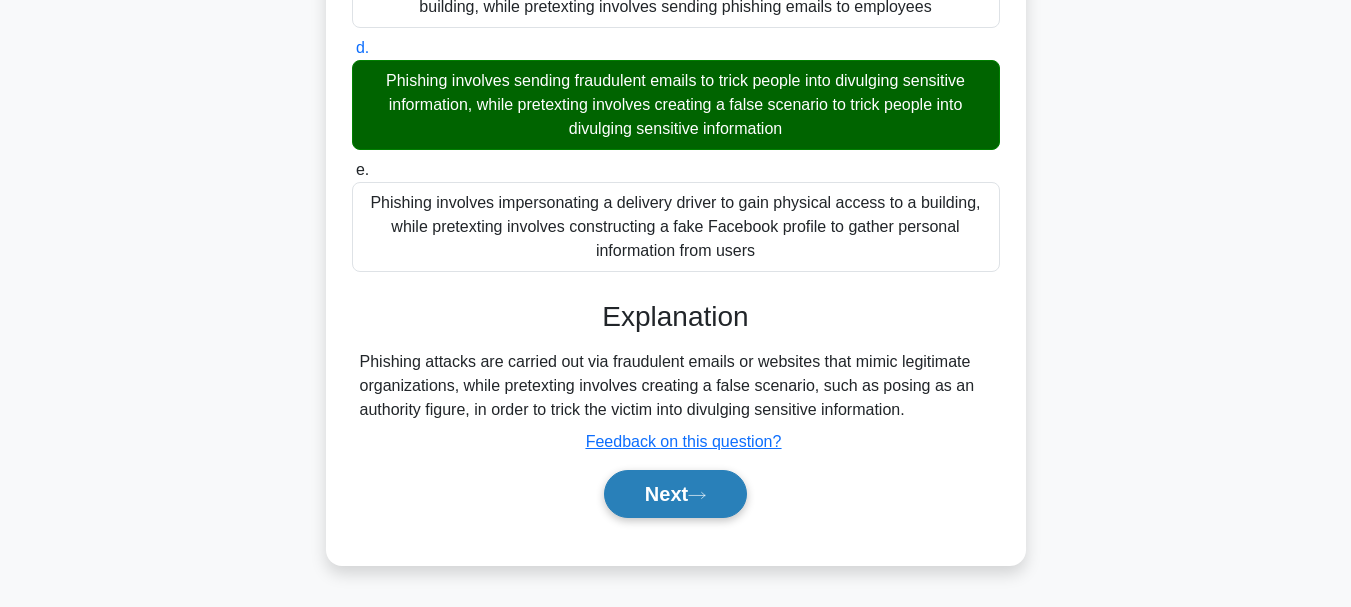 click on "Next" at bounding box center (675, 494) 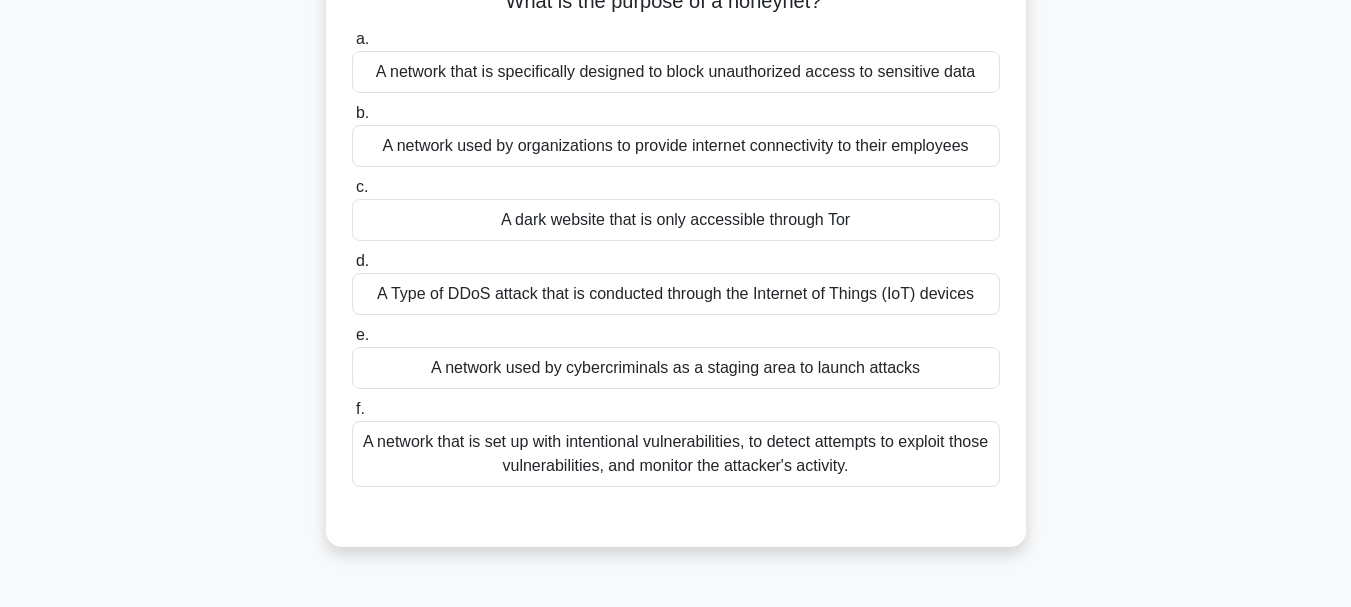 scroll, scrollTop: 120, scrollLeft: 0, axis: vertical 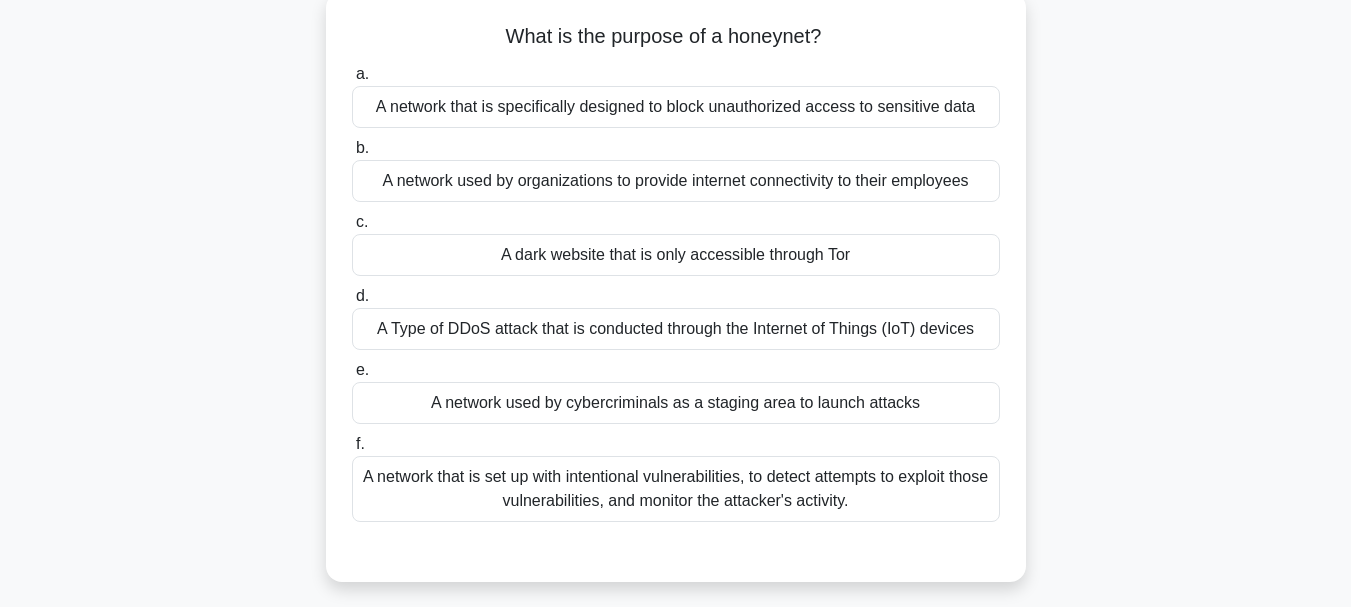 click on "A network that is specifically designed to block unauthorized access to sensitive data" at bounding box center (676, 107) 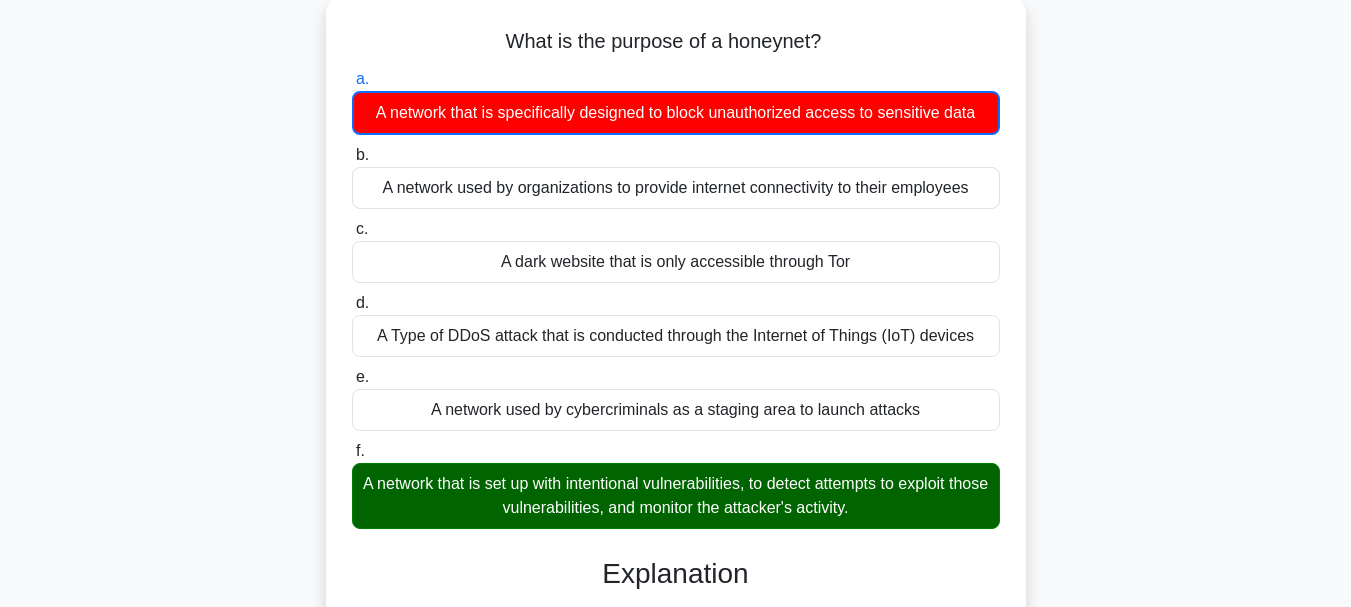 click on "What is the purpose of a honeynet?
.spinner_0XTQ{transform-origin:center;animation:spinner_y6GP .75s linear infinite}@keyframes spinner_y6GP{100%{transform:rotate(360deg)}}
a.
A network that is specifically designed to block unauthorized access to sensitive data" at bounding box center [676, 505] 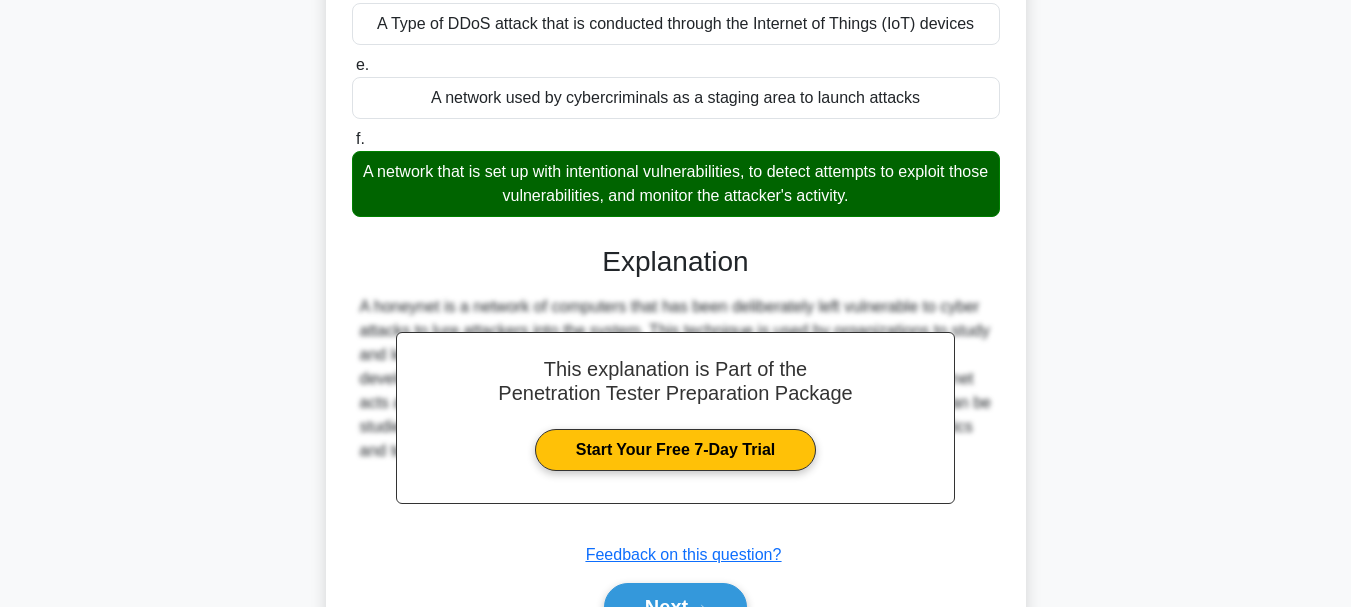 scroll, scrollTop: 520, scrollLeft: 0, axis: vertical 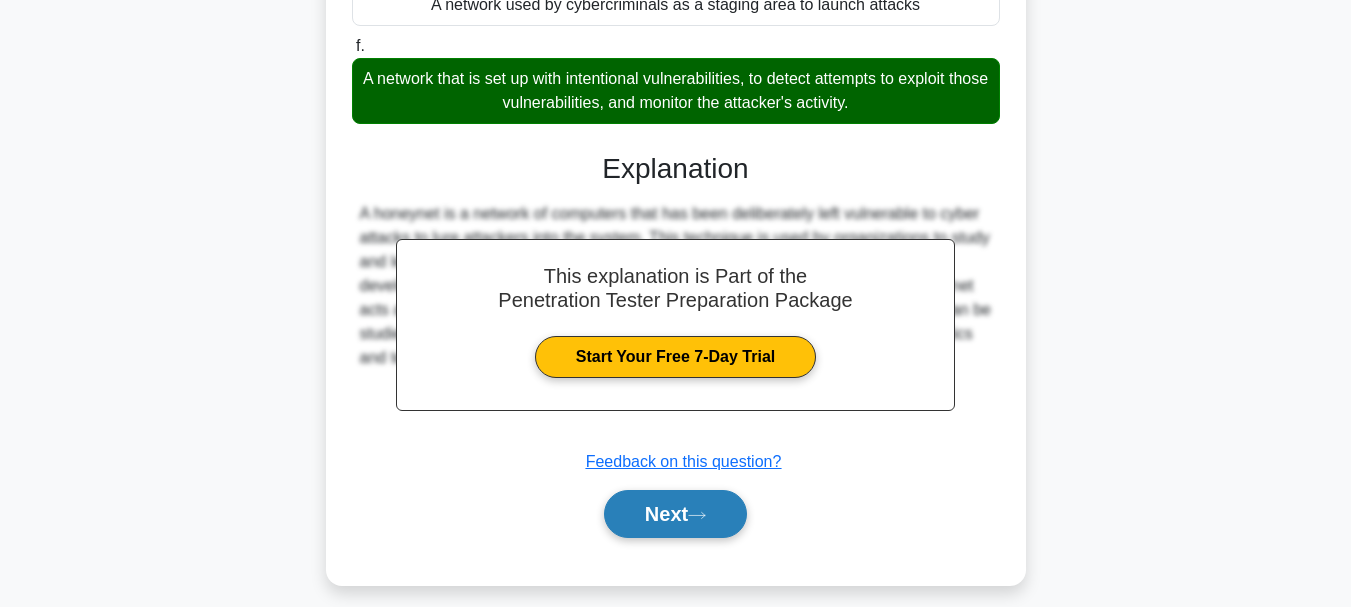 click on "Next" at bounding box center (675, 514) 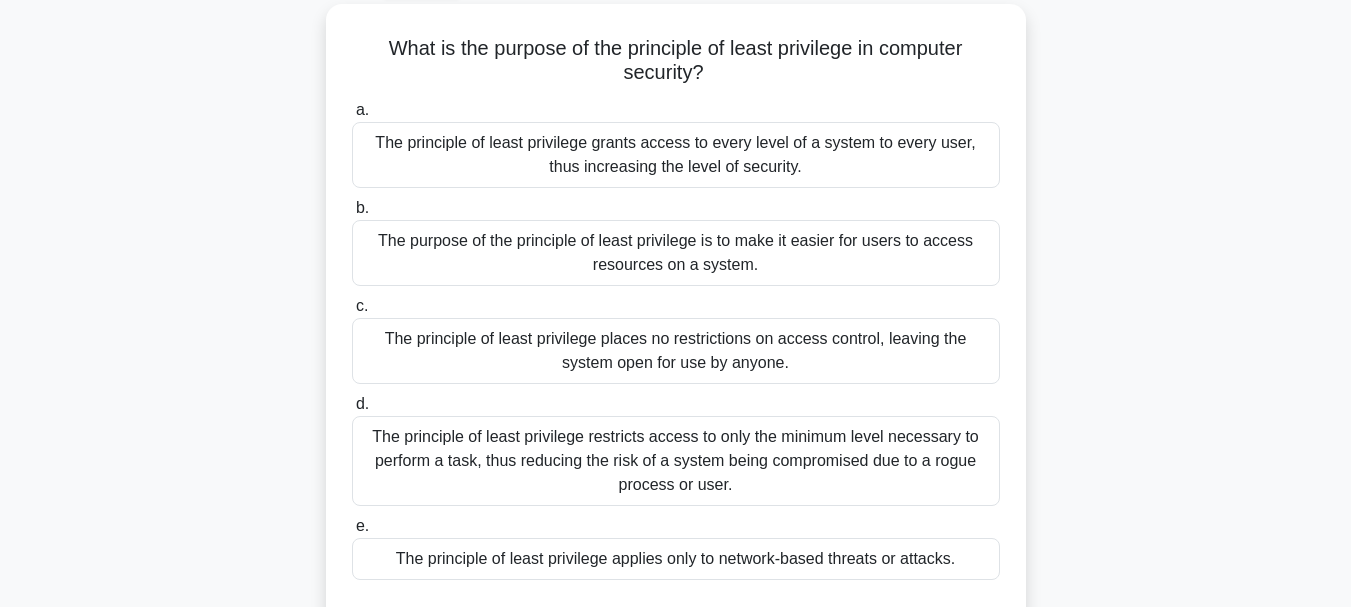 scroll, scrollTop: 153, scrollLeft: 0, axis: vertical 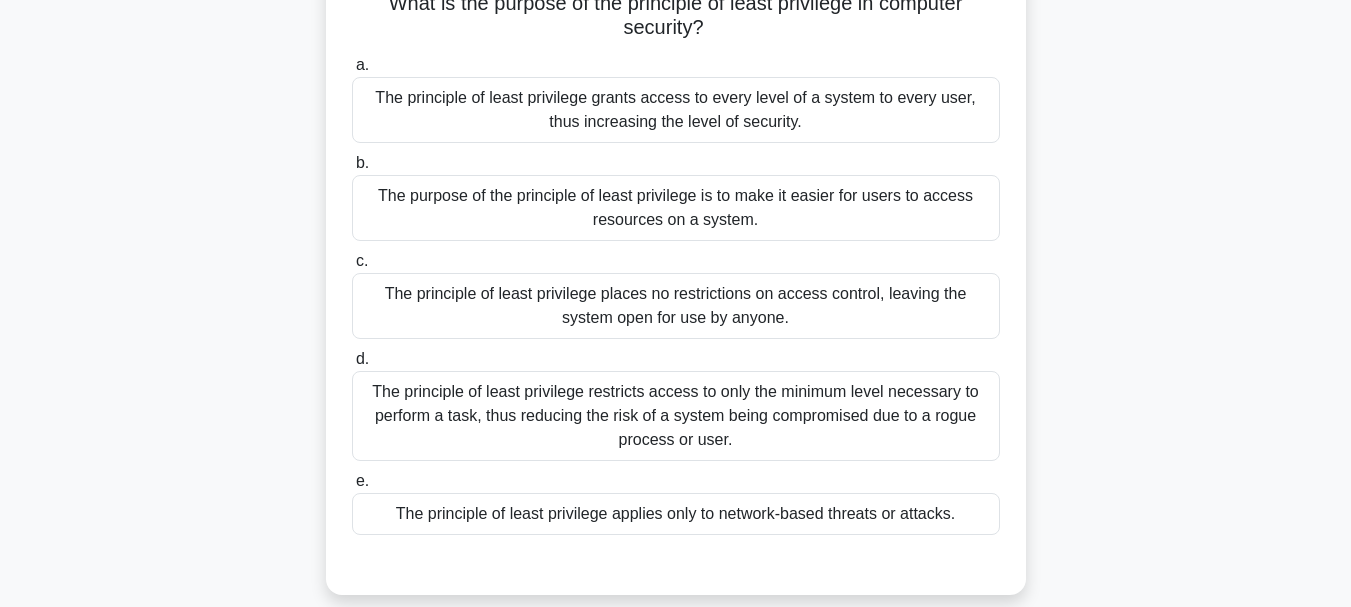 click on "The principle of least privilege restricts access to only the minimum level necessary to perform a task, thus reducing the risk of a system being compromised due to a rogue process or user." at bounding box center [676, 416] 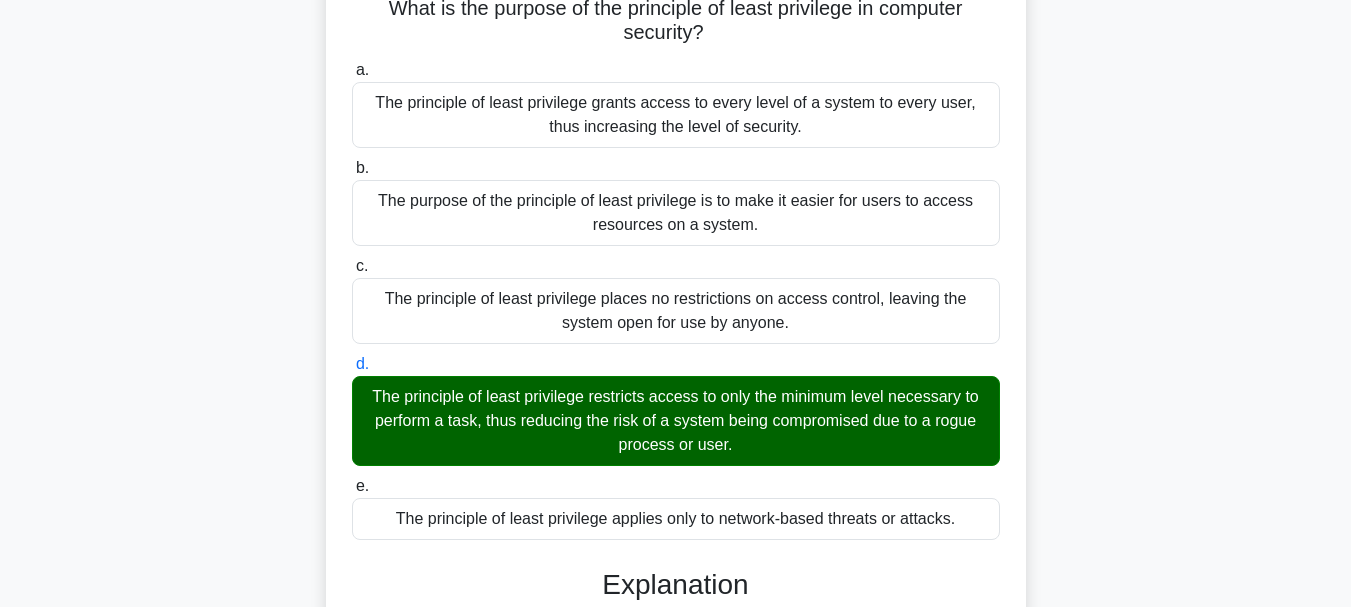 click on "8:00
Stop
Penetration Tester
Intermediate
4/10
What is the purpose of the principle of least privilege in computer security?
.spinner_0XTQ{transform-origin:center;animation:spinner_y6GP .75s linear infinite}@keyframes spinner_y6GP{100%{transform:rotate(360deg)}}
a.
b. c. d. e." at bounding box center (675, 472) 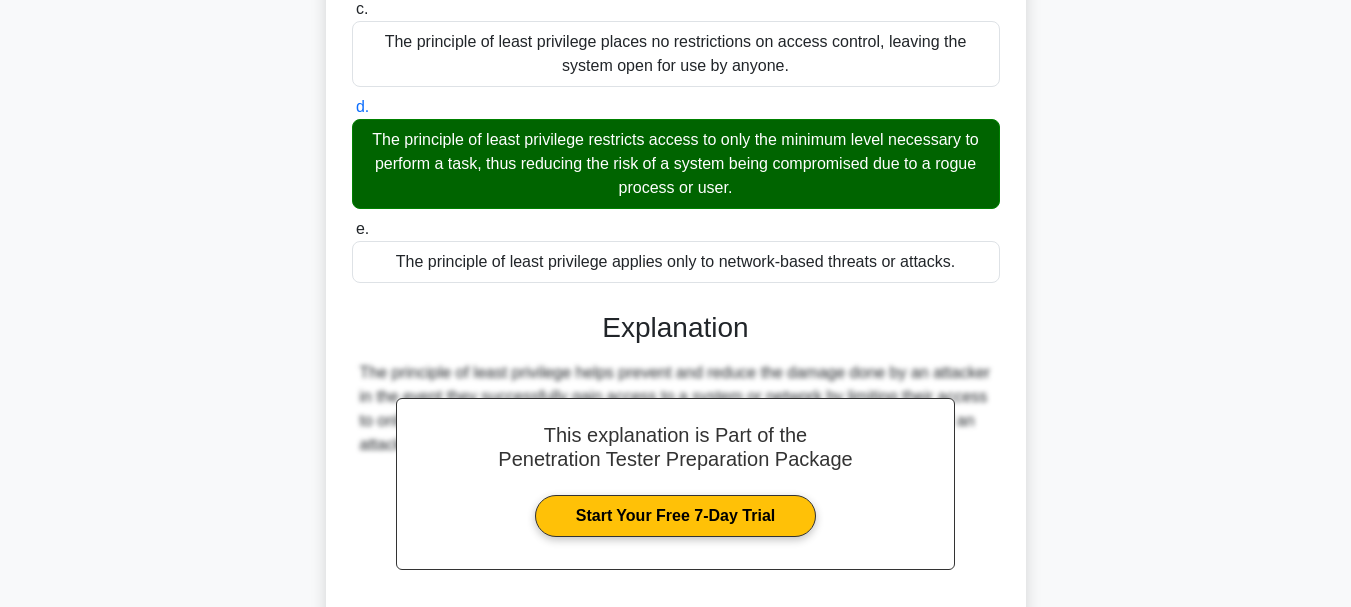 scroll, scrollTop: 473, scrollLeft: 0, axis: vertical 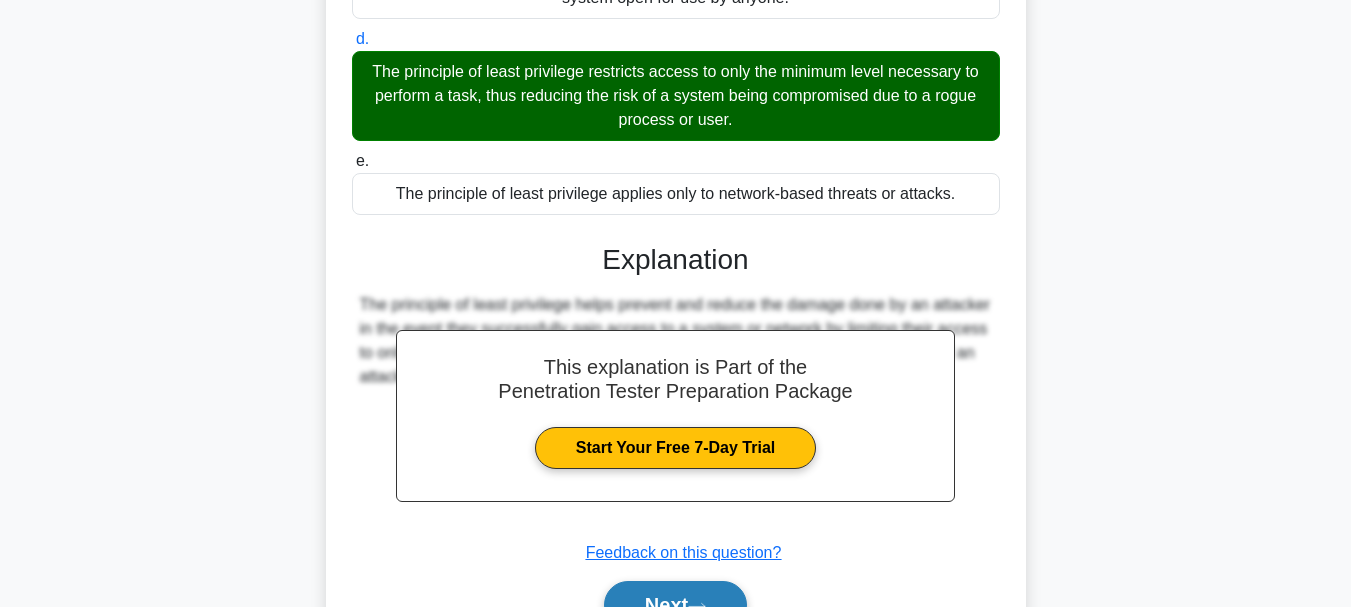 click on "Next" at bounding box center [675, 605] 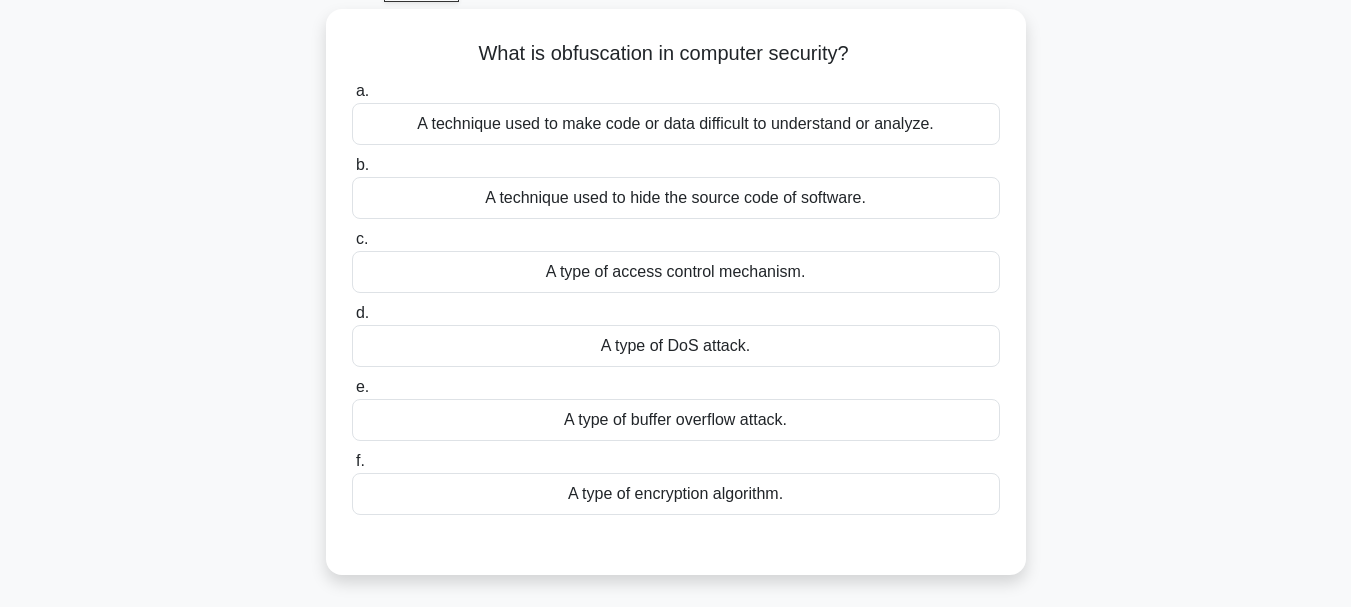 scroll, scrollTop: 113, scrollLeft: 0, axis: vertical 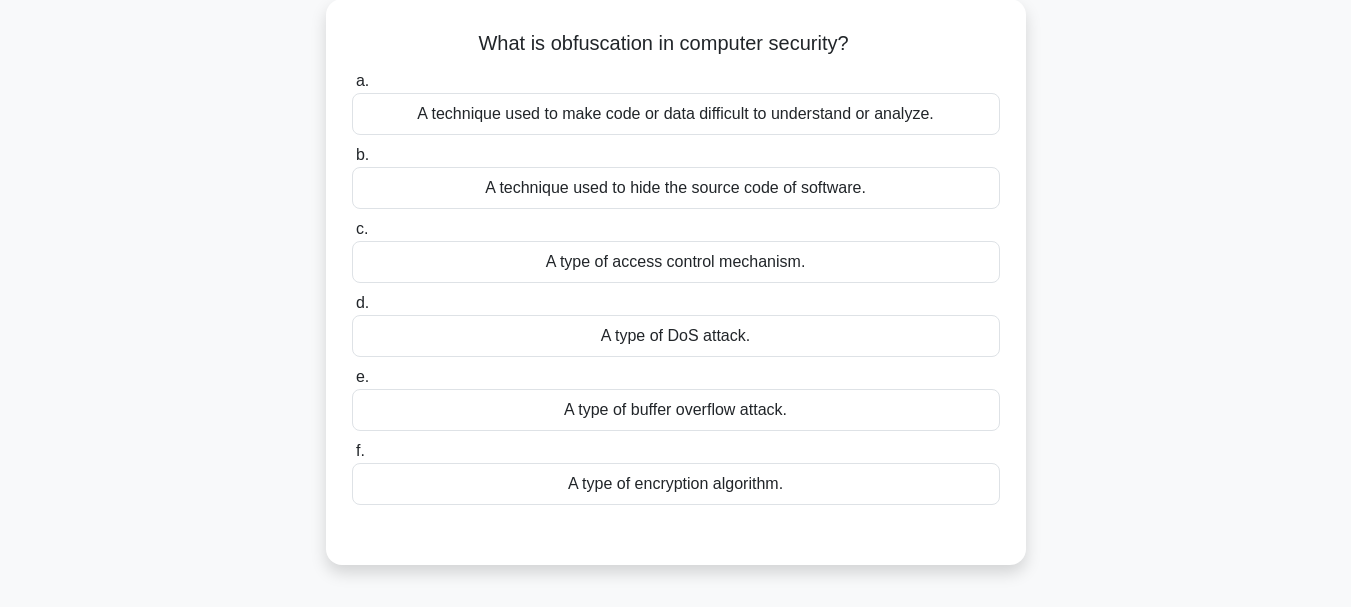 click on "A technique used to make code or data difficult to understand or analyze." at bounding box center (676, 114) 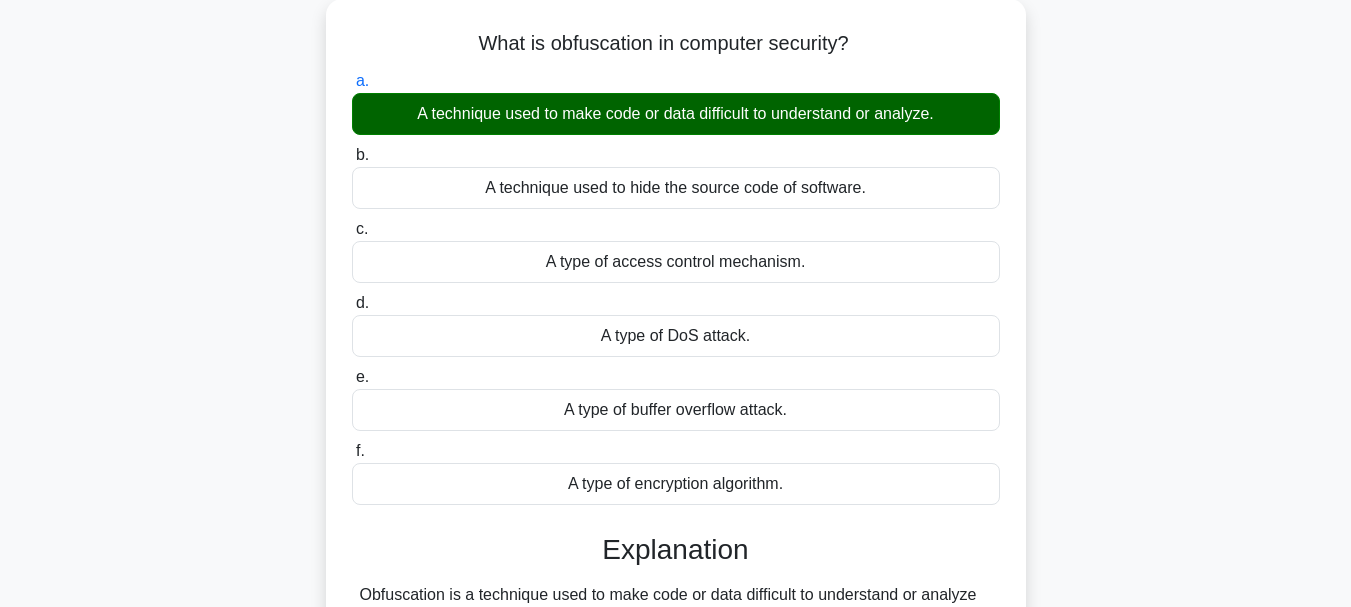 click on "b.
A technique used to hide the source code of software." at bounding box center [352, 155] 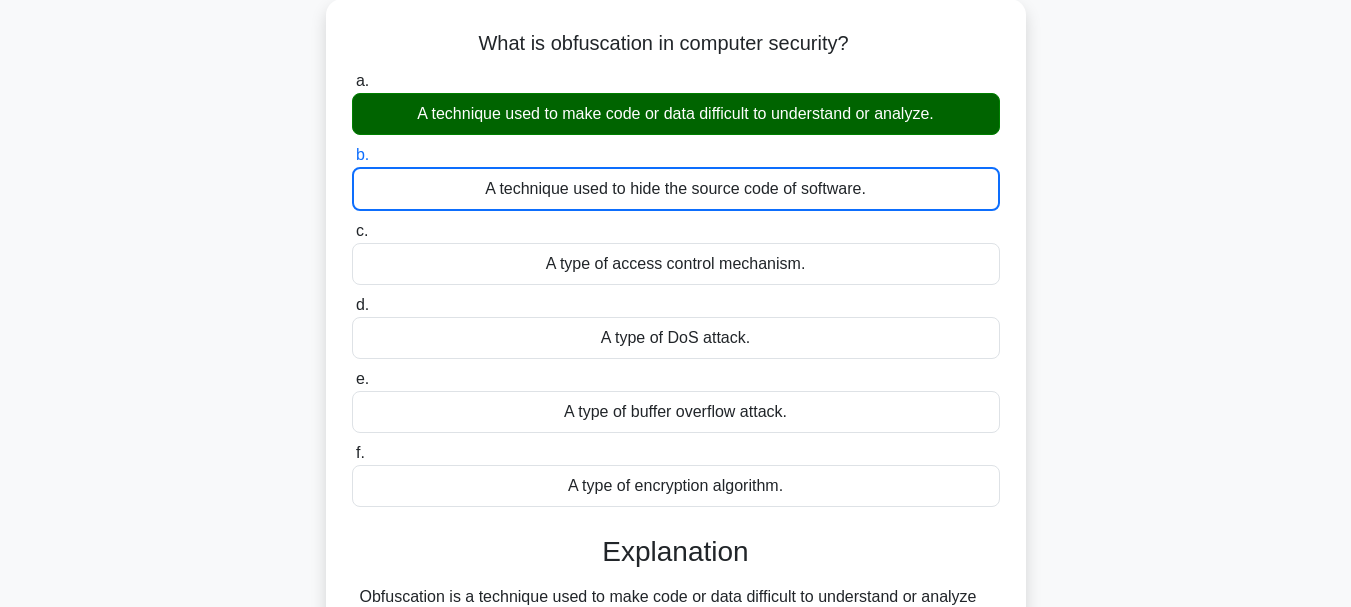 click on "c.
A type of access control mechanism." at bounding box center (352, 231) 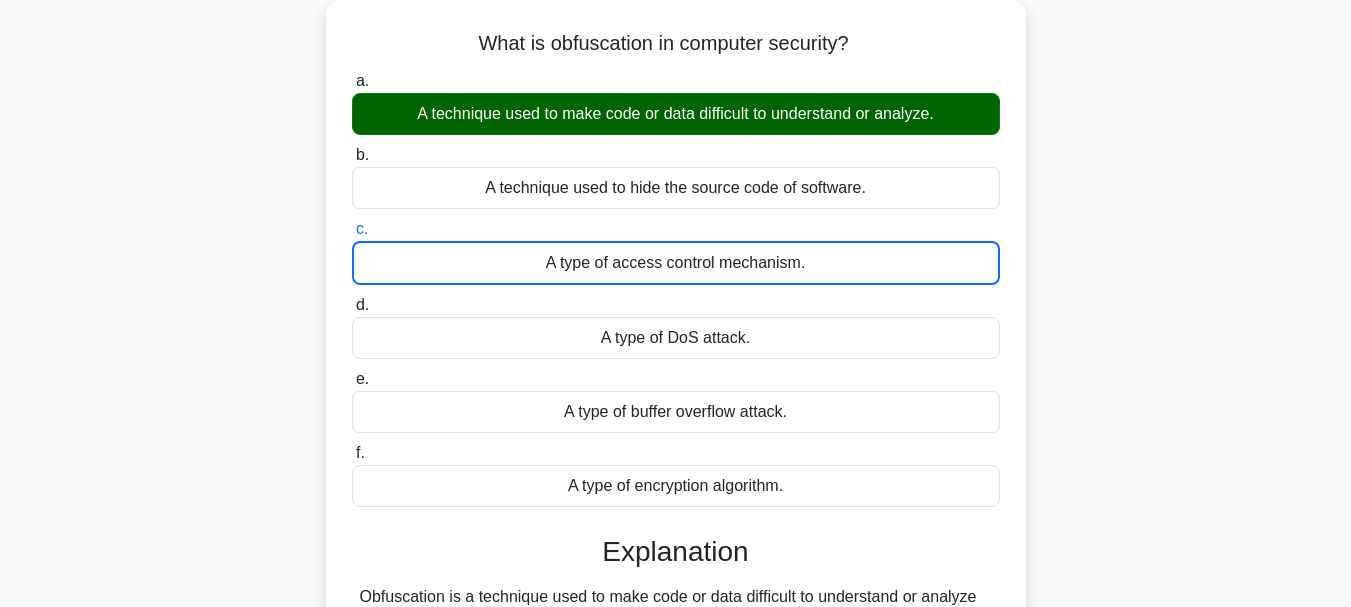 click on "d.
A type of DoS attack." at bounding box center [352, 305] 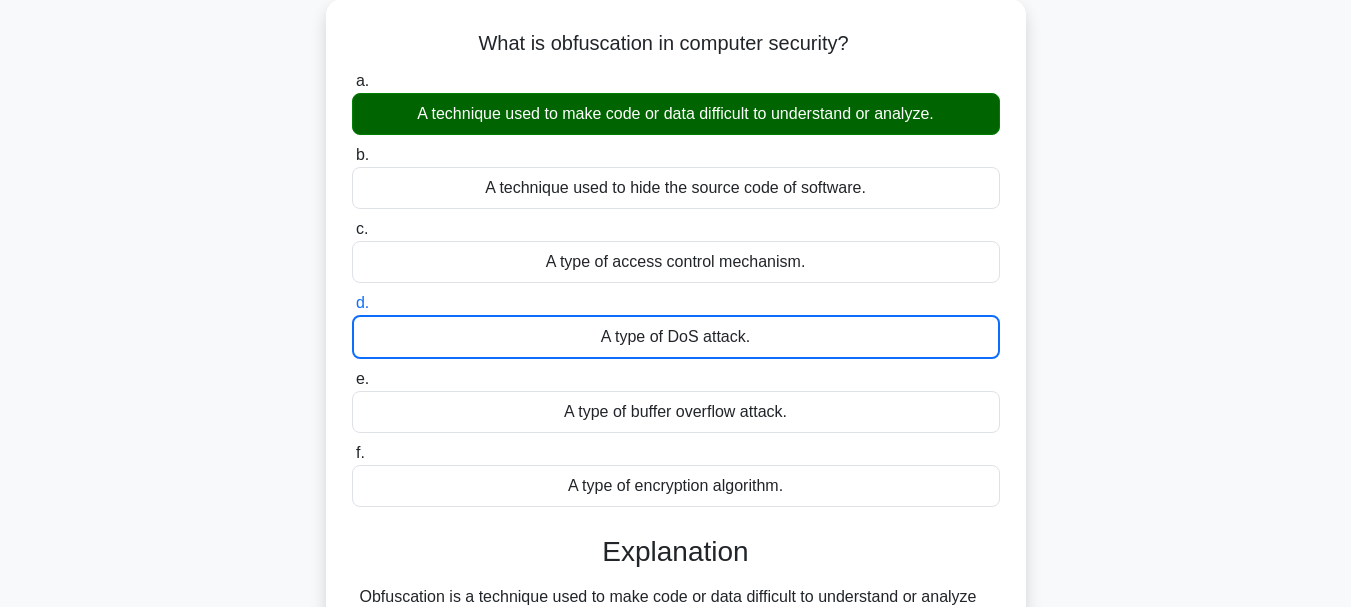 click on "e.
A type of buffer overflow attack." at bounding box center (352, 379) 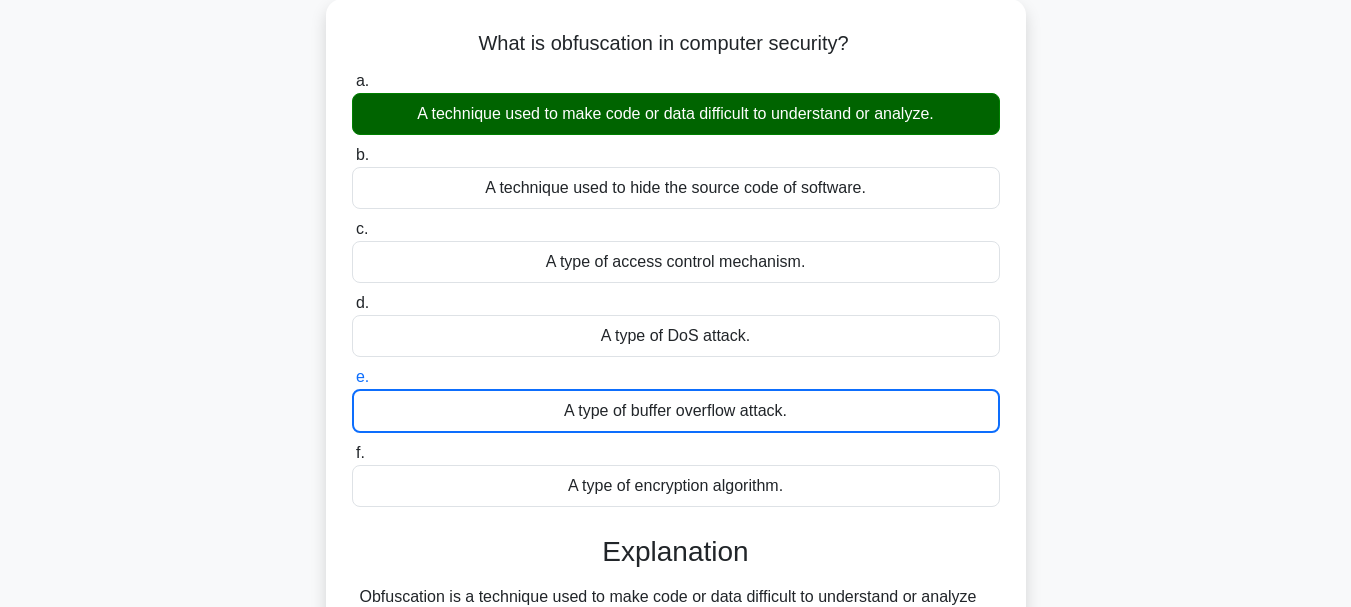 click on "f.
A type of encryption algorithm." at bounding box center (352, 453) 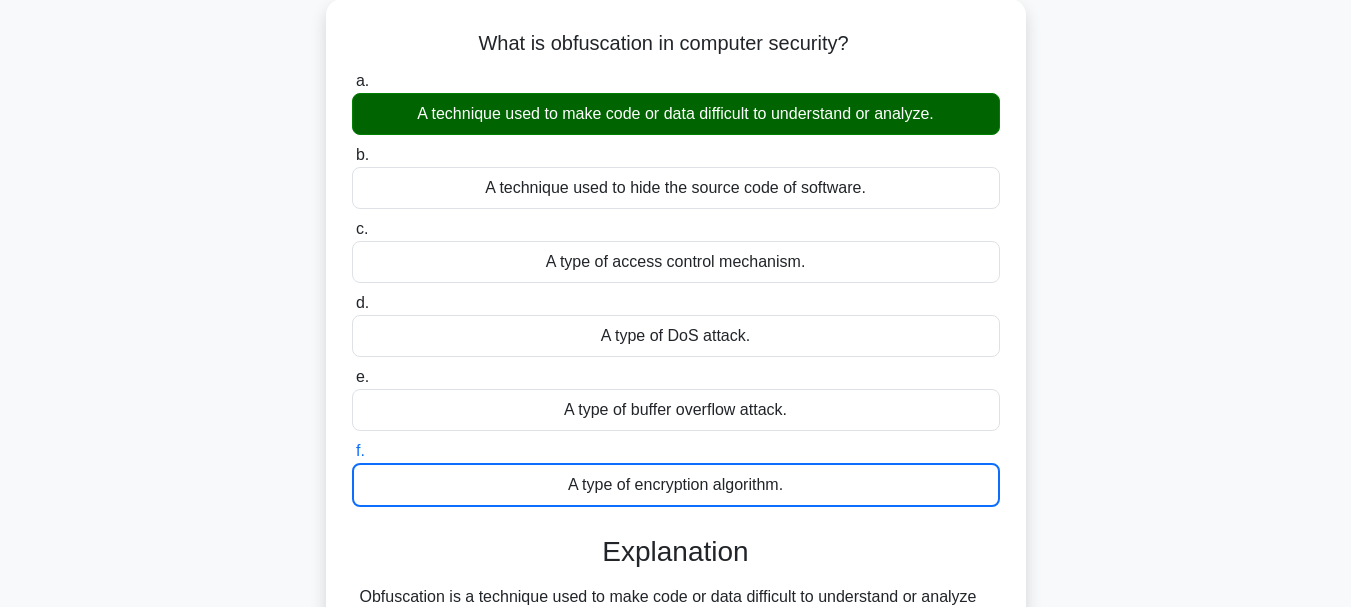 click on "a.
A technique used to make code or data difficult to understand or analyze." at bounding box center [352, 81] 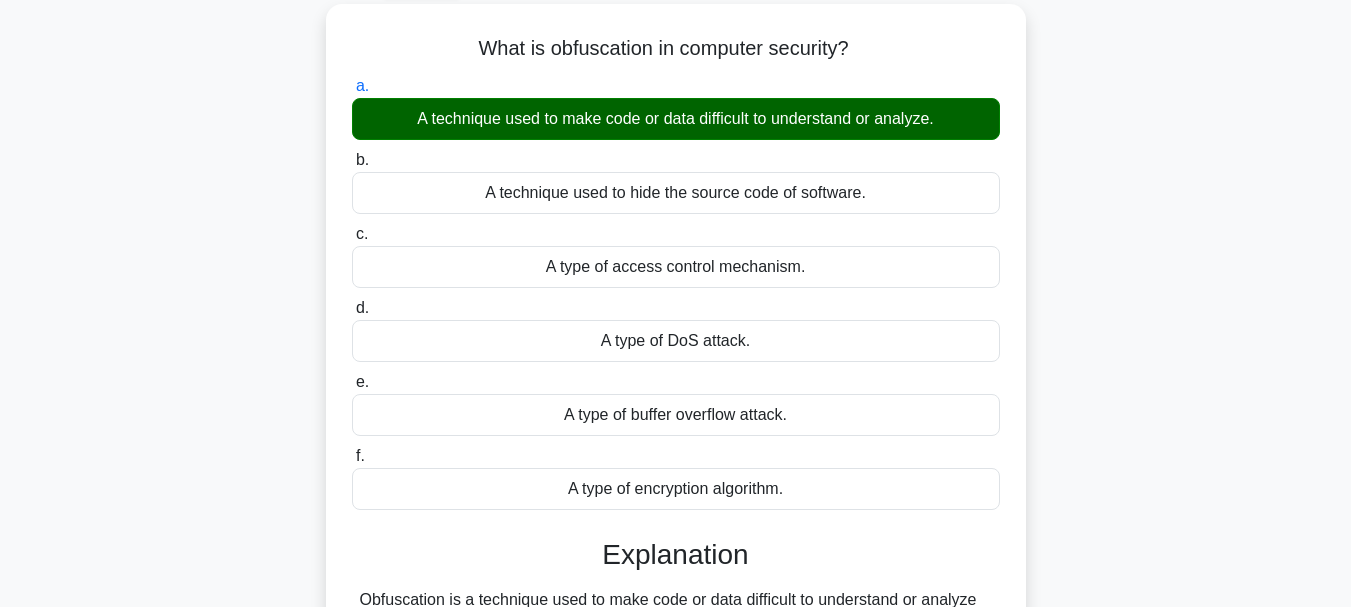 scroll, scrollTop: 473, scrollLeft: 0, axis: vertical 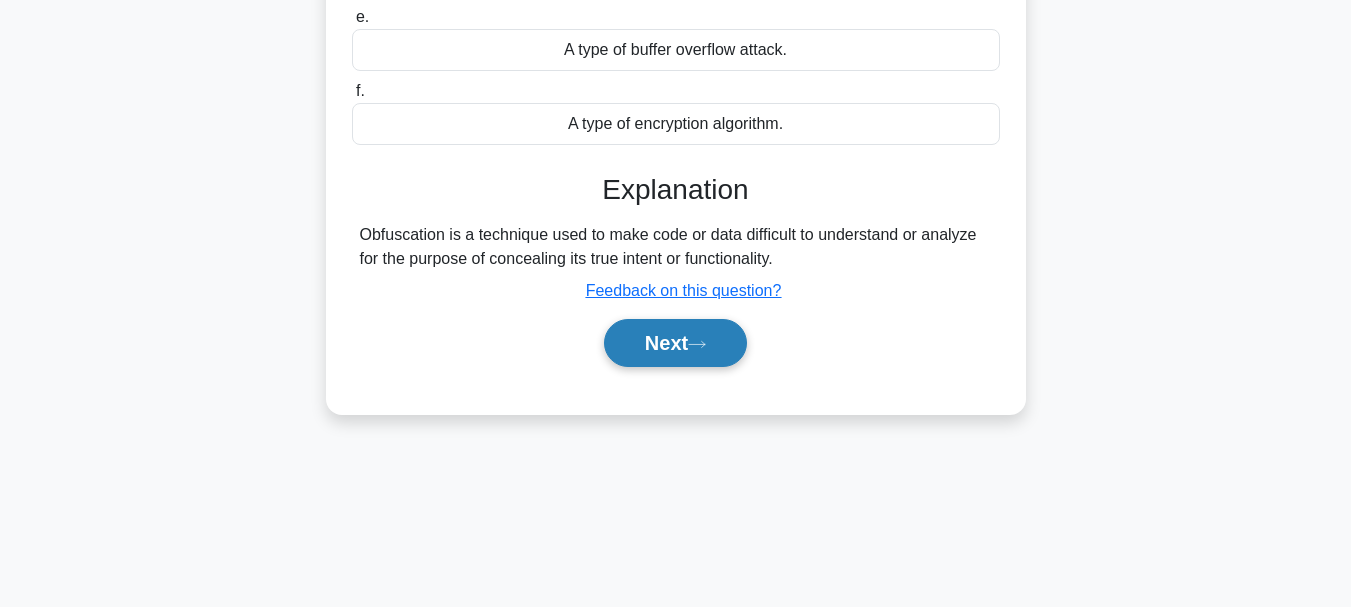 click on "Next" at bounding box center [675, 343] 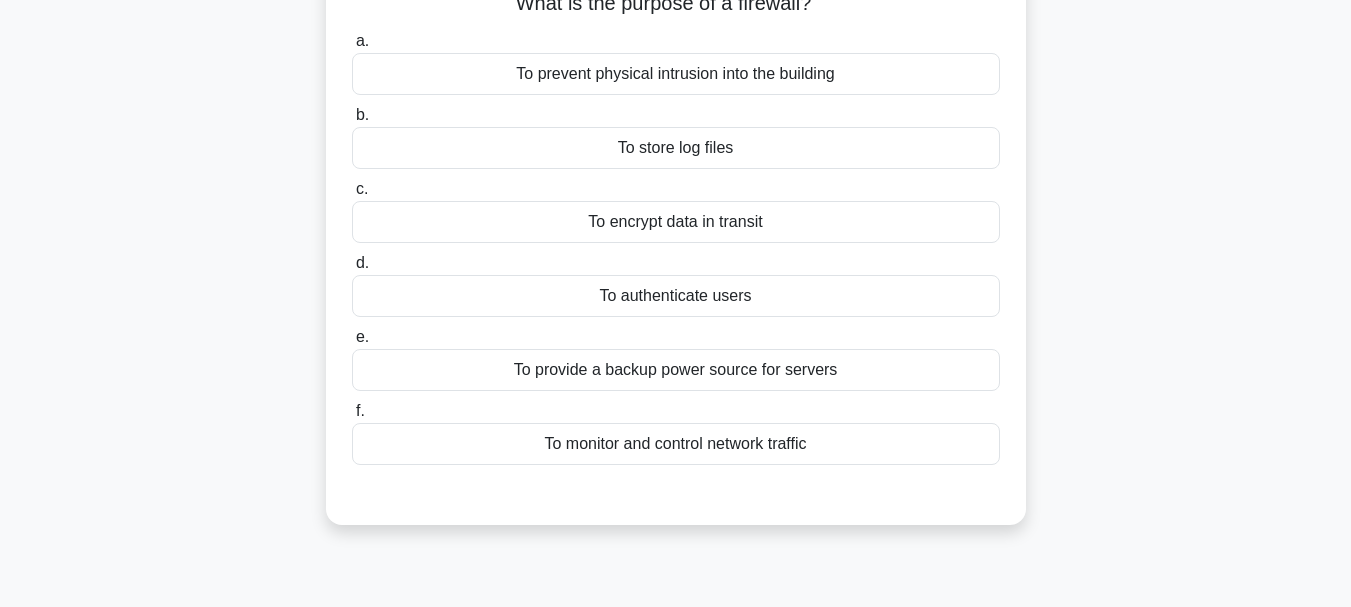scroll, scrollTop: 160, scrollLeft: 0, axis: vertical 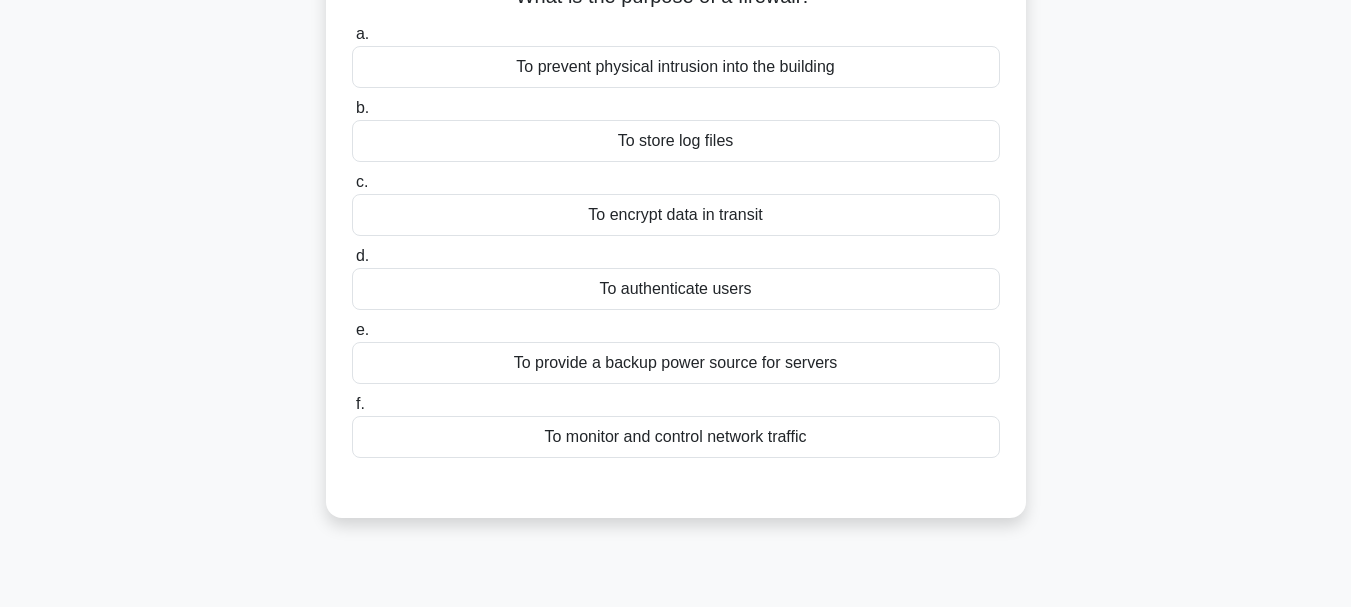 click on "To monitor and control network traffic" at bounding box center [676, 437] 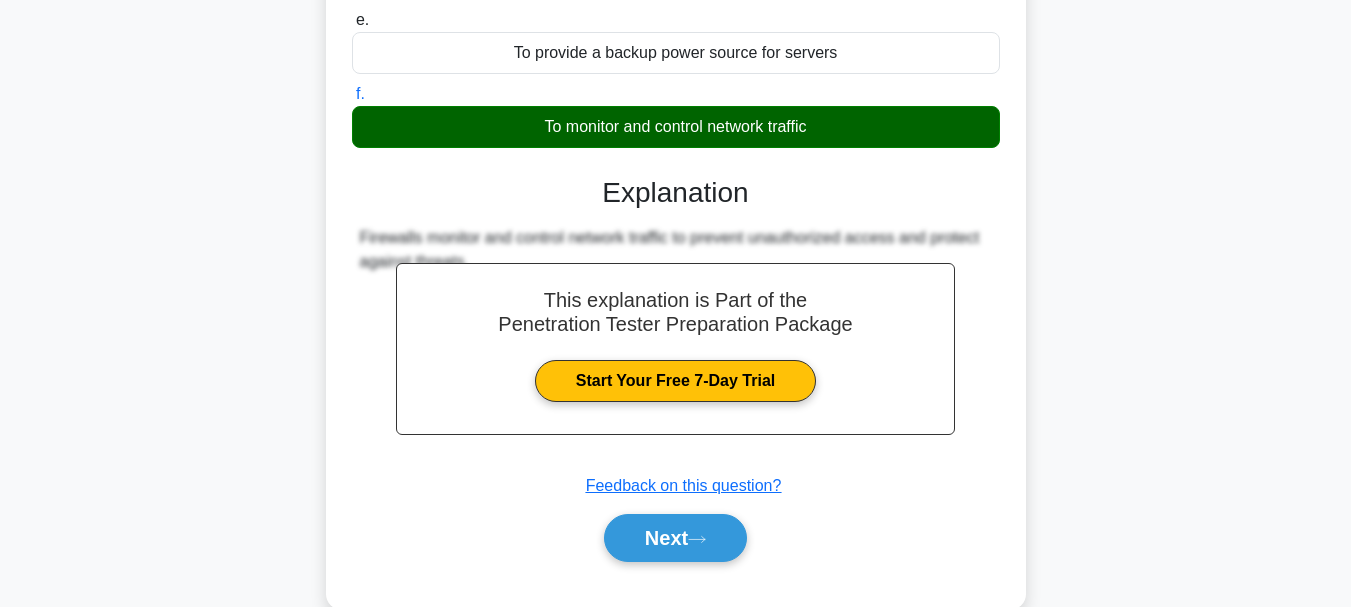 scroll, scrollTop: 511, scrollLeft: 0, axis: vertical 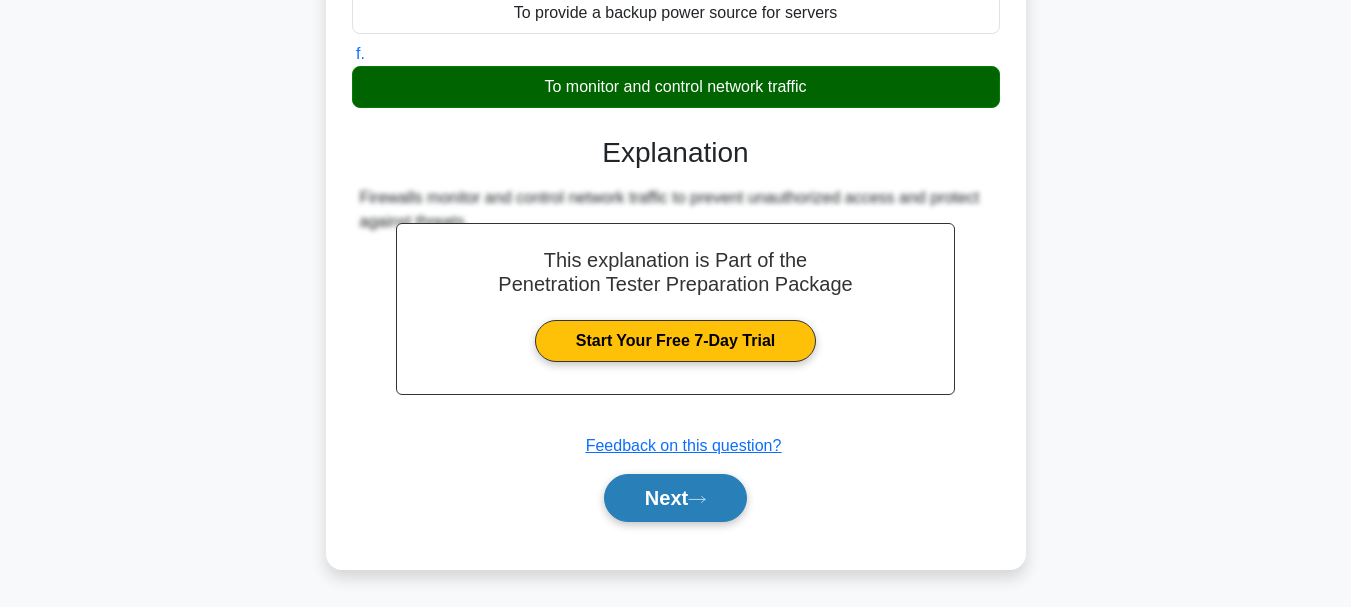 click on "Next" at bounding box center [675, 498] 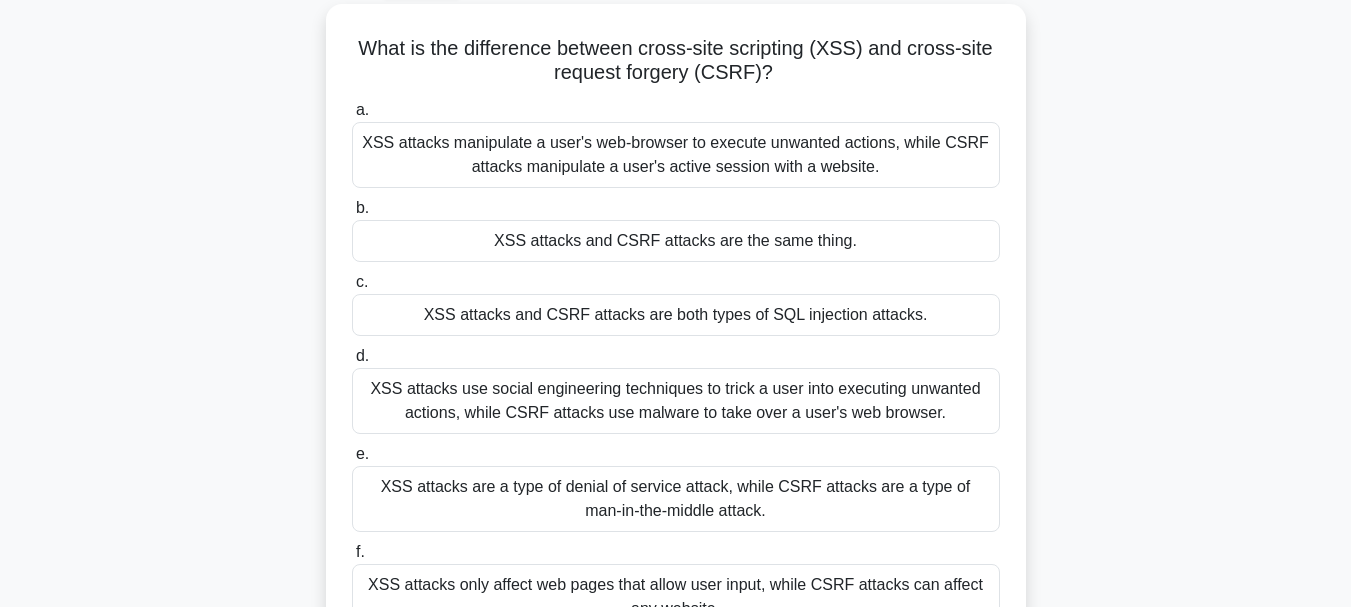 scroll, scrollTop: 73, scrollLeft: 0, axis: vertical 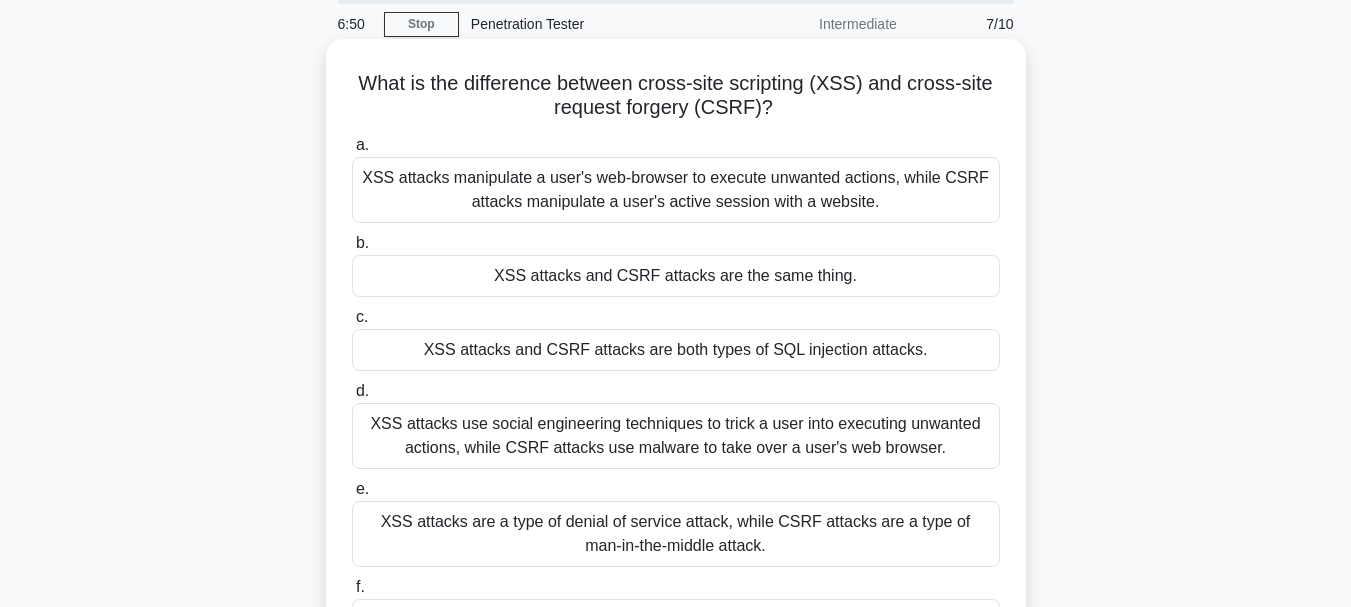 click on "XSS attacks manipulate a user's web-browser to execute unwanted actions, while CSRF attacks manipulate a user's active session with a website." at bounding box center (676, 190) 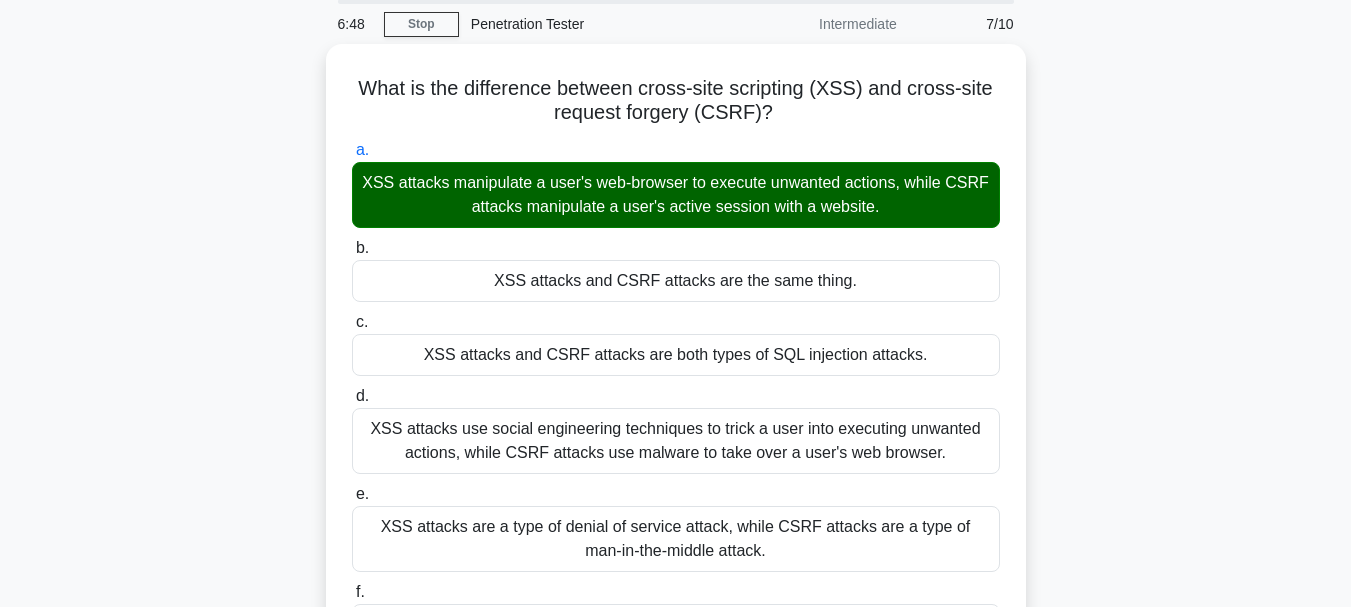 scroll, scrollTop: 604, scrollLeft: 0, axis: vertical 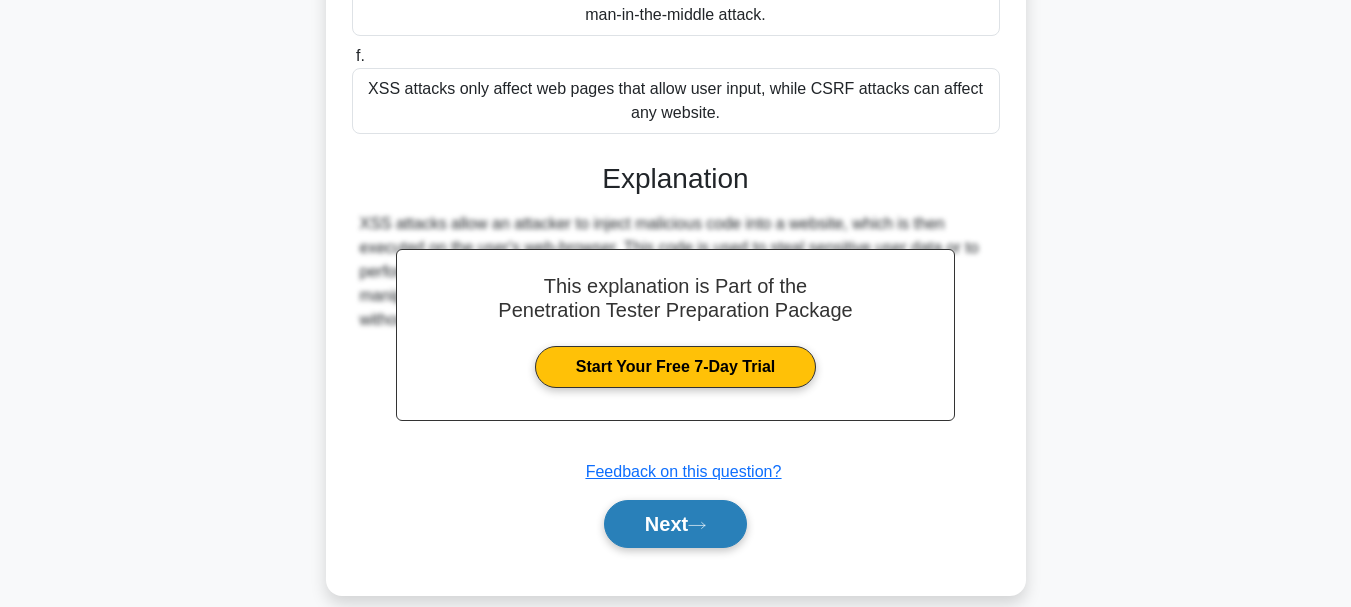 click on "Next" at bounding box center (675, 524) 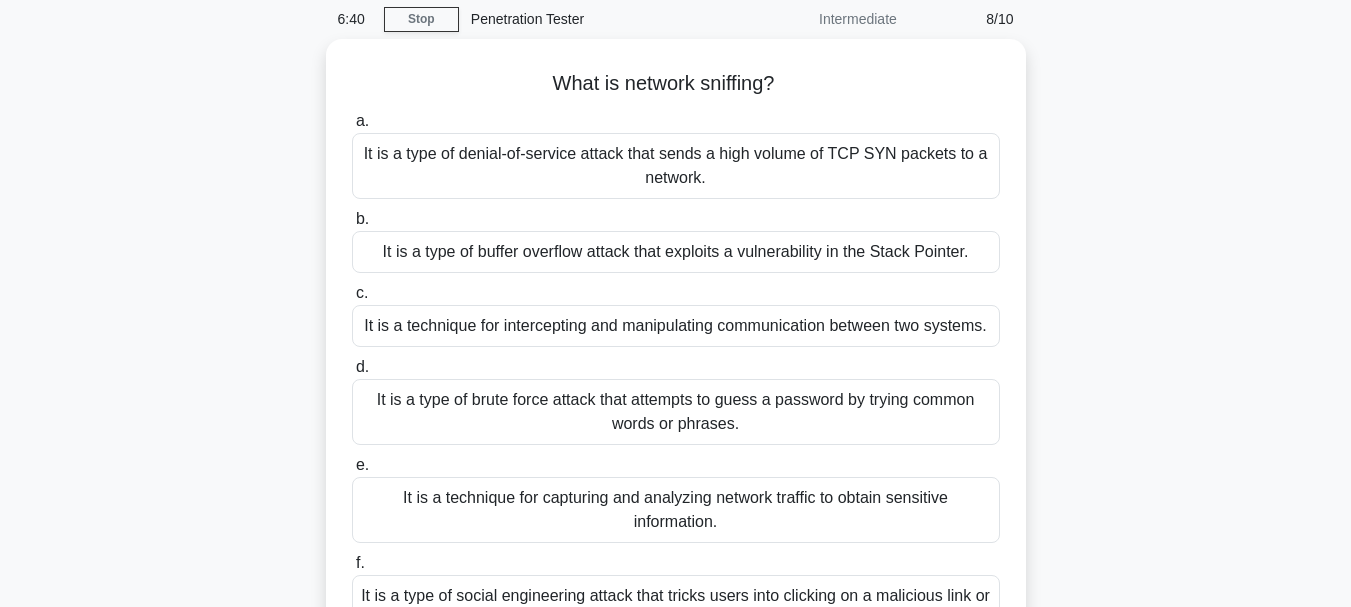 scroll, scrollTop: 80, scrollLeft: 0, axis: vertical 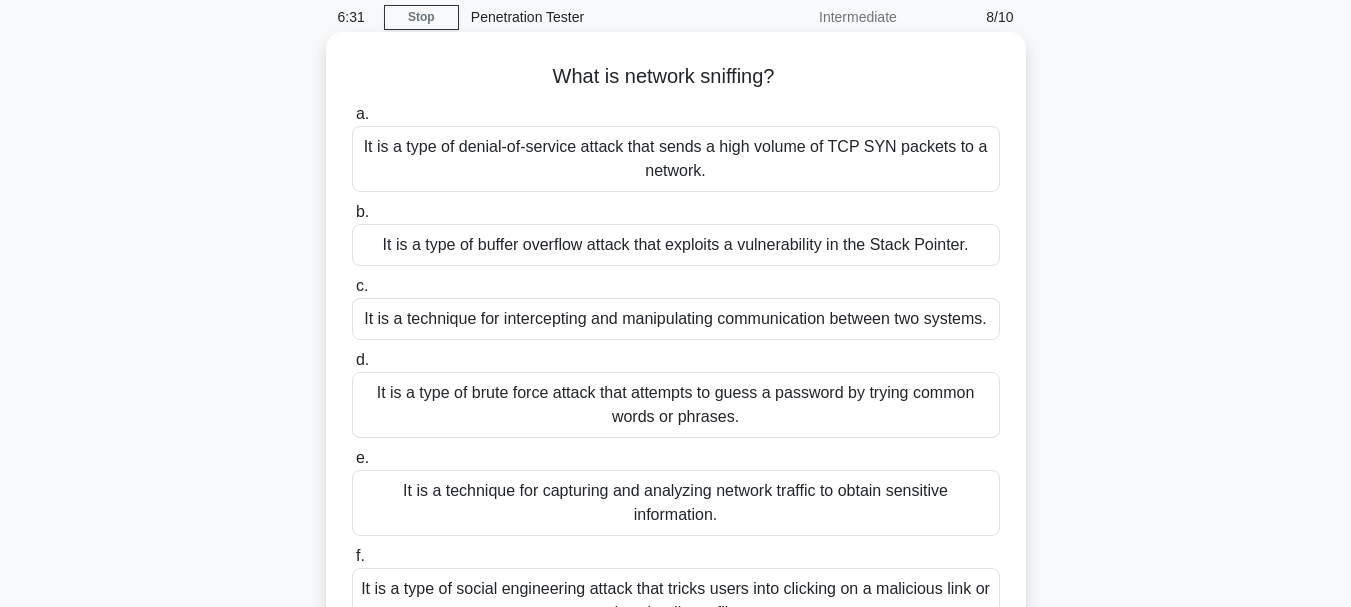 click on "It is a type of buffer overflow attack that exploits a vulnerability in the Stack Pointer." at bounding box center [676, 245] 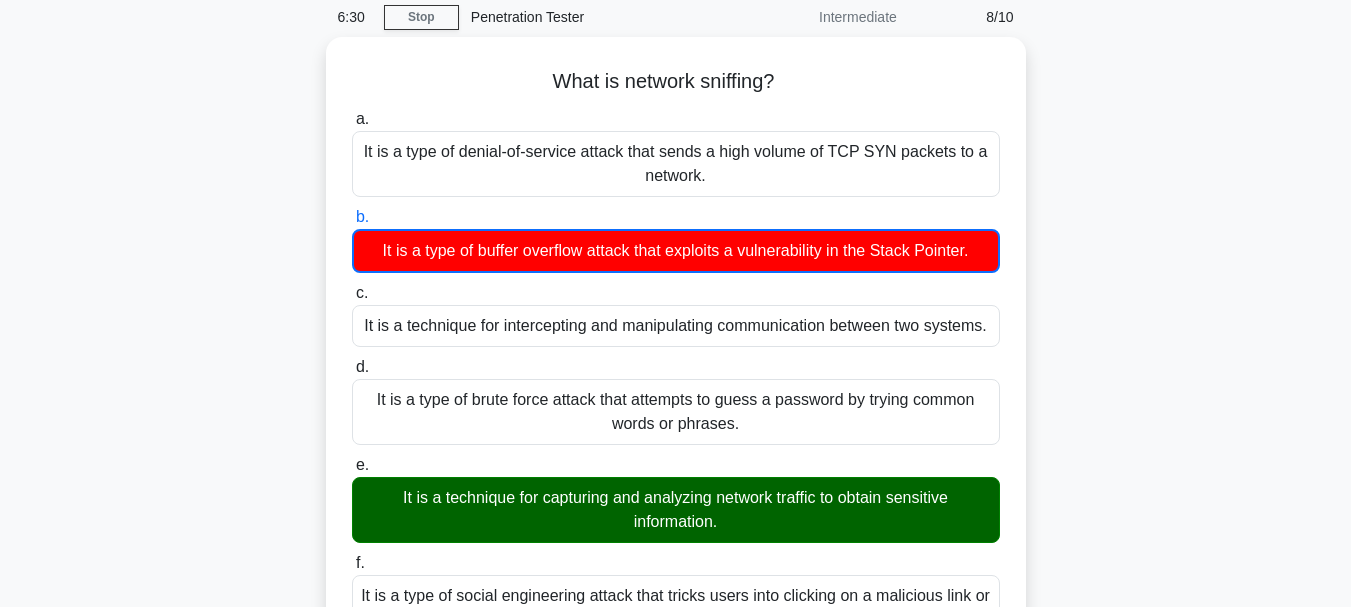 click on "What is network sniffing?
.spinner_0XTQ{transform-origin:center;animation:spinner_y6GP .75s linear infinite}@keyframes spinner_y6GP{100%{transform:rotate(360deg)}}
a.
It is a type of denial-of-service attack that sends a high volume of TCP SYN packets to a network.
b. c. d. e. f." at bounding box center [676, 521] 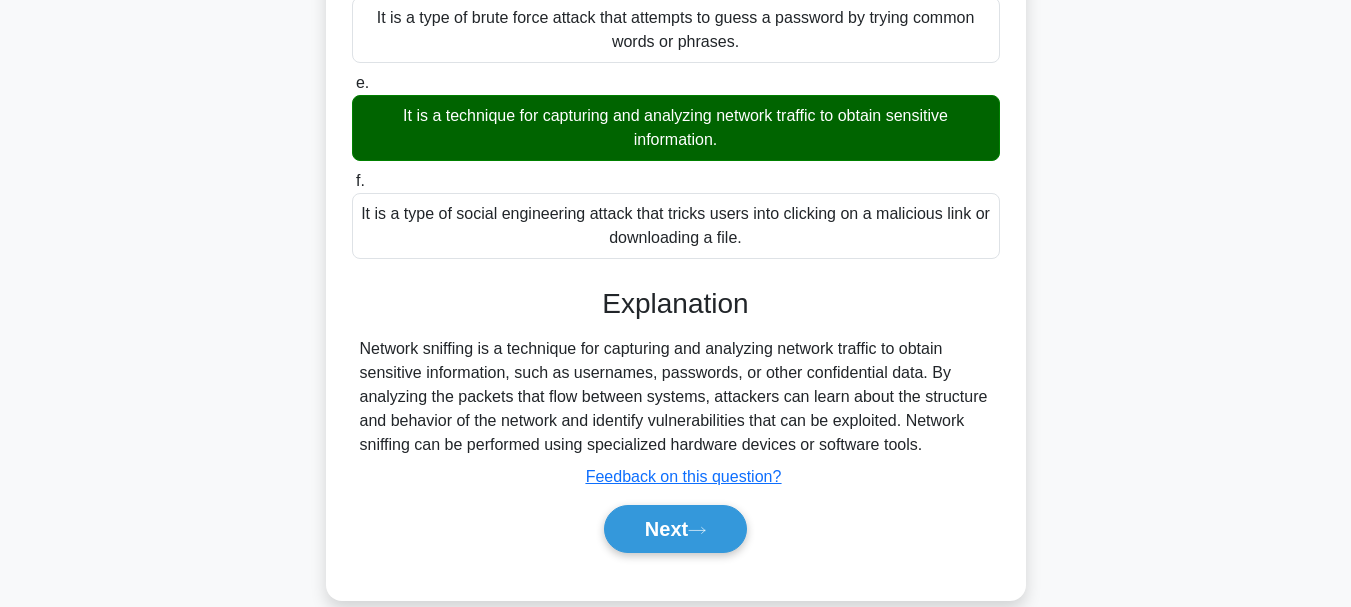 scroll, scrollTop: 489, scrollLeft: 0, axis: vertical 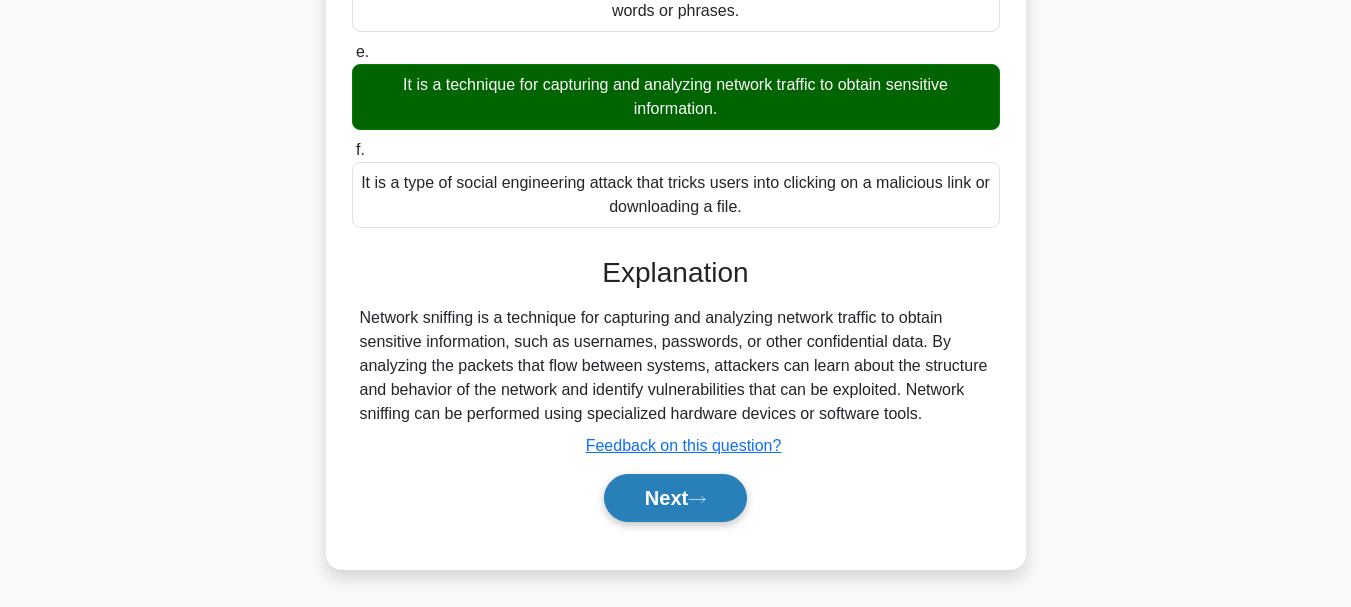 click on "Next" at bounding box center (675, 498) 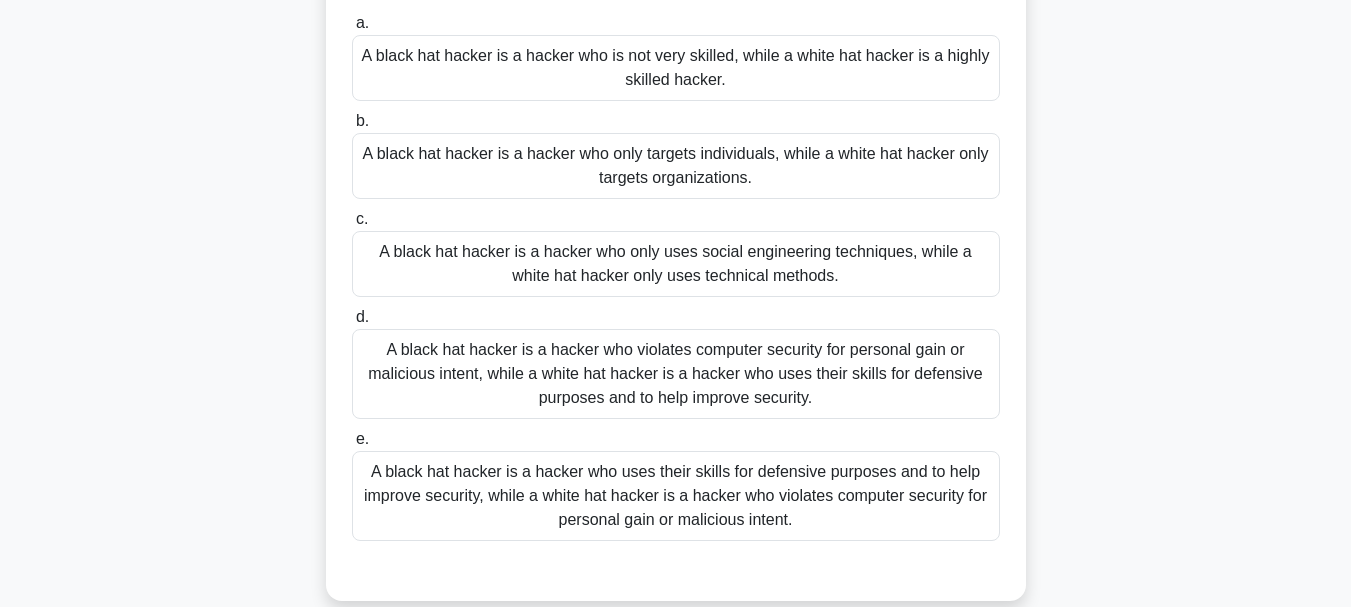 scroll, scrollTop: 240, scrollLeft: 0, axis: vertical 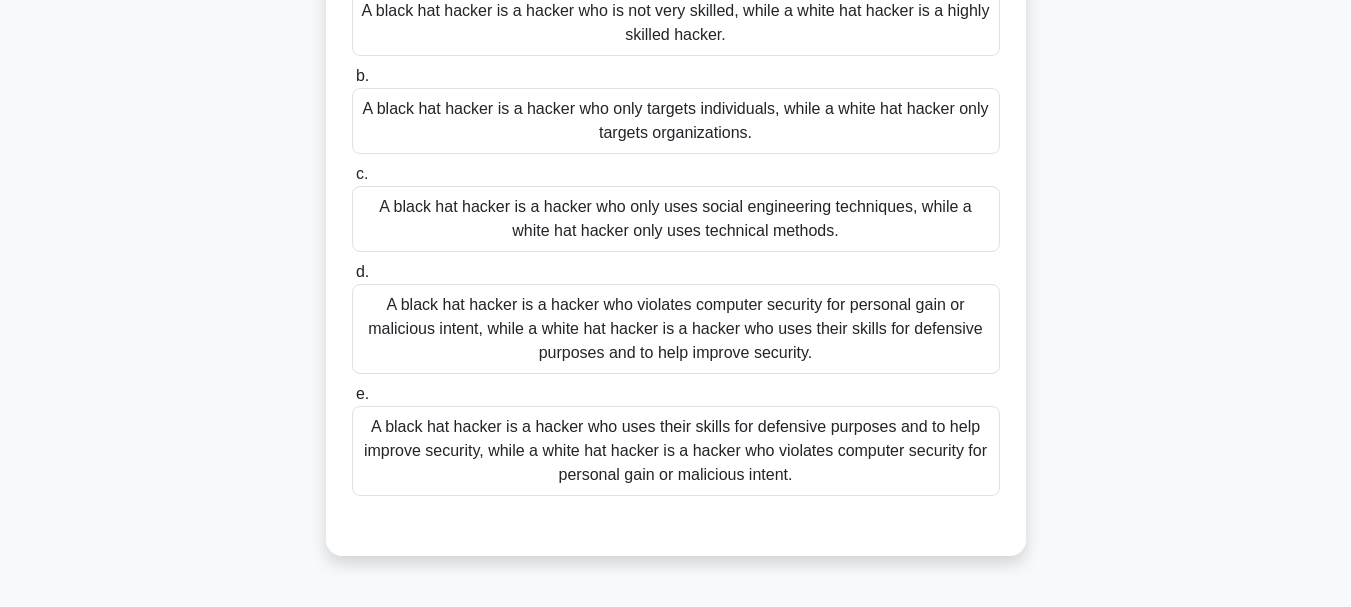 click on "A black hat hacker is a hacker who violates computer security for personal gain or malicious intent, while a white hat hacker is a hacker who uses their skills for defensive purposes and to help improve security." at bounding box center (676, 329) 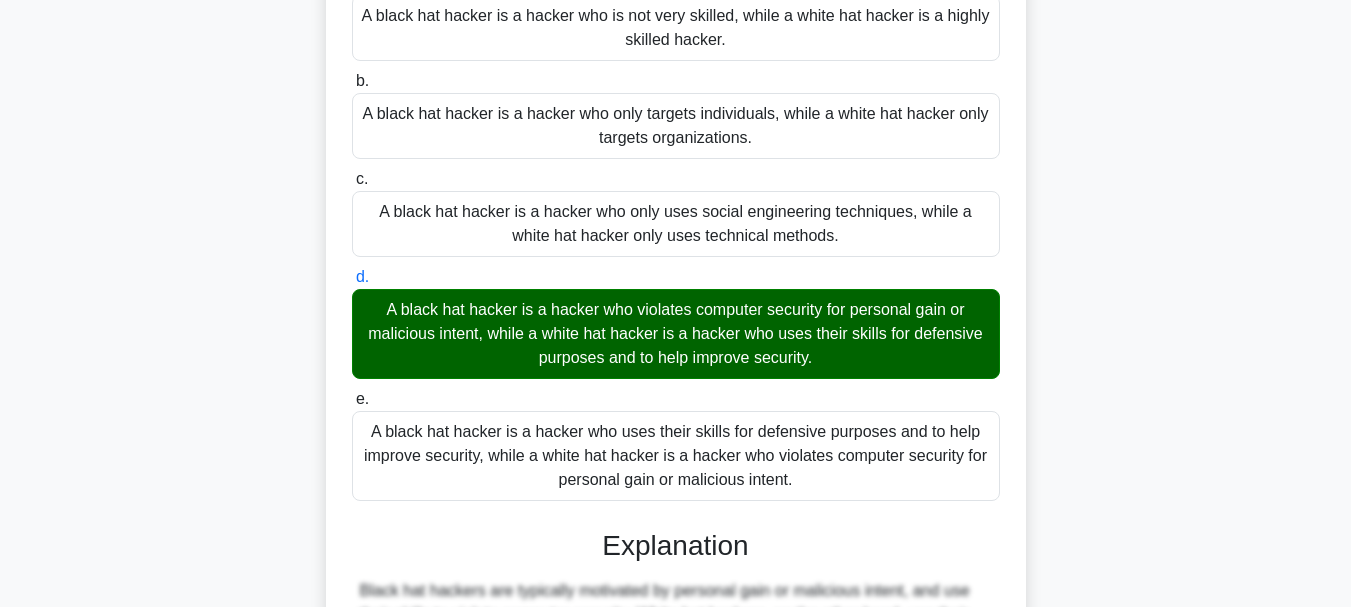 scroll, scrollTop: 629, scrollLeft: 0, axis: vertical 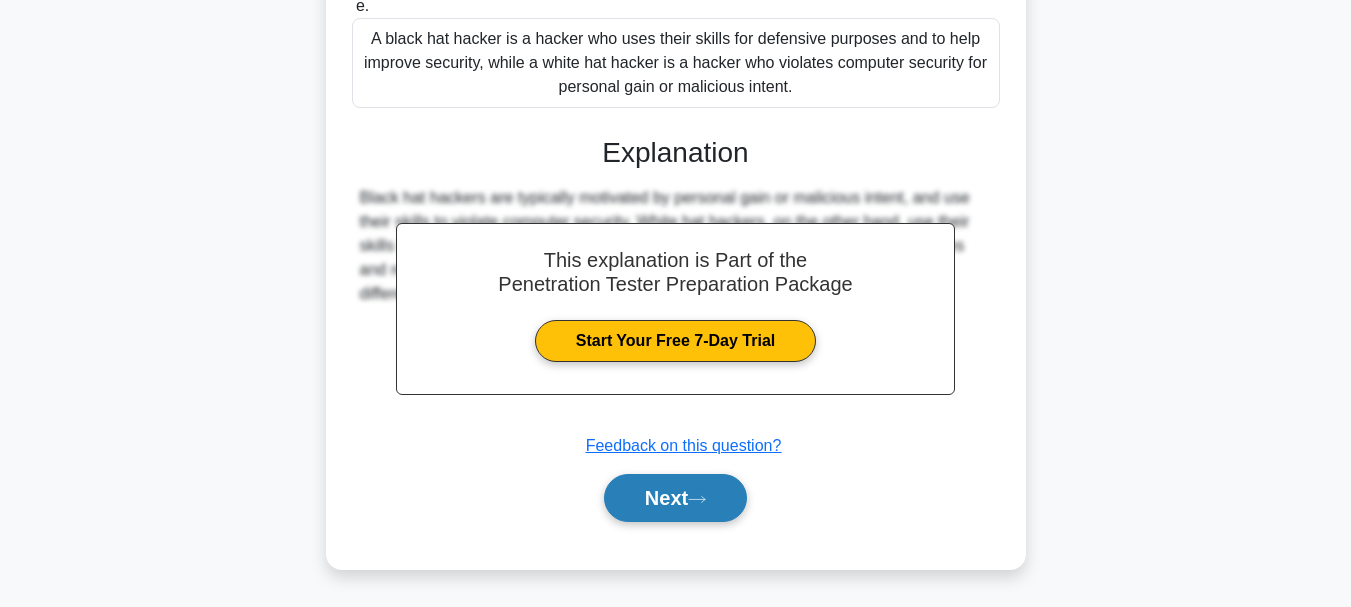 click 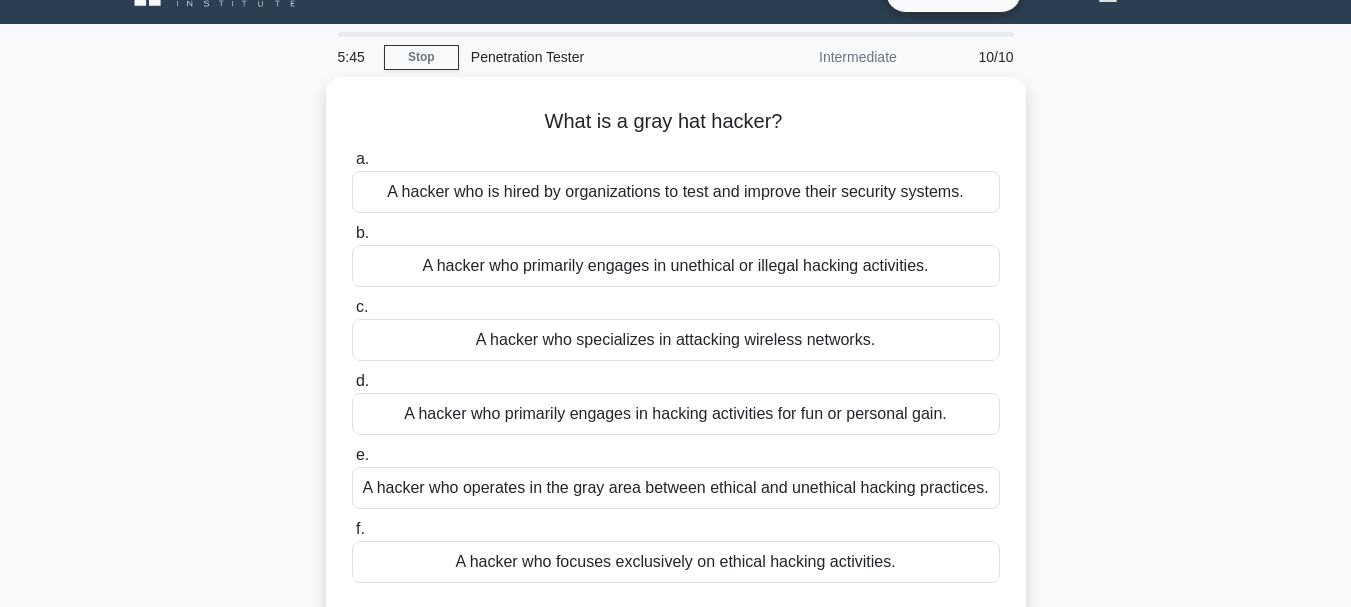 scroll, scrollTop: 80, scrollLeft: 0, axis: vertical 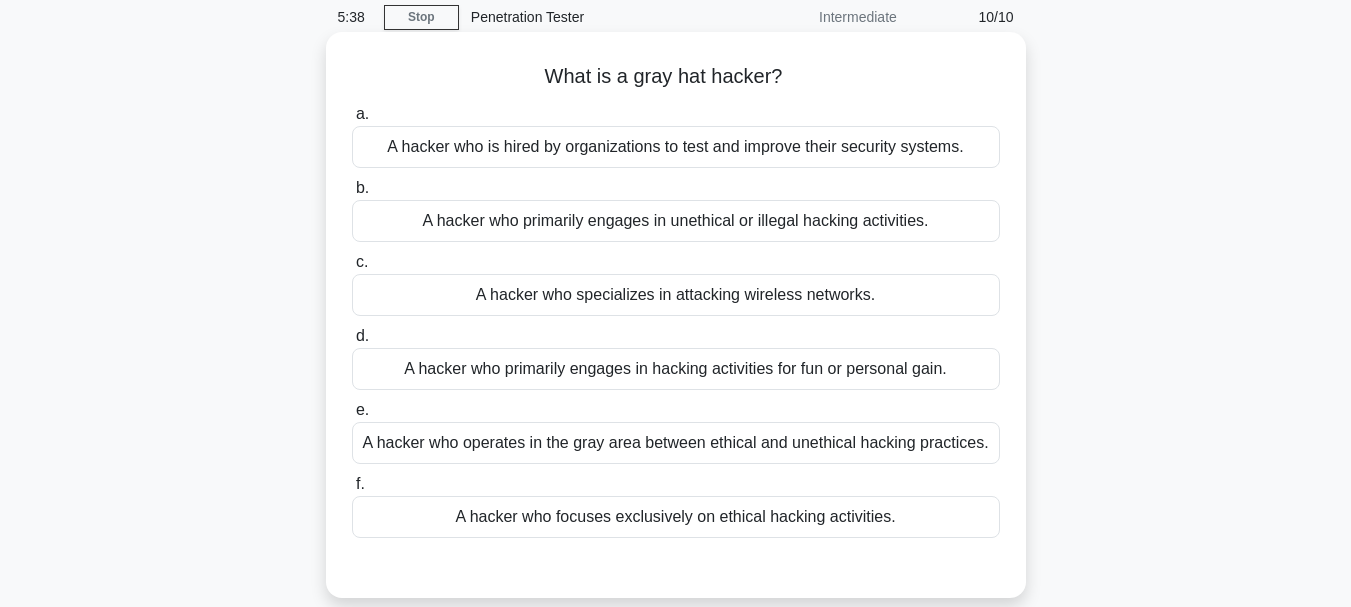 click on "A hacker who operates in the gray area between ethical and unethical hacking practices." at bounding box center (676, 443) 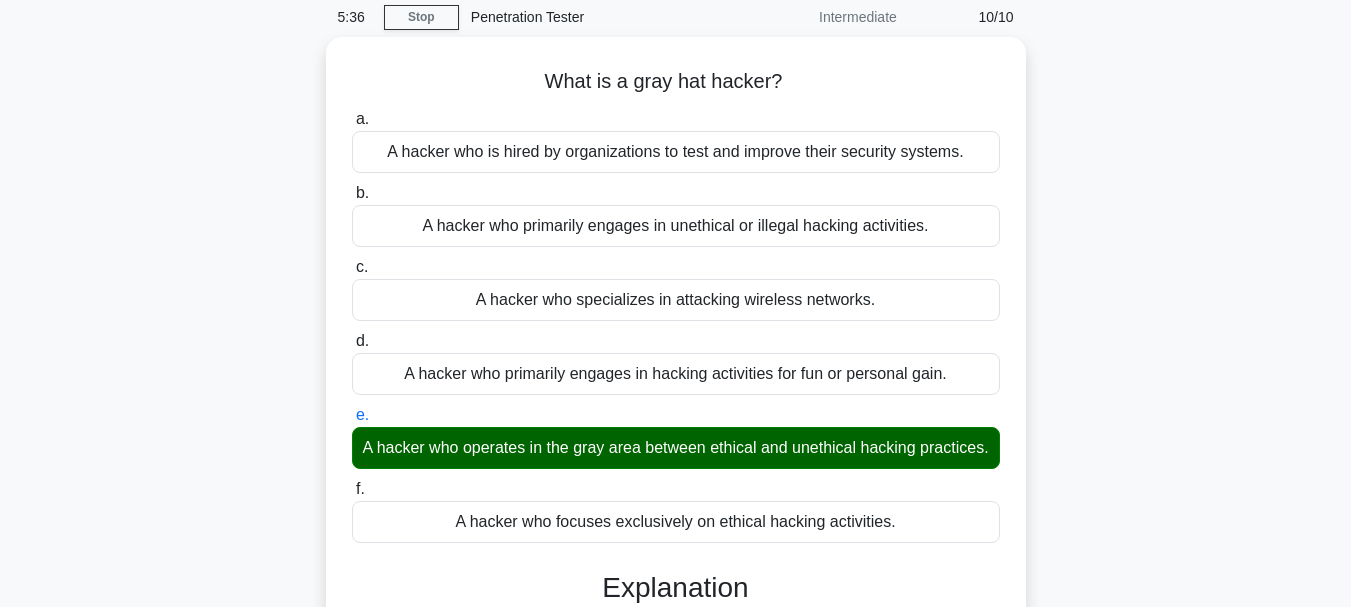 scroll, scrollTop: 535, scrollLeft: 0, axis: vertical 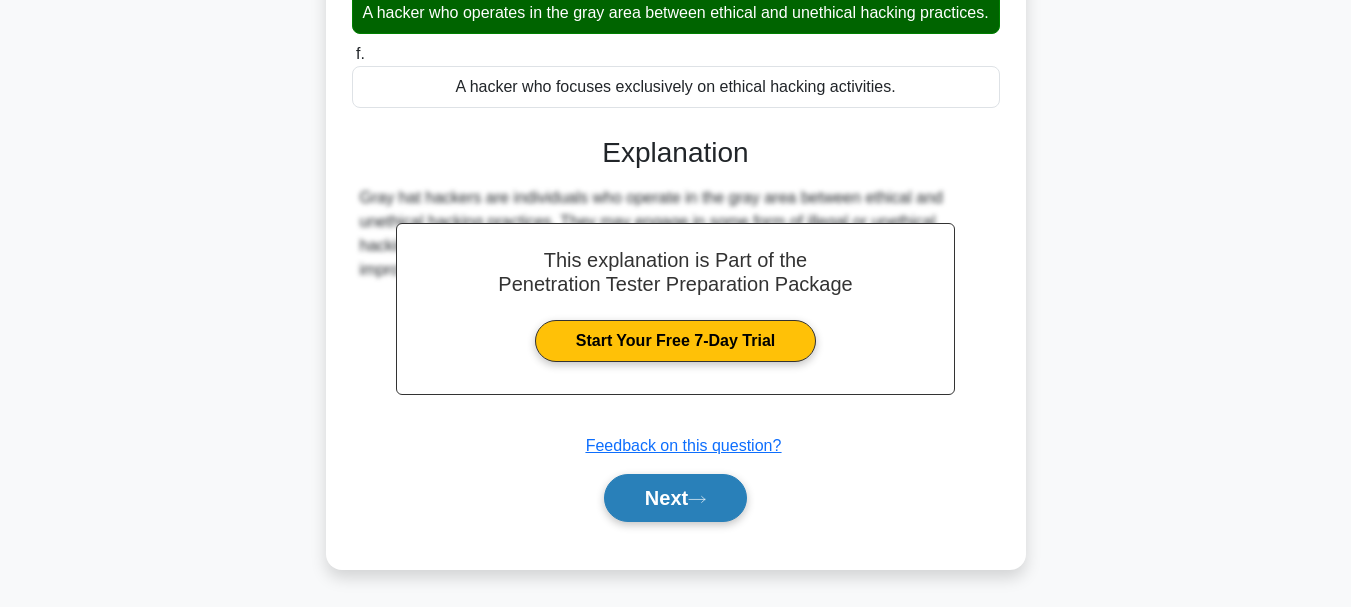click on "Next" at bounding box center [675, 498] 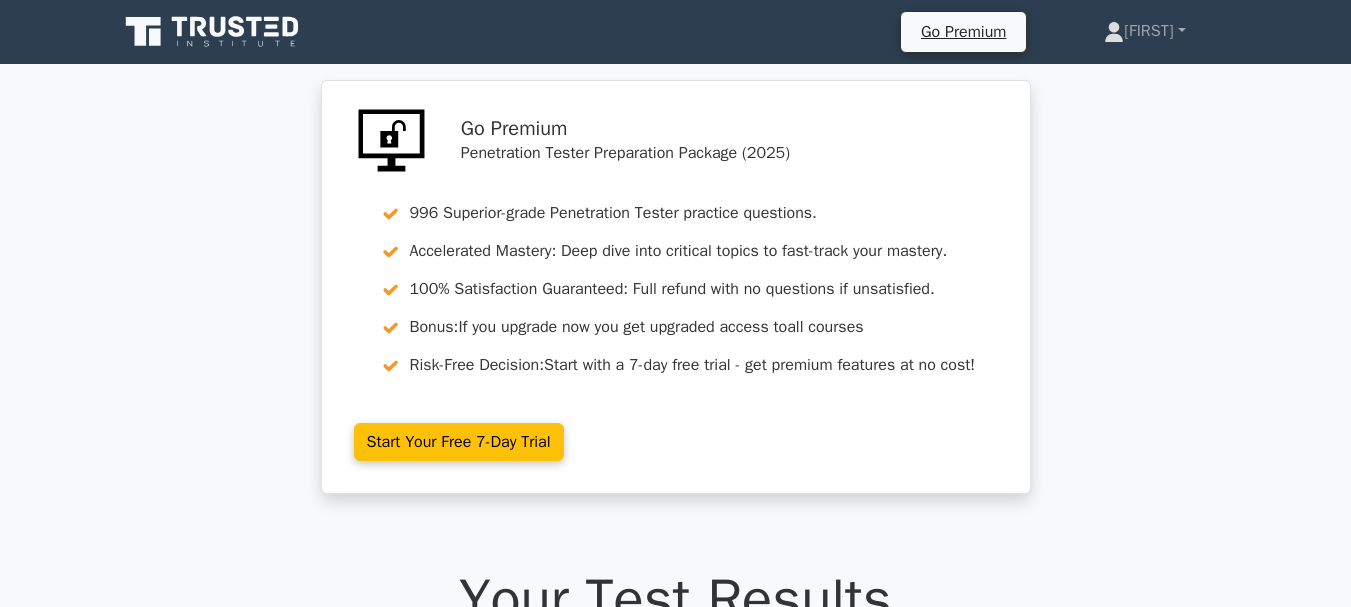 scroll, scrollTop: 0, scrollLeft: 0, axis: both 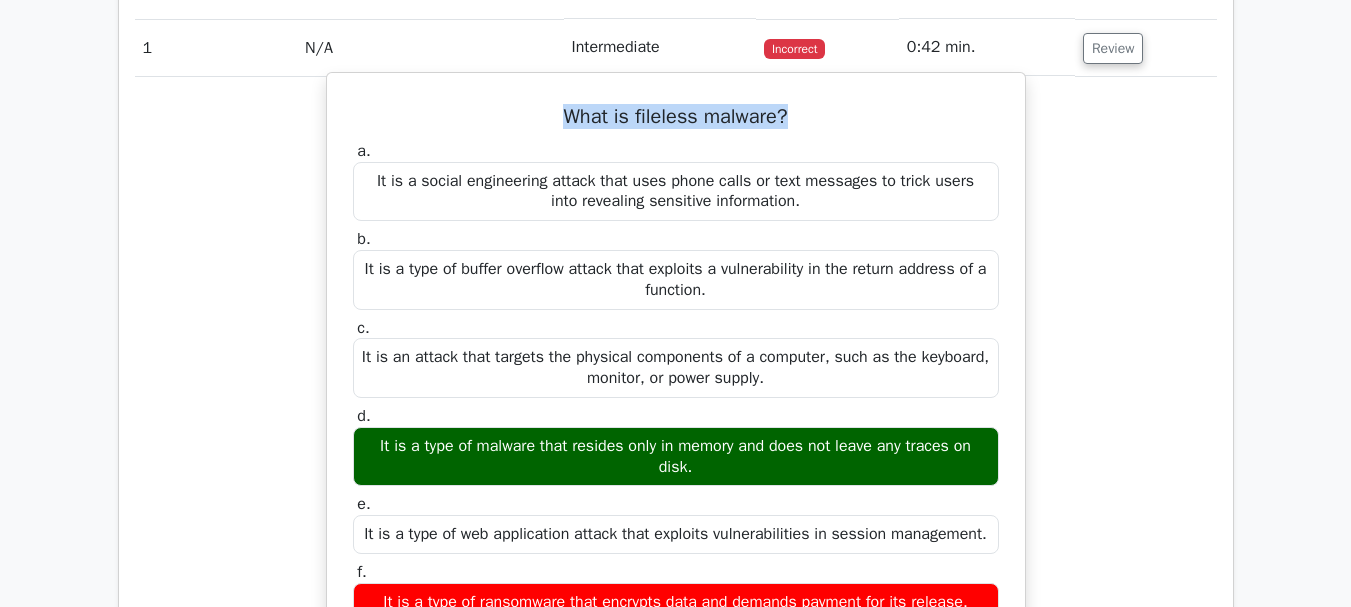 drag, startPoint x: 799, startPoint y: 122, endPoint x: 554, endPoint y: 115, distance: 245.09998 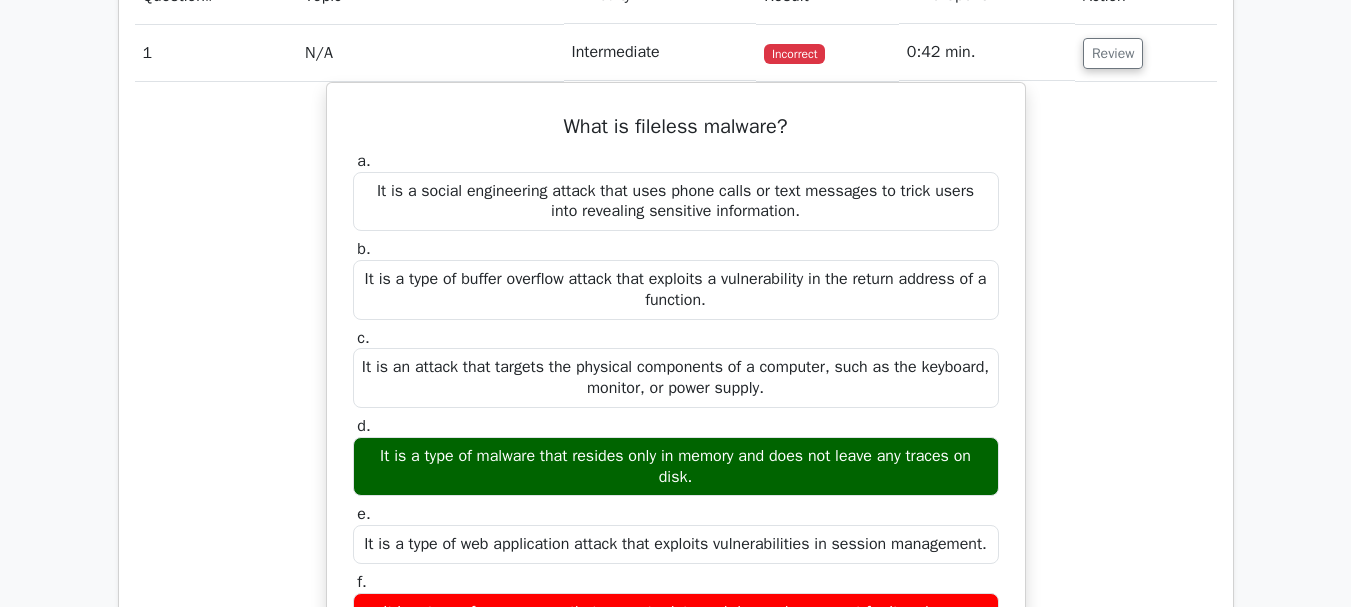 click on "Go Premium
Penetration Tester Preparation Package (2025)
996 Superior-grade  Penetration Tester practice questions.
Accelerated Mastery: Deep dive into critical topics to fast-track your mastery.
100% Satisfaction Guaranteed: Full refund with no questions if unsatisfied.
Bonus:  If you upgrade now you get upgraded access to  all courses
Risk-Free Decision:  Start with a 7-day free trial - get premium features at no cost!" at bounding box center (675, 380) 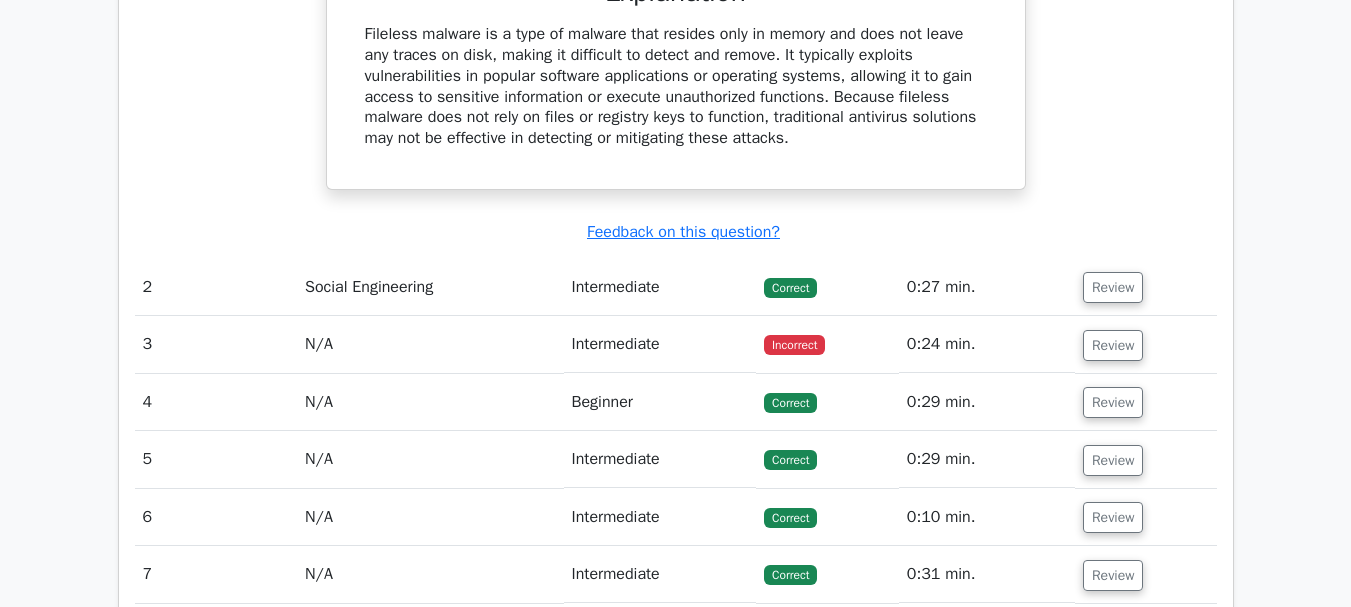 scroll, scrollTop: 2240, scrollLeft: 0, axis: vertical 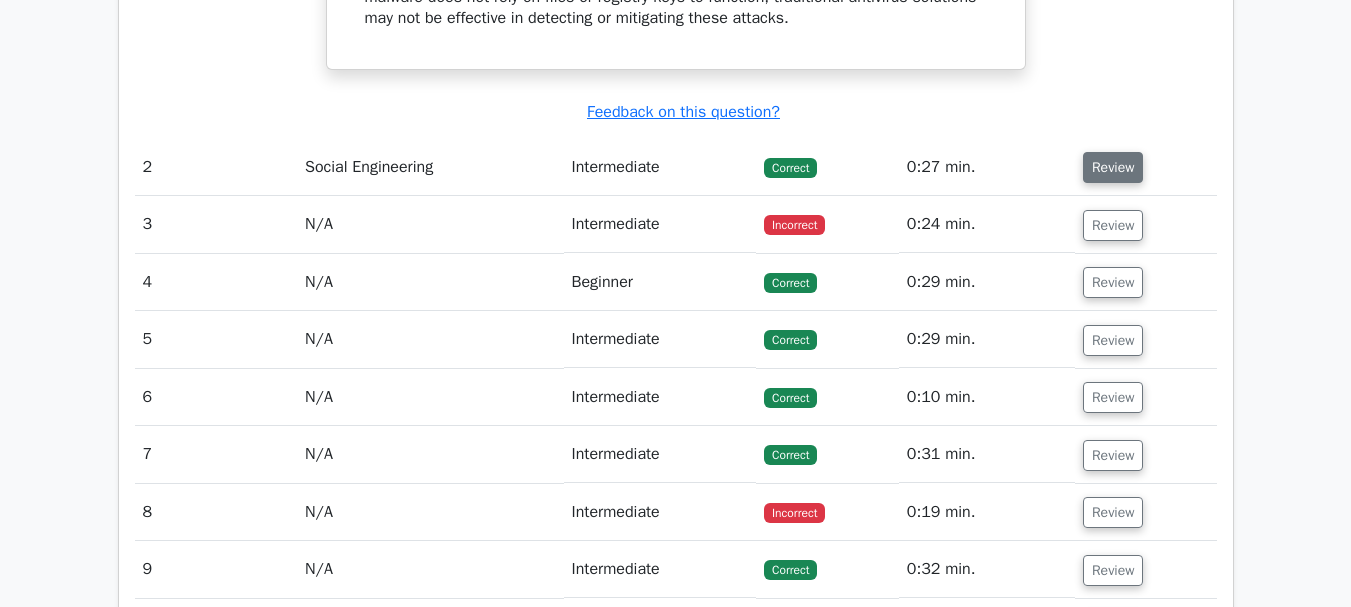 click on "Review" at bounding box center [1113, 167] 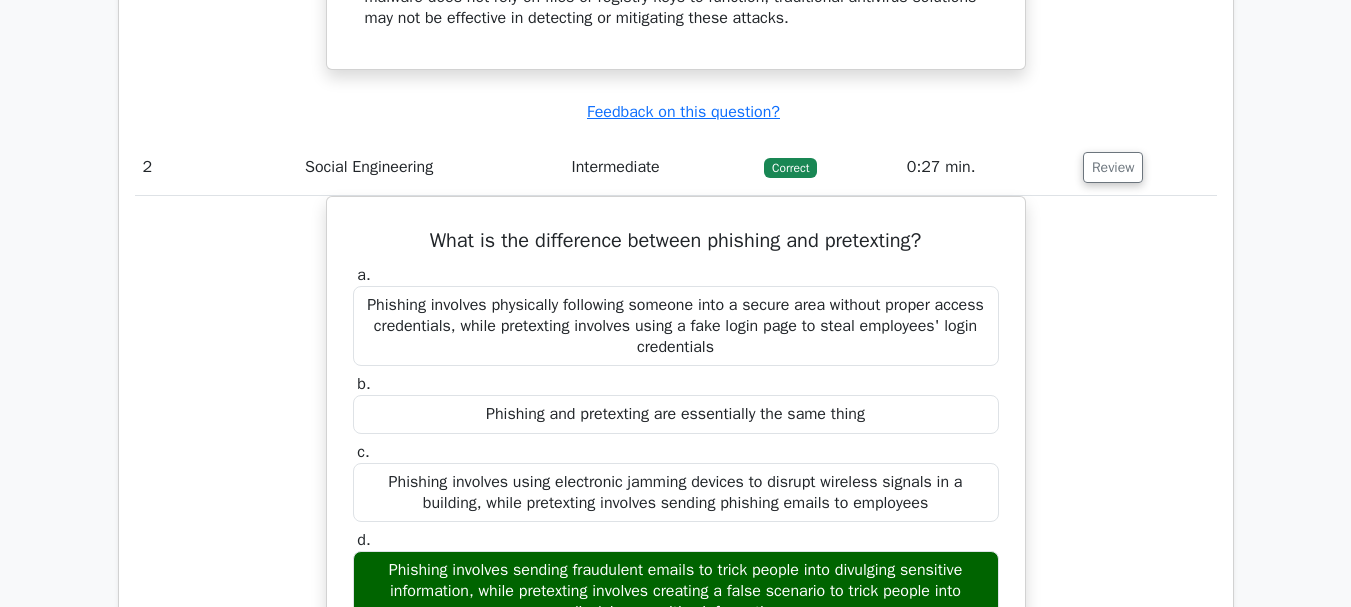type 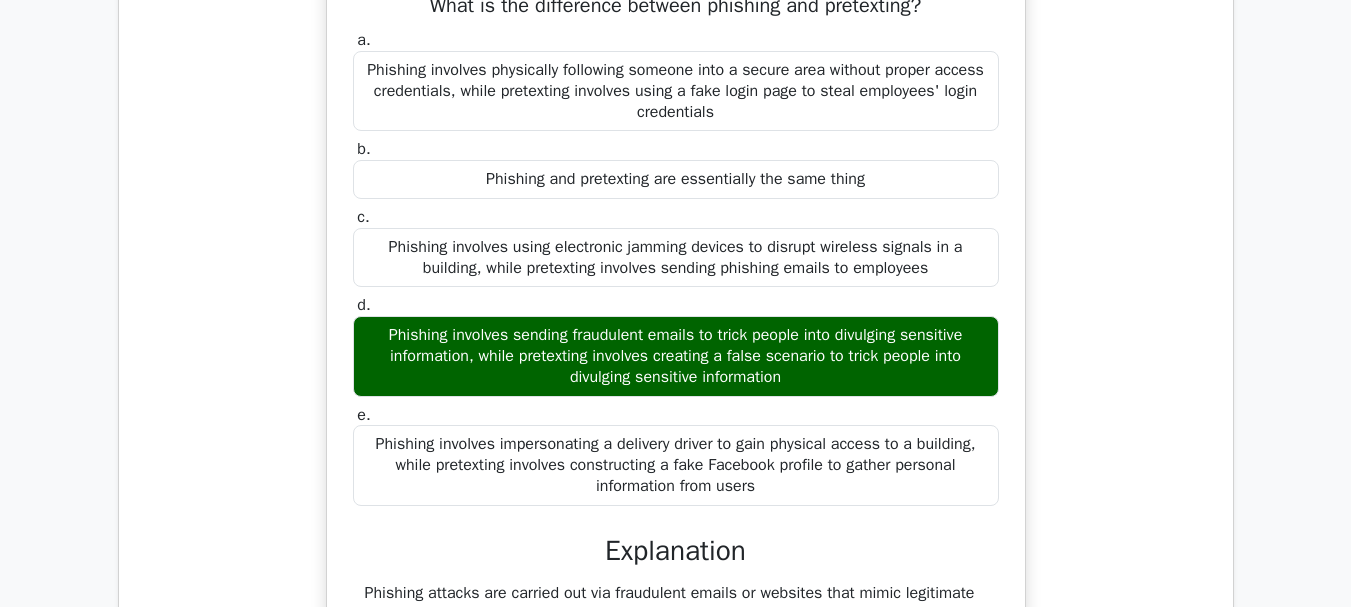 scroll, scrollTop: 2520, scrollLeft: 0, axis: vertical 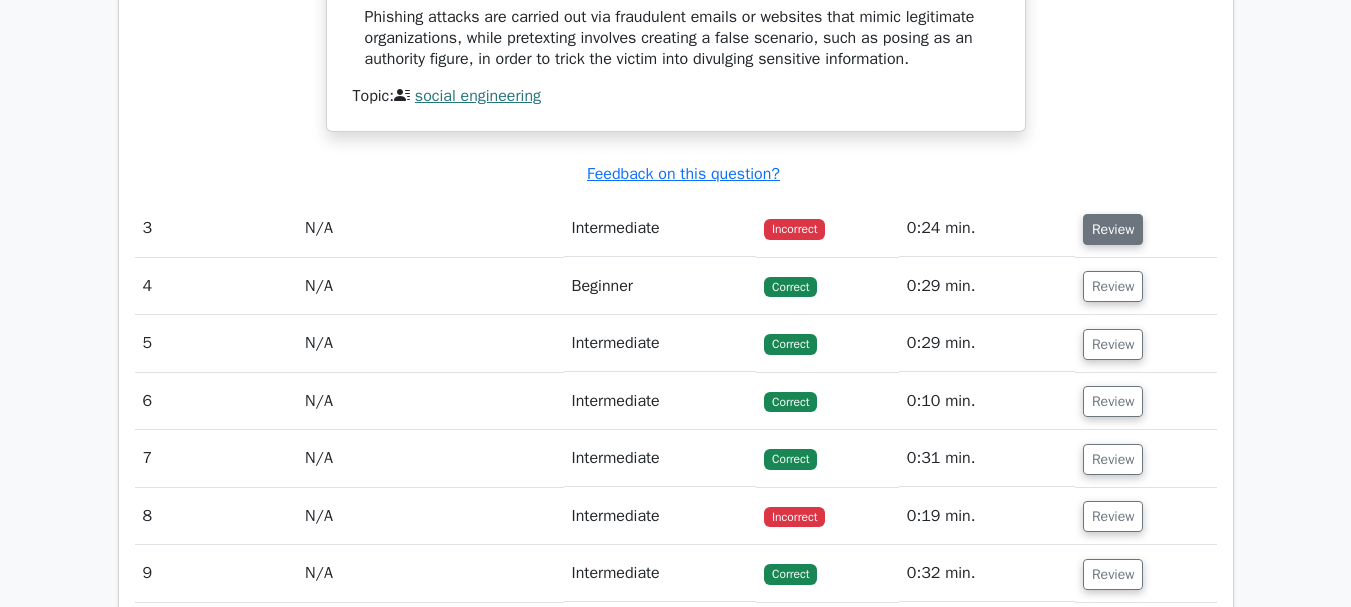 click on "Review" at bounding box center (1113, 229) 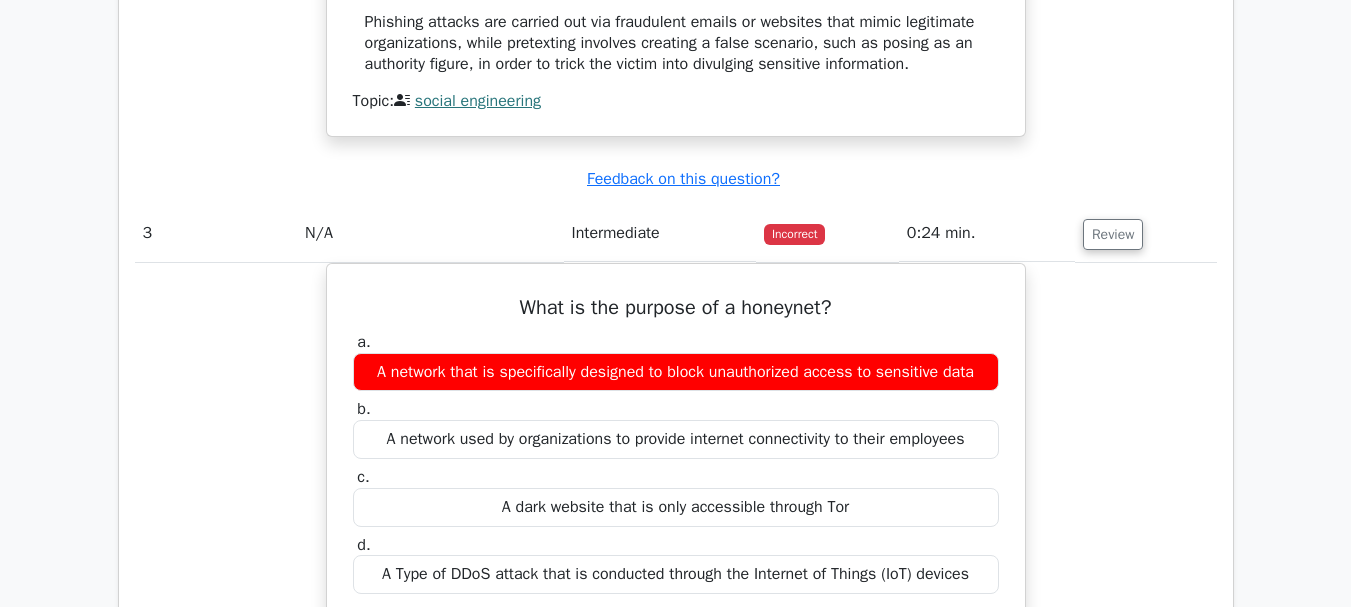 scroll, scrollTop: 3582, scrollLeft: 0, axis: vertical 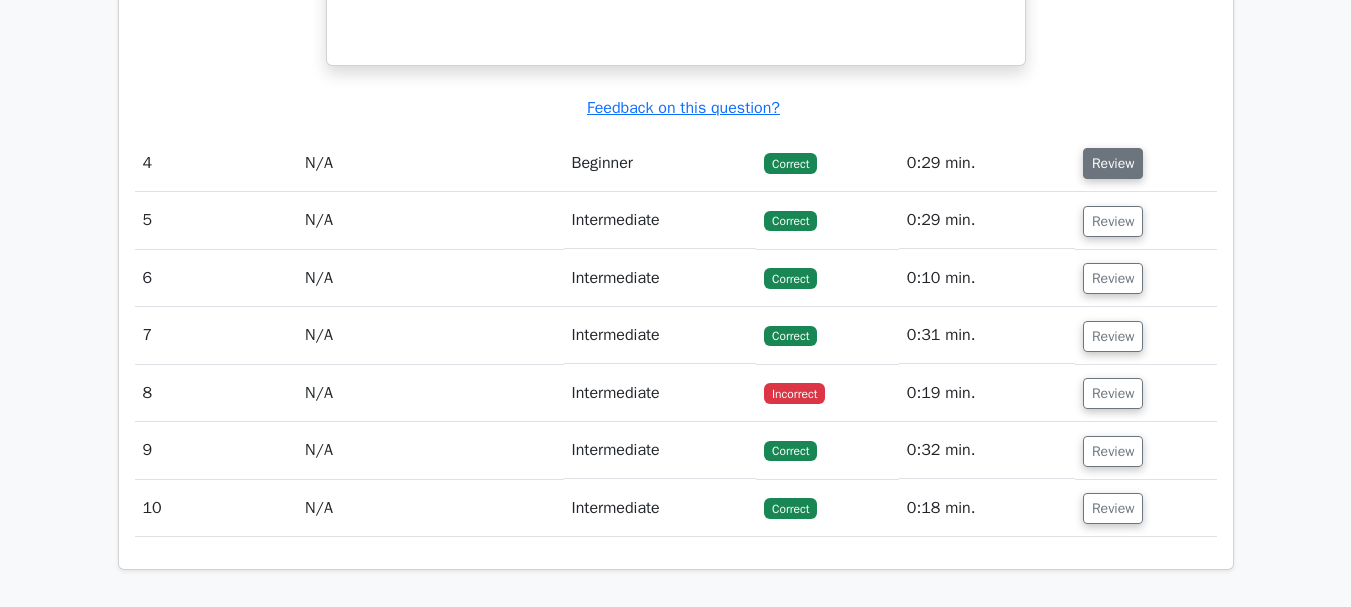 click on "Review" at bounding box center [1113, 163] 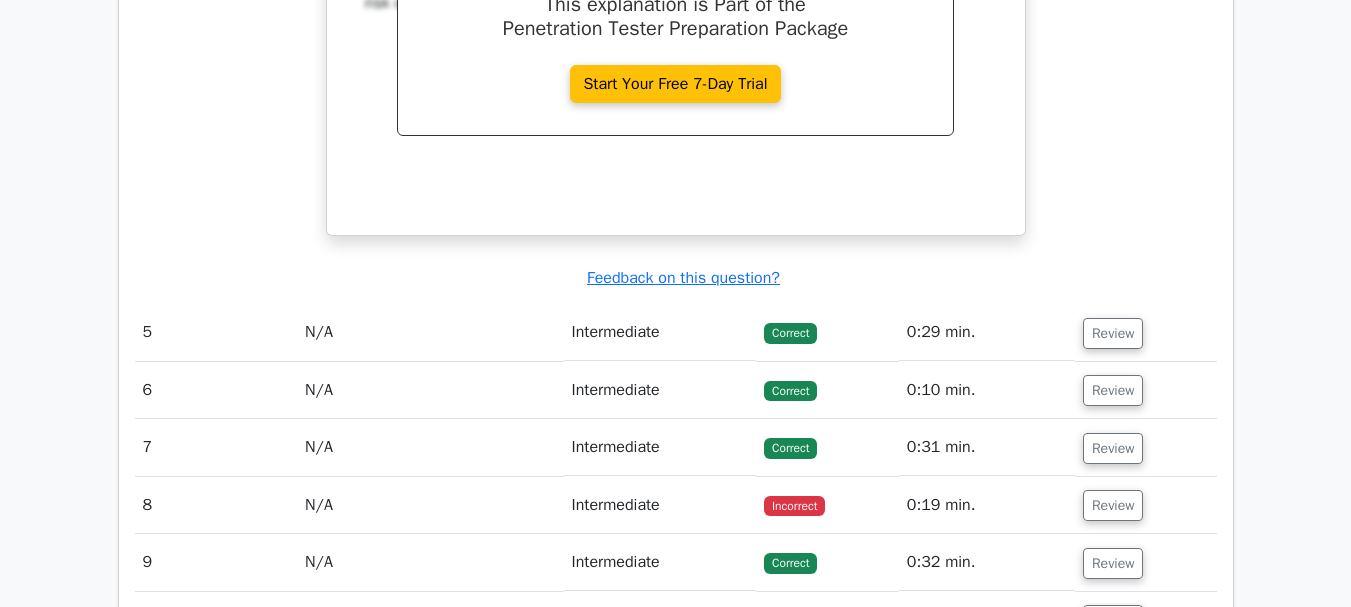 scroll, scrollTop: 5175, scrollLeft: 0, axis: vertical 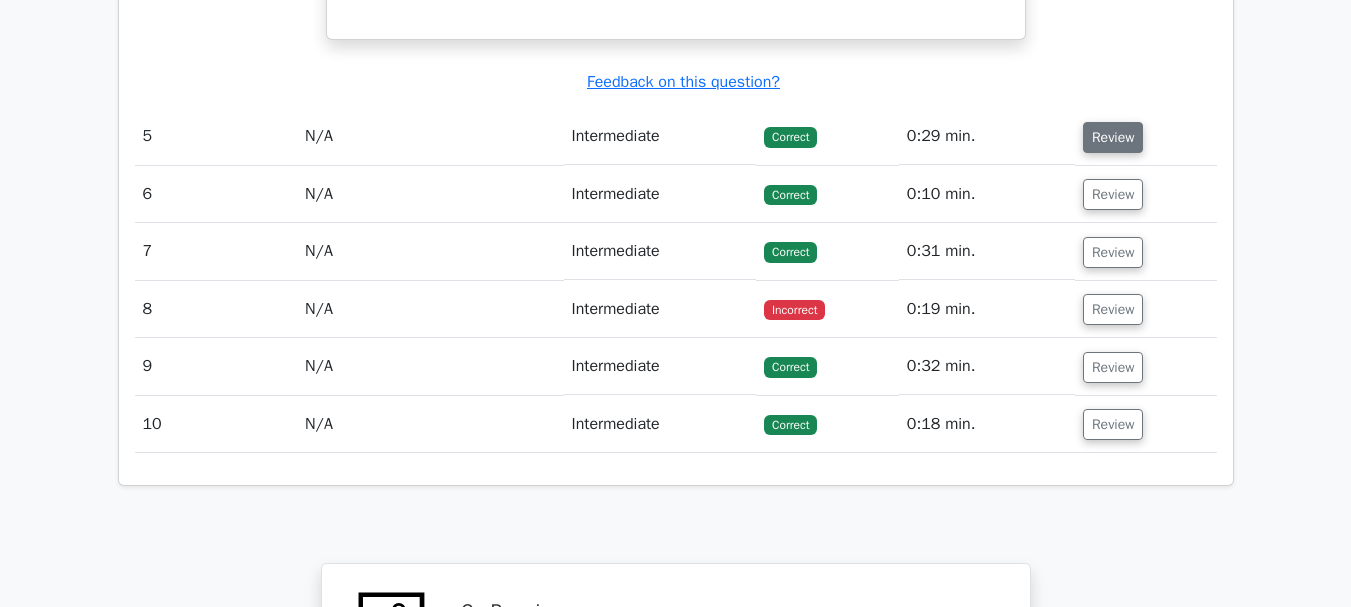 click on "Review" at bounding box center (1113, 137) 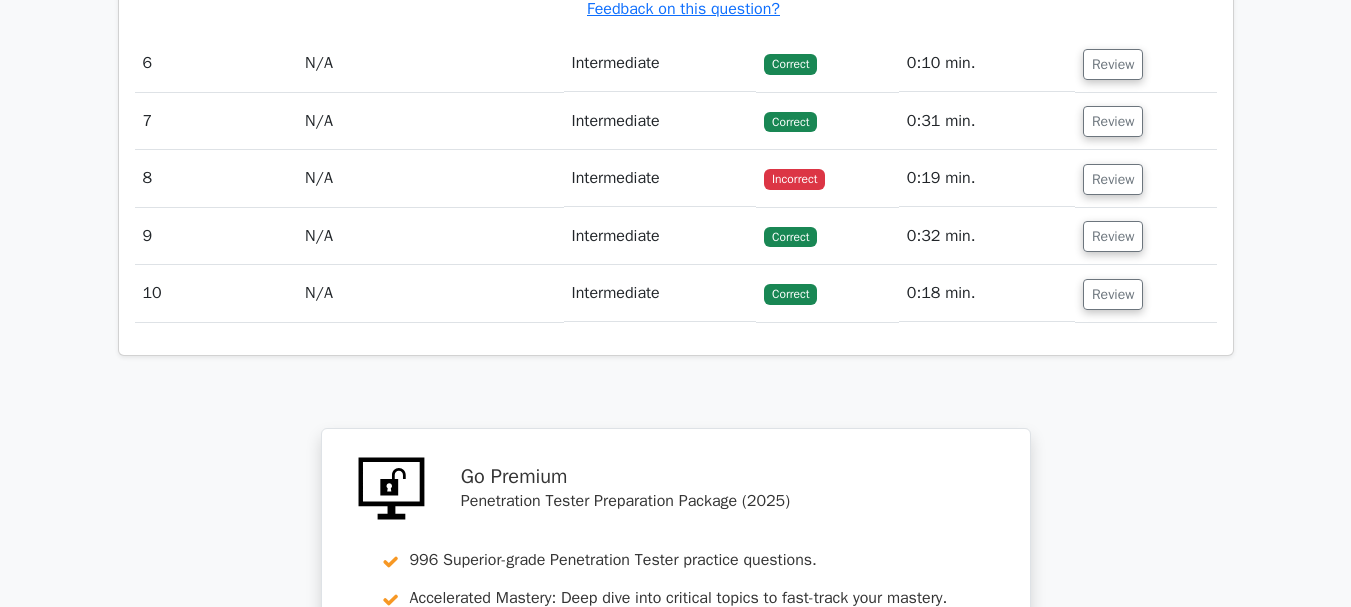 scroll, scrollTop: 6650, scrollLeft: 0, axis: vertical 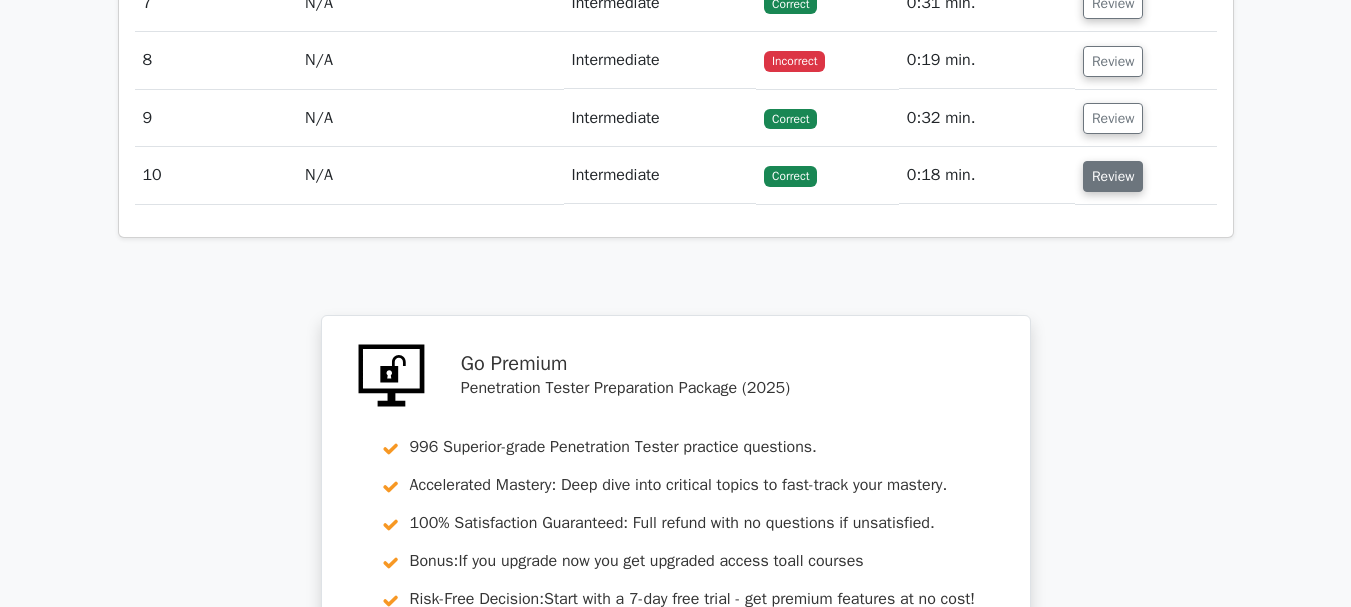 click on "Review" at bounding box center [1113, 176] 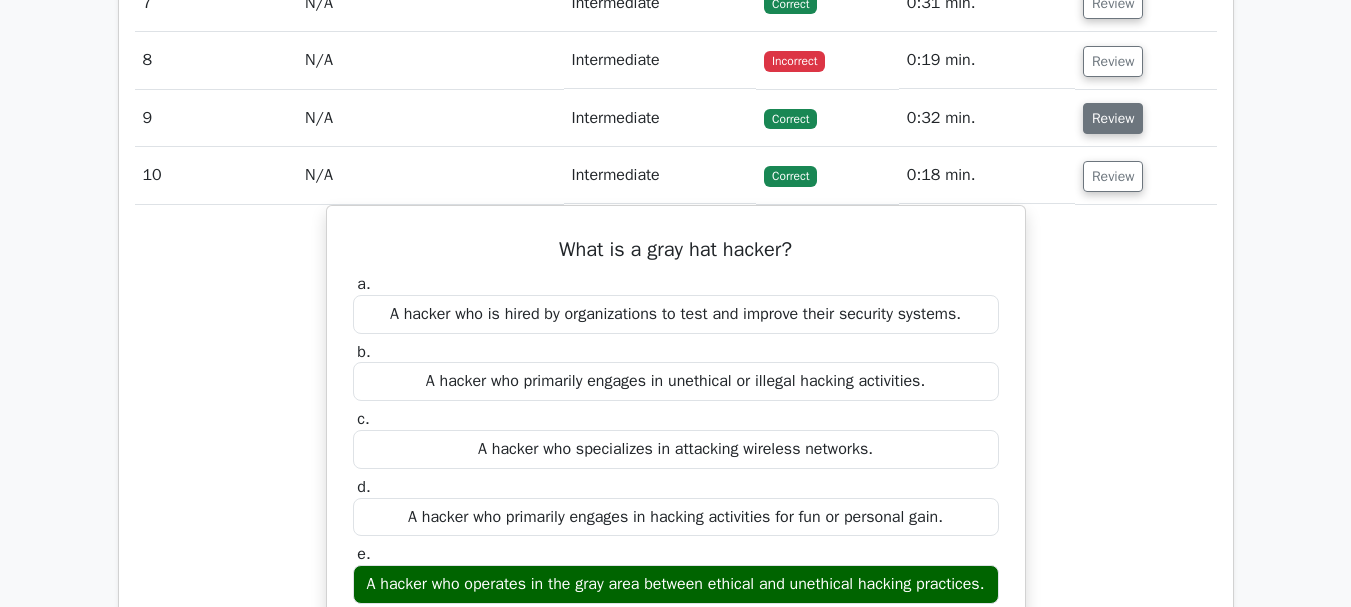 click on "Review" at bounding box center (1113, 118) 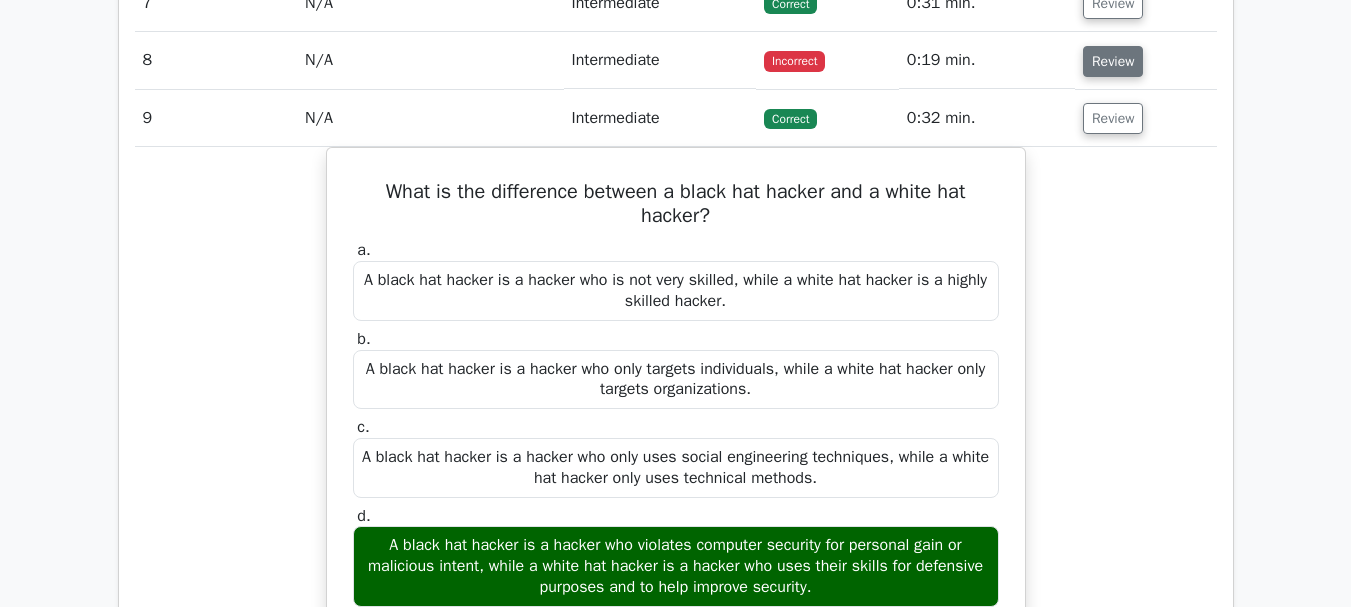click on "Review" at bounding box center [1113, 61] 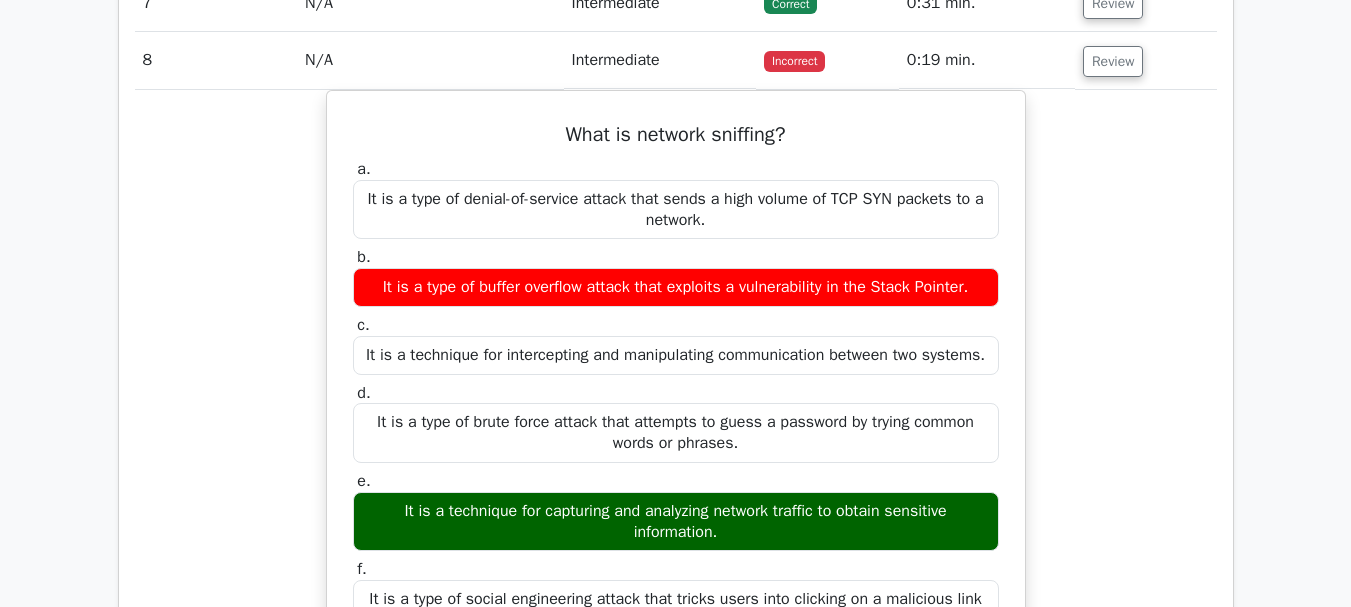 click on "Review" at bounding box center [1146, 3] 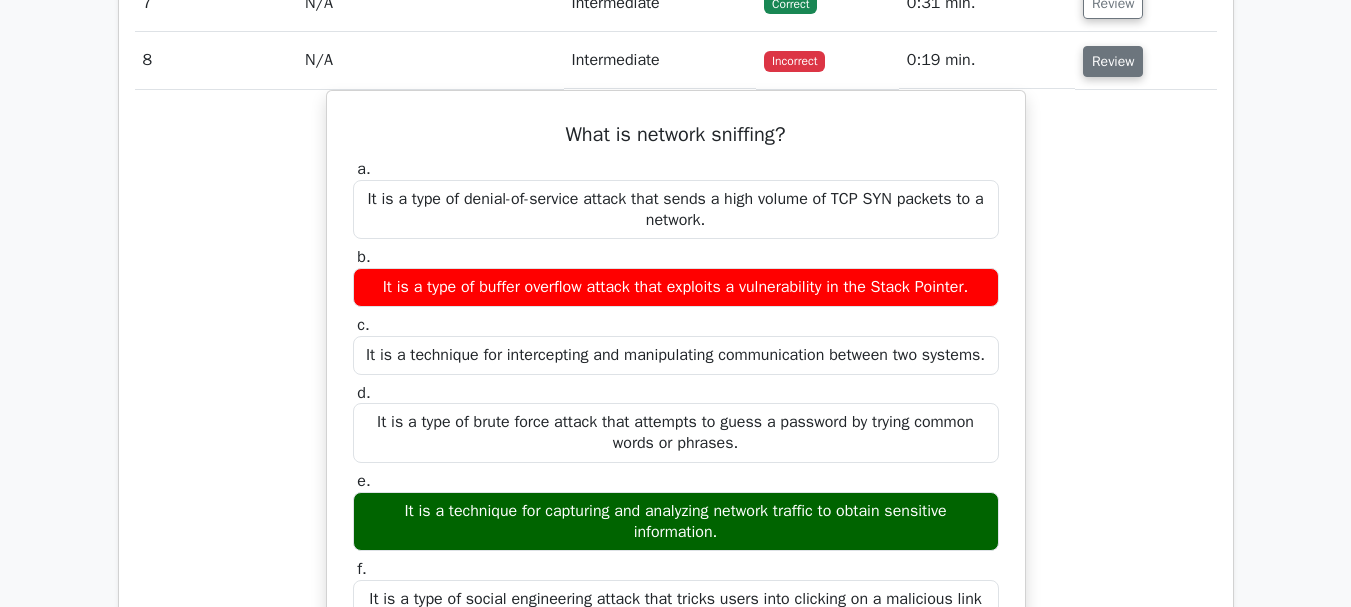 click on "Review" at bounding box center (1113, 61) 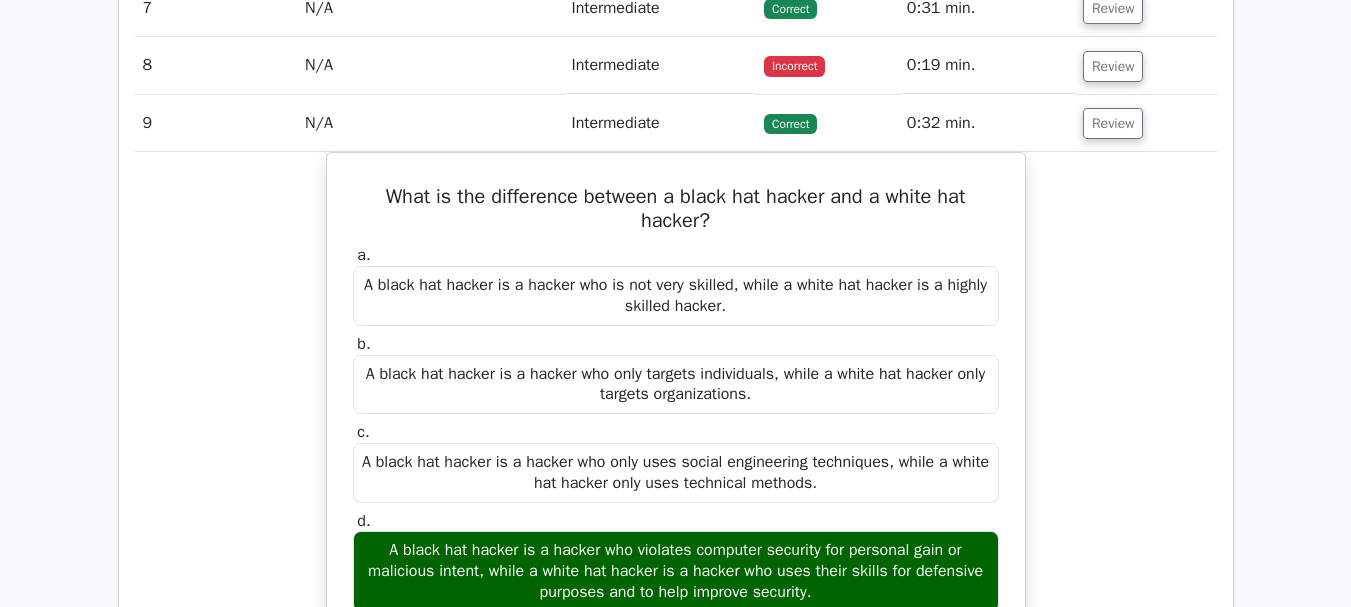 scroll, scrollTop: 5588, scrollLeft: 0, axis: vertical 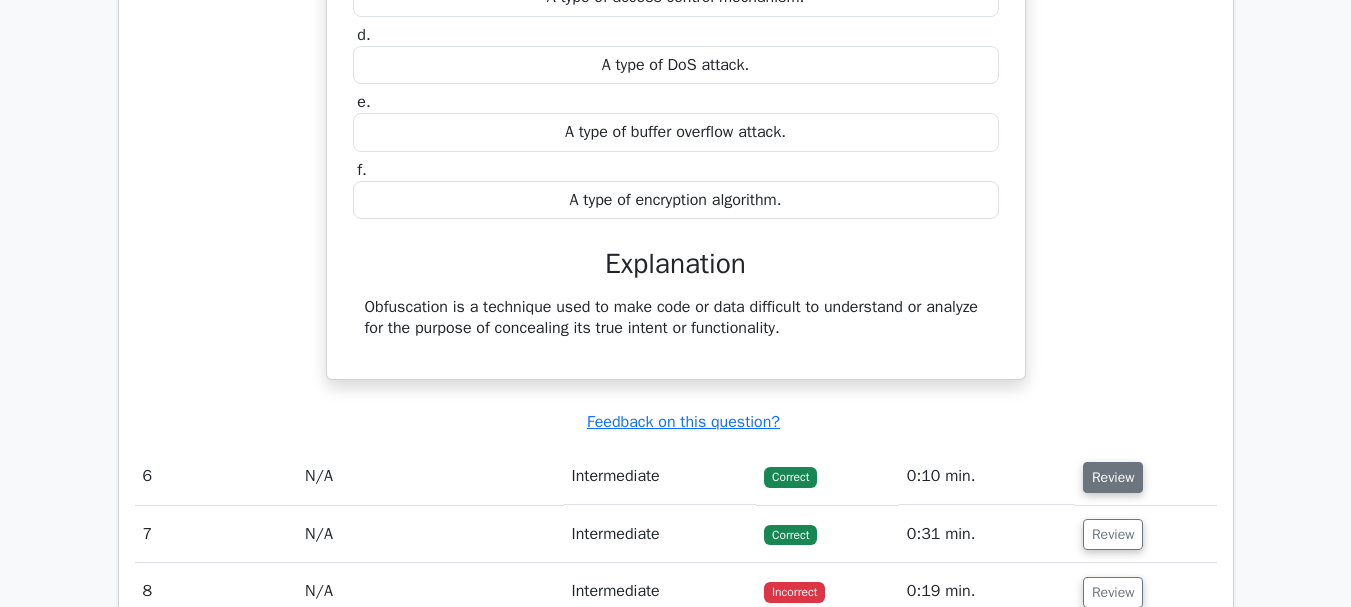 click on "Review" at bounding box center (1113, 477) 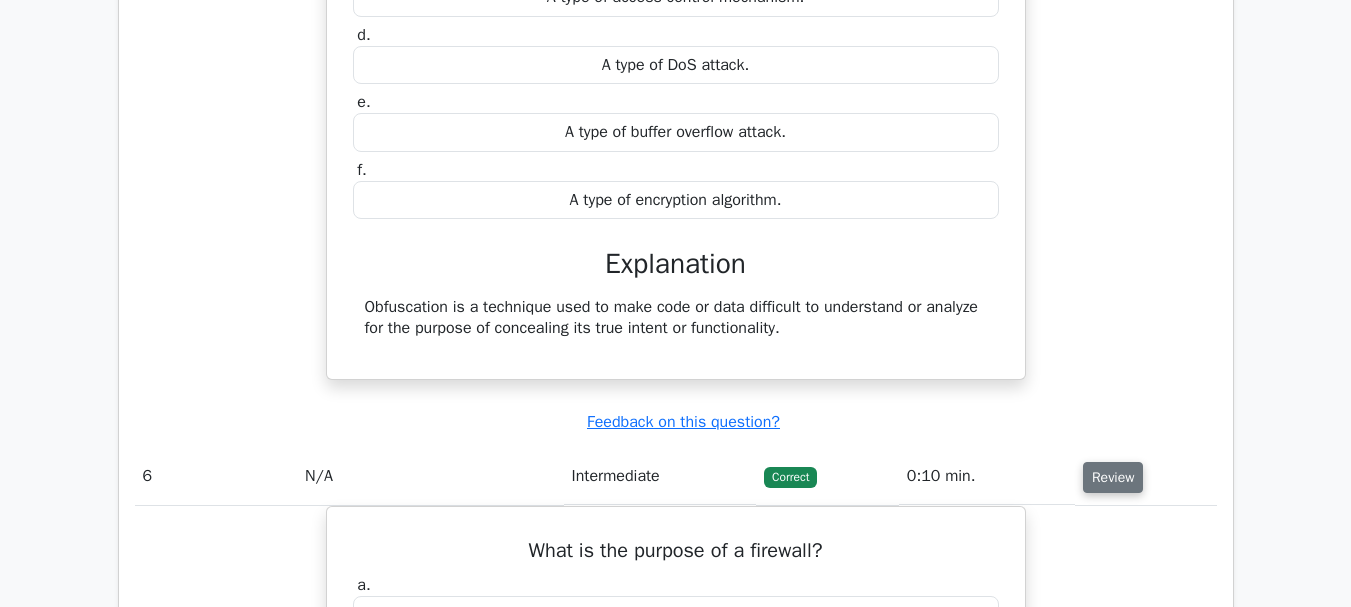 type 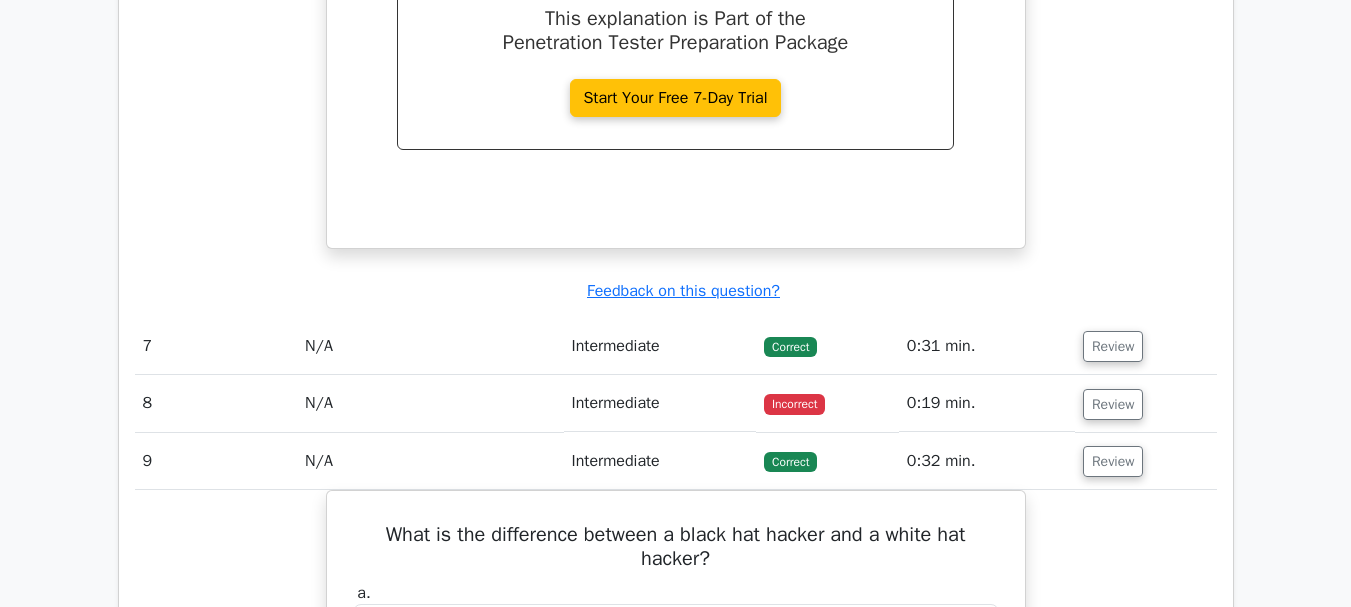 scroll, scrollTop: 6748, scrollLeft: 0, axis: vertical 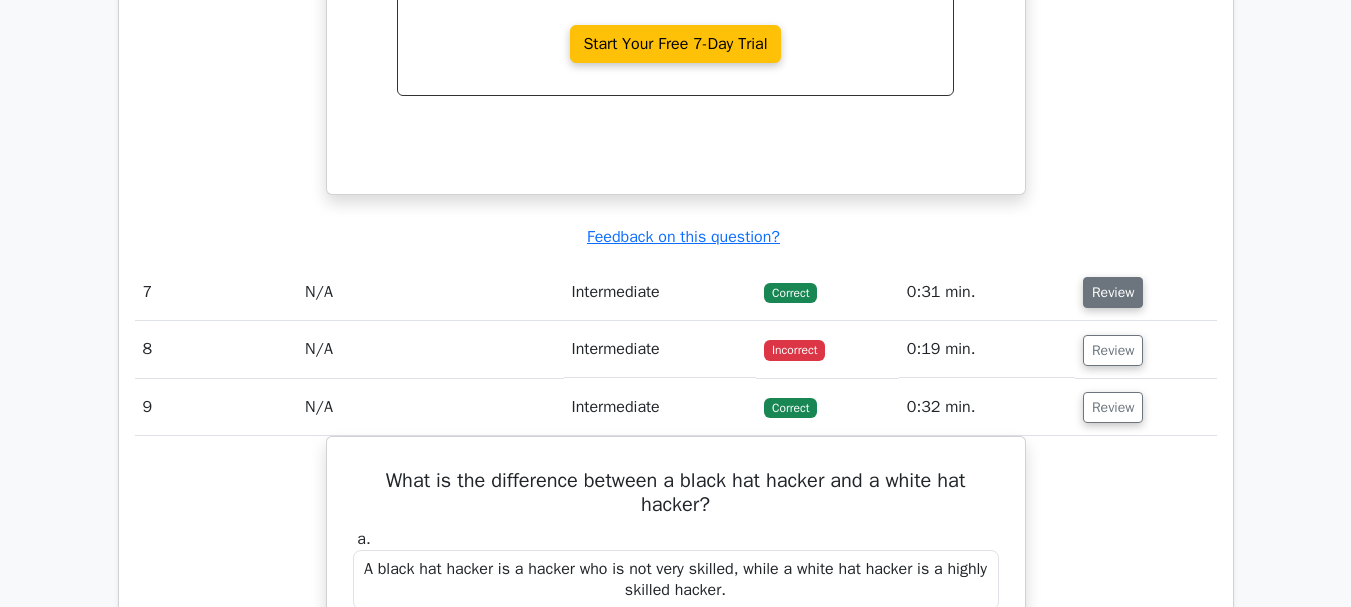 click on "Review" at bounding box center (1113, 292) 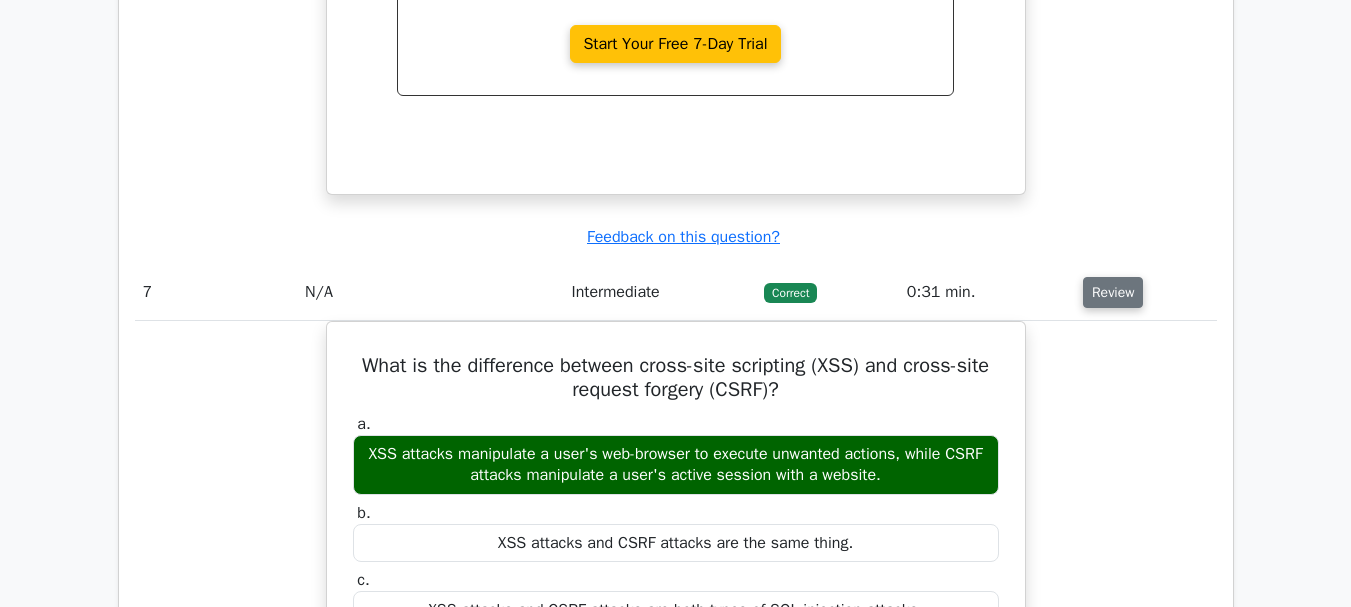 type 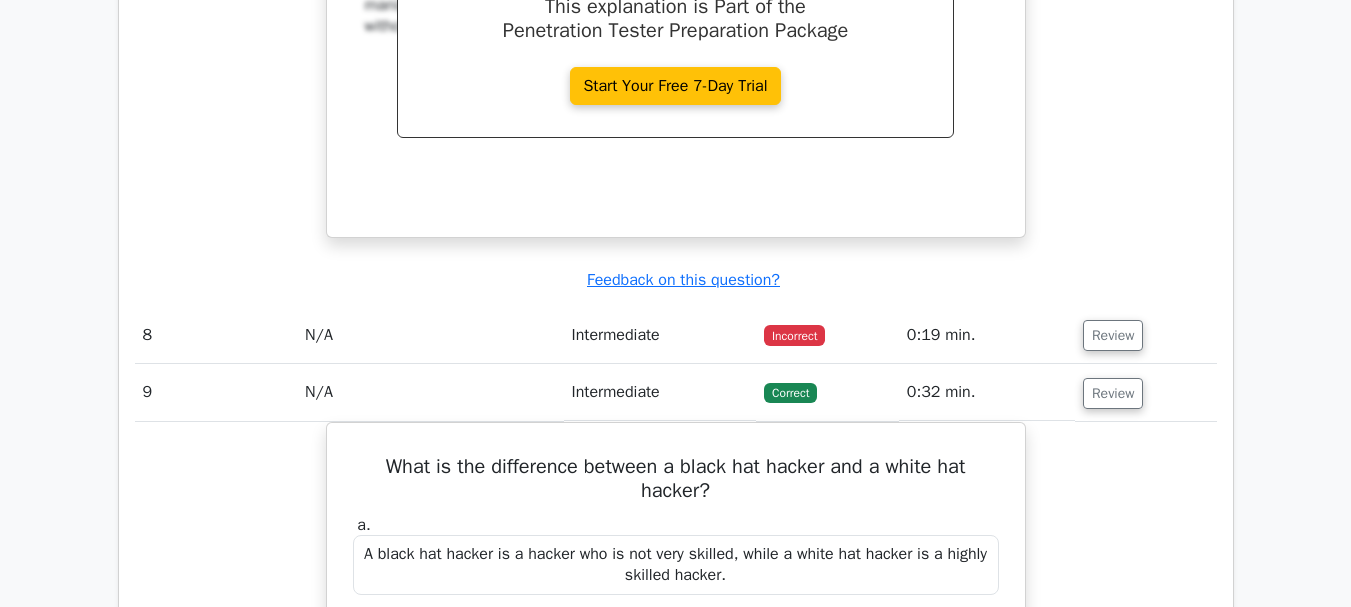 scroll, scrollTop: 7828, scrollLeft: 0, axis: vertical 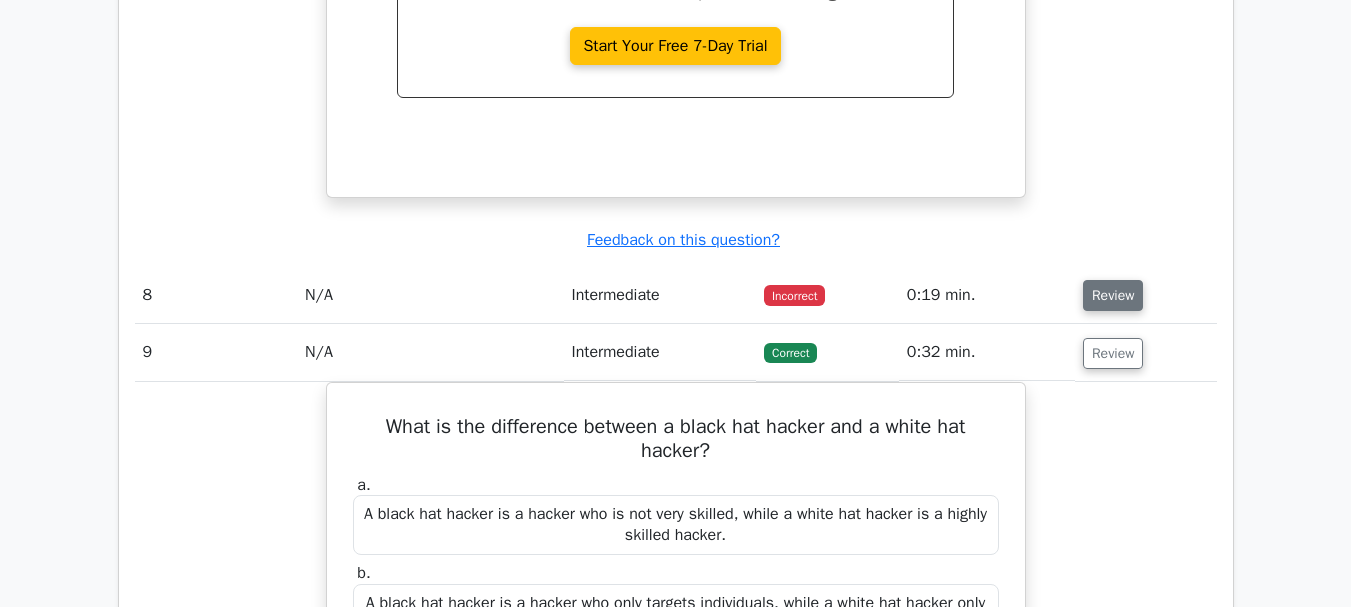 click on "Review" at bounding box center (1113, 295) 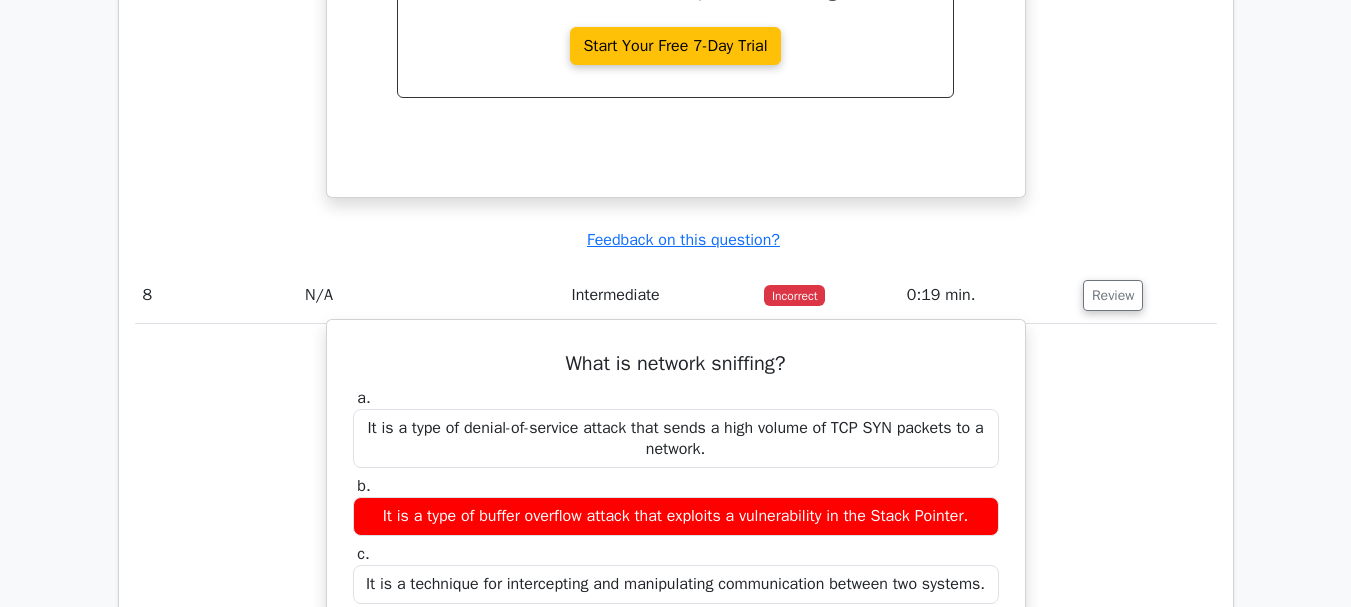 type 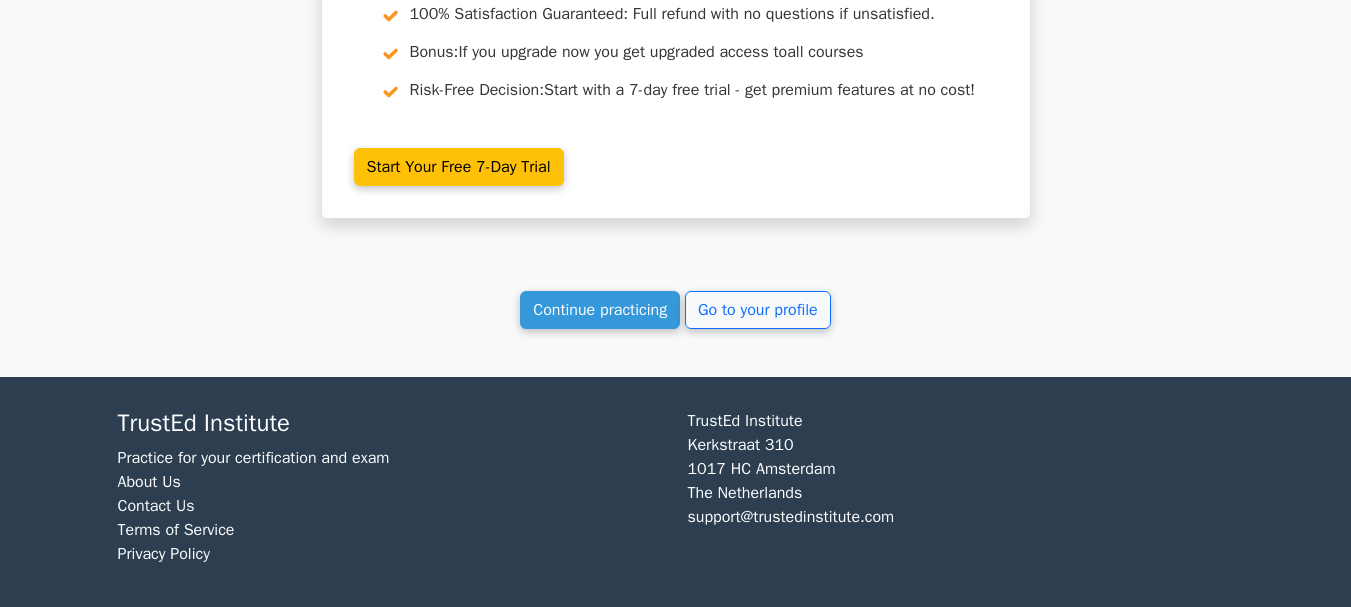 scroll, scrollTop: 11414, scrollLeft: 0, axis: vertical 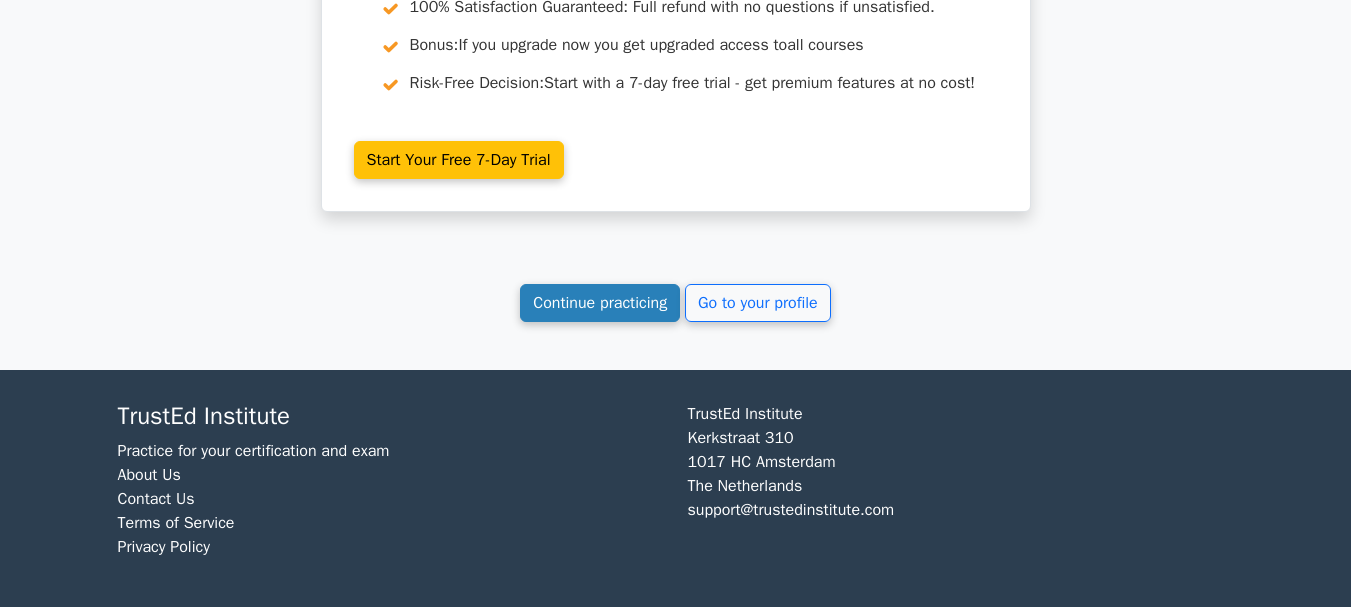 click on "Continue practicing" at bounding box center [600, 303] 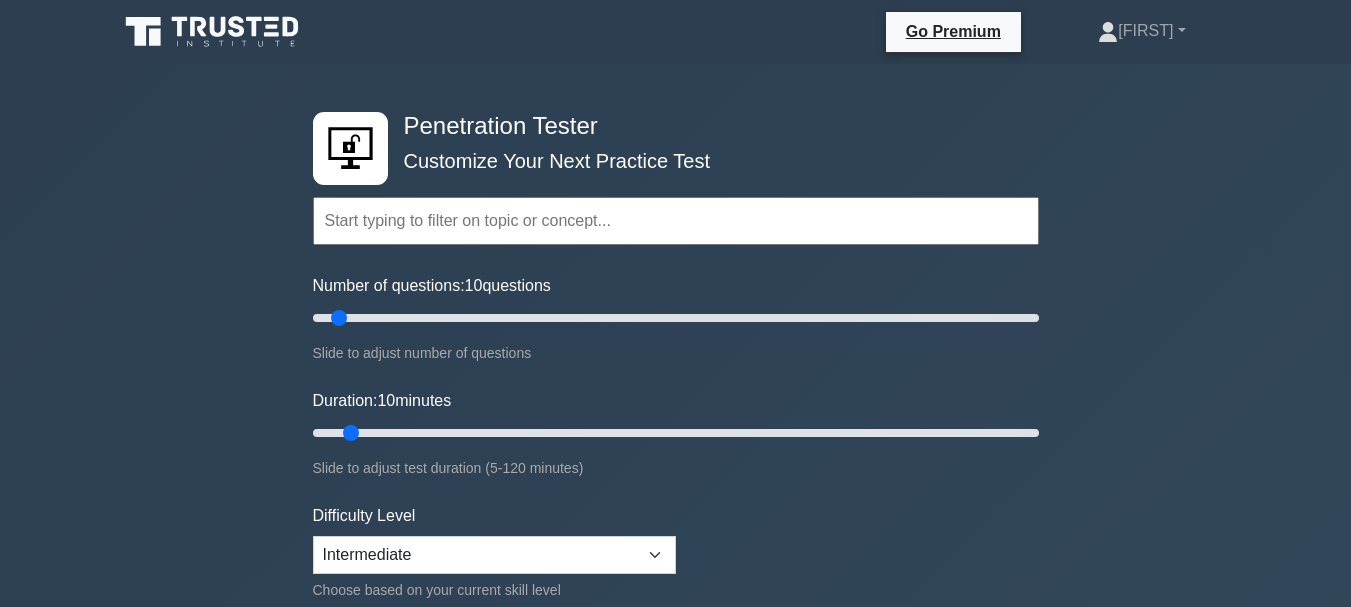 scroll, scrollTop: 0, scrollLeft: 0, axis: both 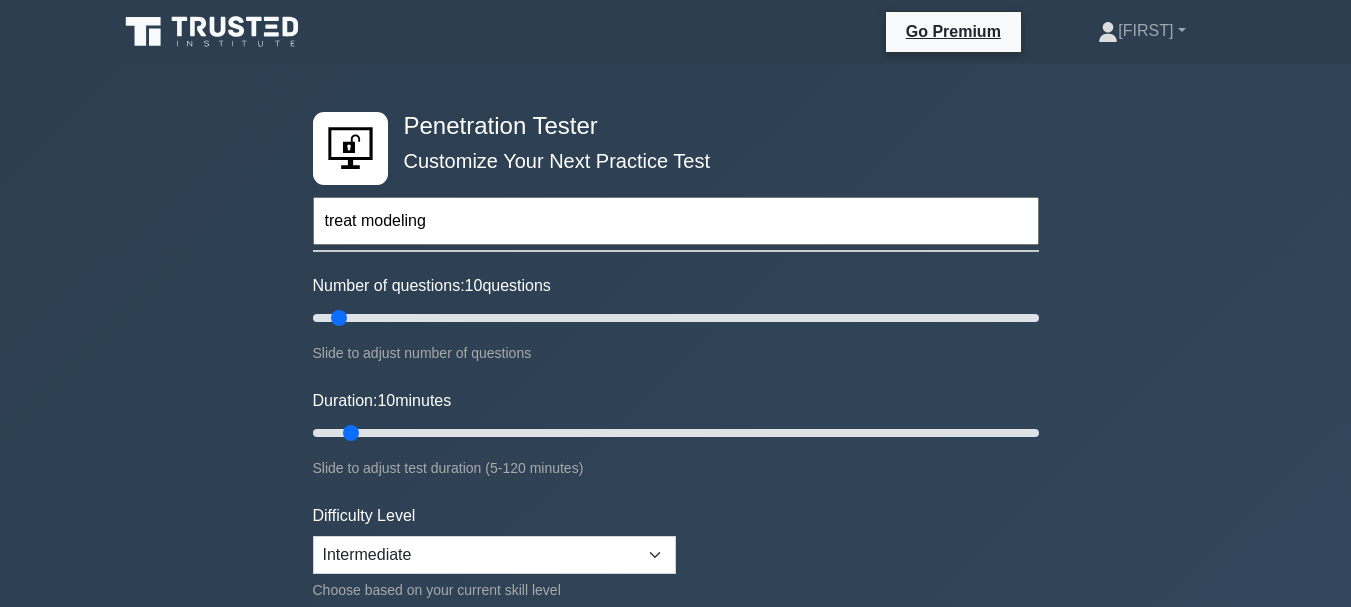 type on "treat modeling" 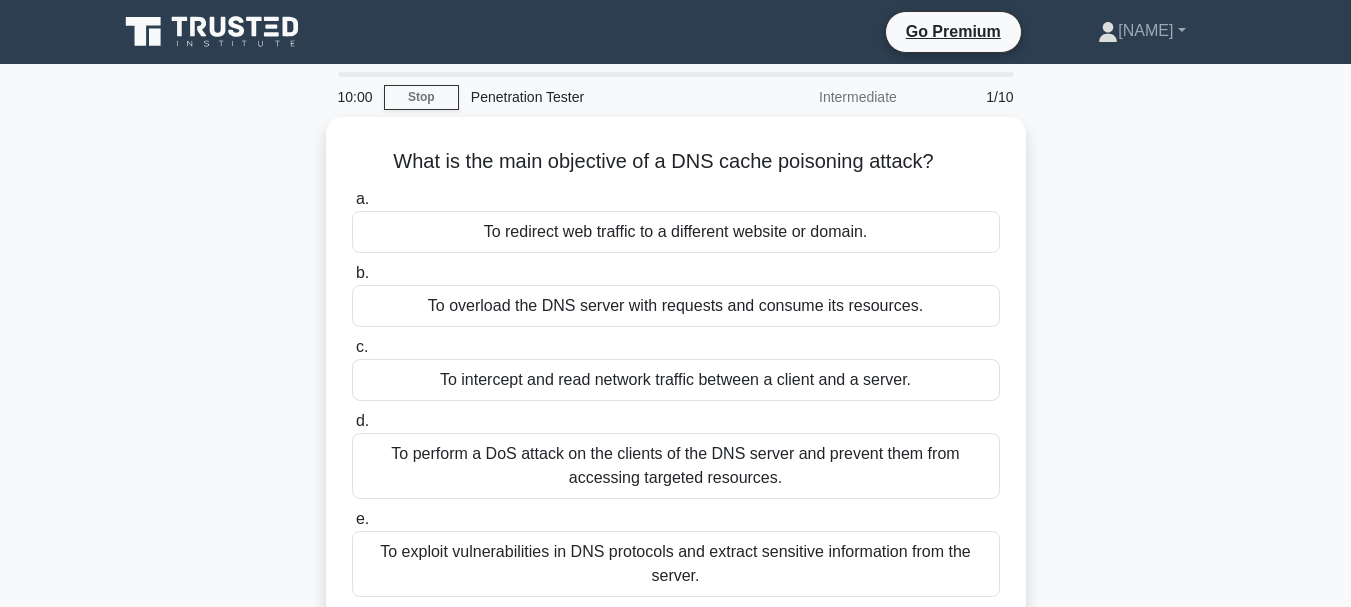 scroll, scrollTop: 0, scrollLeft: 0, axis: both 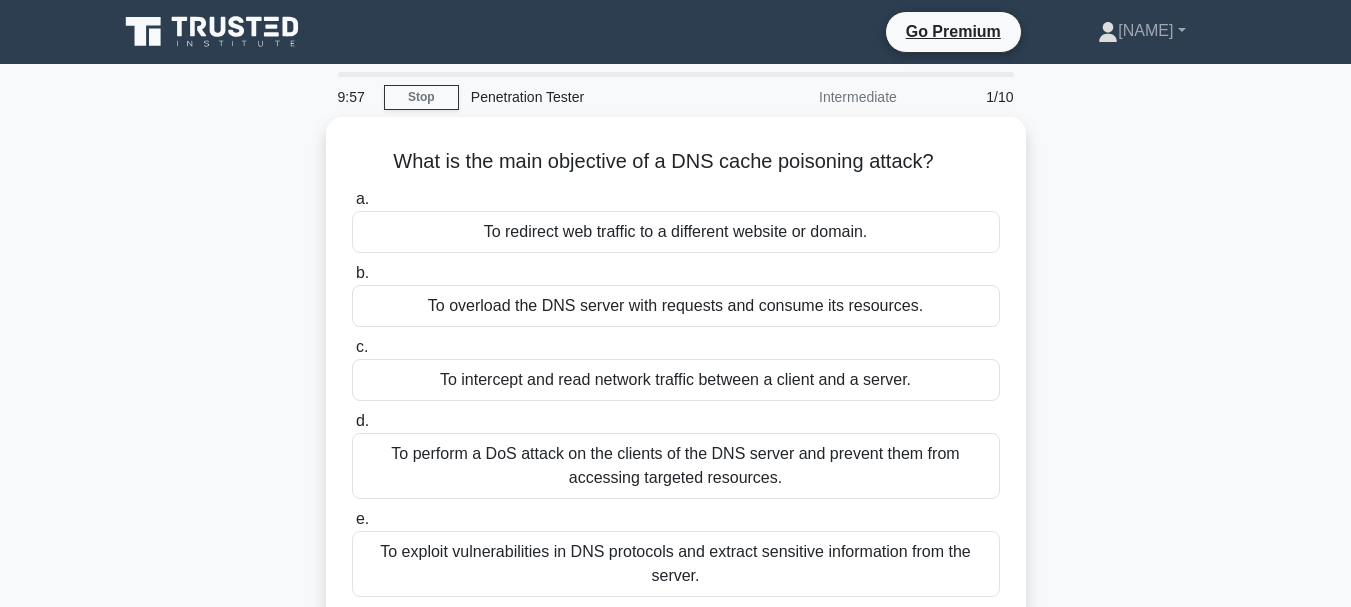 click on "What is the main objective of a DNS cache poisoning attack?
.spinner_0XTQ{transform-origin:center;animation:spinner_y6GP .75s linear infinite}@keyframes spinner_y6GP{100%{transform:rotate(360deg)}}
a.
To redirect web traffic to a different website or domain.
b." at bounding box center (676, 448) 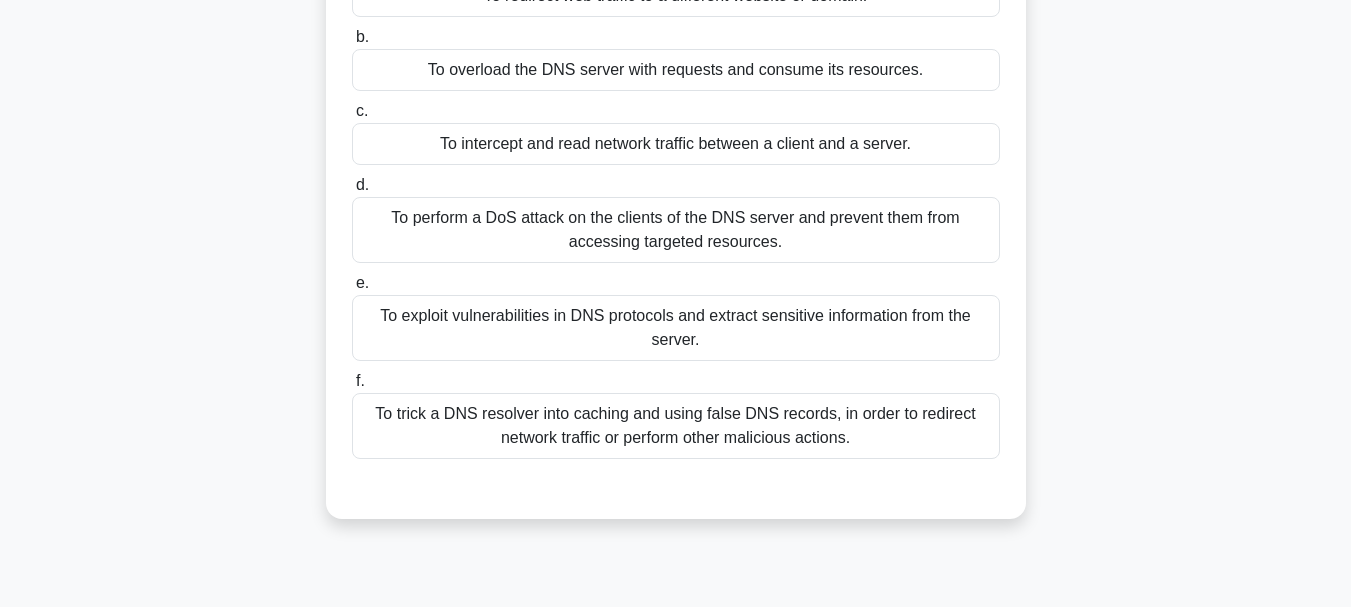 scroll, scrollTop: 240, scrollLeft: 0, axis: vertical 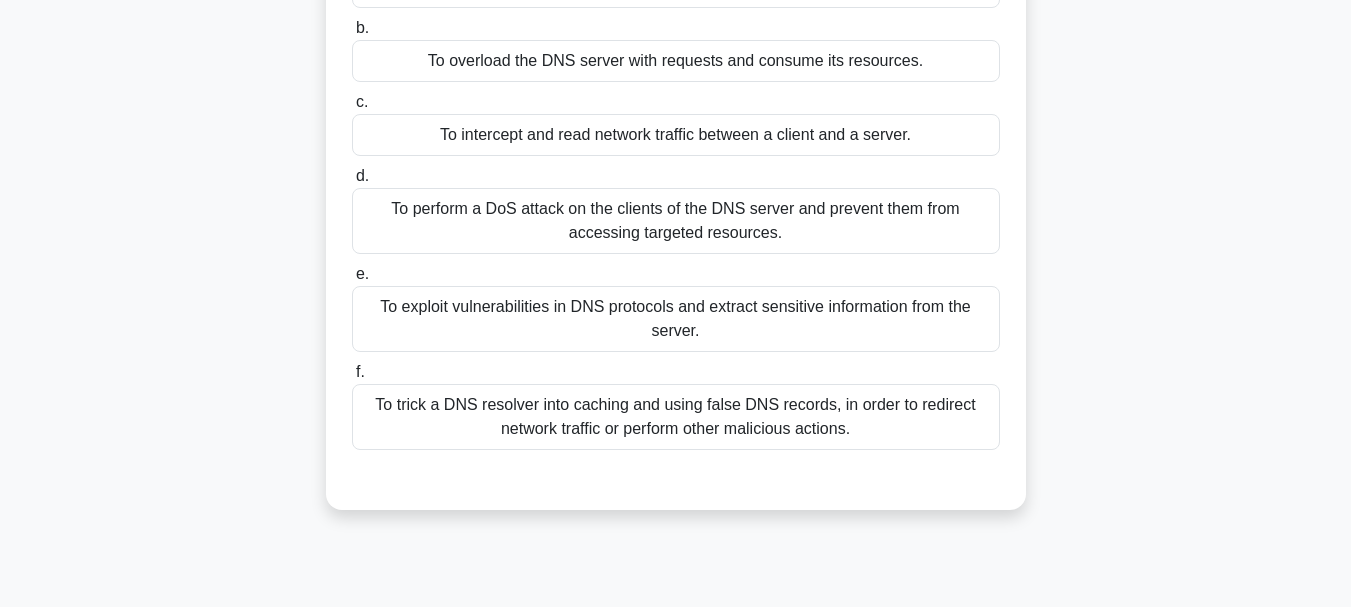 click on "To exploit vulnerabilities in DNS protocols and extract sensitive information from the server." at bounding box center (676, 319) 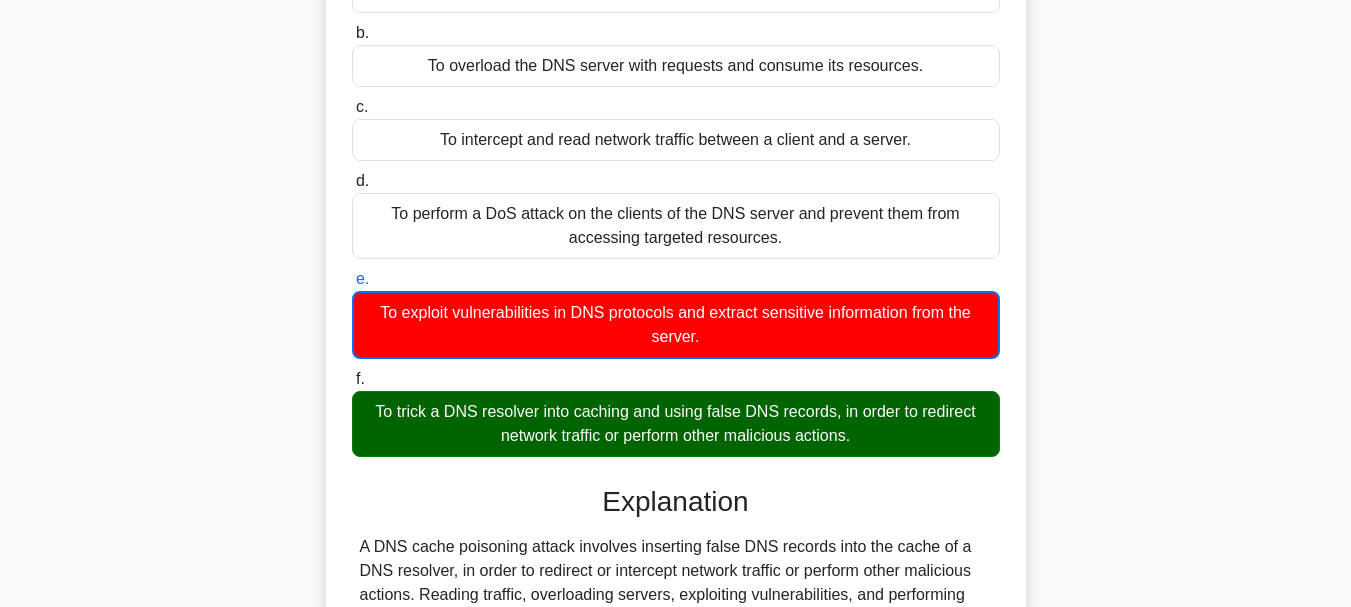 click on "9:31
Stop
Penetration Tester
Intermediate
1/10
What is the main objective of a DNS cache poisoning attack?
.spinner_0XTQ{transform-origin:center;animation:spinner_y6GP .75s linear infinite}@keyframes spinner_y6GP{100%{transform:rotate(360deg)}}
a.
b." at bounding box center (675, 332) 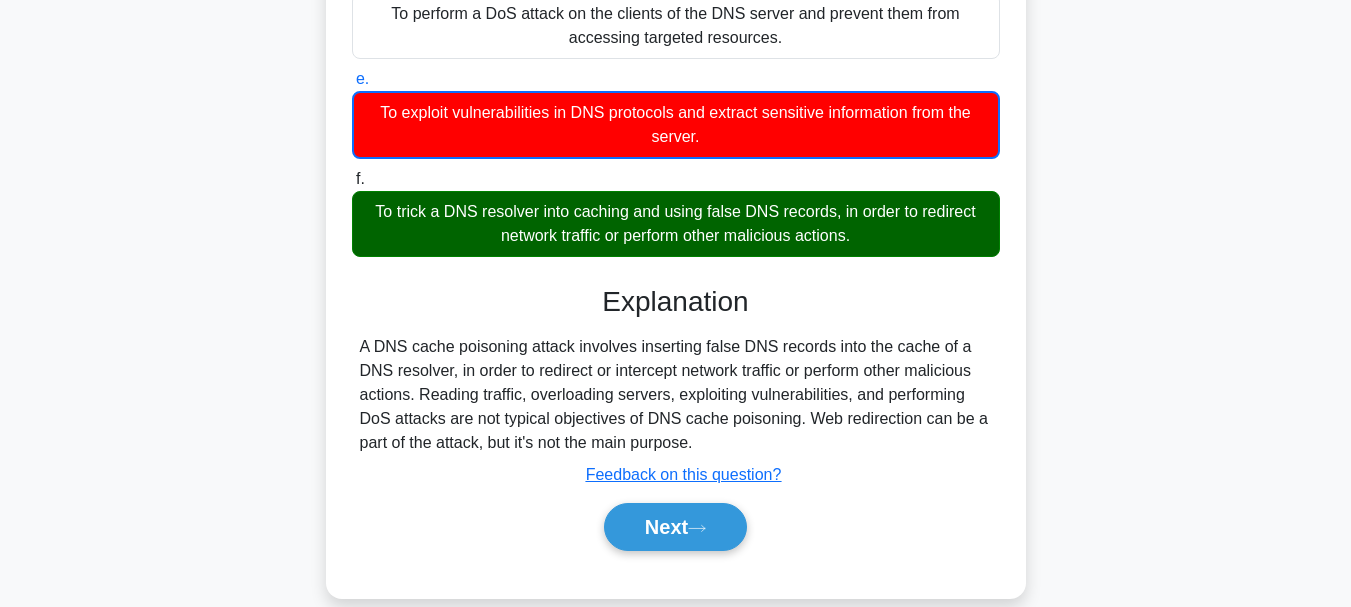 scroll, scrollTop: 473, scrollLeft: 0, axis: vertical 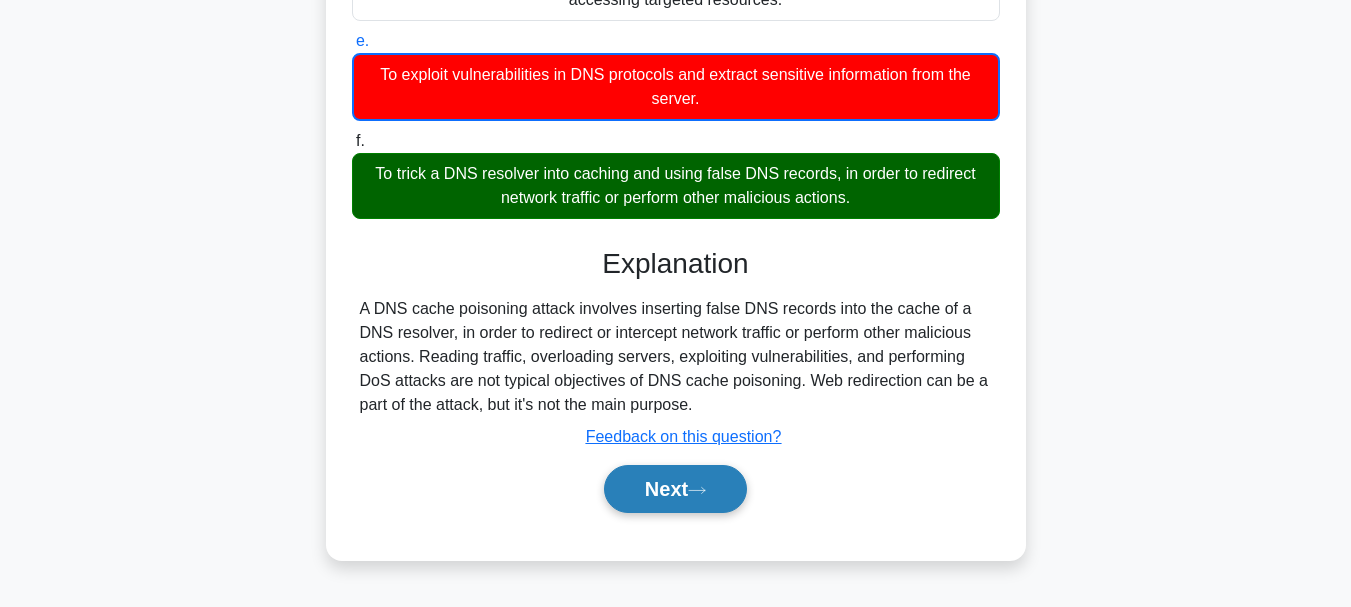 click on "Next" at bounding box center [675, 489] 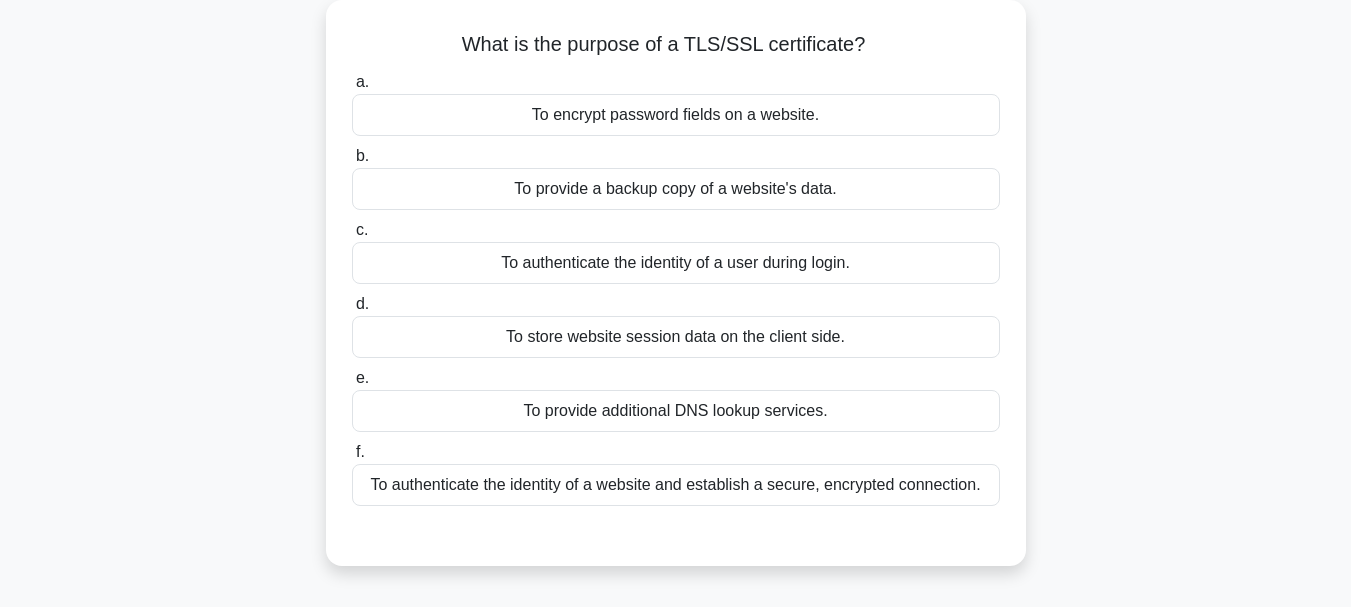scroll, scrollTop: 120, scrollLeft: 0, axis: vertical 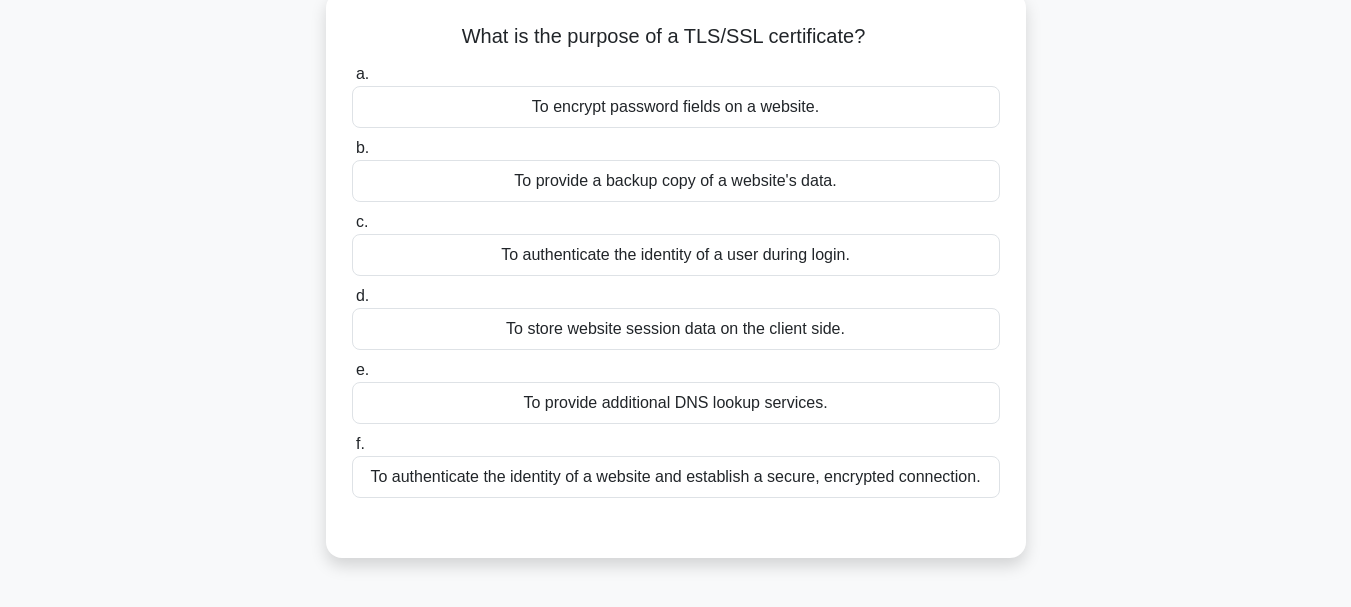 click on "To authenticate the identity of a website and establish a secure, encrypted connection." at bounding box center [676, 477] 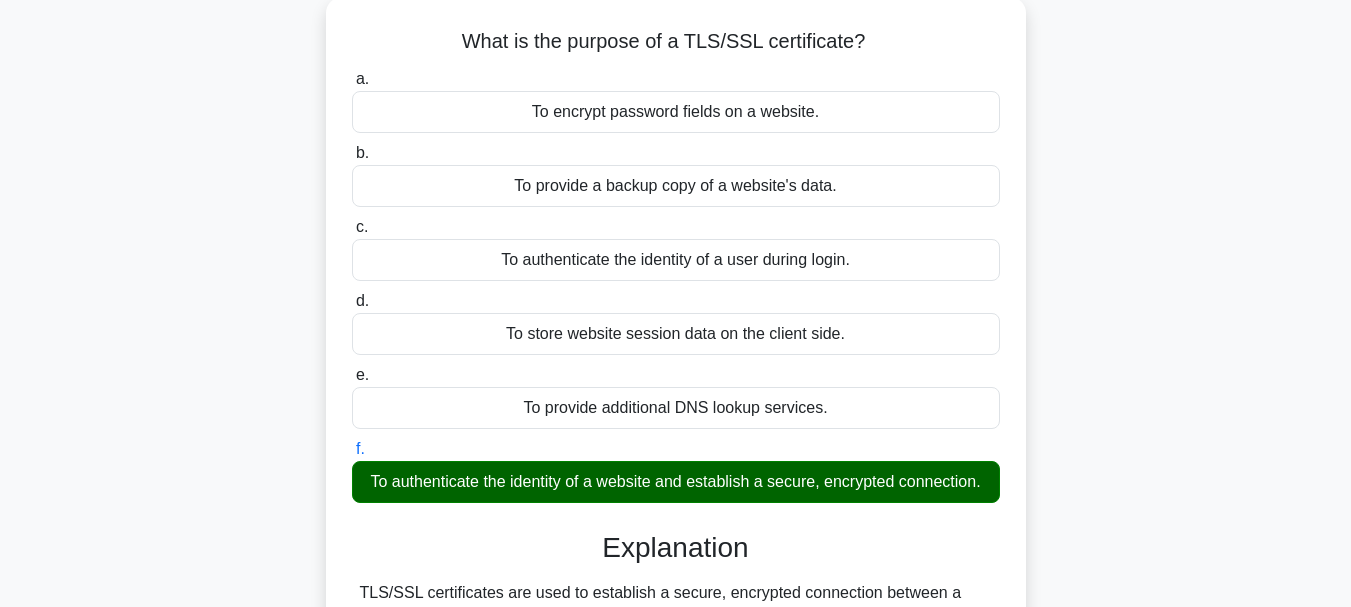 click on "a.
To encrypt password fields on a website." at bounding box center [352, 79] 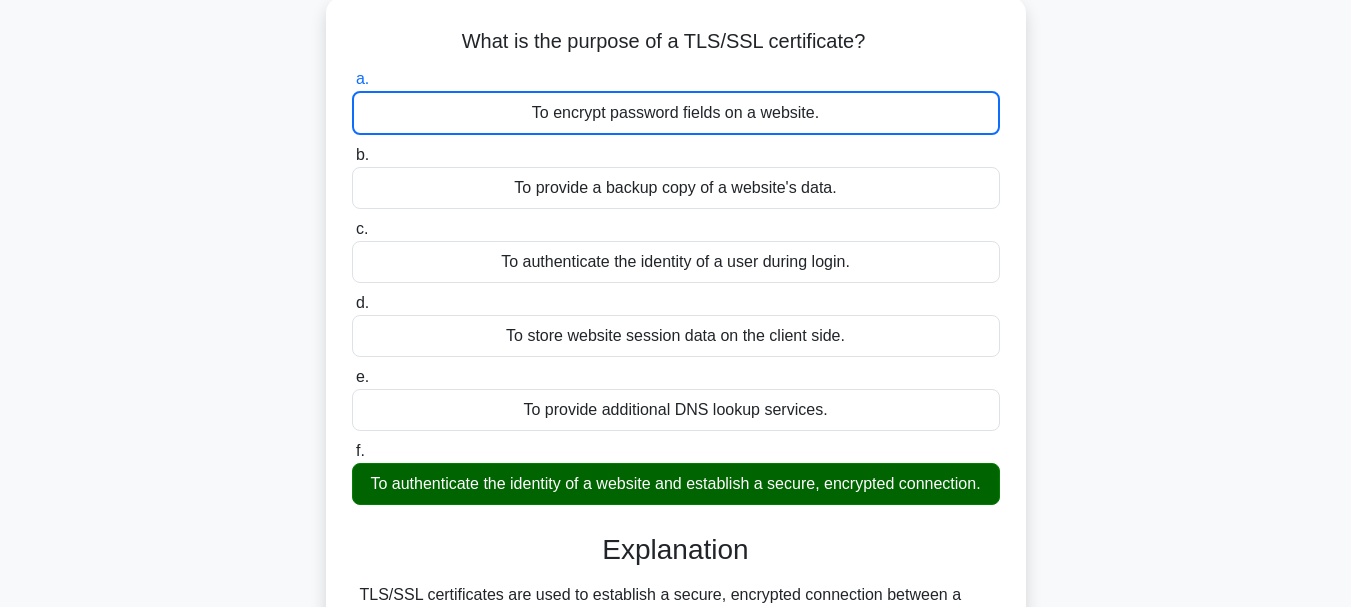 click on "b.
To provide a backup copy of a website's data." at bounding box center (352, 155) 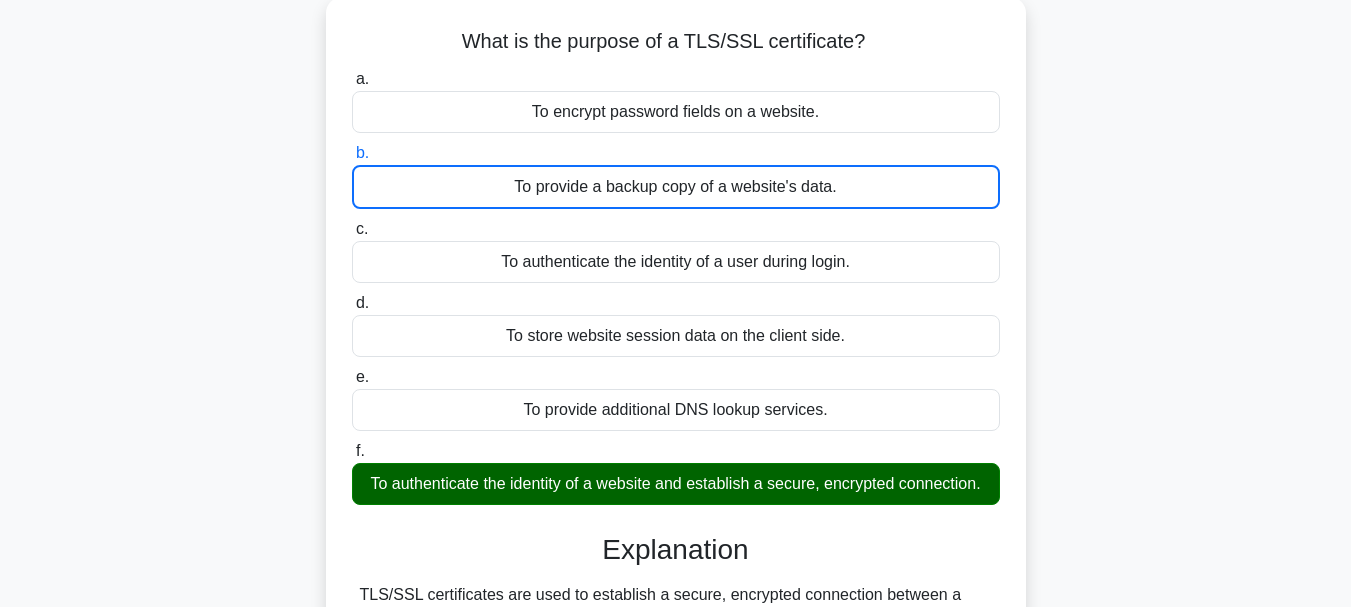click on "c.
To authenticate the identity of a user during login." at bounding box center (352, 229) 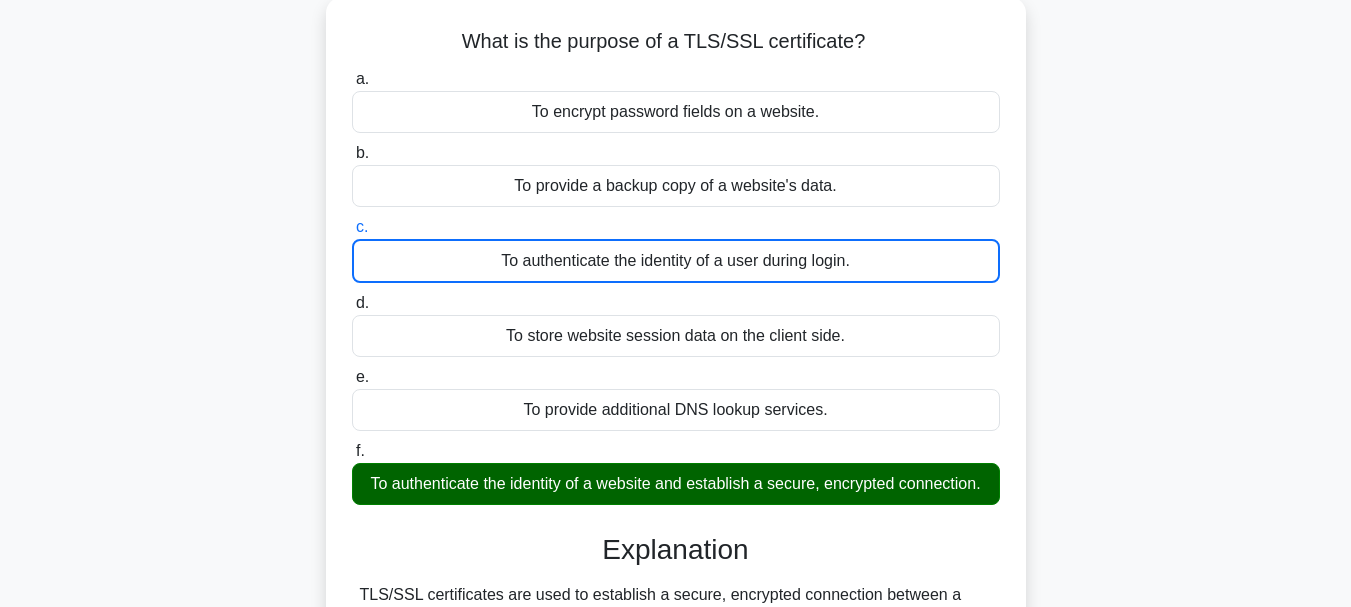 click on "9:05
Stop
Penetration Tester
Intermediate
2/10
What is the purpose of a TLS/SSL certificate?
.spinner_0XTQ{transform-origin:center;animation:spinner_y6GP .75s linear infinite}@keyframes spinner_y6GP{100%{transform:rotate(360deg)}}
a.
b. c." at bounding box center [675, 452] 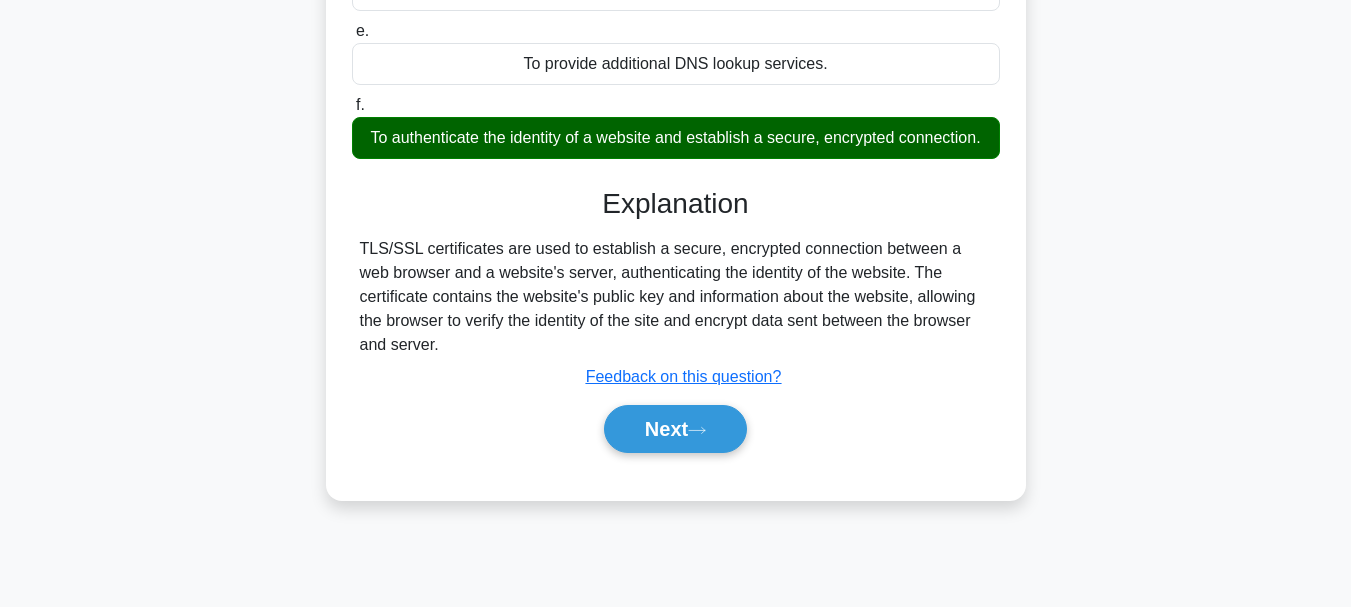 scroll, scrollTop: 473, scrollLeft: 0, axis: vertical 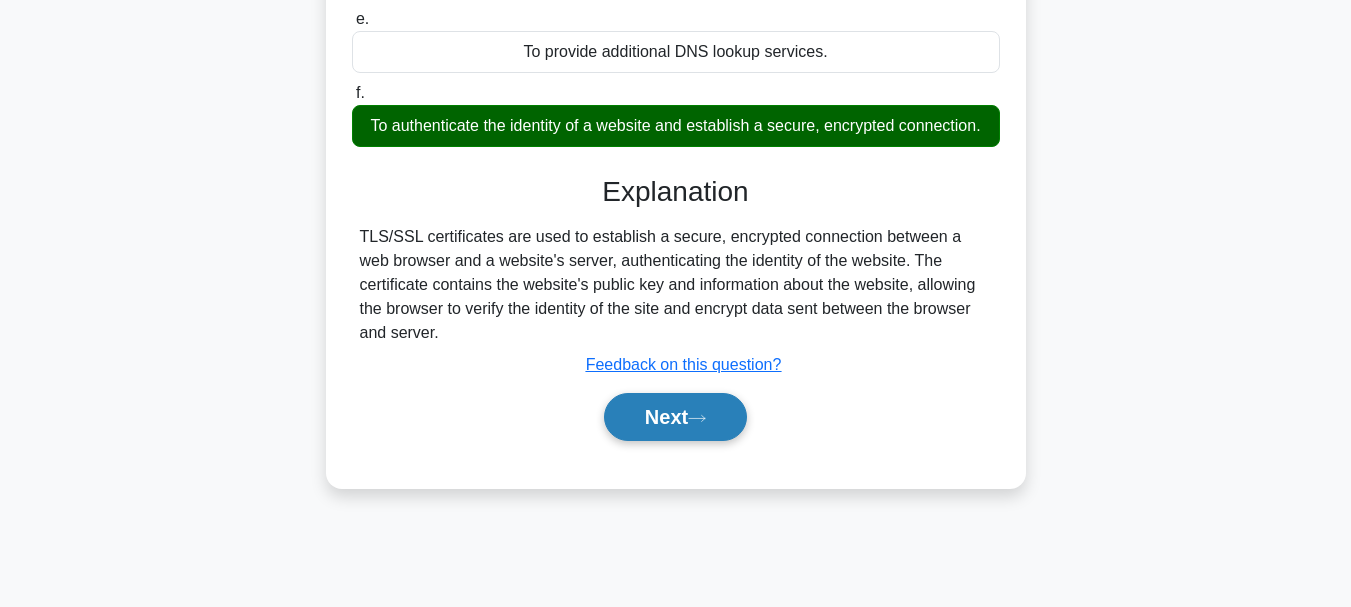 click on "Next" at bounding box center [675, 417] 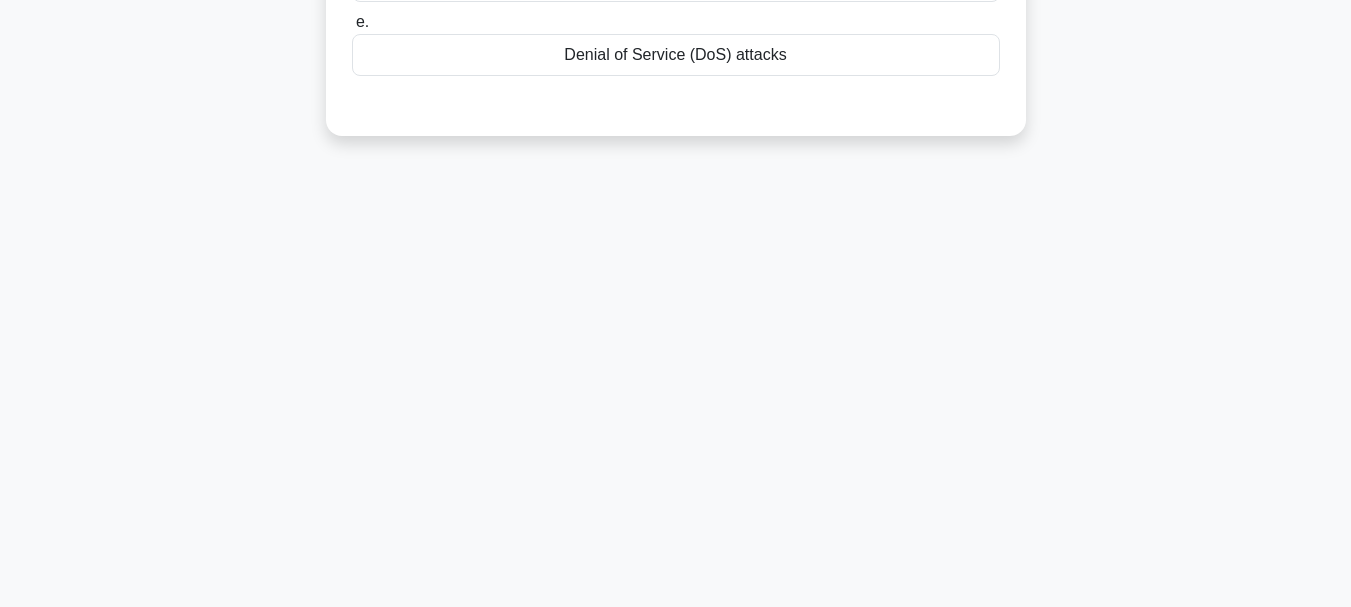 scroll, scrollTop: 0, scrollLeft: 0, axis: both 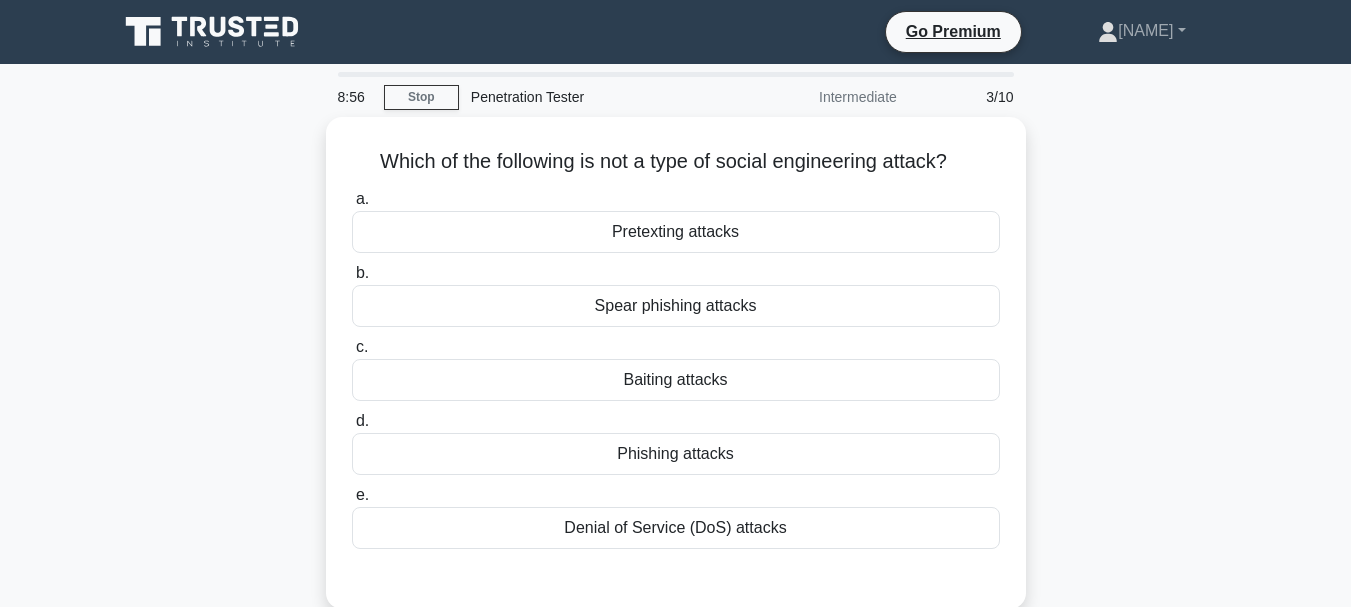 click on "8:56
Stop
Penetration Tester
Intermediate
3/10
Which of the following is not a type of social engineering attack?
.spinner_0XTQ{transform-origin:center;animation:spinner_y6GP .75s linear infinite}@keyframes spinner_y6GP{100%{transform:rotate(360deg)}}
a.
b. c. d. e." at bounding box center (675, 572) 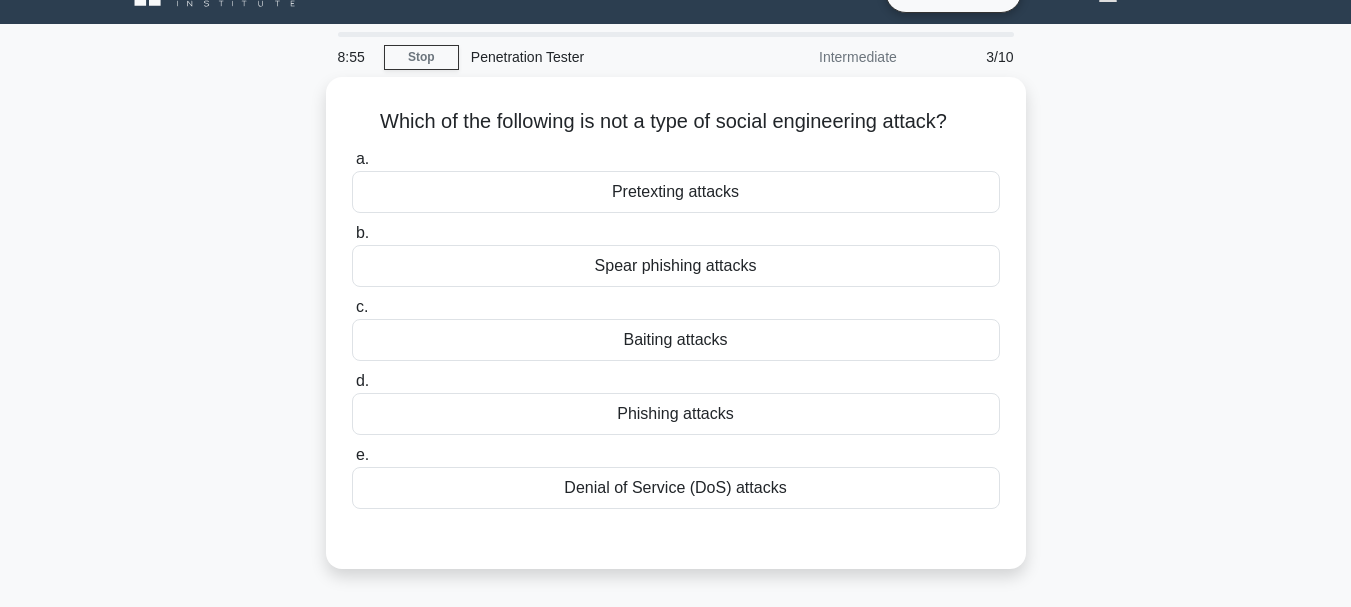 scroll, scrollTop: 80, scrollLeft: 0, axis: vertical 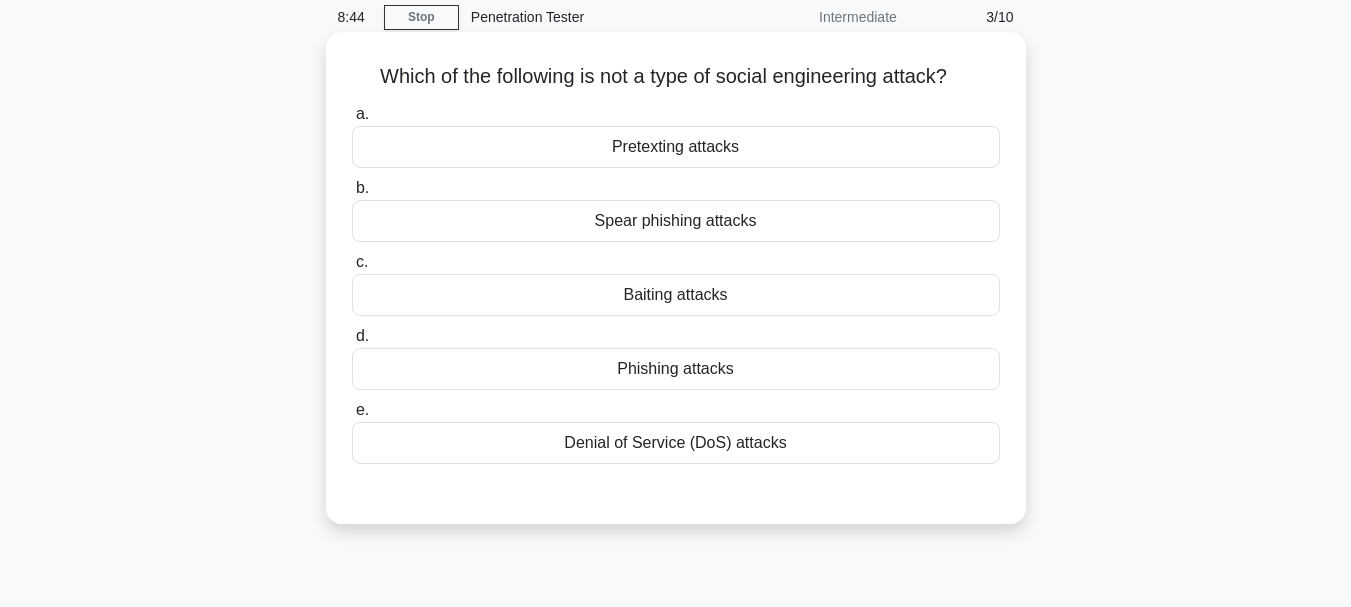 click on "Denial of Service (DoS) attacks" at bounding box center [676, 443] 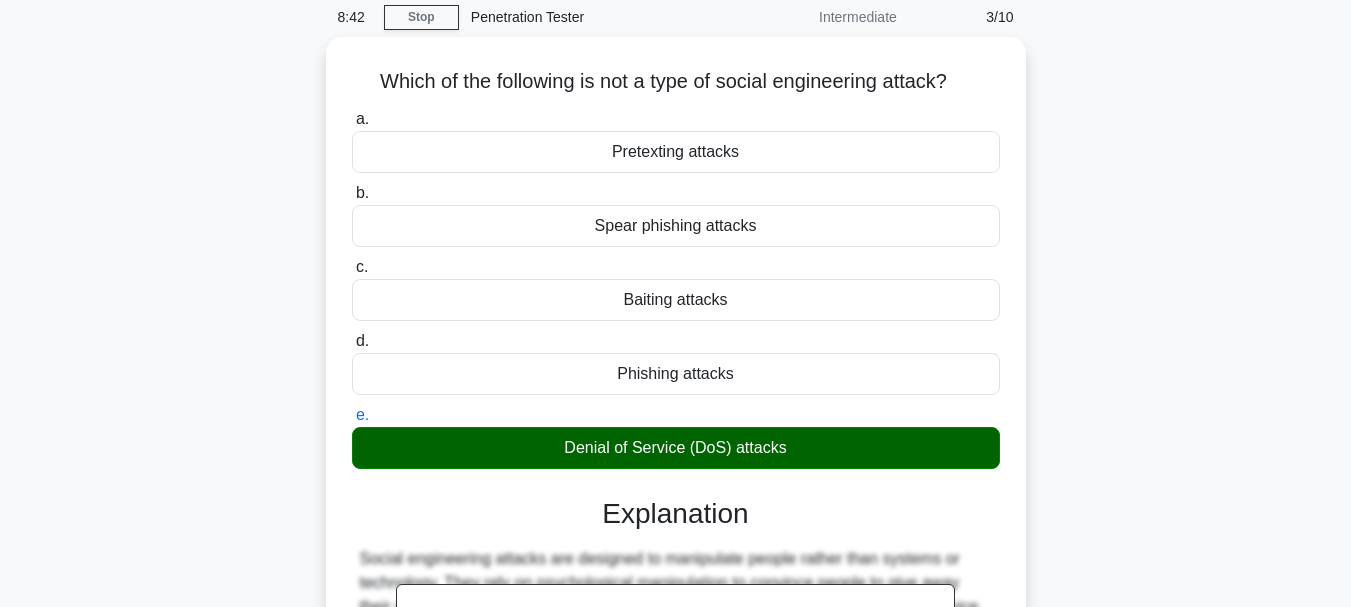 click on "Which of the following is not a type of social engineering attack?
.spinner_0XTQ{transform-origin:center;animation:spinner_y6GP .75s linear infinite}@keyframes spinner_y6GP{100%{transform:rotate(360deg)}}
a.
Pretexting attacks
b." at bounding box center [676, 495] 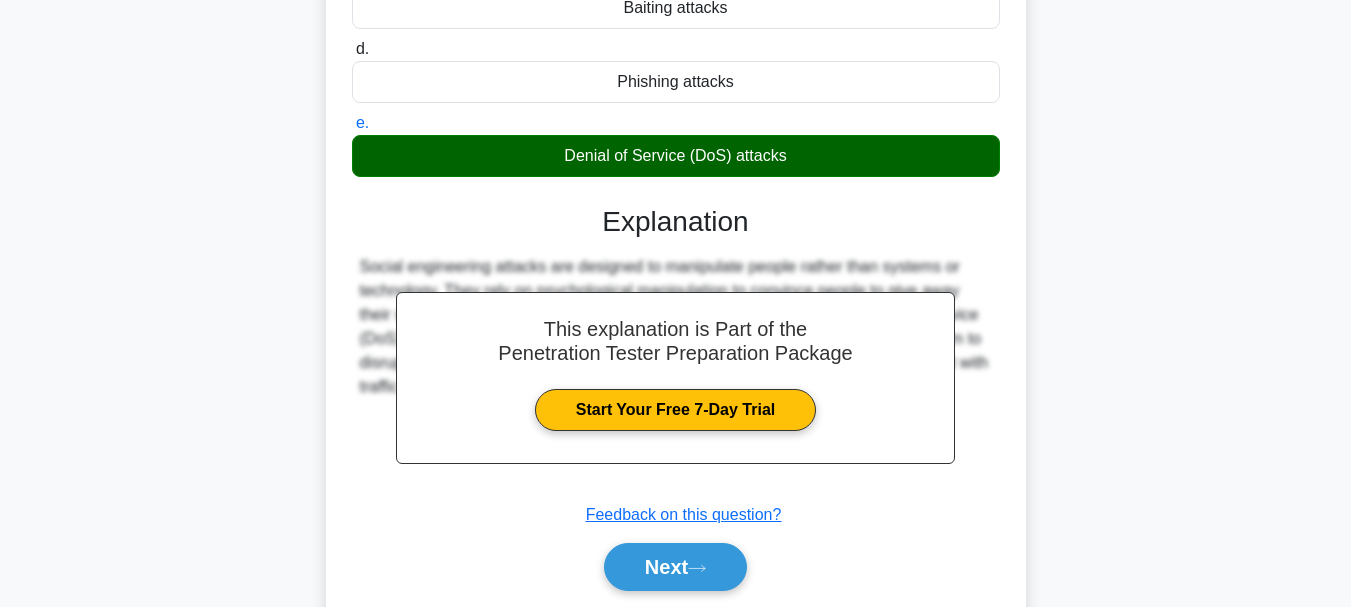 scroll, scrollTop: 473, scrollLeft: 0, axis: vertical 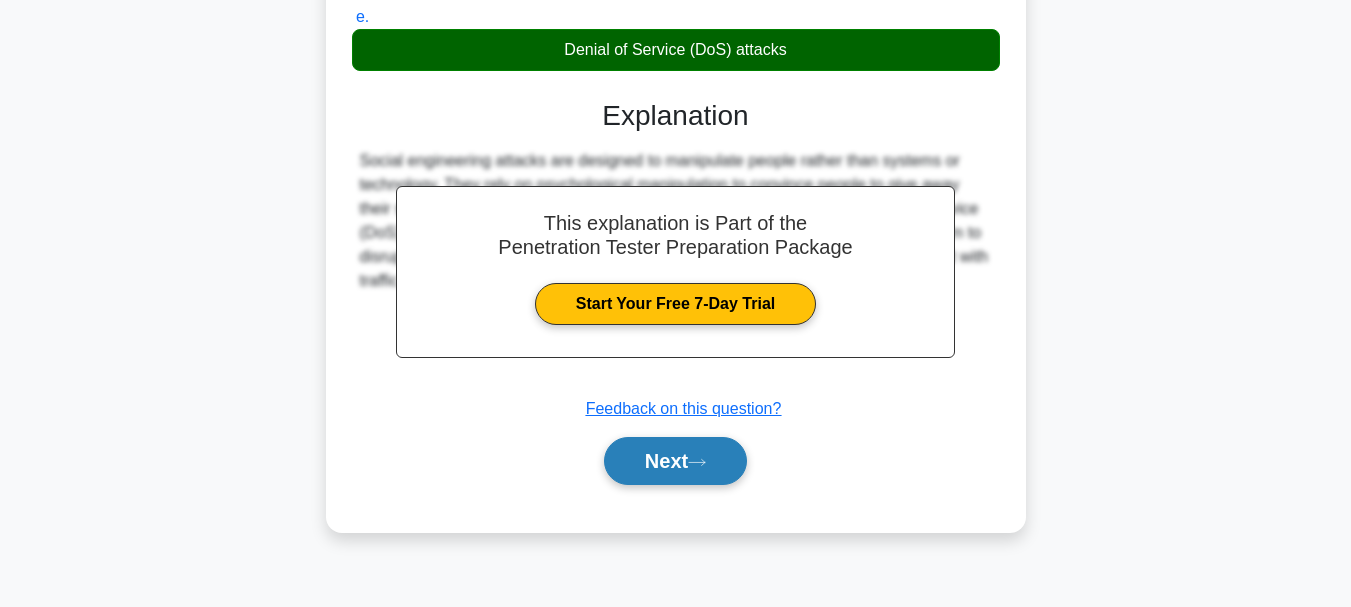 click on "Next" at bounding box center [675, 461] 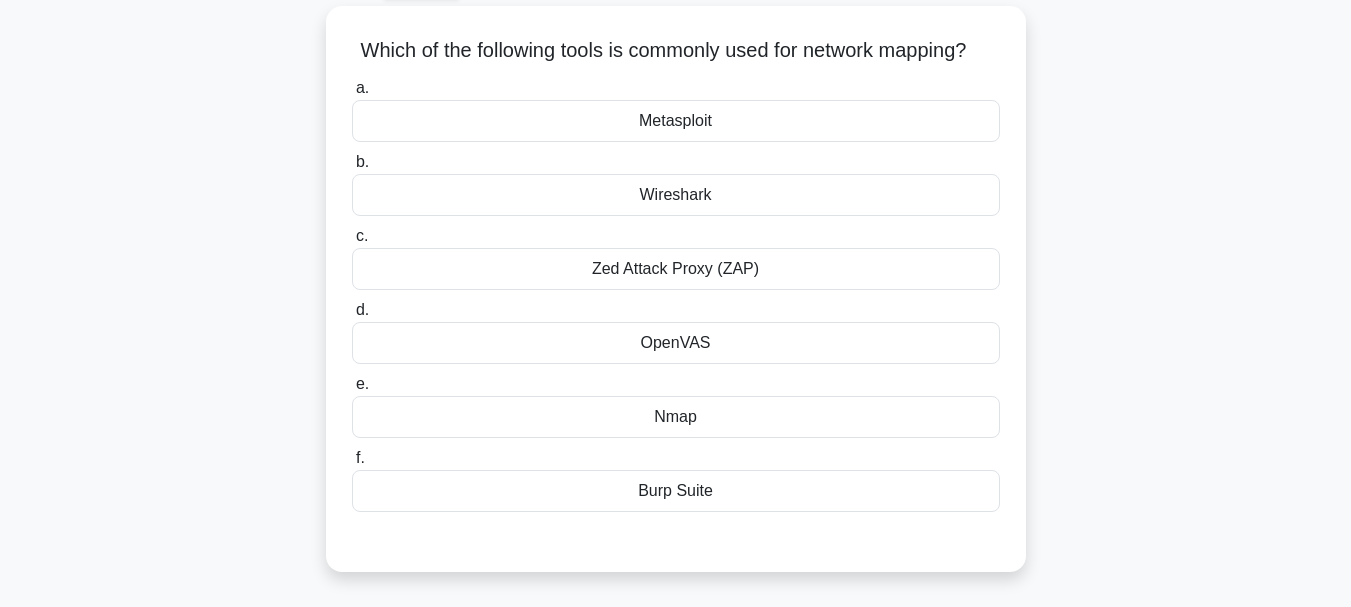 scroll, scrollTop: 113, scrollLeft: 0, axis: vertical 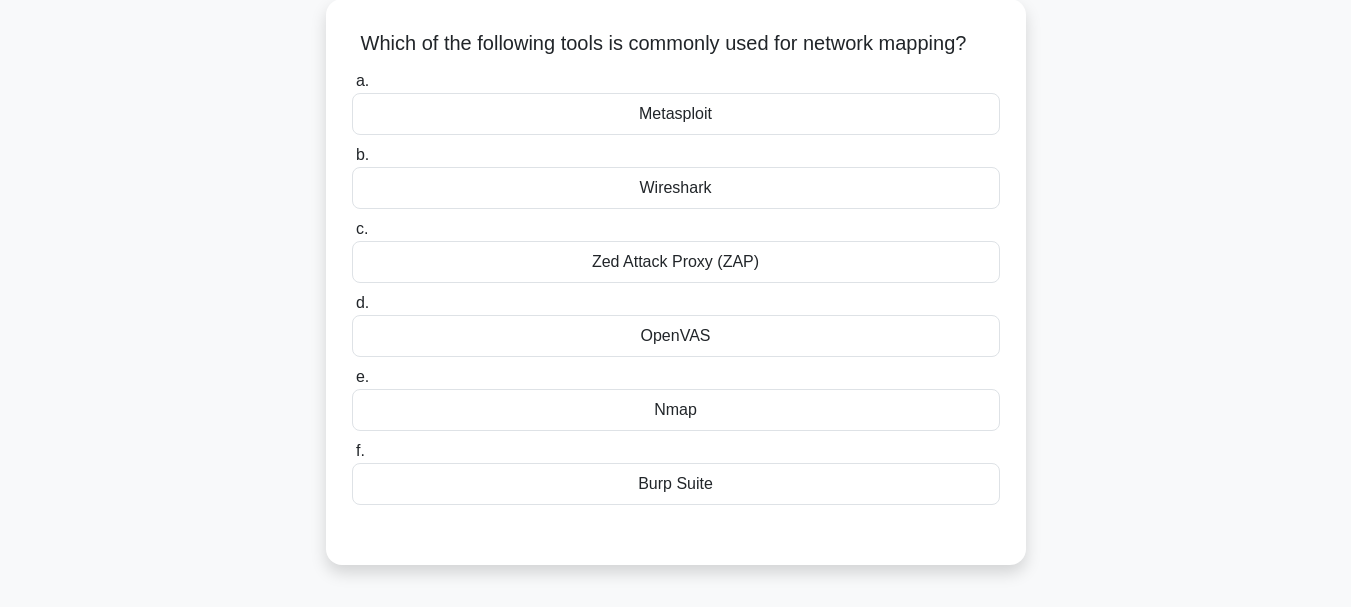 click on "Nmap" at bounding box center (676, 410) 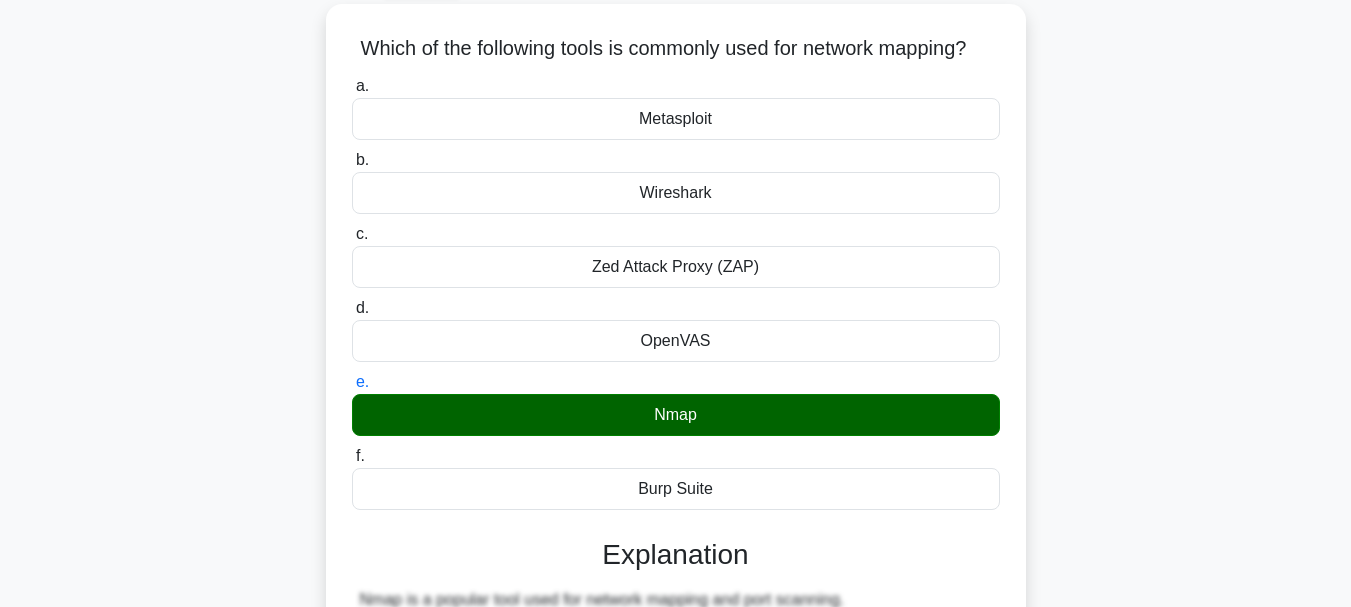 click on "8:22
Stop
Penetration Tester
Intermediate
4/10
Which of the following tools is commonly used for network mapping?
.spinner_0XTQ{transform-origin:center;animation:spinner_y6GP .75s linear infinite}@keyframes spinner_y6GP{100%{transform:rotate(360deg)}}
a.
b. c. d." at bounding box center (675, 477) 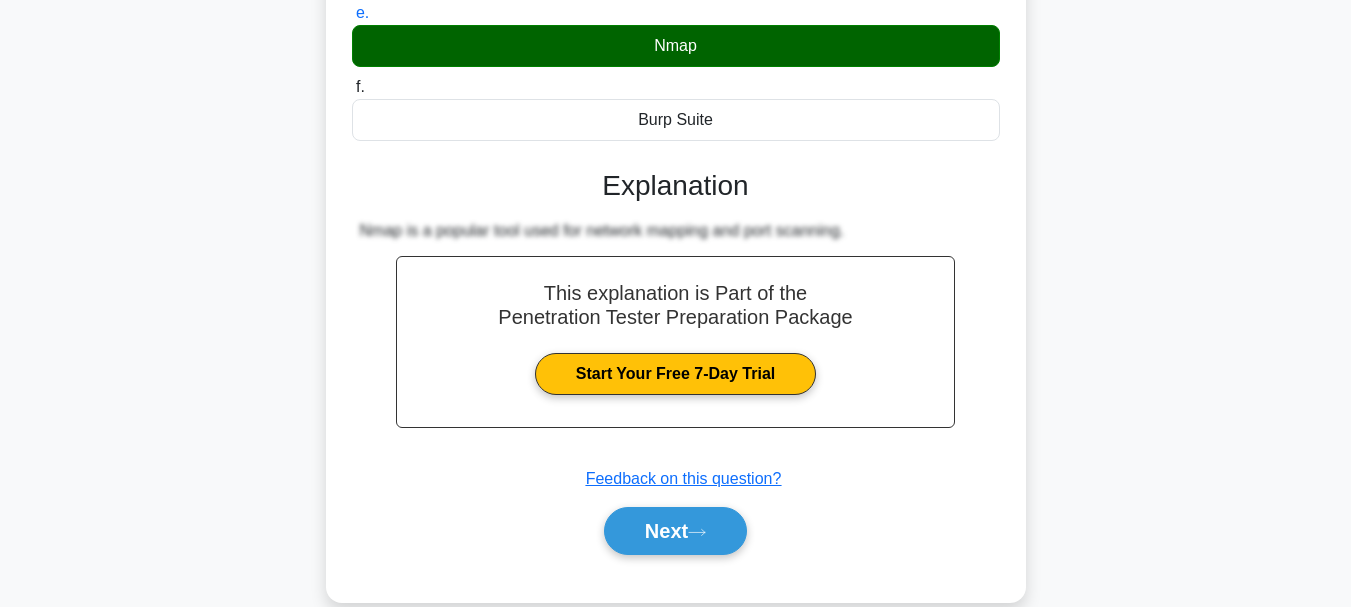 scroll, scrollTop: 535, scrollLeft: 0, axis: vertical 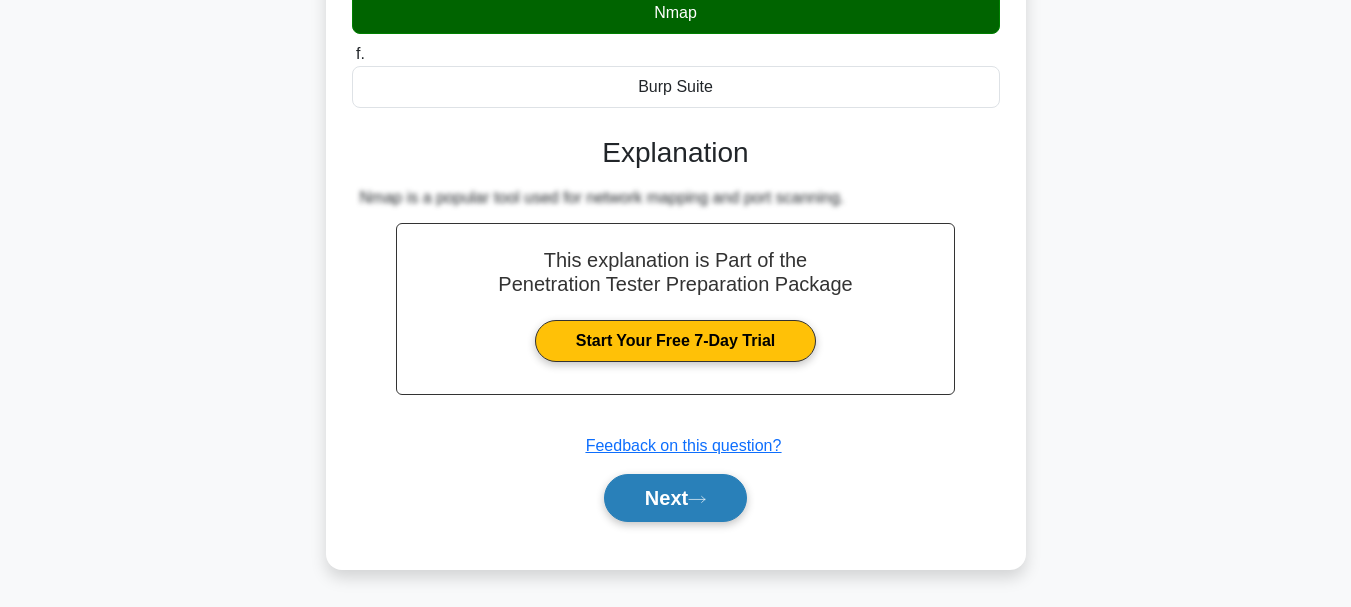 click on "Next" at bounding box center (675, 498) 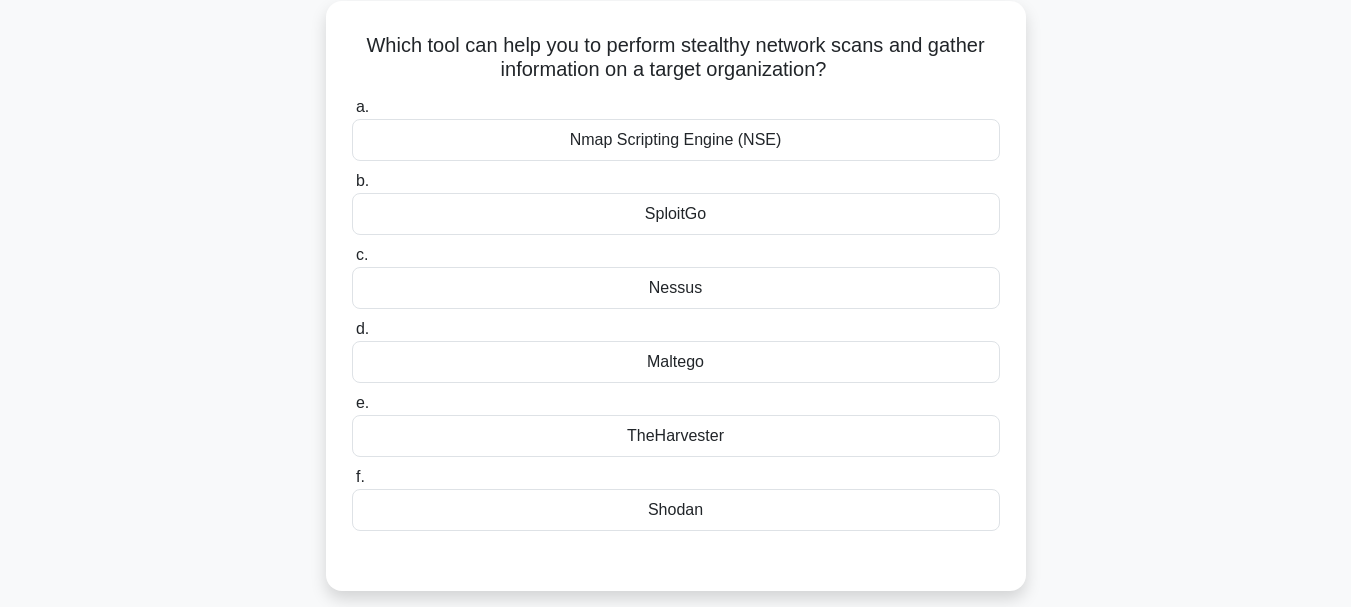 scroll, scrollTop: 120, scrollLeft: 0, axis: vertical 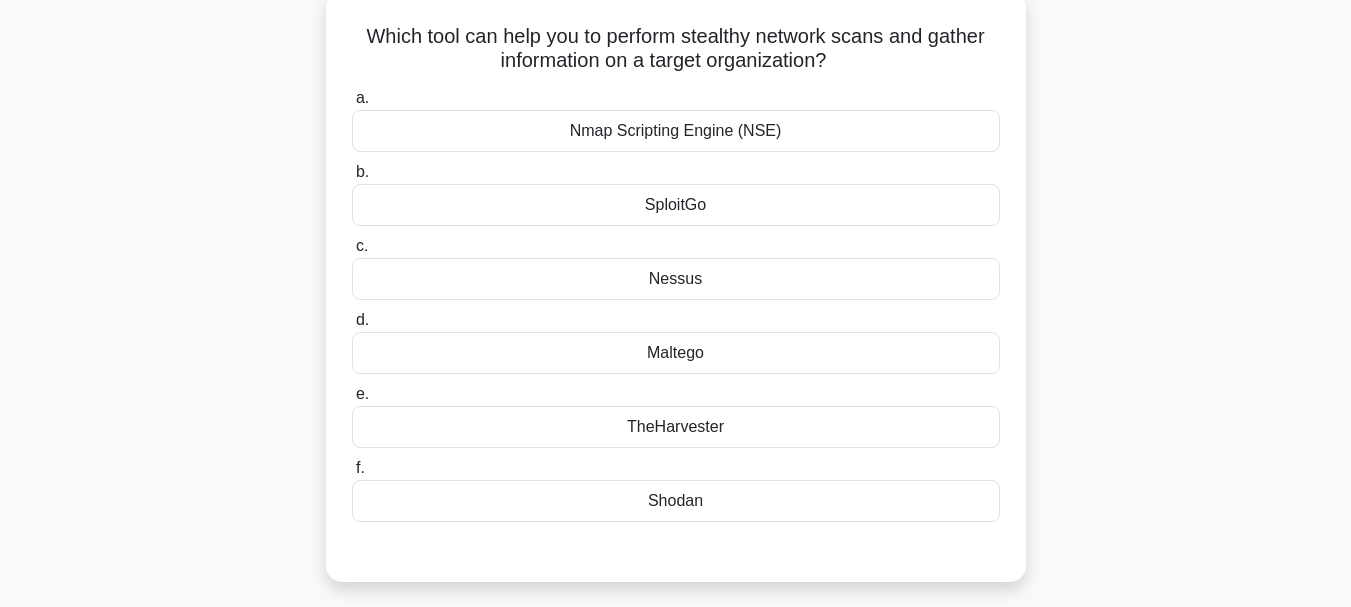 click on "Nessus" at bounding box center [676, 279] 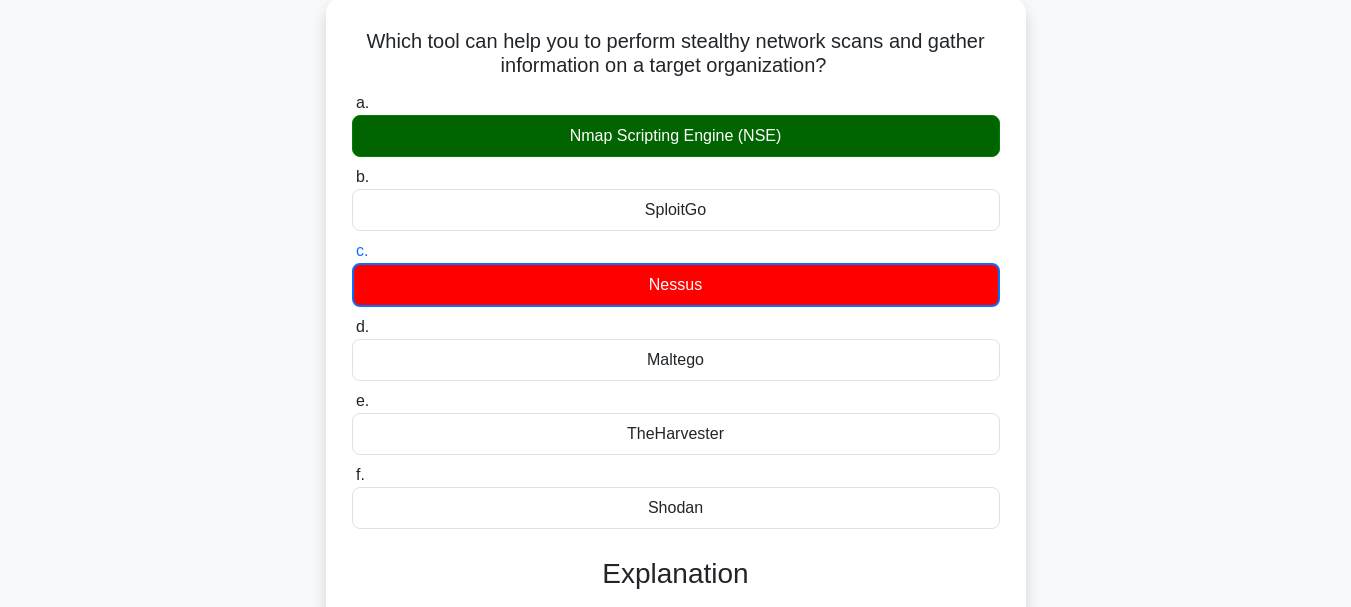click on "8:00
Stop
Penetration Tester
Intermediate
5/10
Which tool can help you to perform stealthy network scans and gather information on a target organization?
.spinner_0XTQ{transform-origin:center;animation:spinner_y6GP .75s linear infinite}@keyframes spinner_y6GP{100%{transform:rotate(360deg)}}
a.
b. c. d. e. f." at bounding box center [675, 452] 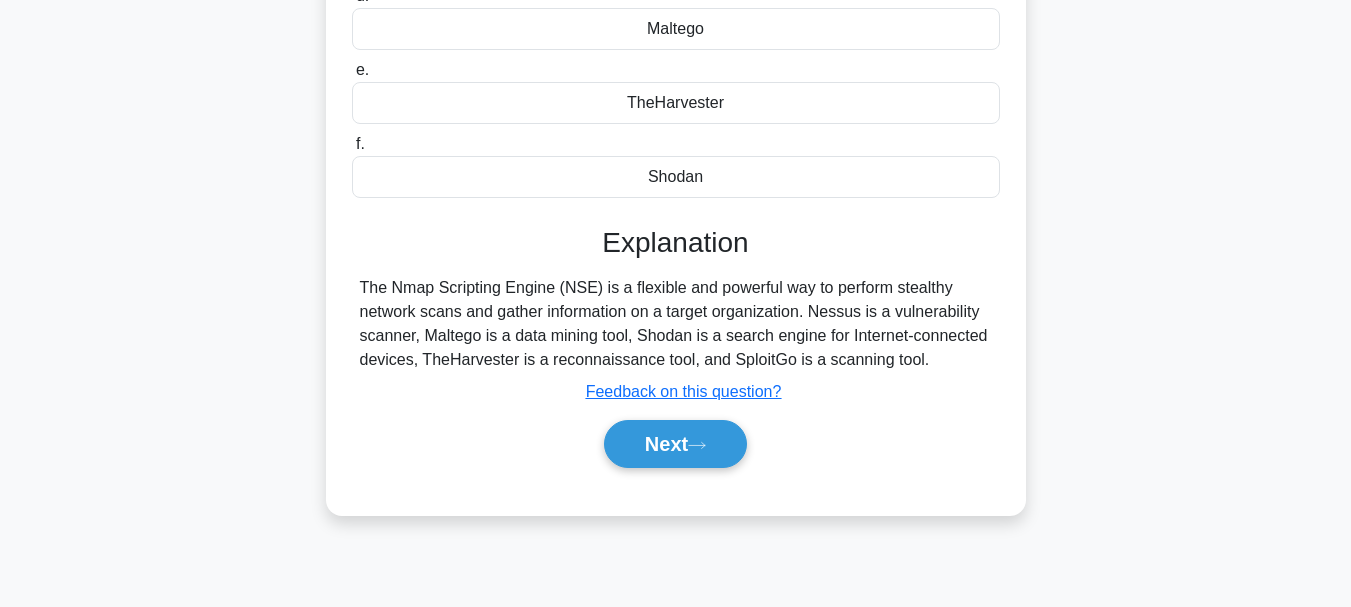 scroll, scrollTop: 473, scrollLeft: 0, axis: vertical 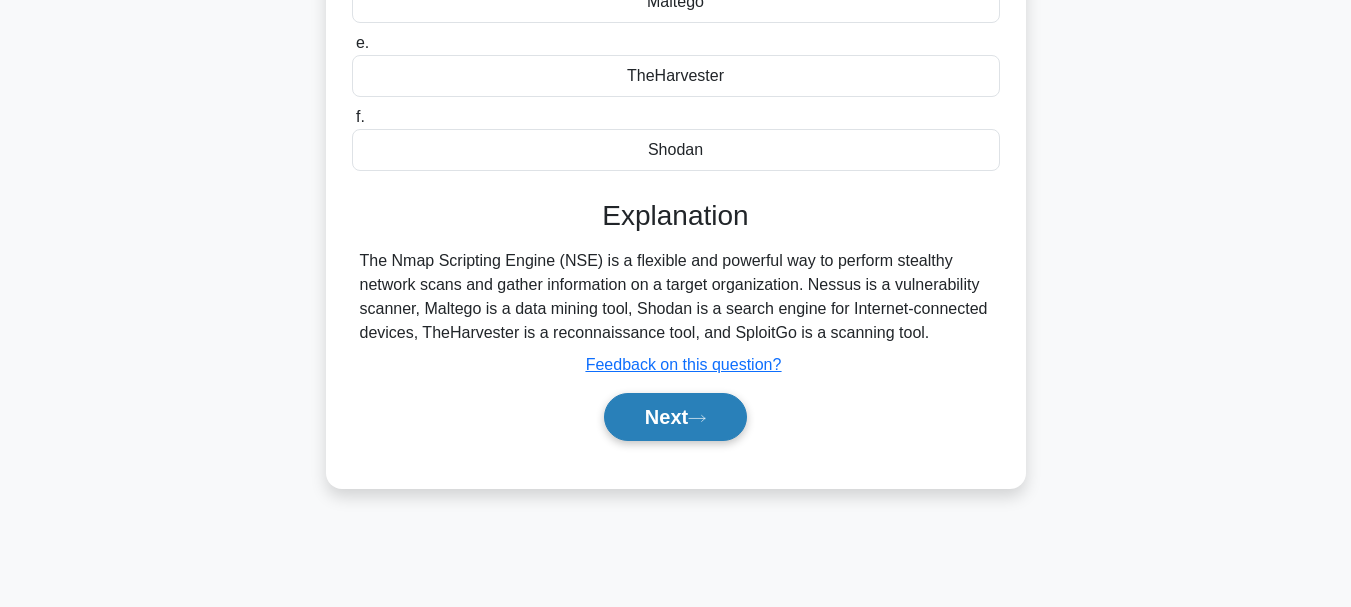 click on "Next" at bounding box center [675, 417] 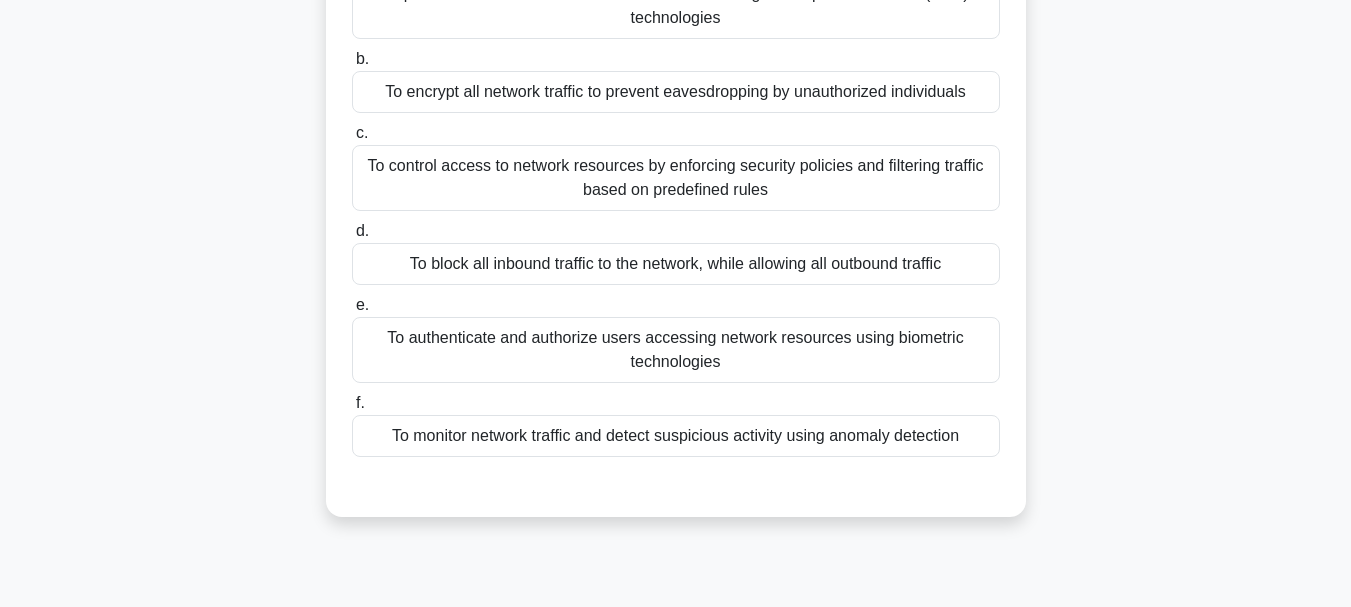 scroll, scrollTop: 153, scrollLeft: 0, axis: vertical 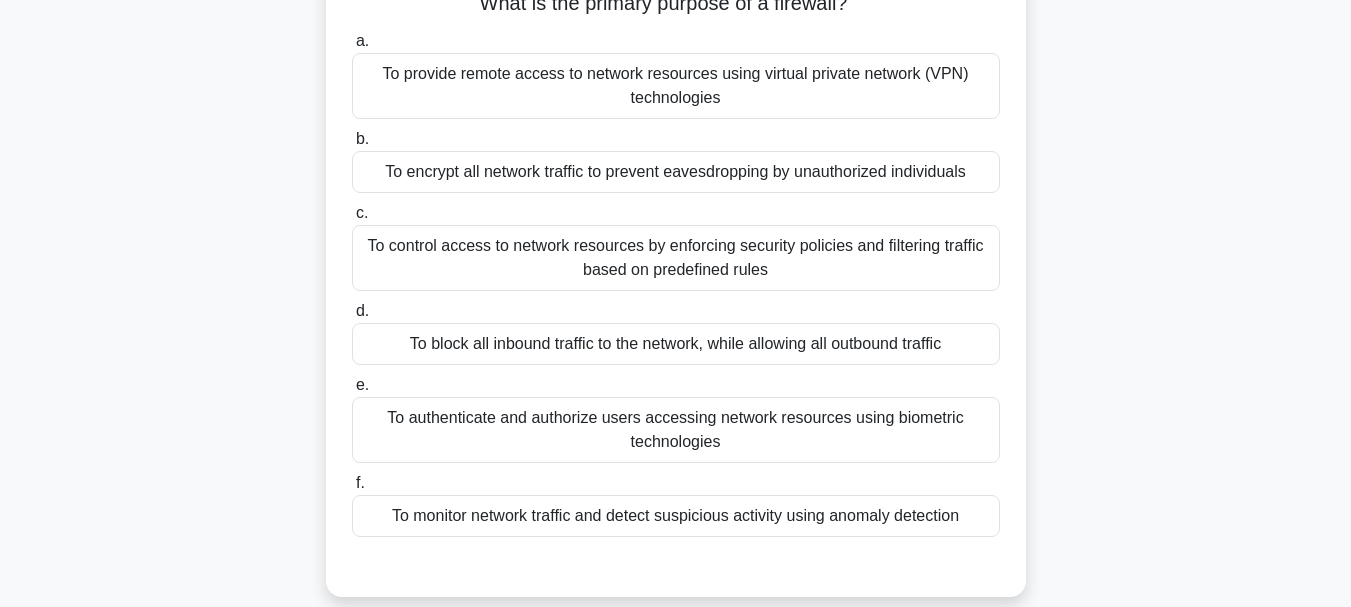 click on "To monitor network traffic and detect suspicious activity using anomaly detection" at bounding box center [676, 516] 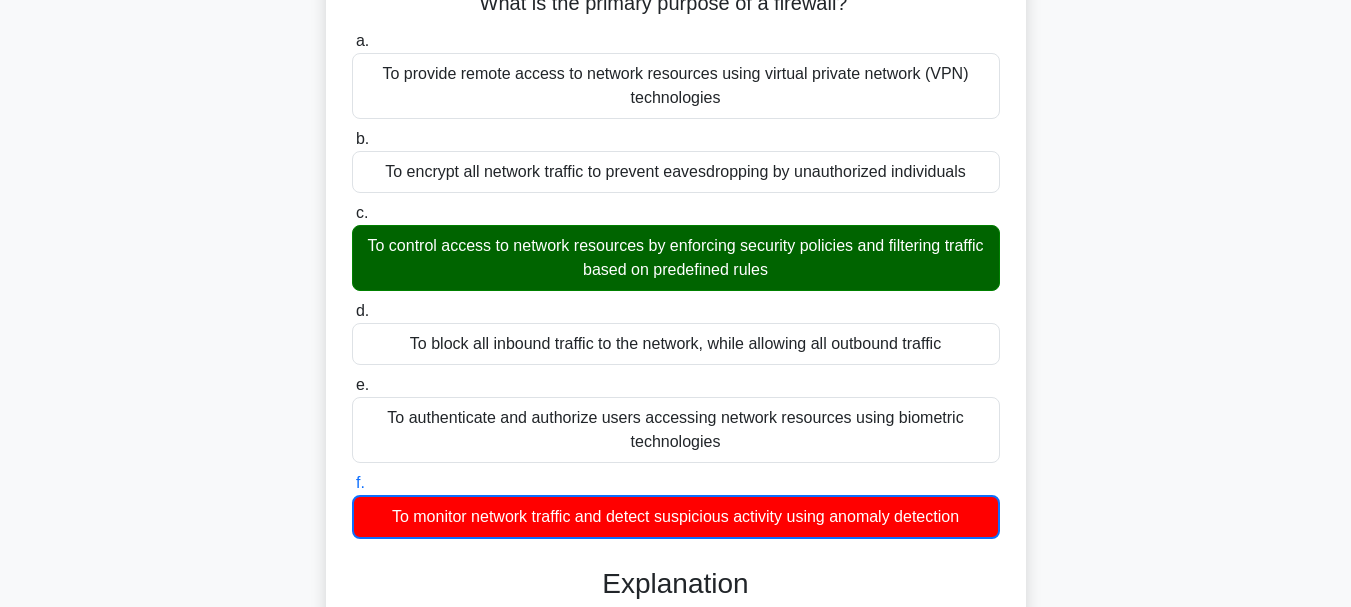 click on "What is the primary purpose of a firewall?
.spinner_0XTQ{transform-origin:center;animation:spinner_y6GP .75s linear infinite}@keyframes spinner_y6GP{100%{transform:rotate(360deg)}}
a.
To provide remote access to network resources using virtual private network (VPN) technologies
b. c. d. e. f." at bounding box center (676, 479) 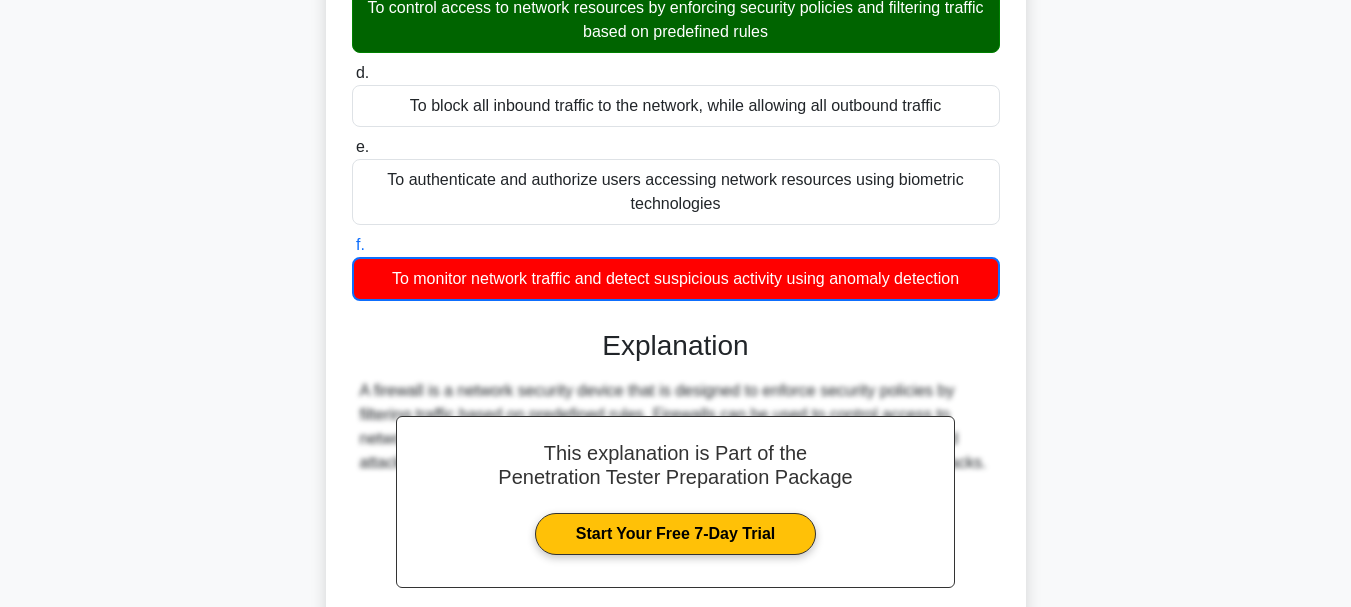 scroll, scrollTop: 393, scrollLeft: 0, axis: vertical 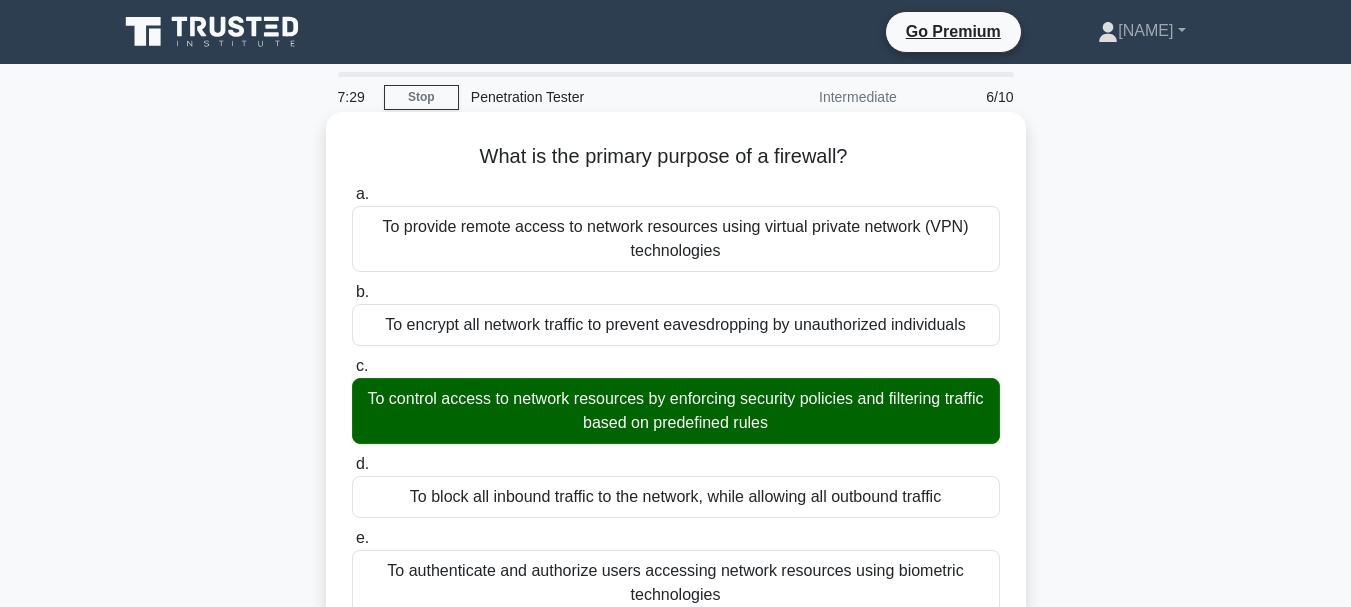 drag, startPoint x: 992, startPoint y: 298, endPoint x: 404, endPoint y: 126, distance: 612.6402 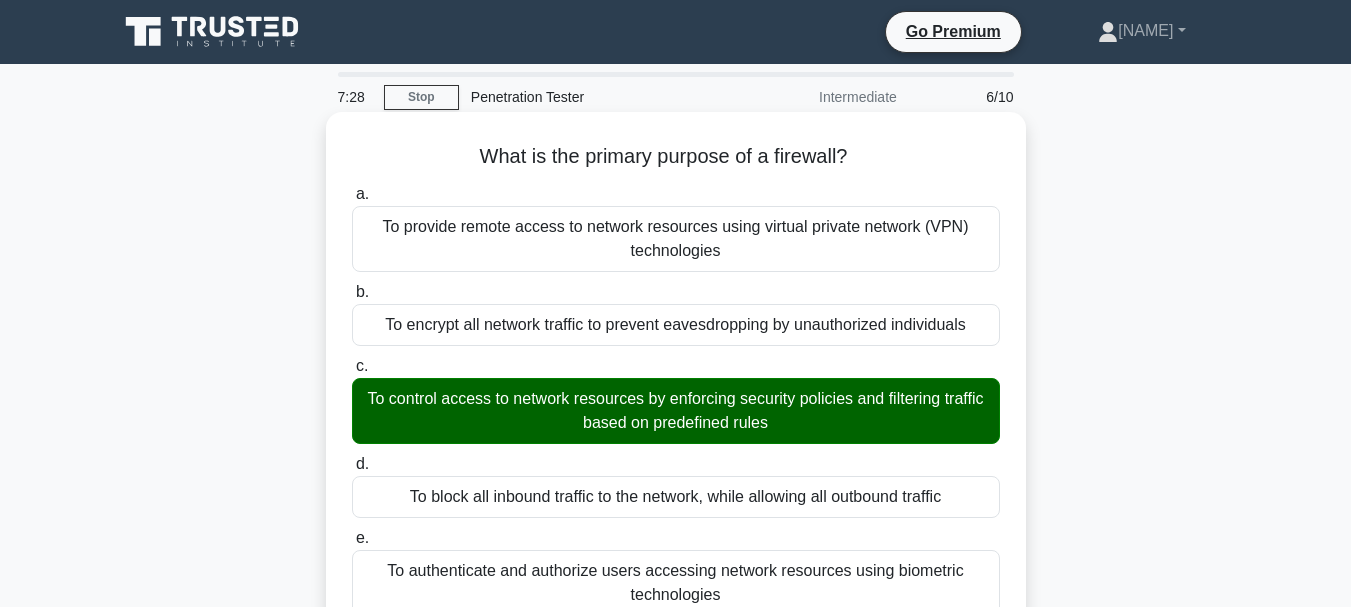 copy on "What is the primary purpose of a firewall?
.spinner_0XTQ{transform-origin:center;animation:spinner_y6GP .75s linear infinite}@keyframes spinner_y6GP{100%{transform:rotate(360deg)}}
a.
To provide remote access to network resources using virtual private network (VPN) technologies
b.
To encrypt all network traffic to prevent eavesdropping by unauthorized individuals
c.
To control access to network resources by enforcing security policies and filtering traffic based on predefined rules
d.
To block all inbound traffic to the network, while allowing all outbound traffic
e.
To authenticate and authorize users accessing network resources using b..." 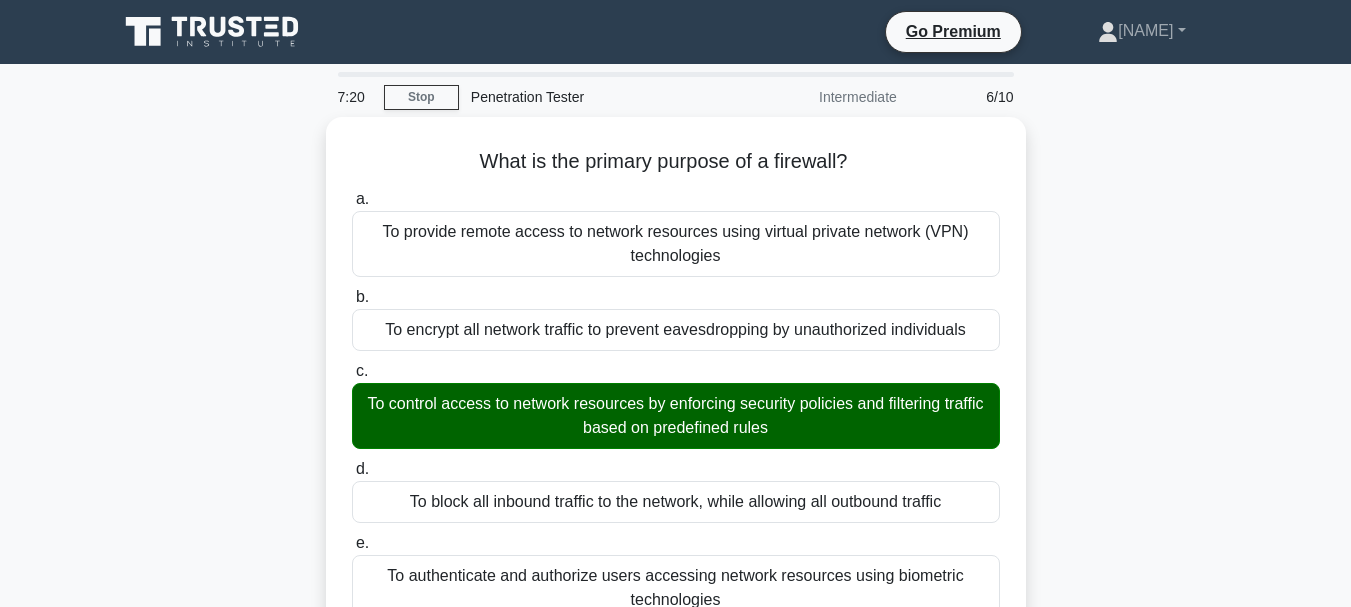 click on "What is the primary purpose of a firewall?
.spinner_0XTQ{transform-origin:center;animation:spinner_y6GP .75s linear infinite}@keyframes spinner_y6GP{100%{transform:rotate(360deg)}}
a.
To provide remote access to network resources using virtual private network (VPN) technologies
b. c. d. e. f." at bounding box center [676, 649] 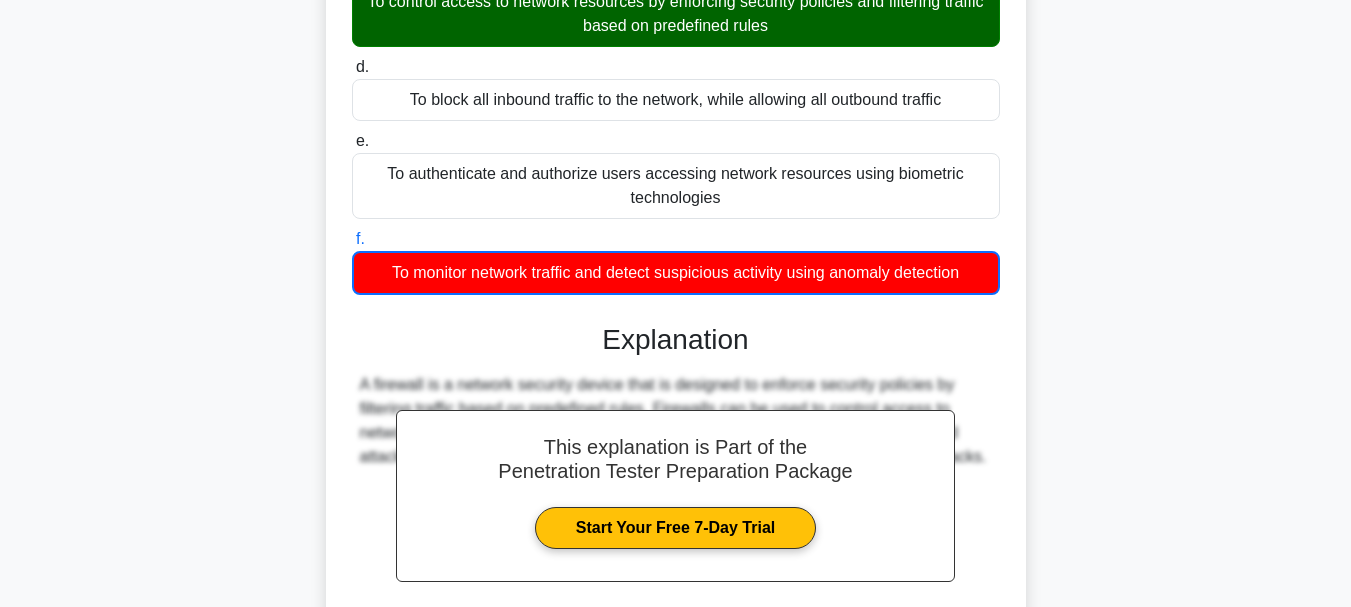 scroll, scrollTop: 440, scrollLeft: 0, axis: vertical 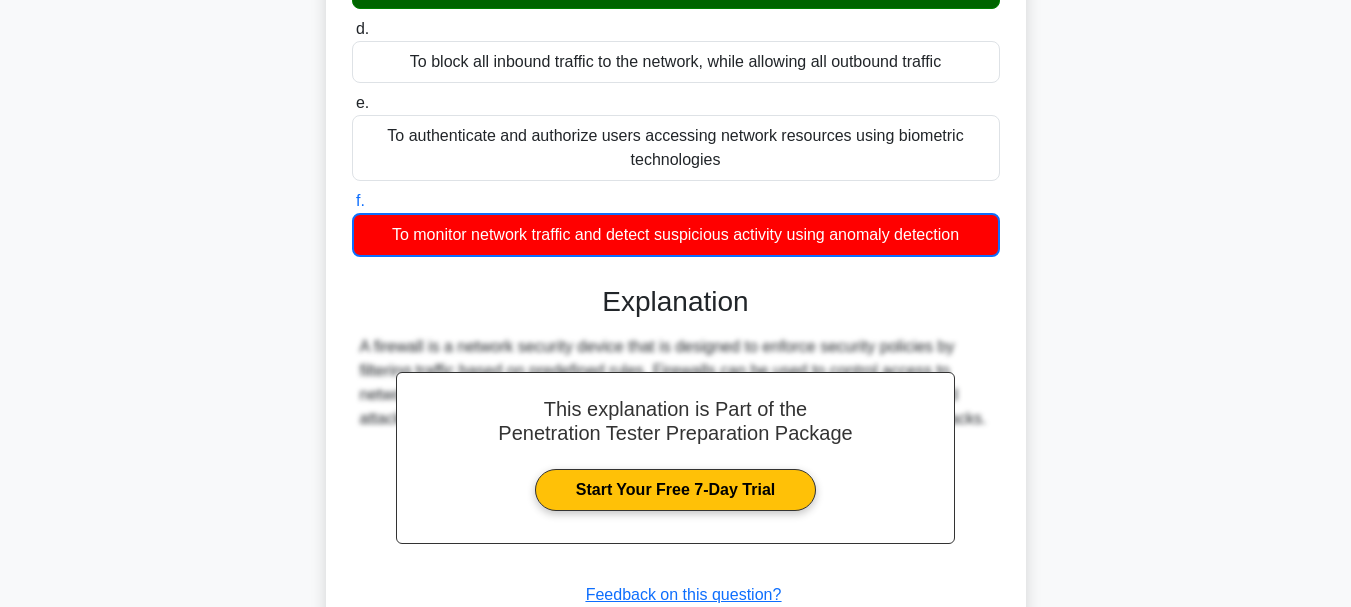 click on "What is the primary purpose of a firewall?
.spinner_0XTQ{transform-origin:center;animation:spinner_y6GP .75s linear infinite}@keyframes spinner_y6GP{100%{transform:rotate(360deg)}}
a.
To provide remote access to network resources using virtual private network (VPN) technologies
b. c. d. e. f." at bounding box center (676, 209) 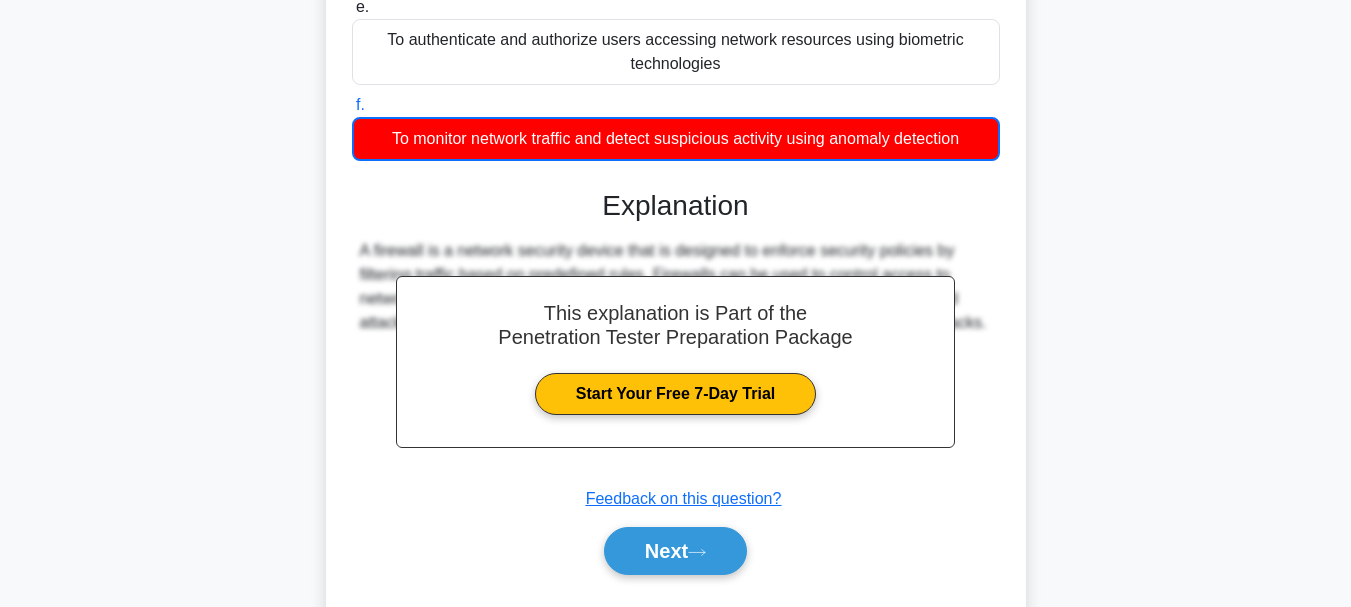 scroll, scrollTop: 585, scrollLeft: 0, axis: vertical 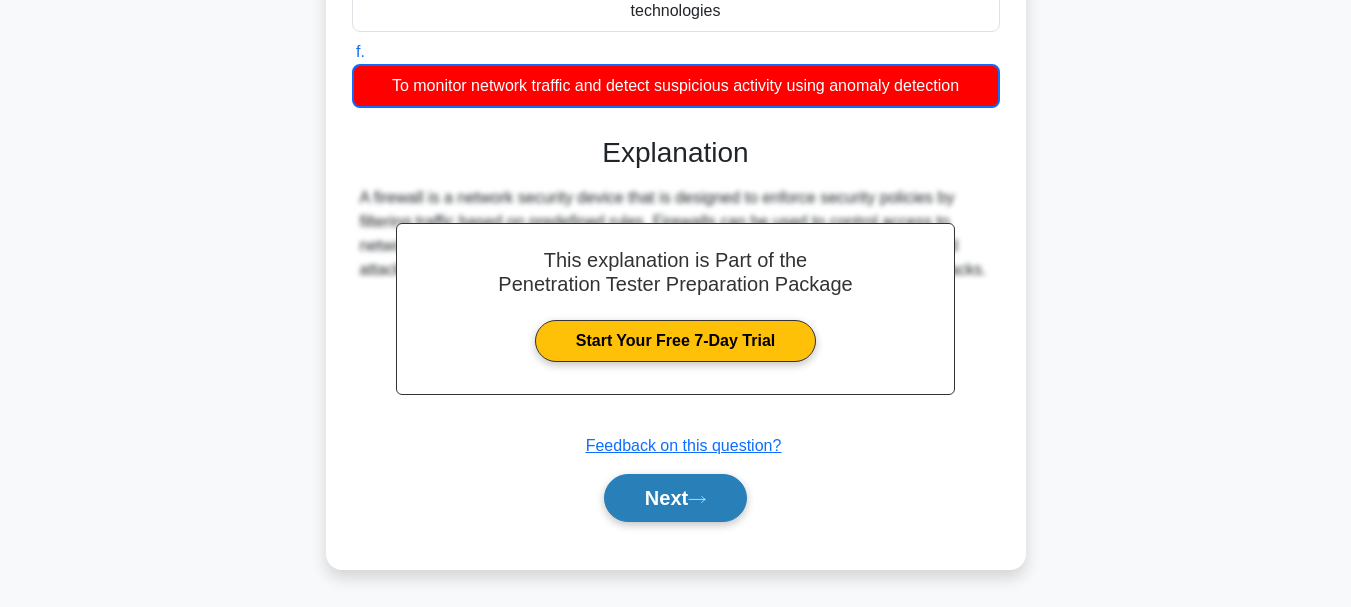 click on "Next" at bounding box center (675, 498) 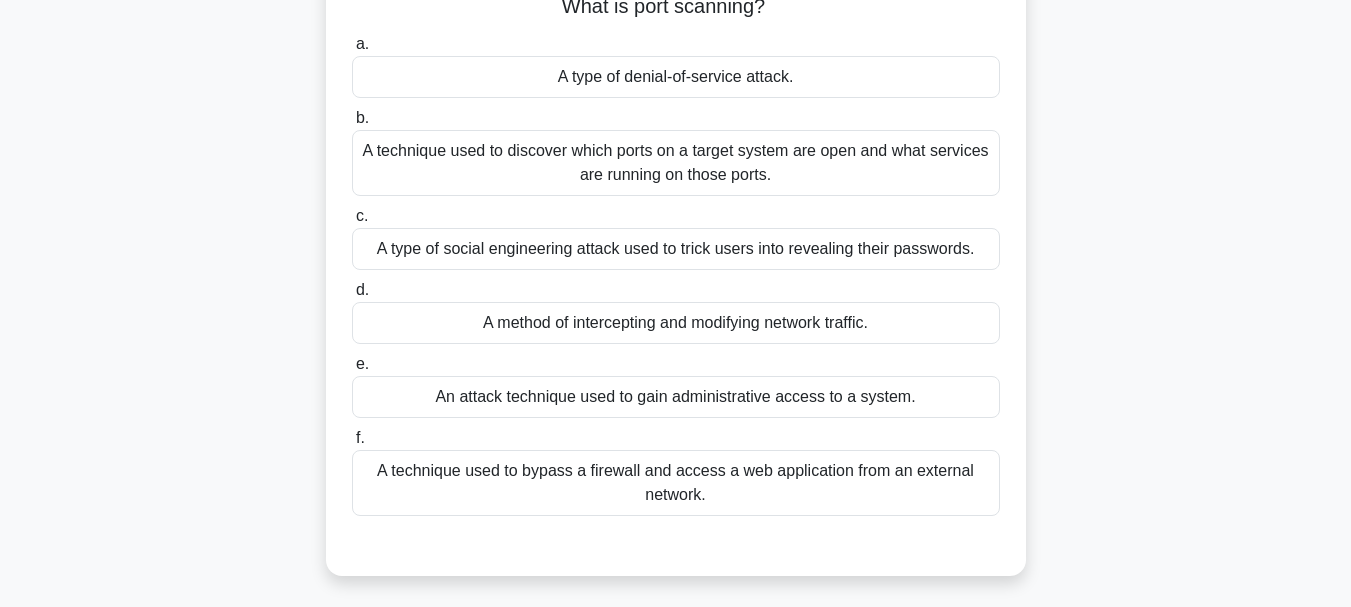 scroll, scrollTop: 160, scrollLeft: 0, axis: vertical 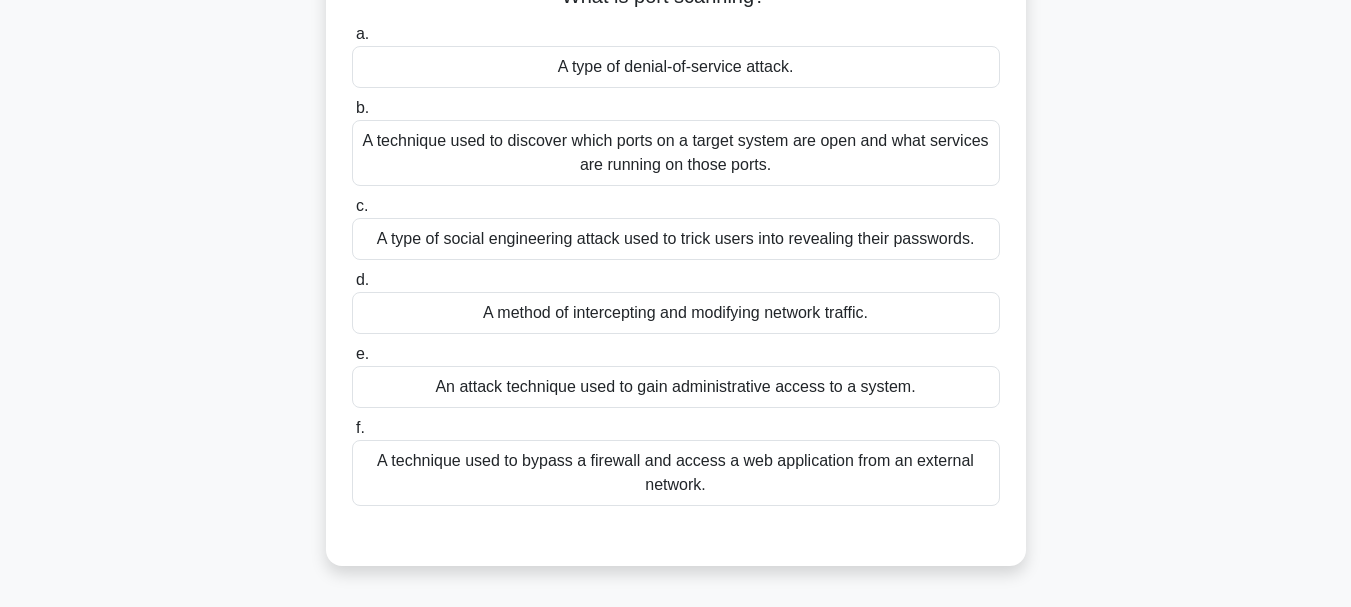 click on "A technique used to discover which ports on a target system are open and what services are running on those ports." at bounding box center (676, 153) 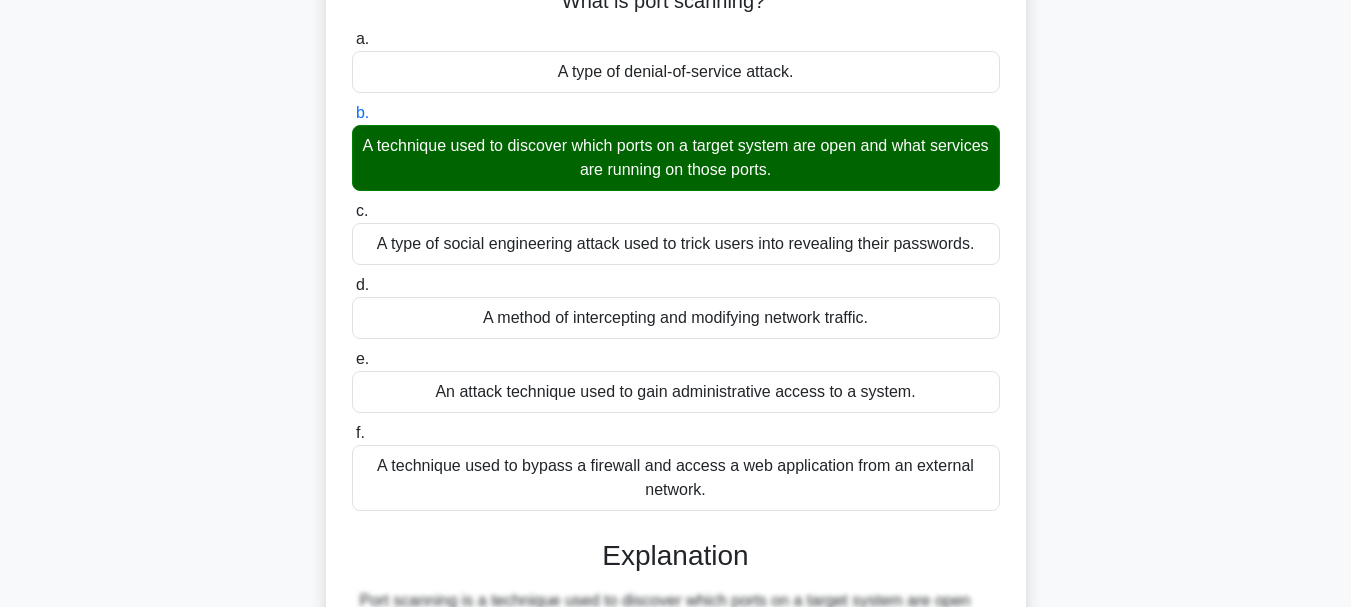 click on "c.
A type of social engineering attack used to trick users into revealing their passwords." at bounding box center (352, 211) 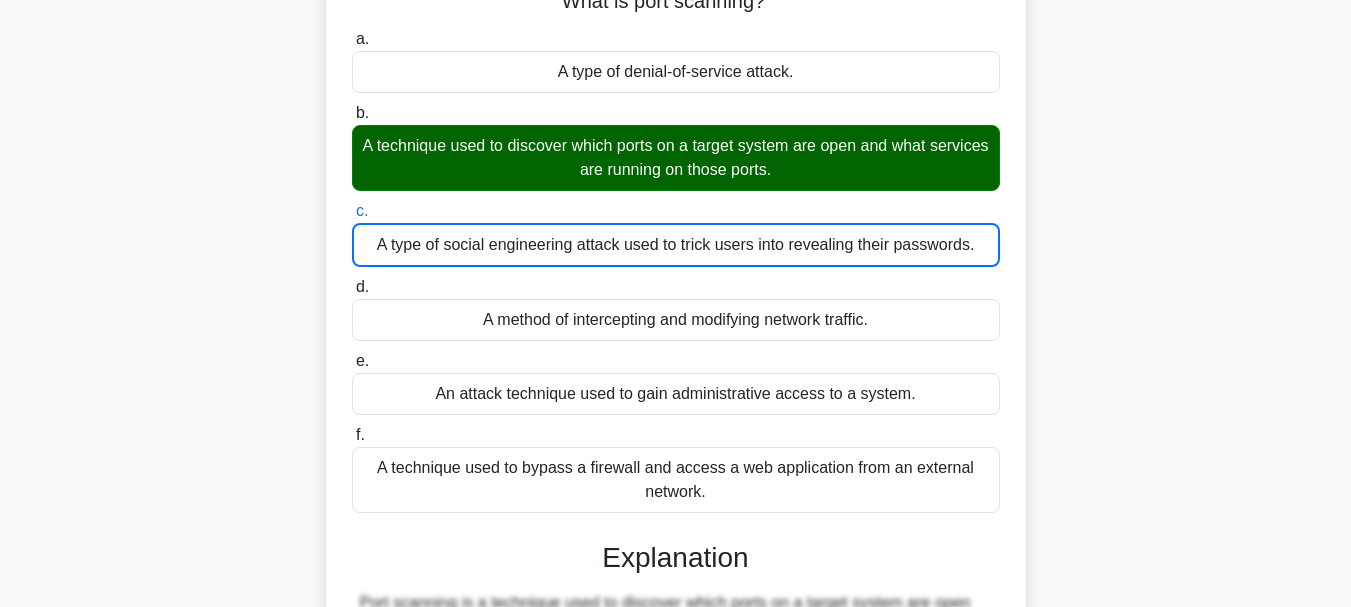 click on "d.
A method of intercepting and modifying network traffic." at bounding box center (352, 287) 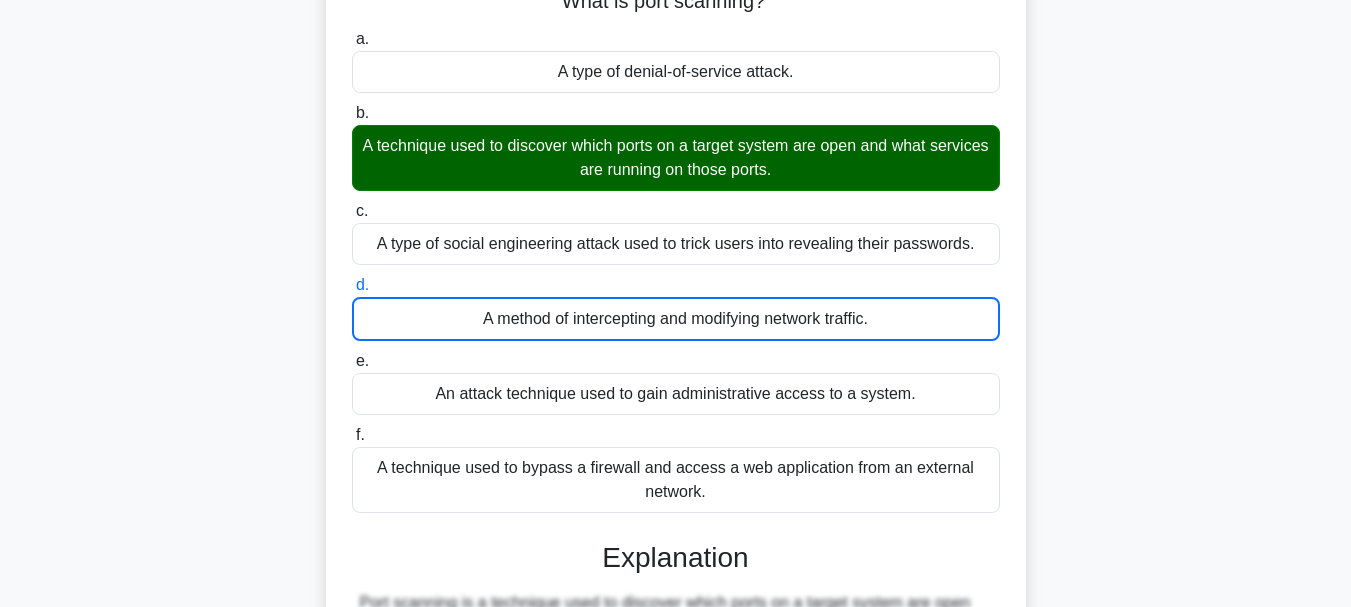 click on "e.
An attack technique used to gain administrative access to a system." at bounding box center [352, 361] 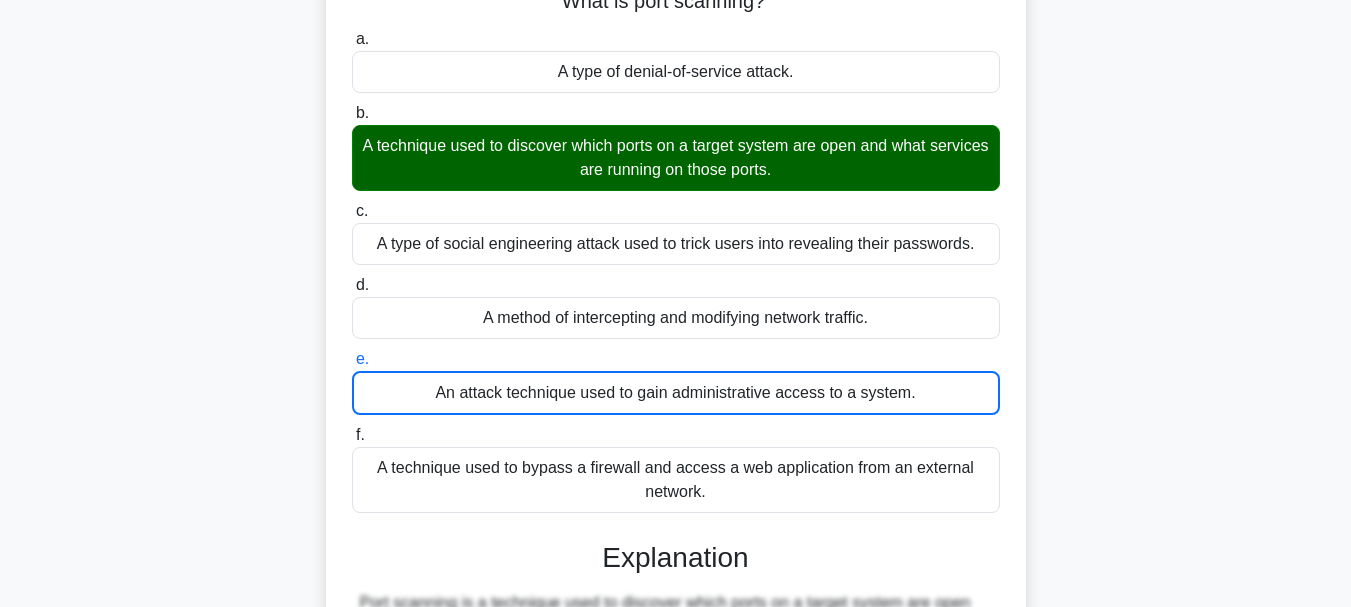 click on "f.
A technique used to bypass a firewall and access a web application from an external network." at bounding box center (352, 435) 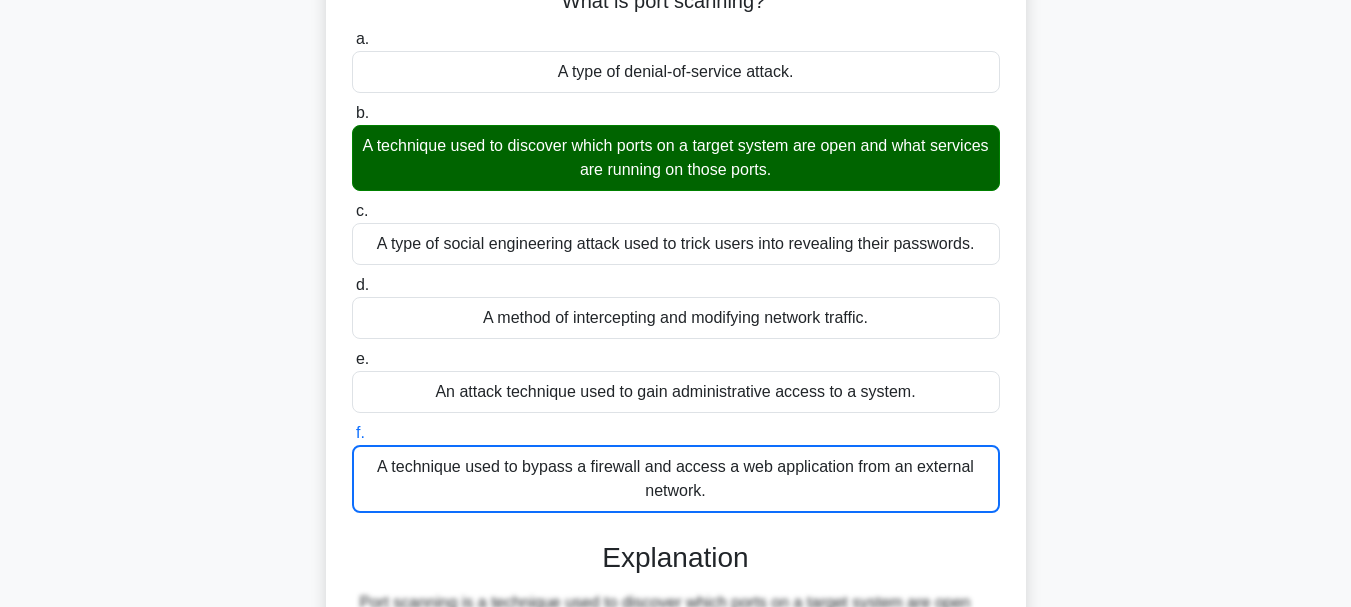 click on "a.
A type of denial-of-service attack." at bounding box center (352, 39) 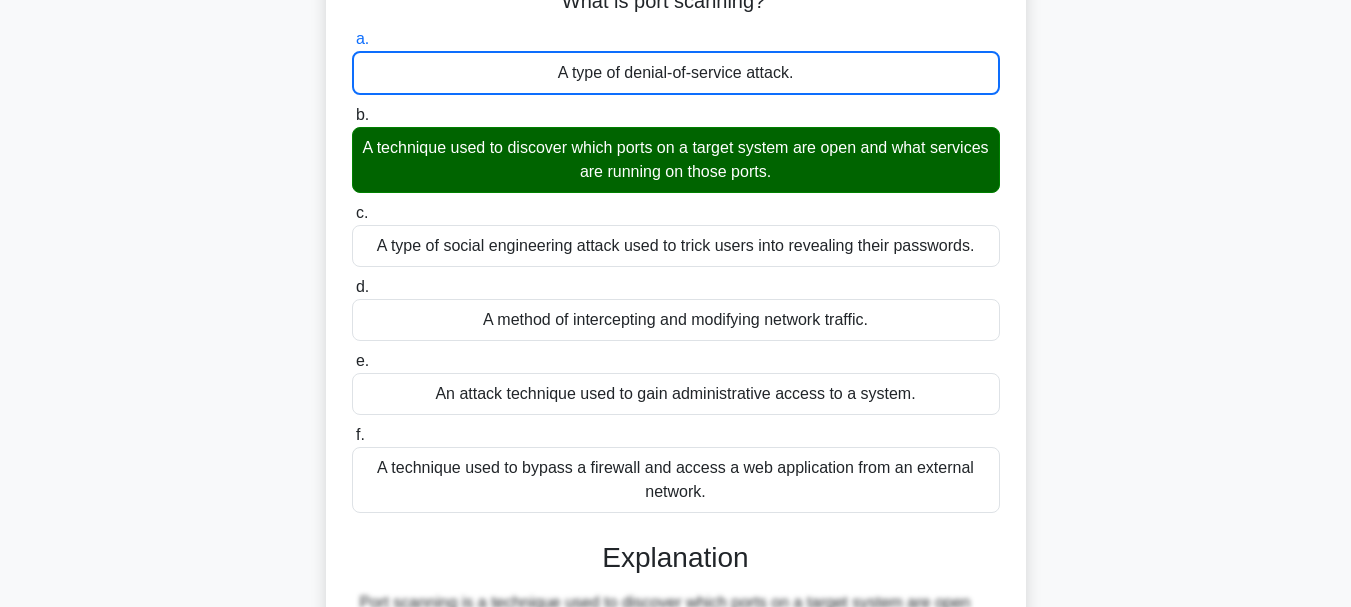 click on "b.
A technique used to discover which ports on a target system are open and what services are running on those ports." at bounding box center [352, 115] 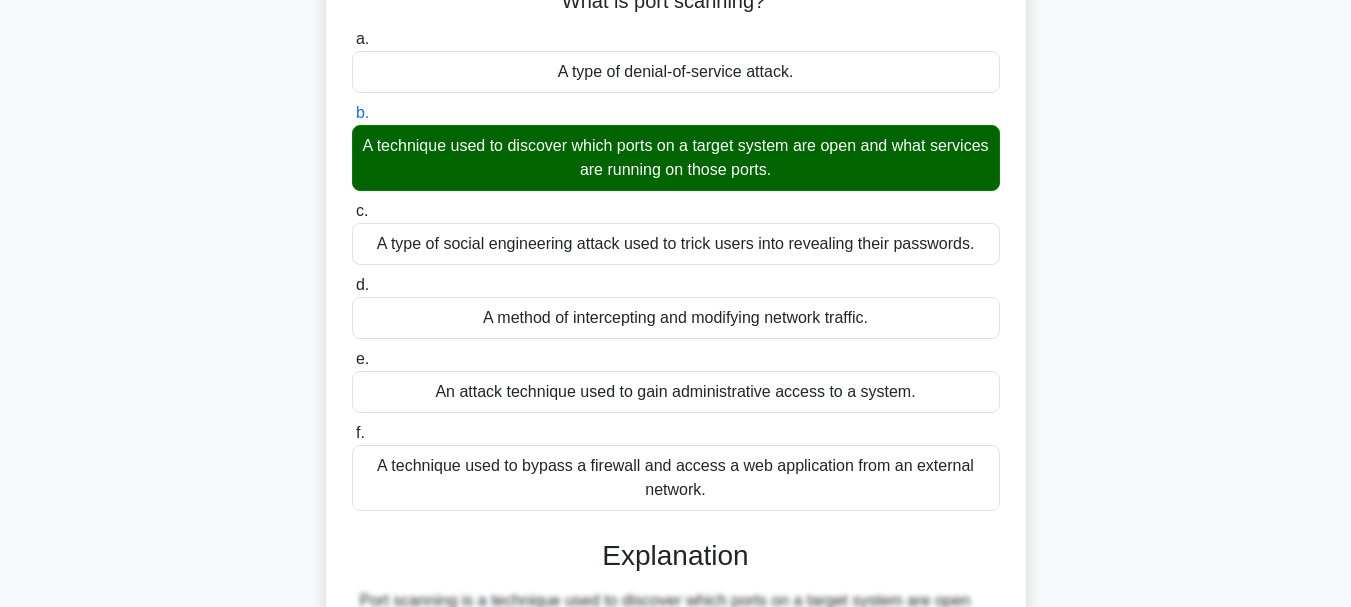 click on "c.
A type of social engineering attack used to trick users into revealing their passwords." at bounding box center (352, 211) 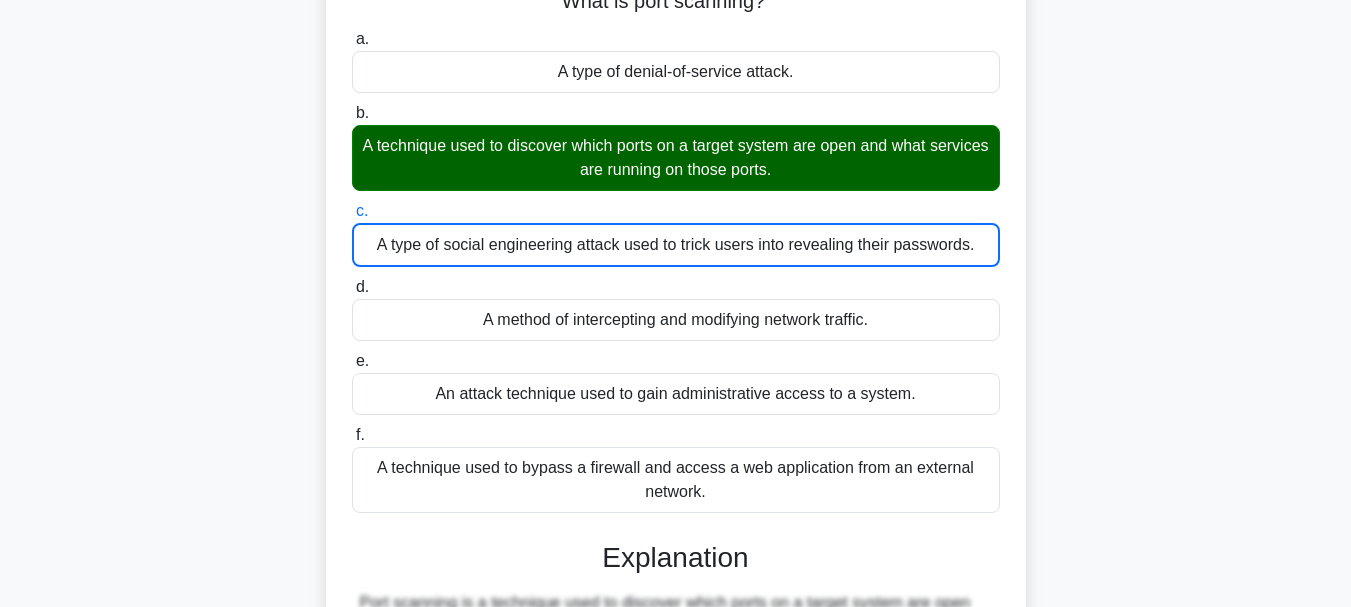 click on "d.
A method of intercepting and modifying network traffic." at bounding box center [352, 287] 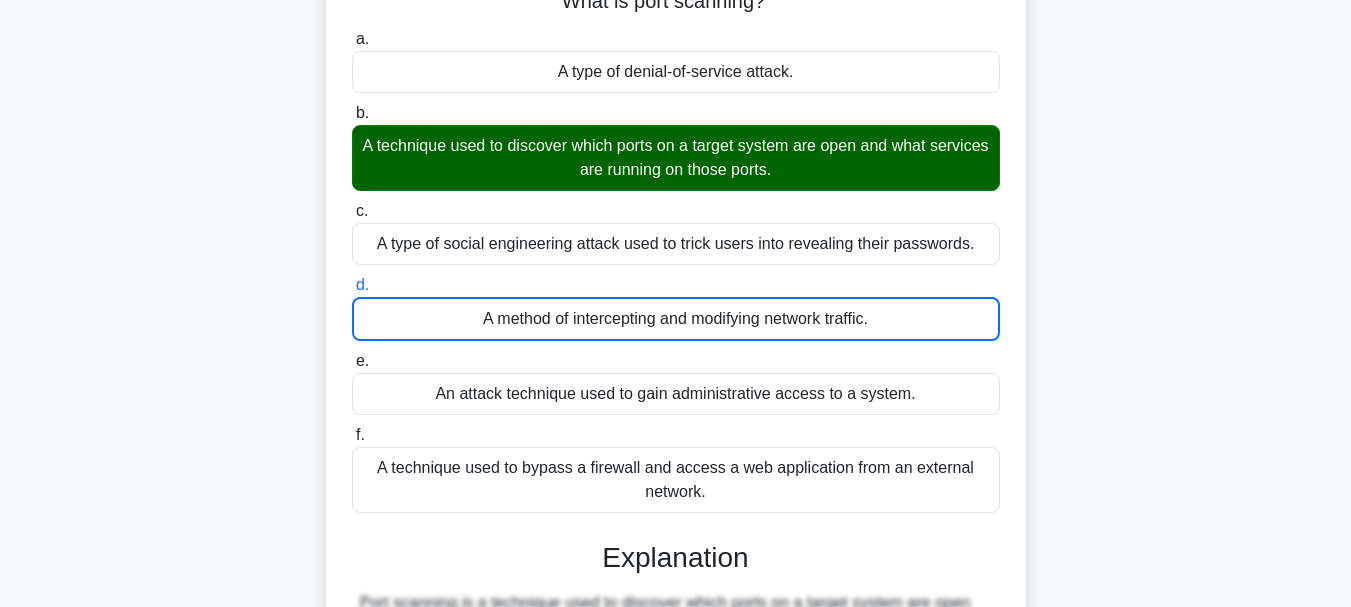 click on "e.
An attack technique used to gain administrative access to a system." at bounding box center [352, 361] 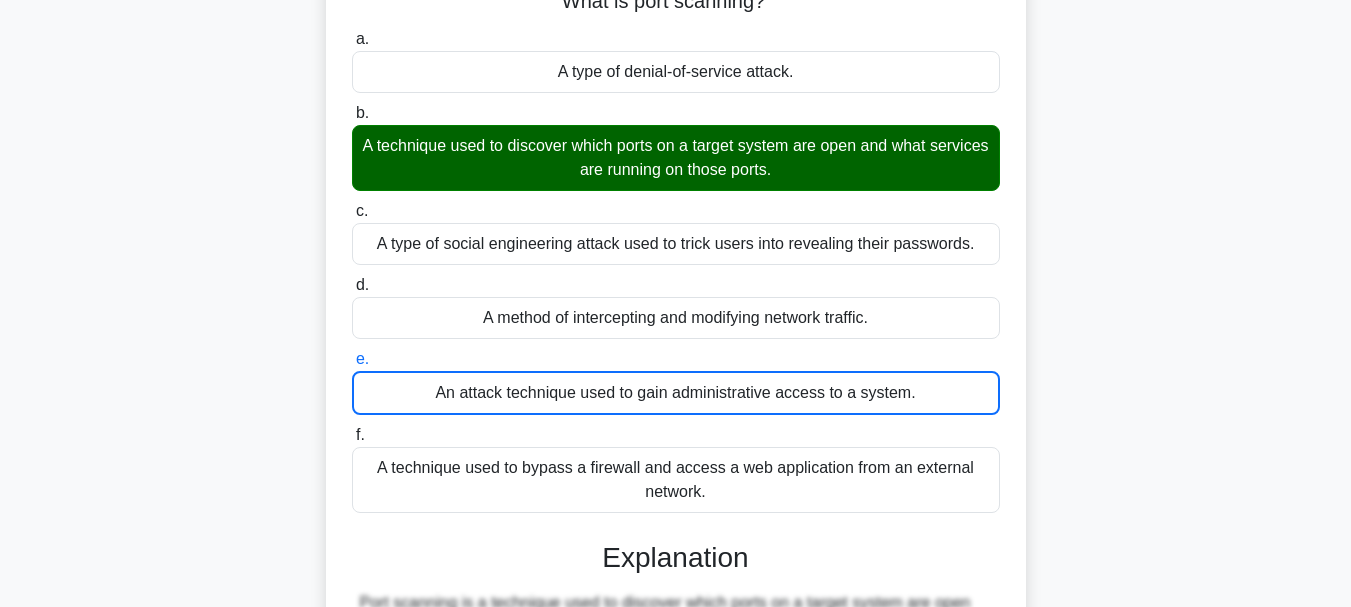 click on "f.
A technique used to bypass a firewall and access a web application from an external network." at bounding box center [352, 435] 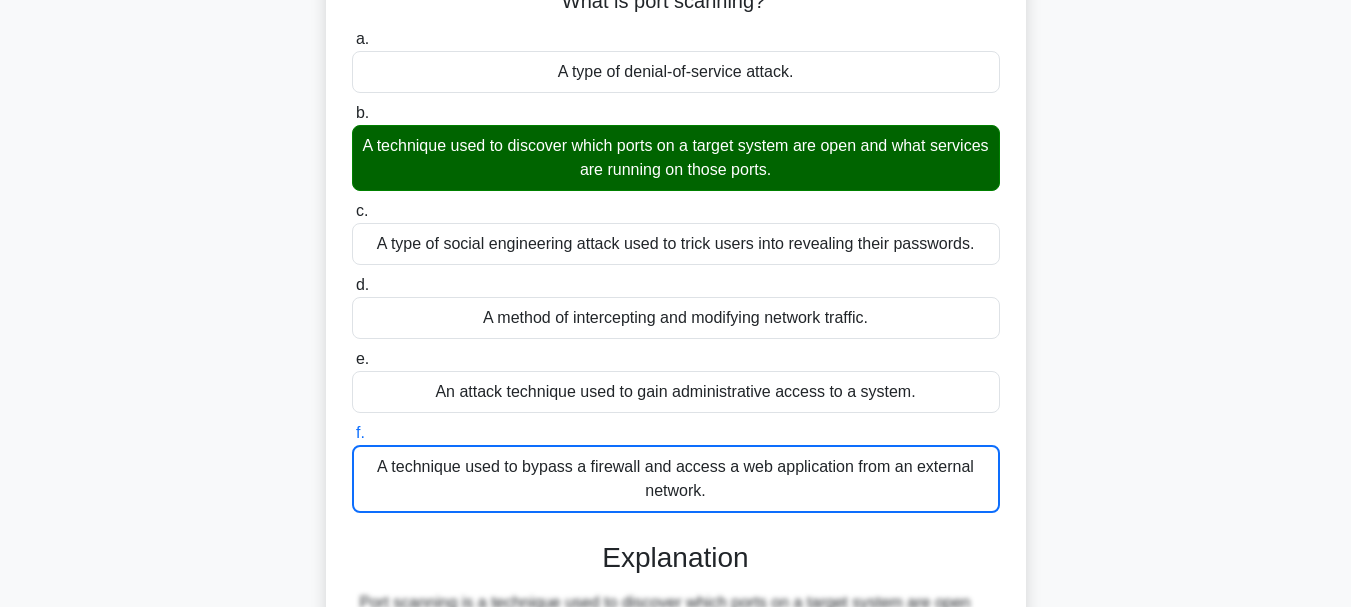 click on "a.
A type of denial-of-service attack." at bounding box center (352, 39) 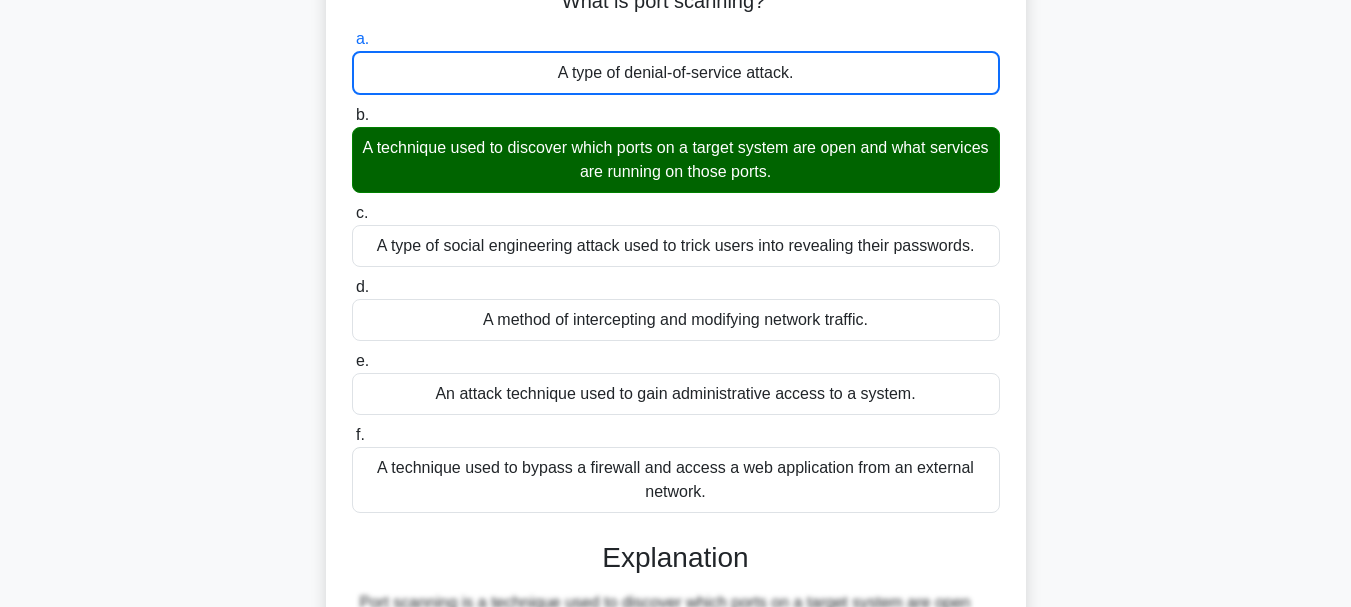 click on "b.
A technique used to discover which ports on a target system are open and what services are running on those ports." at bounding box center [352, 115] 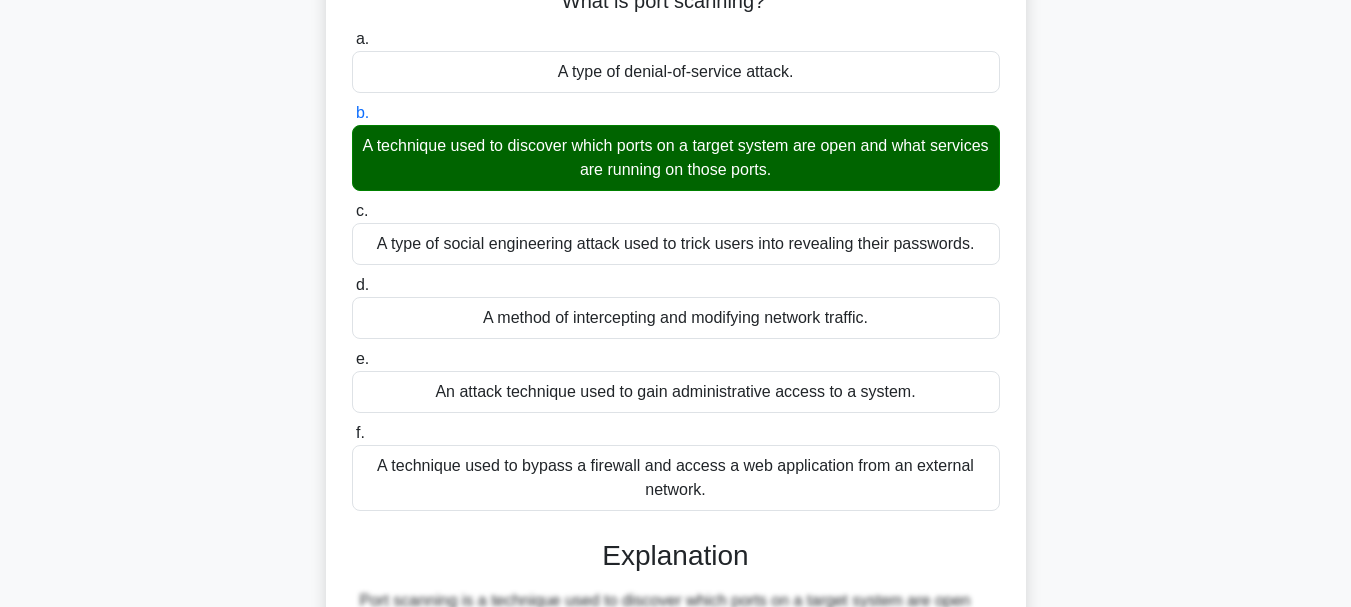 click on "c.
A type of social engineering attack used to trick users into revealing their passwords." at bounding box center [352, 211] 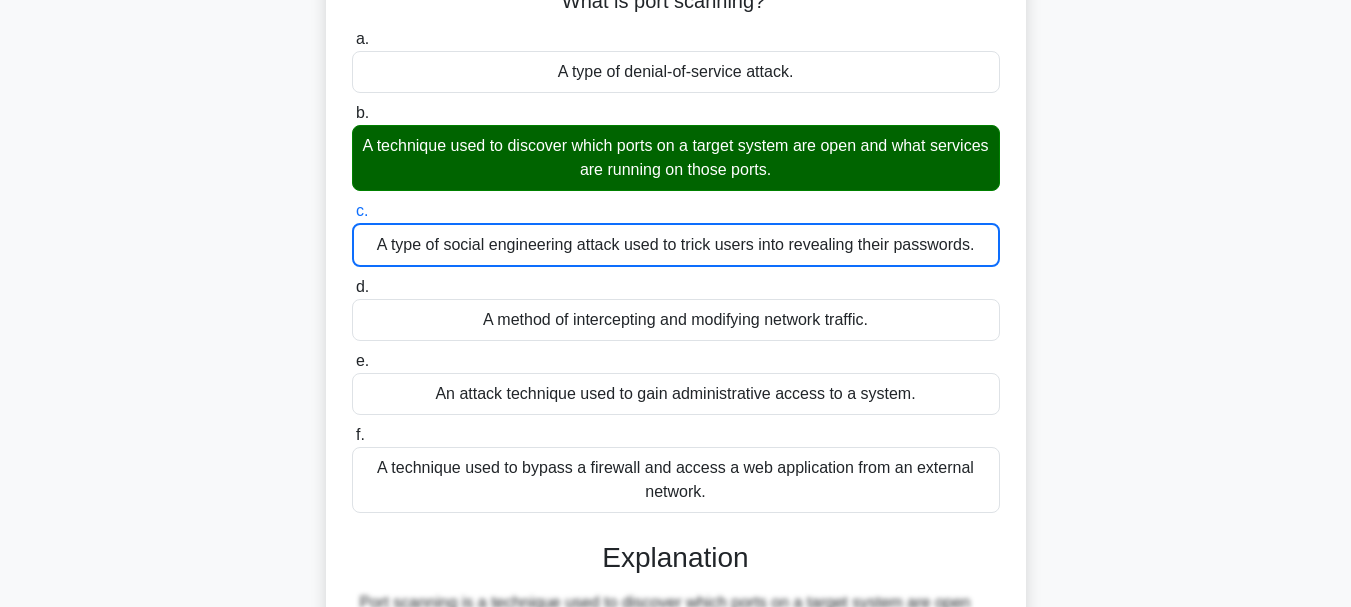 click on "d.
A method of intercepting and modifying network traffic." at bounding box center (352, 287) 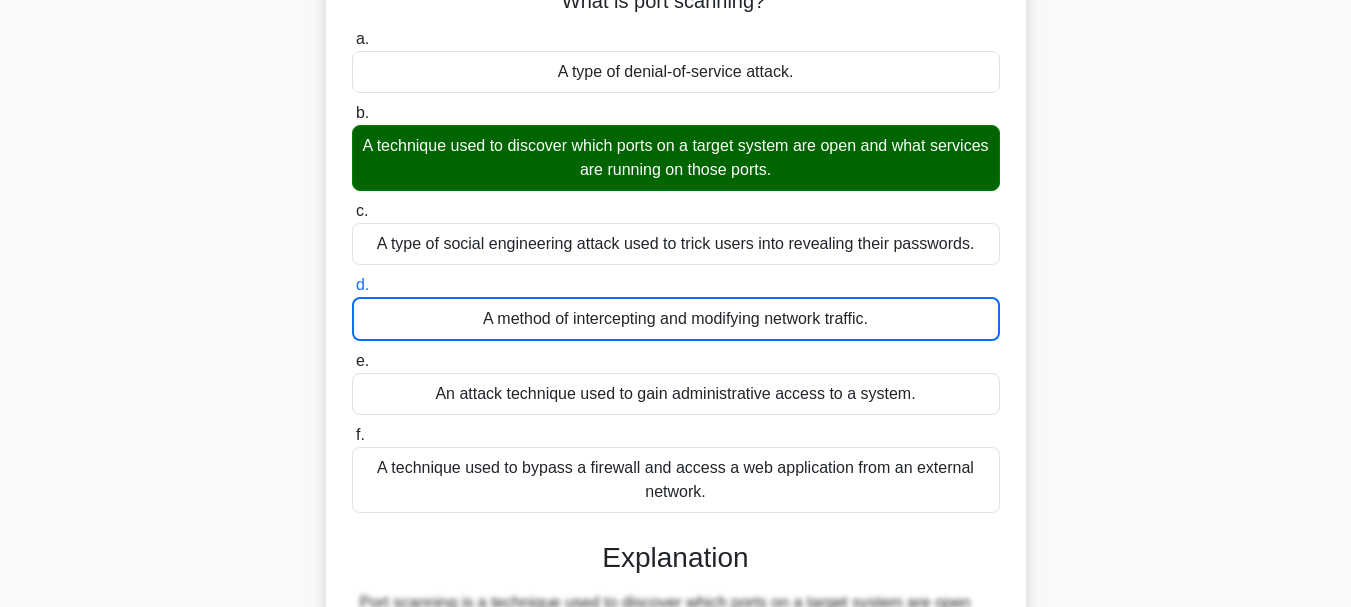 click on "e.
An attack technique used to gain administrative access to a system." at bounding box center (352, 361) 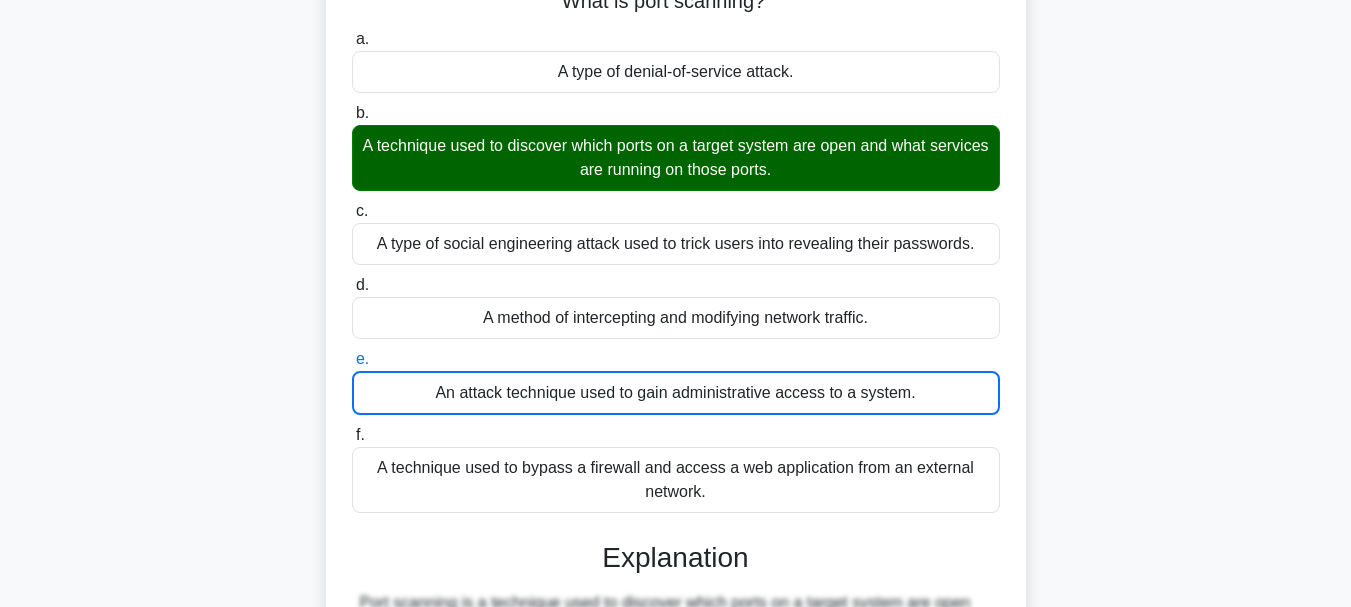 click on "f.
A technique used to bypass a firewall and access a web application from an external network." at bounding box center [352, 435] 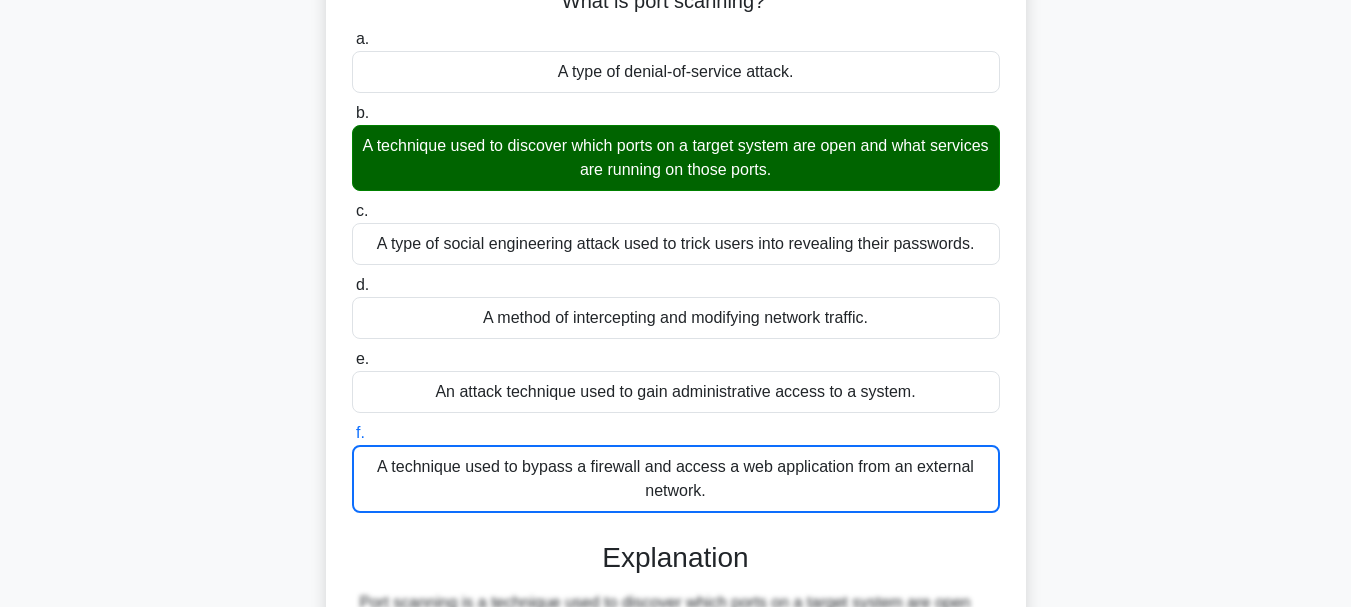 click on "a.
A type of denial-of-service attack." at bounding box center (352, 39) 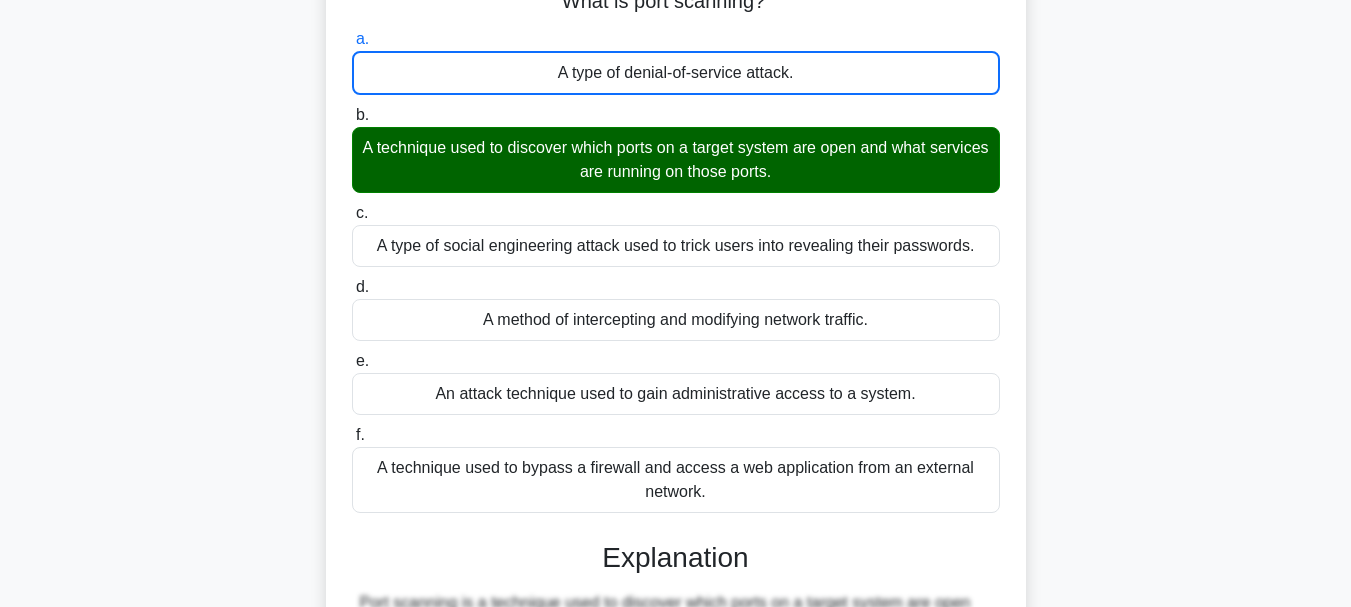 click on "7:03
Stop
Penetration Tester
Intermediate
7/10
What is port scanning?
.spinner_0XTQ{transform-origin:center;animation:spinner_y6GP .75s linear infinite}@keyframes spinner_y6GP{100%{transform:rotate(360deg)}}
a.
b." at bounding box center [675, 455] 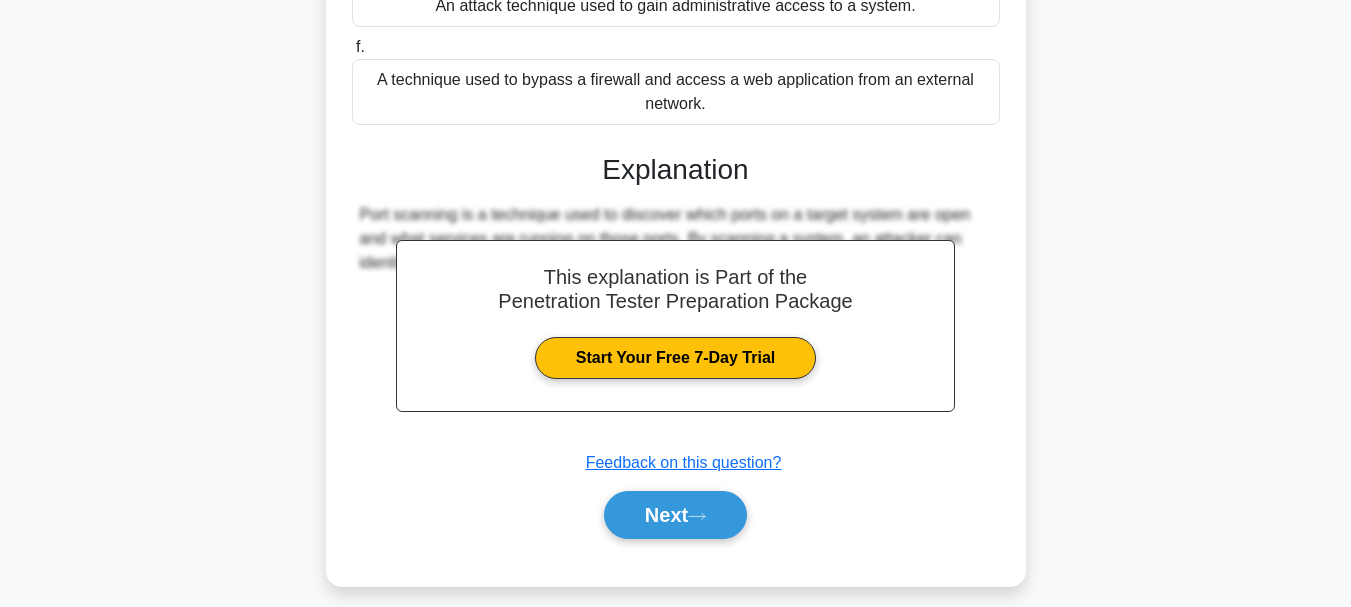 scroll, scrollTop: 561, scrollLeft: 0, axis: vertical 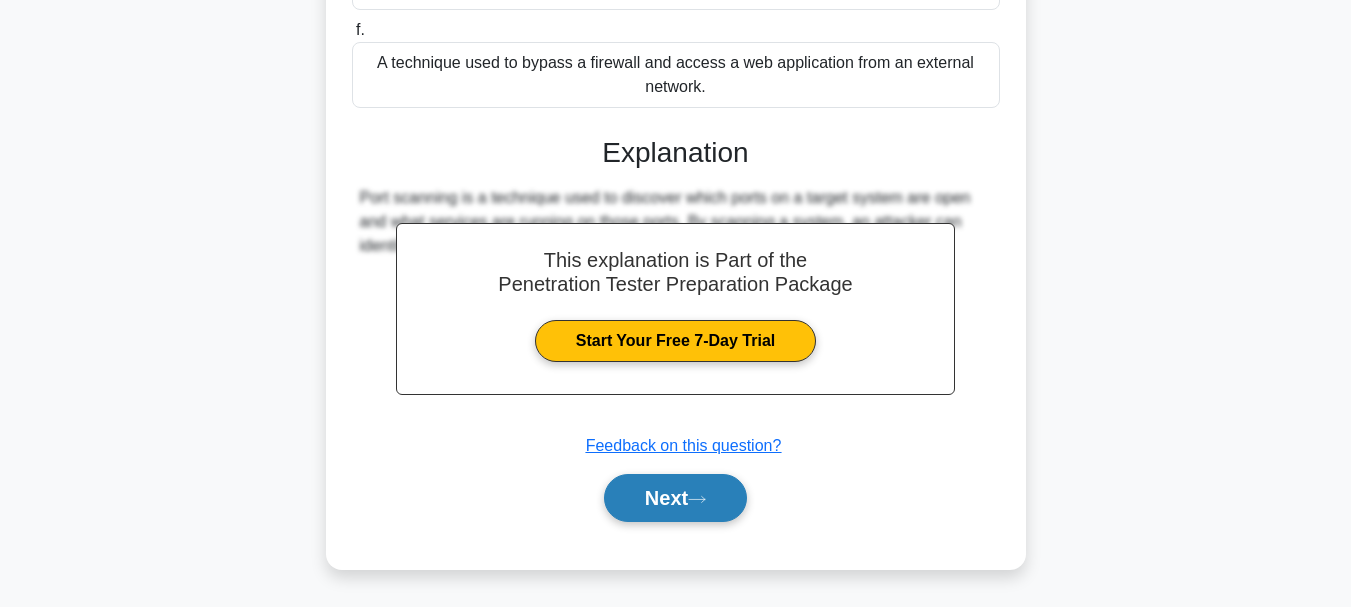 click on "Next" at bounding box center [675, 498] 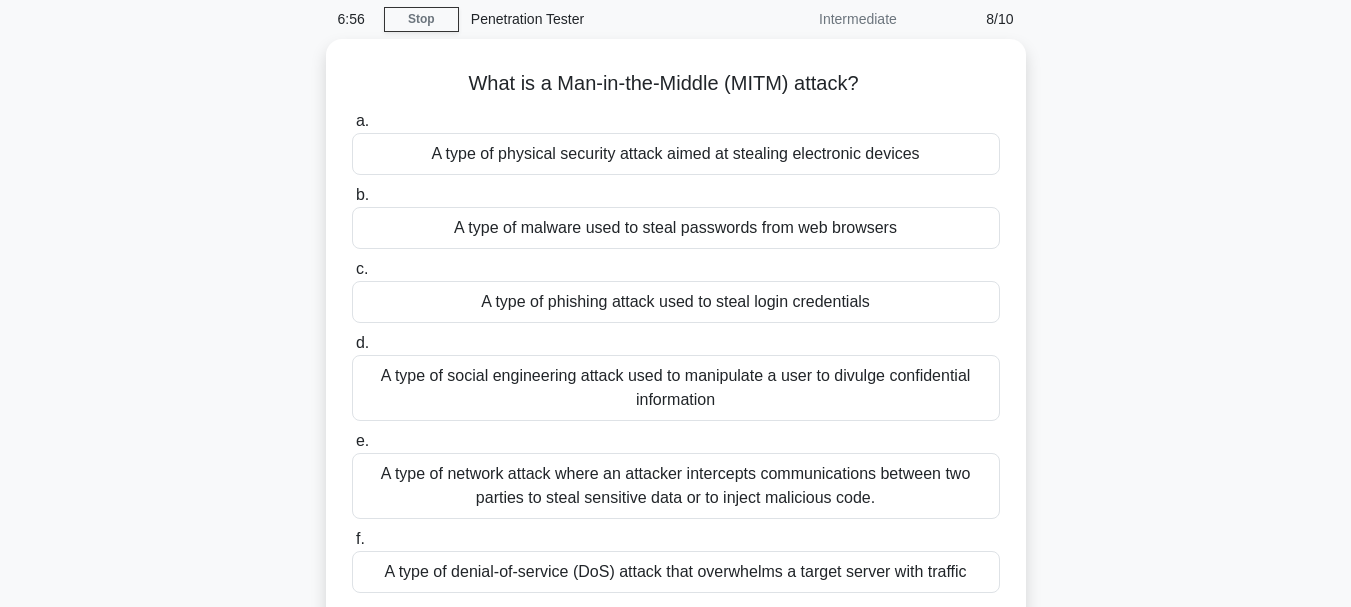 scroll, scrollTop: 80, scrollLeft: 0, axis: vertical 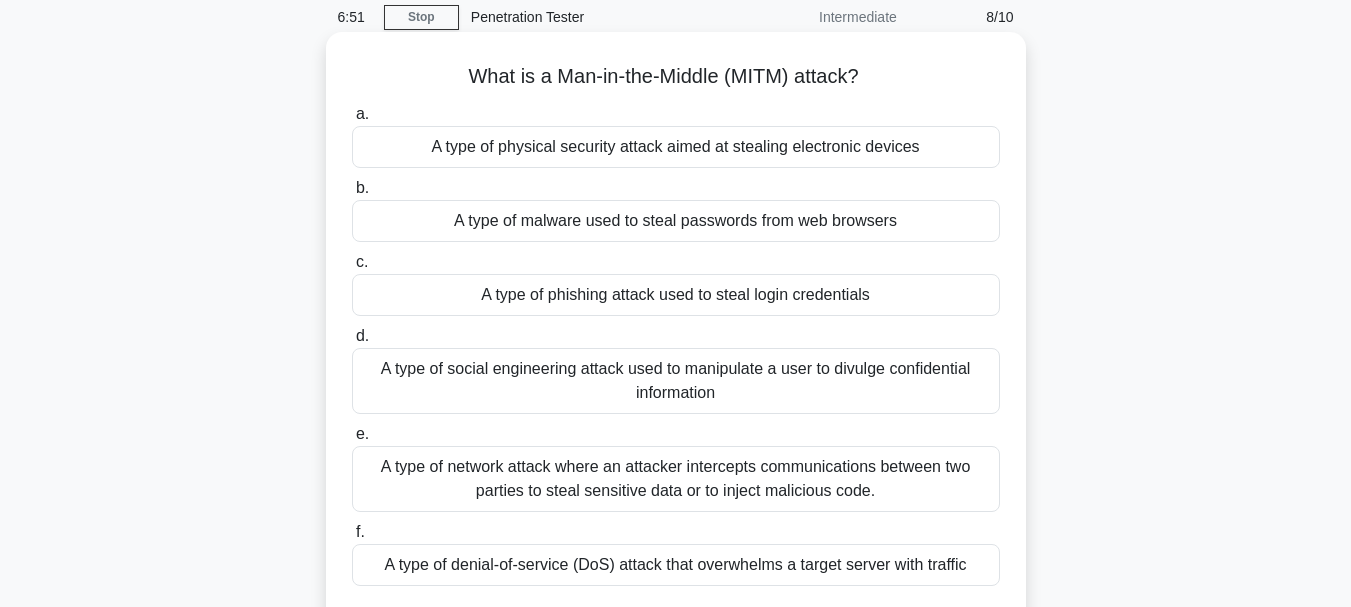 click on "A type of social engineering attack used to manipulate a user to divulge confidential information" at bounding box center [676, 381] 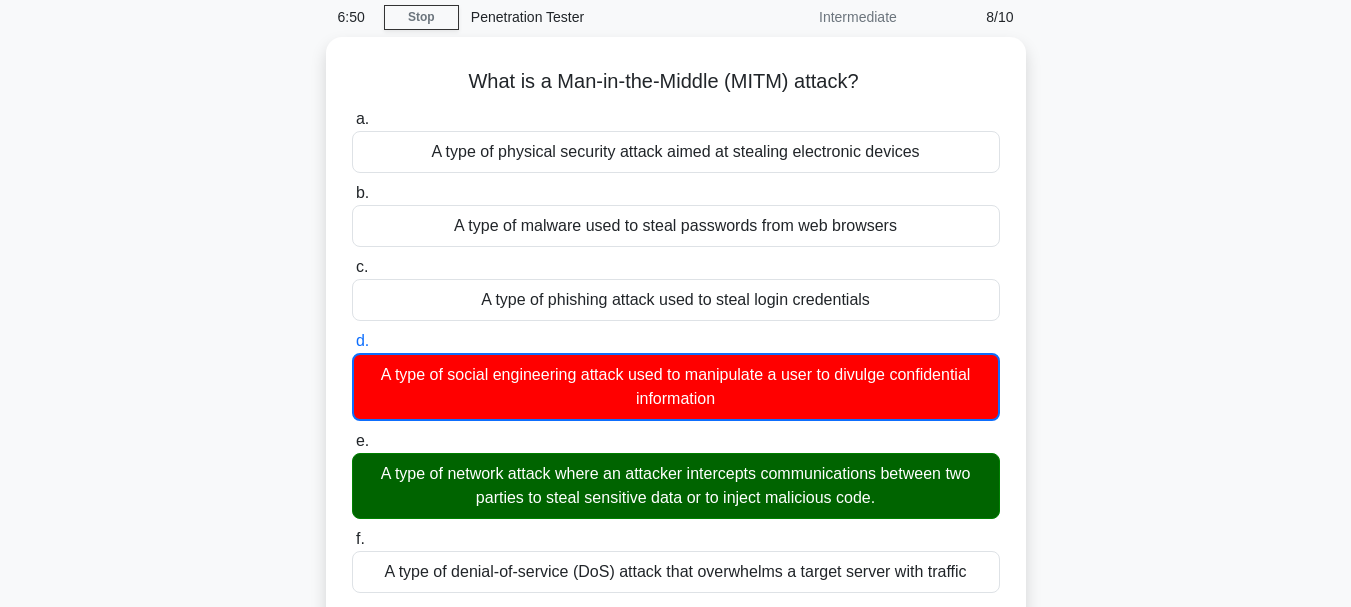 click on "e.
A type of network attack where an attacker intercepts communications between two parties to steal sensitive data or to inject malicious code." at bounding box center [352, 441] 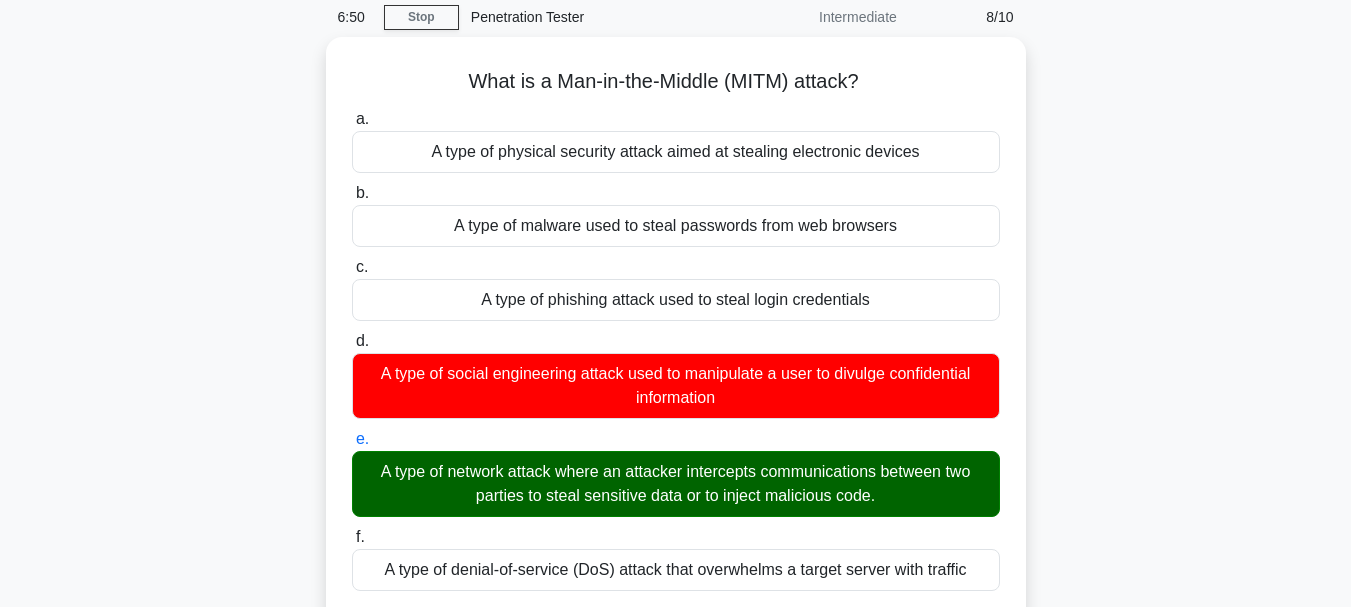 click on "f.
A type of denial-of-service (DoS) attack that overwhelms a target server with traffic" at bounding box center (352, 537) 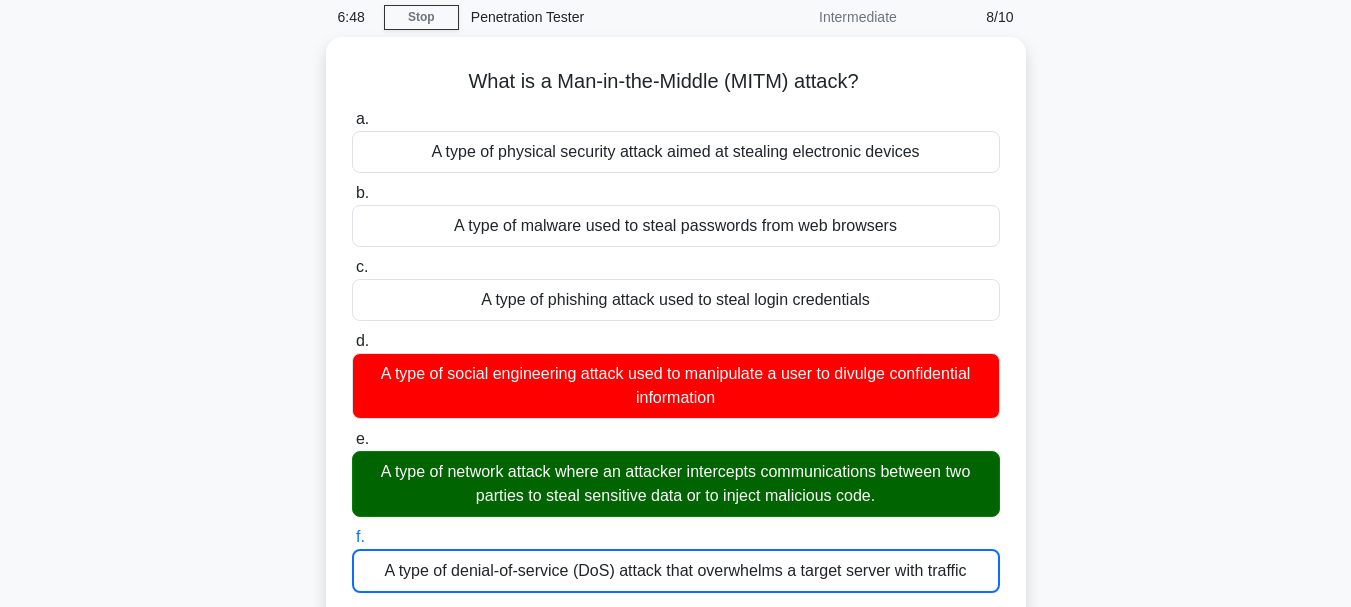 click on "6:48
Stop
Penetration Tester
Intermediate
8/10
What is a Man-in-the-Middle (MITM) attack?
.spinner_0XTQ{transform-origin:center;animation:spinner_y6GP .75s linear infinite}@keyframes spinner_y6GP{100%{transform:rotate(360deg)}}
a.
b. c. d. e." at bounding box center [675, 492] 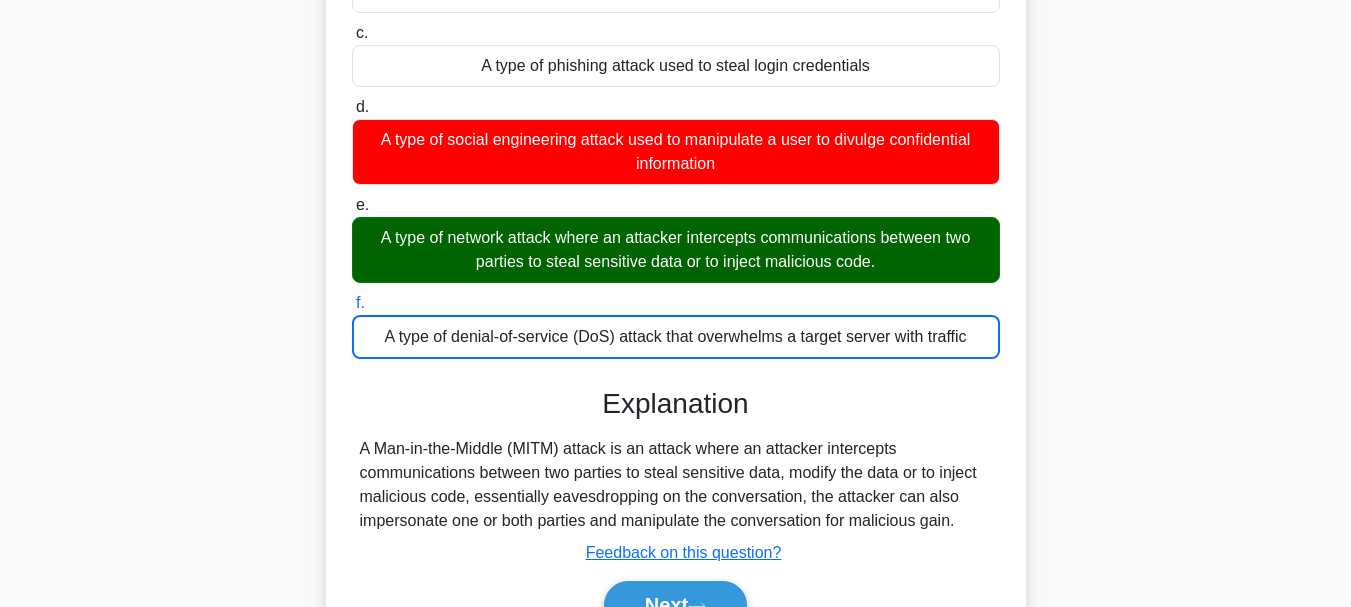 scroll, scrollTop: 360, scrollLeft: 0, axis: vertical 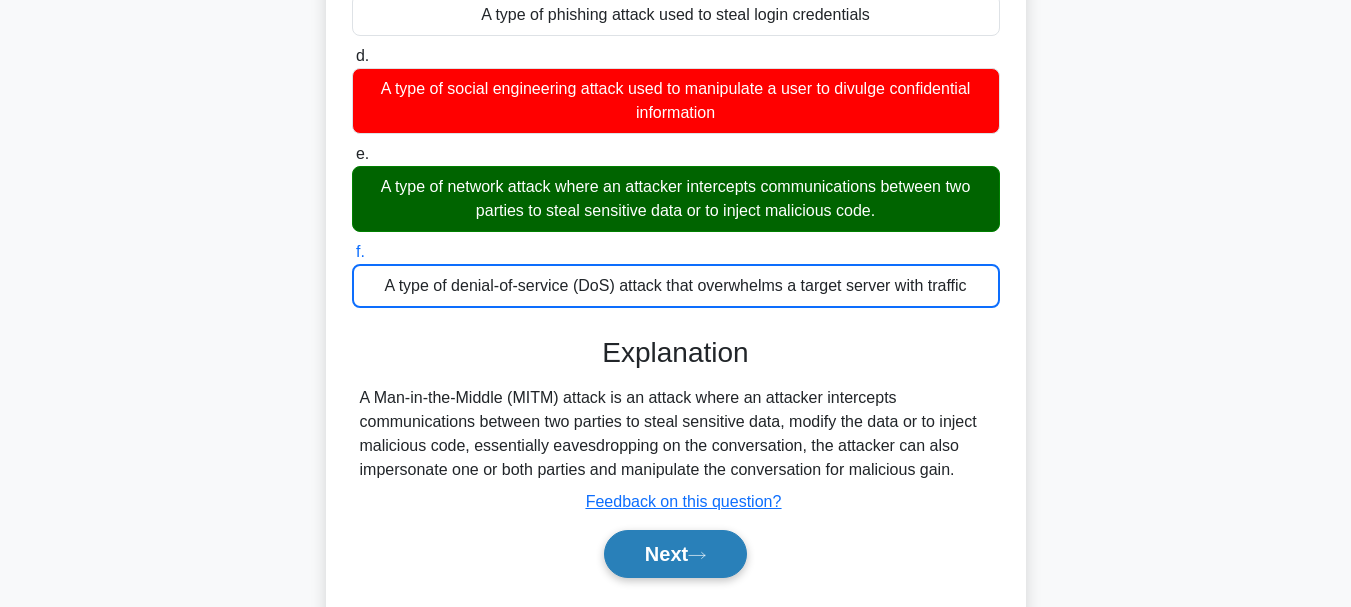 click on "Next" at bounding box center (675, 554) 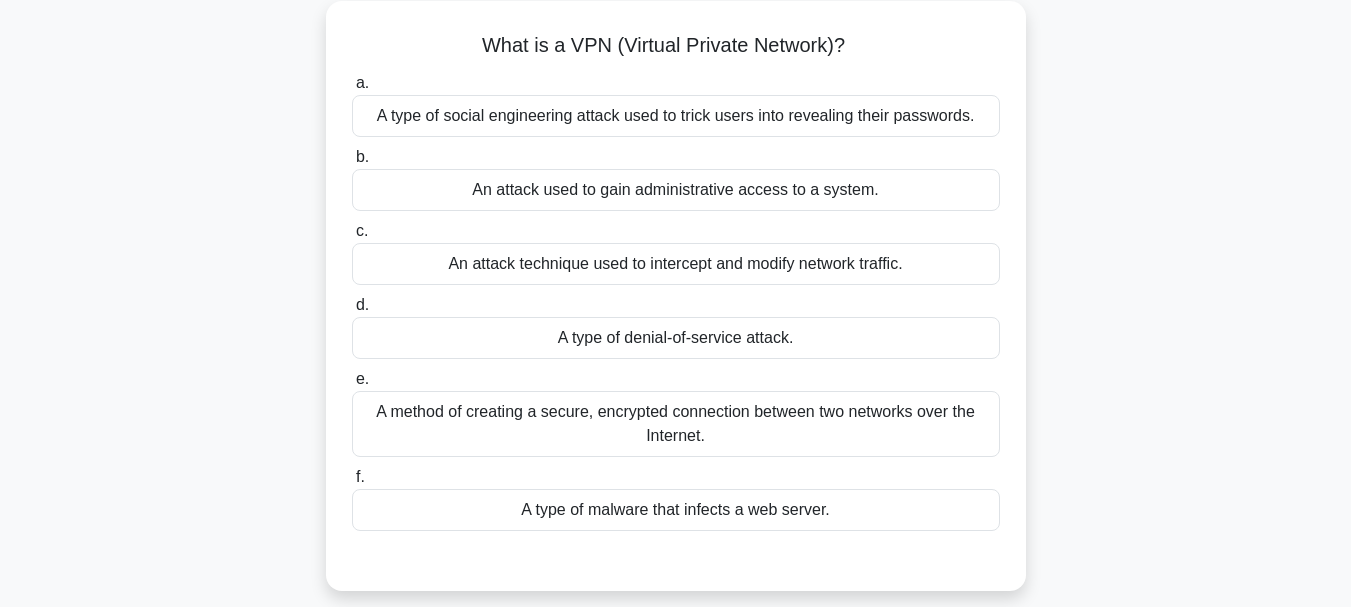 scroll, scrollTop: 160, scrollLeft: 0, axis: vertical 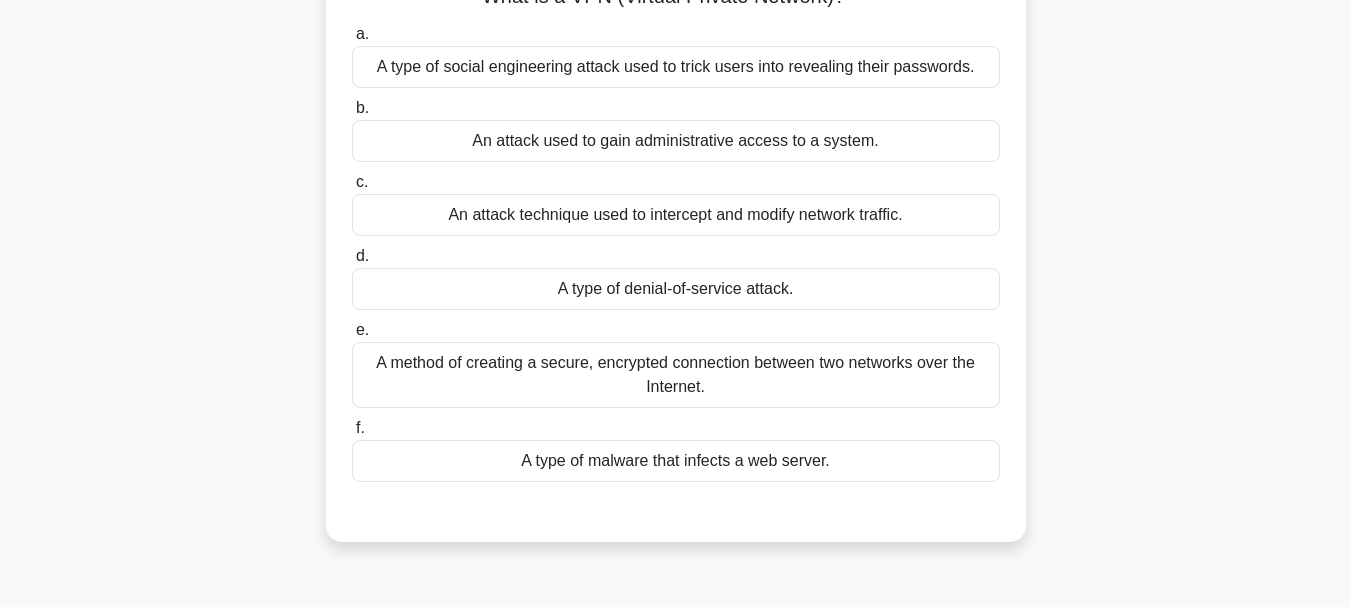 click on "A method of creating a secure, encrypted connection between two networks over the Internet." at bounding box center [676, 375] 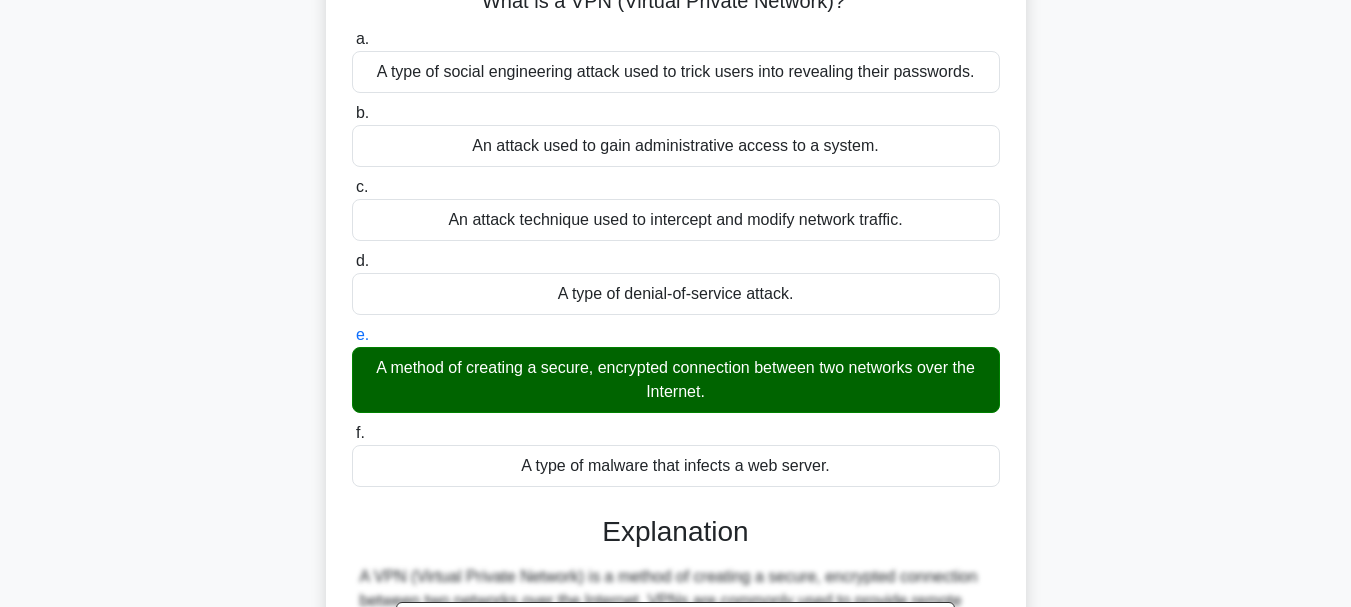 click on "f.
A type of malware that infects a web server." at bounding box center (352, 433) 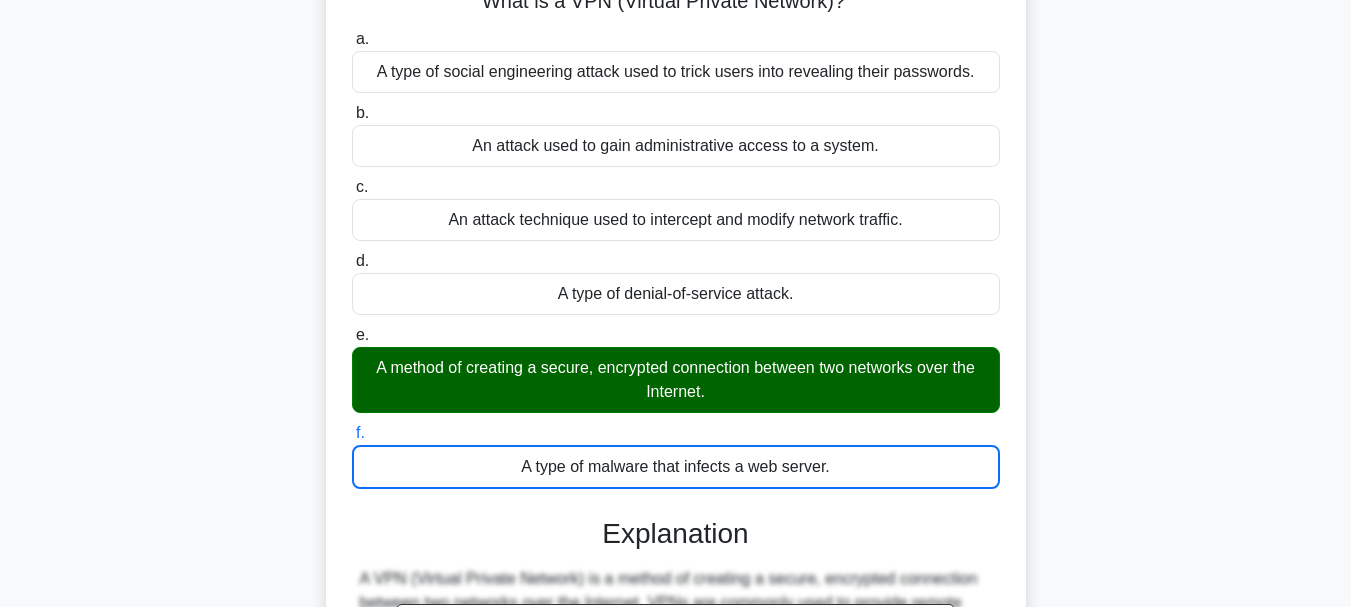 click on "a.
A type of social engineering attack used to trick users into revealing their passwords." at bounding box center [352, 39] 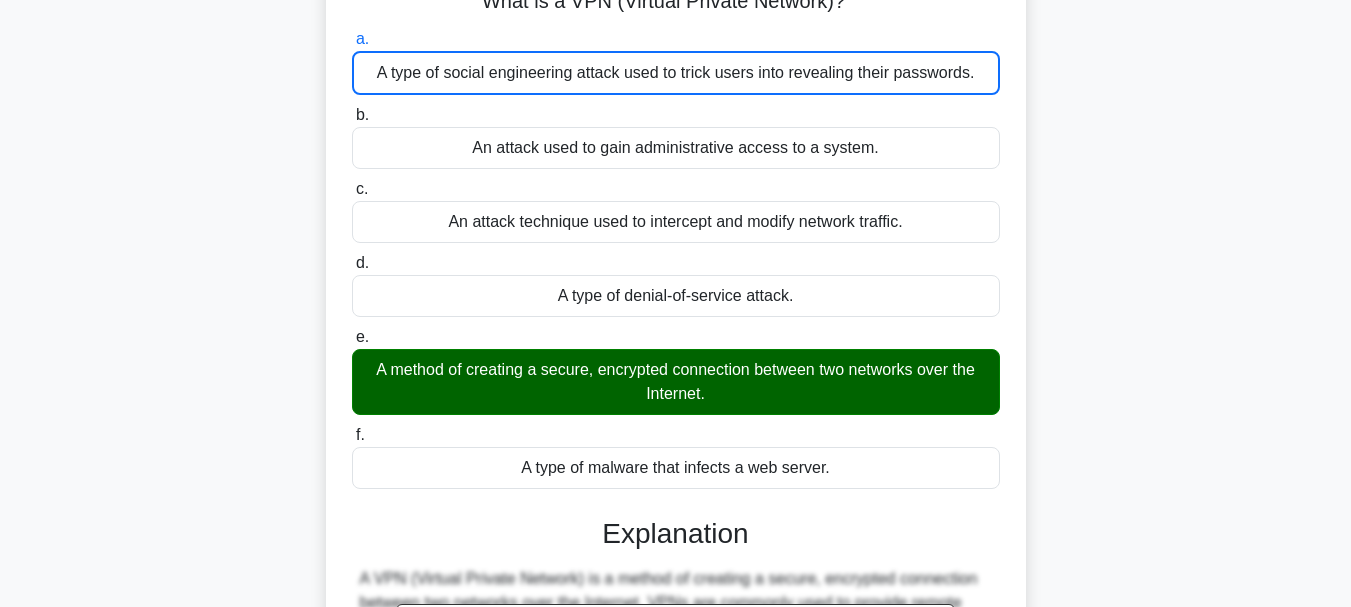 click on "b.
An attack used to gain administrative access to a system." at bounding box center [352, 115] 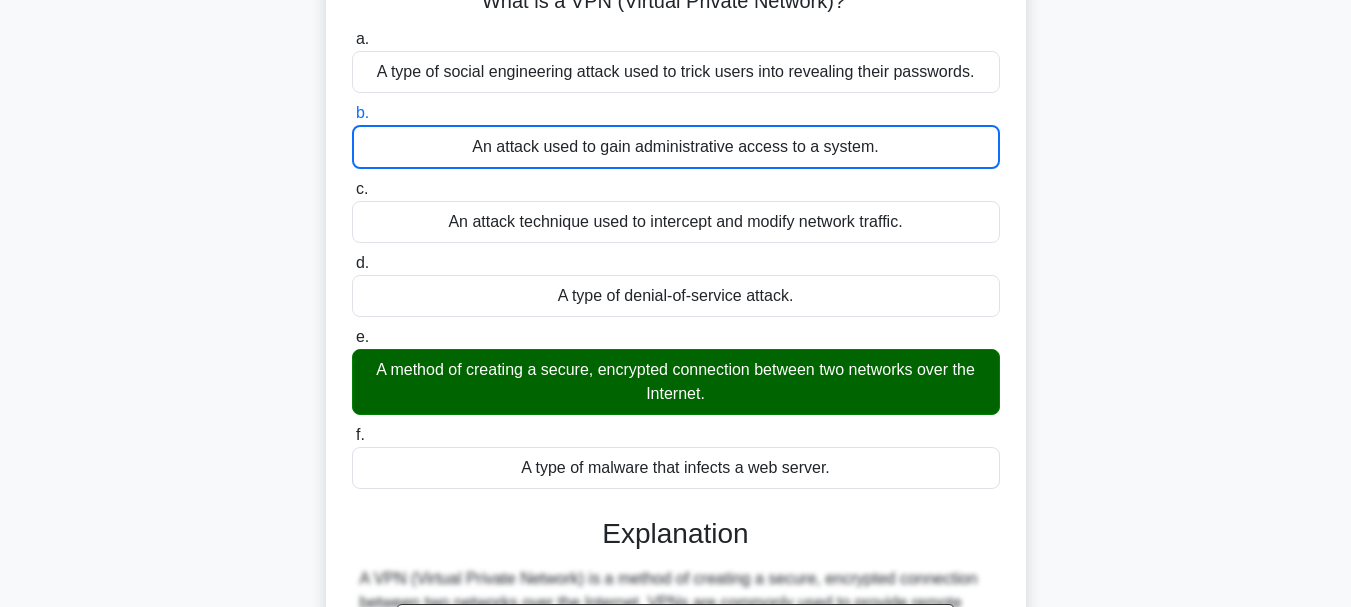 click on "6:30
Stop
Penetration Tester
Intermediate
9/10
What is a VPN (Virtual Private Network)?
.spinner_0XTQ{transform-origin:center;animation:spinner_y6GP .75s linear infinite}@keyframes spinner_y6GP{100%{transform:rotate(360deg)}}
a.
b. c. d." at bounding box center (675, 443) 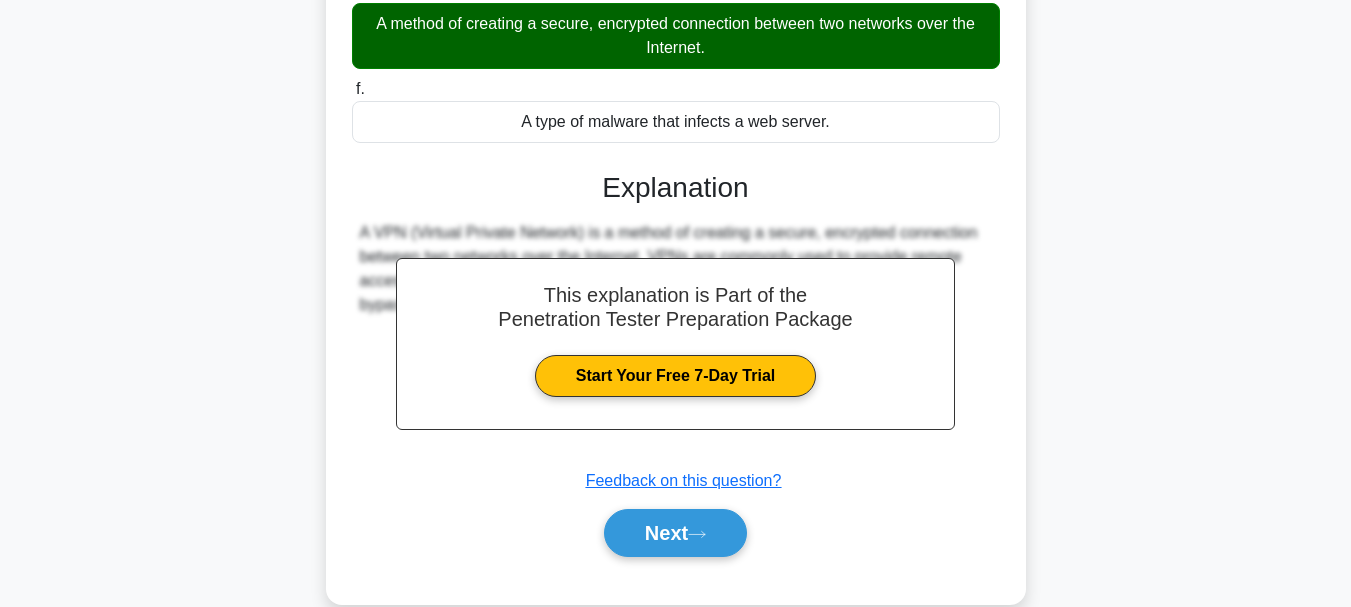 scroll, scrollTop: 520, scrollLeft: 0, axis: vertical 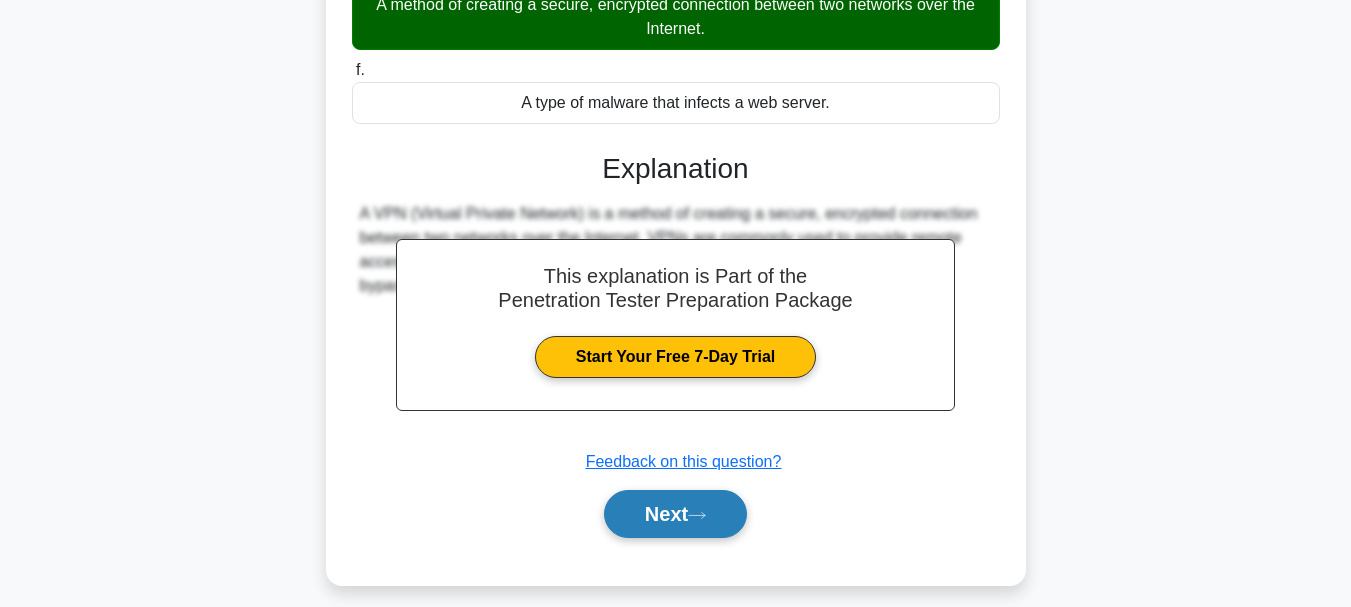 click on "Next" at bounding box center (675, 514) 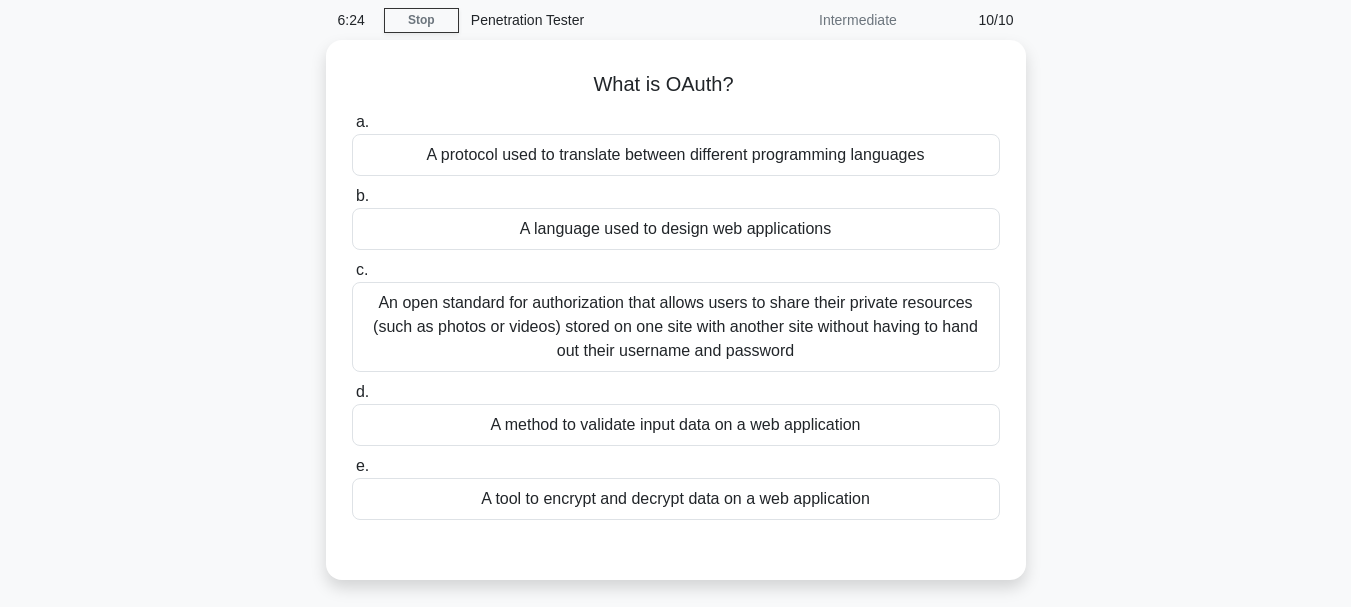 scroll, scrollTop: 80, scrollLeft: 0, axis: vertical 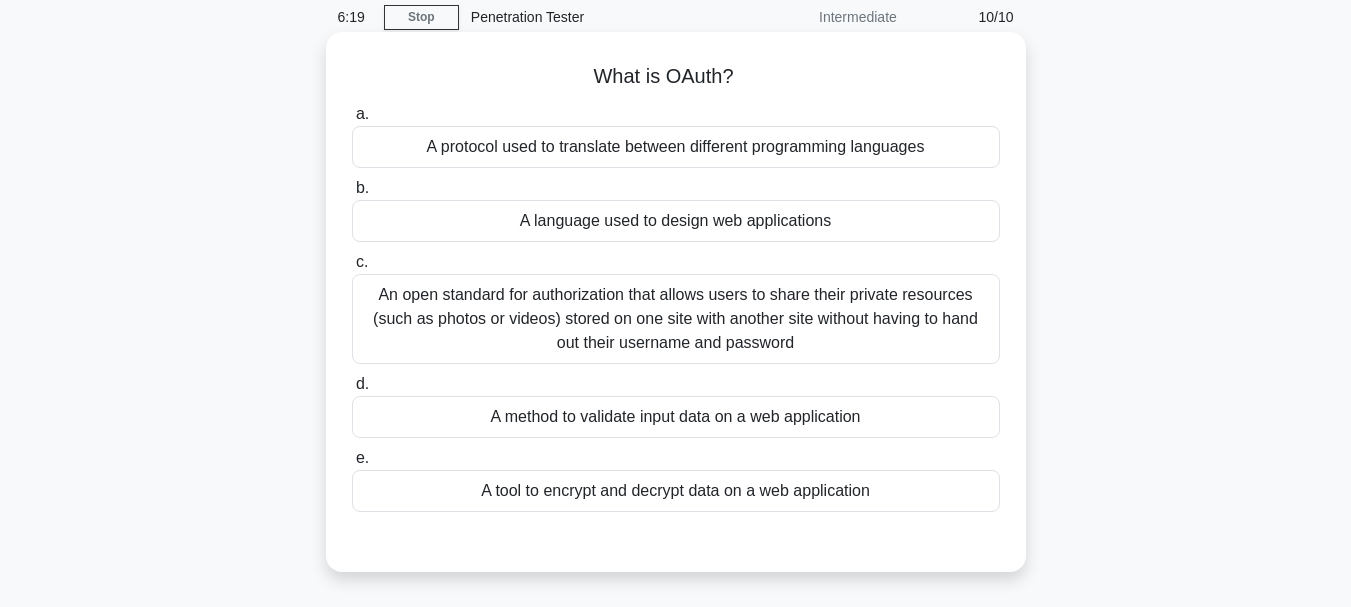 click on "An open standard for authorization that allows users to share their private resources (such as photos or videos) stored on one site with another site without having to hand out their username and password" at bounding box center [676, 319] 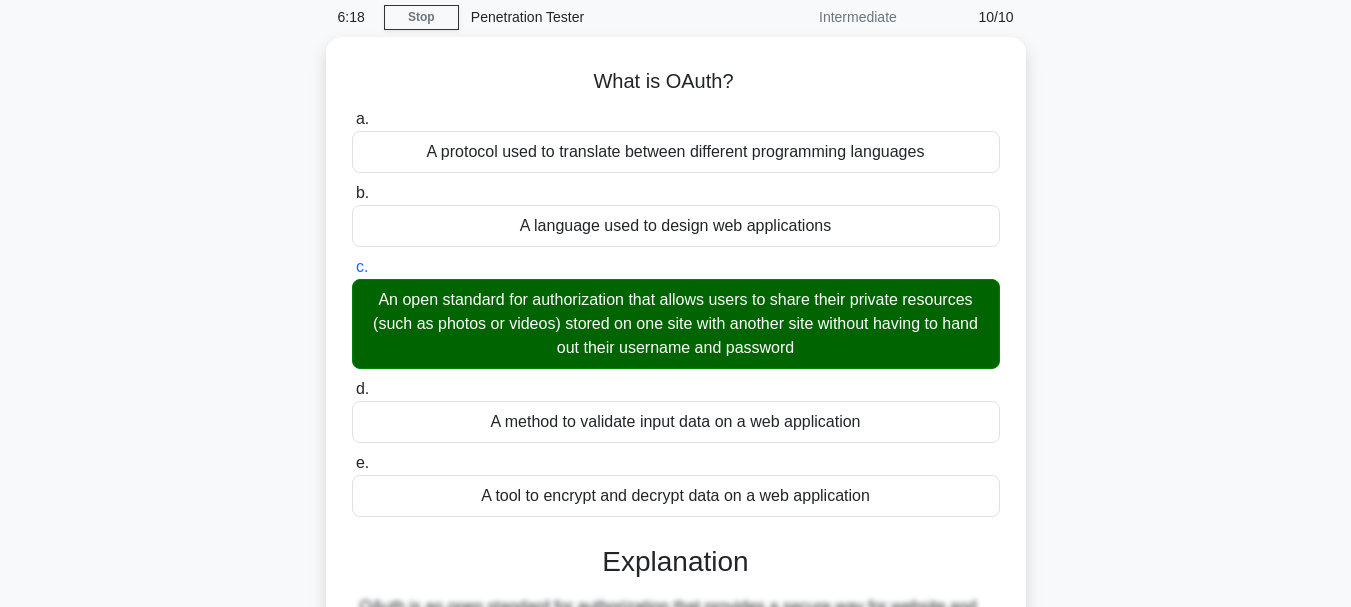 click on "What is OAuth?
.spinner_0XTQ{transform-origin:center;animation:spinner_y6GP .75s linear infinite}@keyframes spinner_y6GP{100%{transform:rotate(360deg)}}
a.
A protocol used to translate between different programming languages
b." at bounding box center (676, 519) 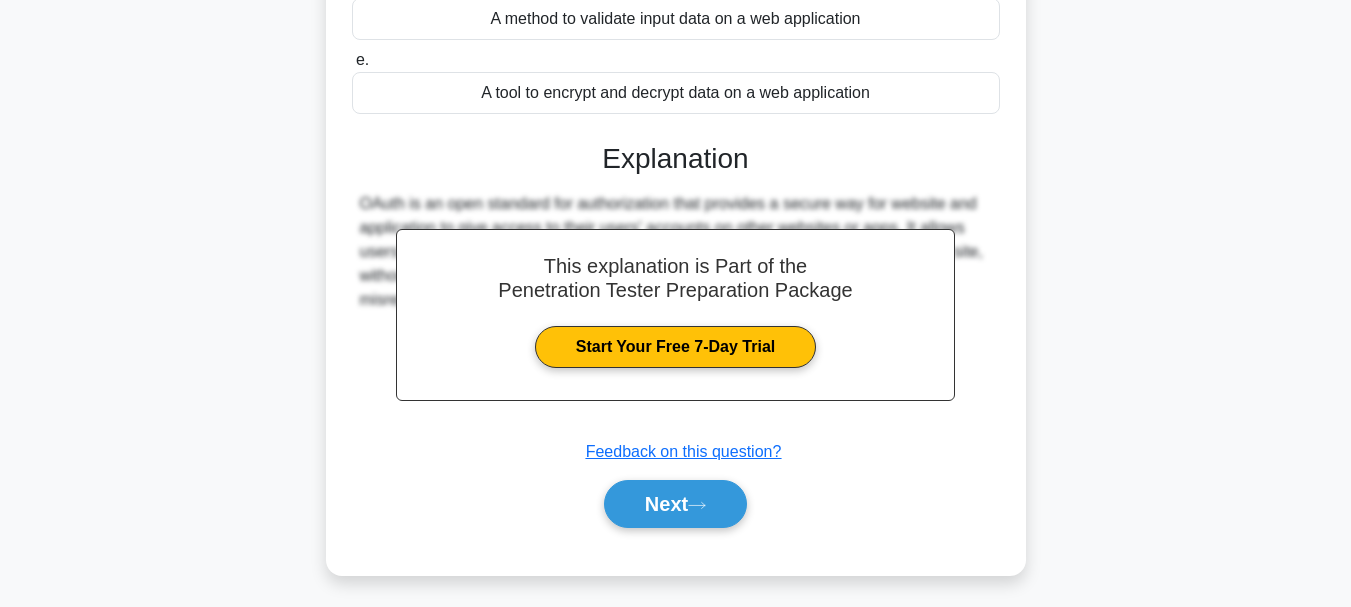 scroll, scrollTop: 485, scrollLeft: 0, axis: vertical 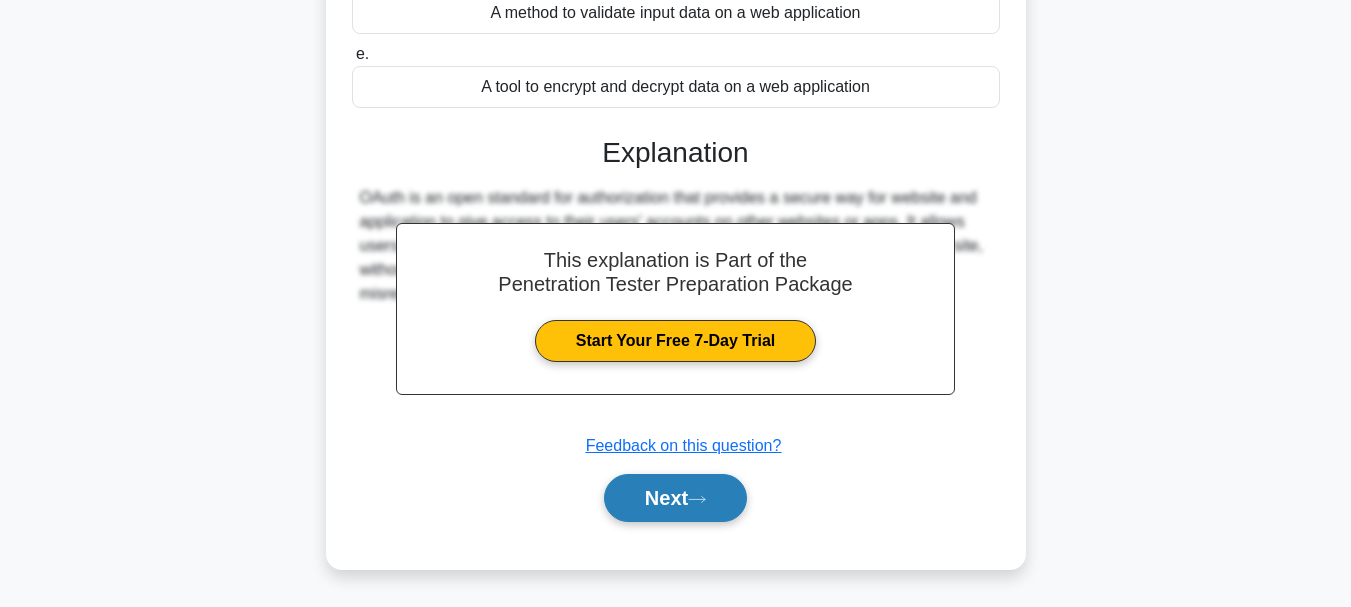 click on "Next" at bounding box center [675, 498] 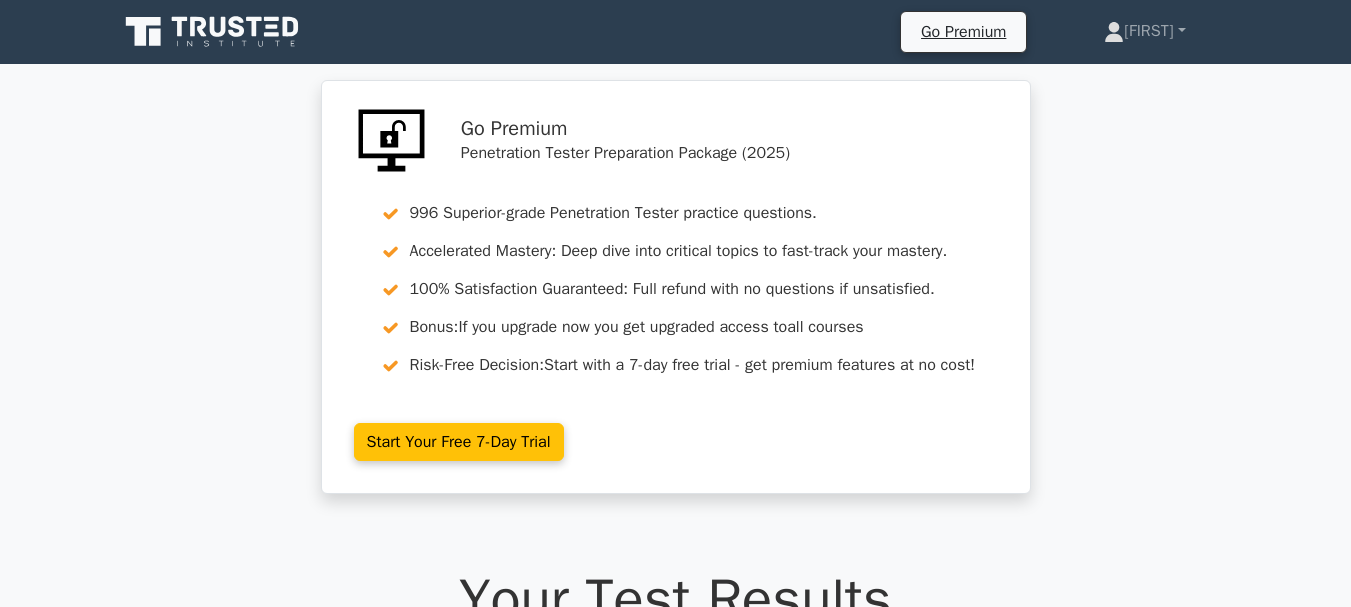 scroll, scrollTop: 0, scrollLeft: 0, axis: both 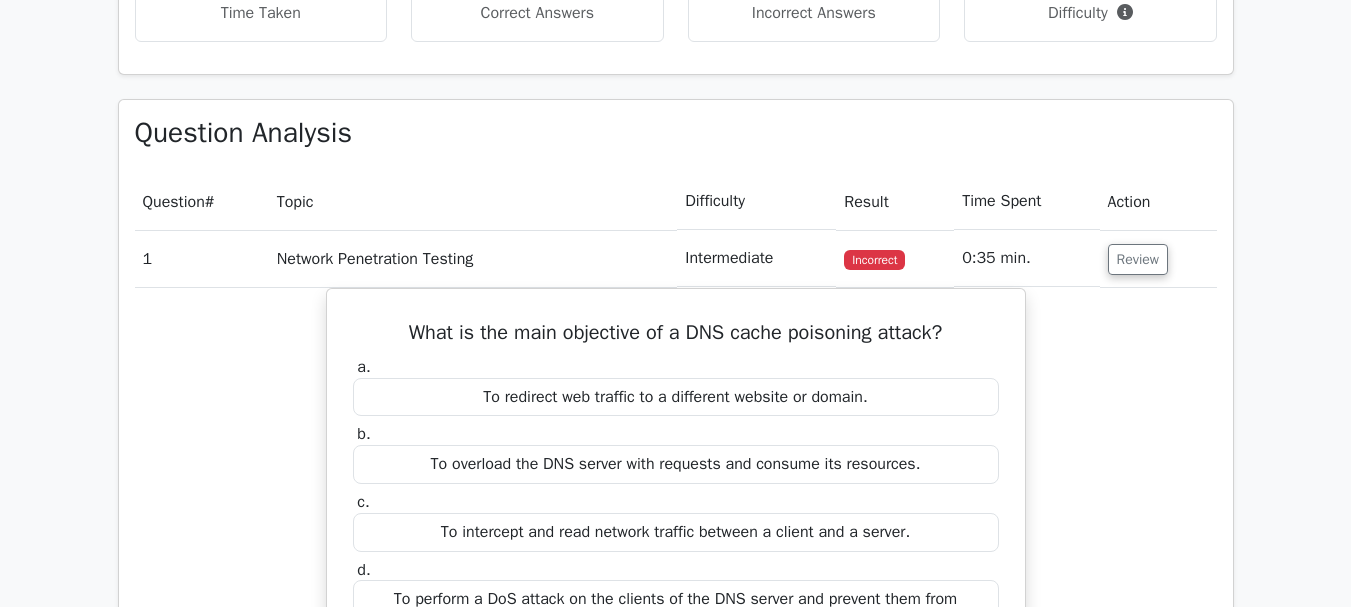 click on "Go Premium
Penetration Tester Preparation Package (2025)
996 Superior-grade  Penetration Tester practice questions.
Accelerated Mastery: Deep dive into critical topics to fast-track your mastery.
100% Satisfaction Guaranteed: Full refund with no questions if unsatisfied.
Bonus:  If you upgrade now you get upgraded access to  all courses
Risk-Free Decision:  Start with a 7-day free trial - get premium features at no cost!" at bounding box center (675, 553) 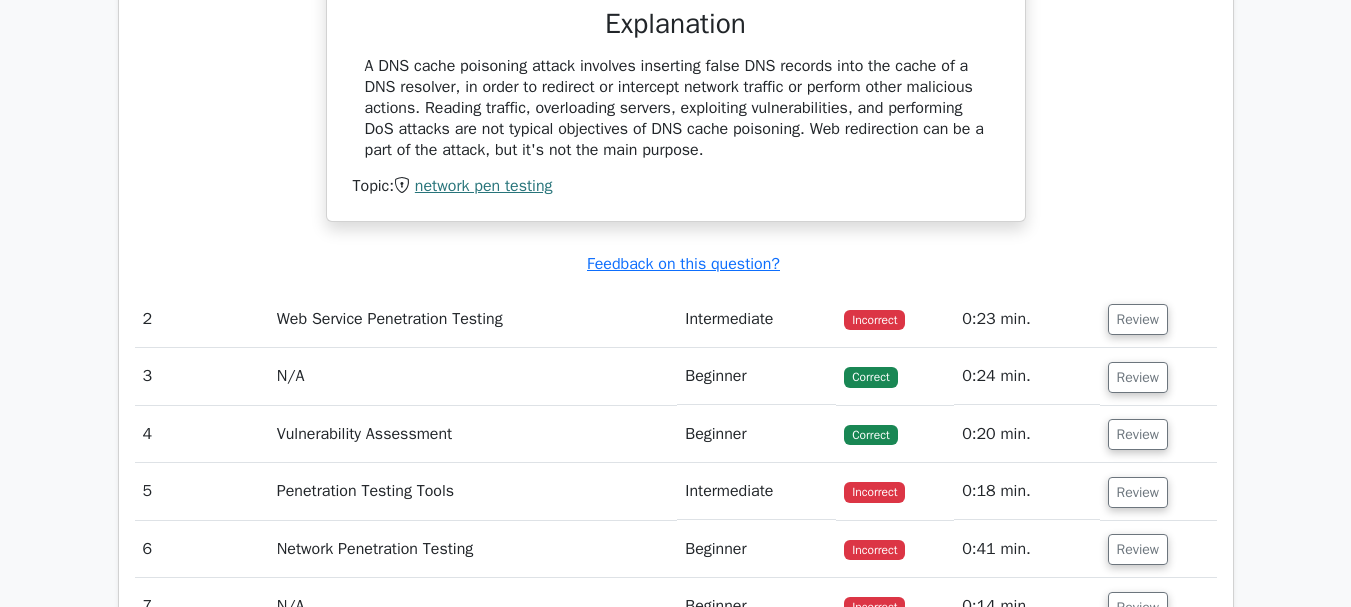 scroll, scrollTop: 2120, scrollLeft: 0, axis: vertical 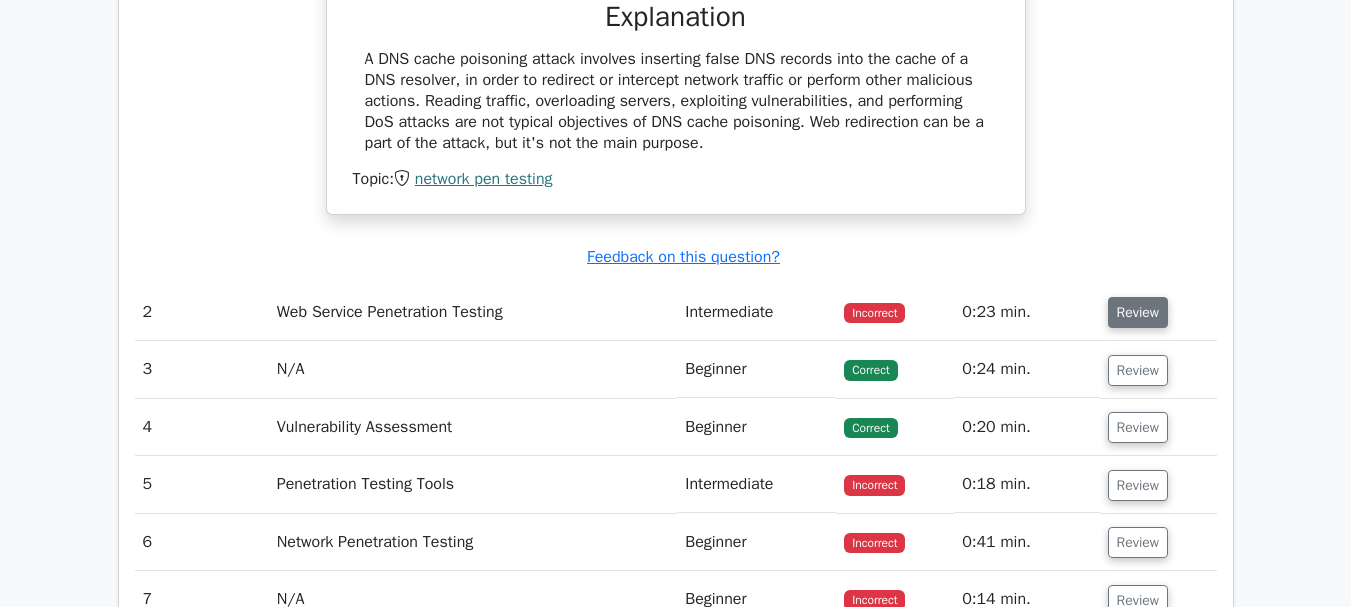 click on "Review" at bounding box center [1138, 312] 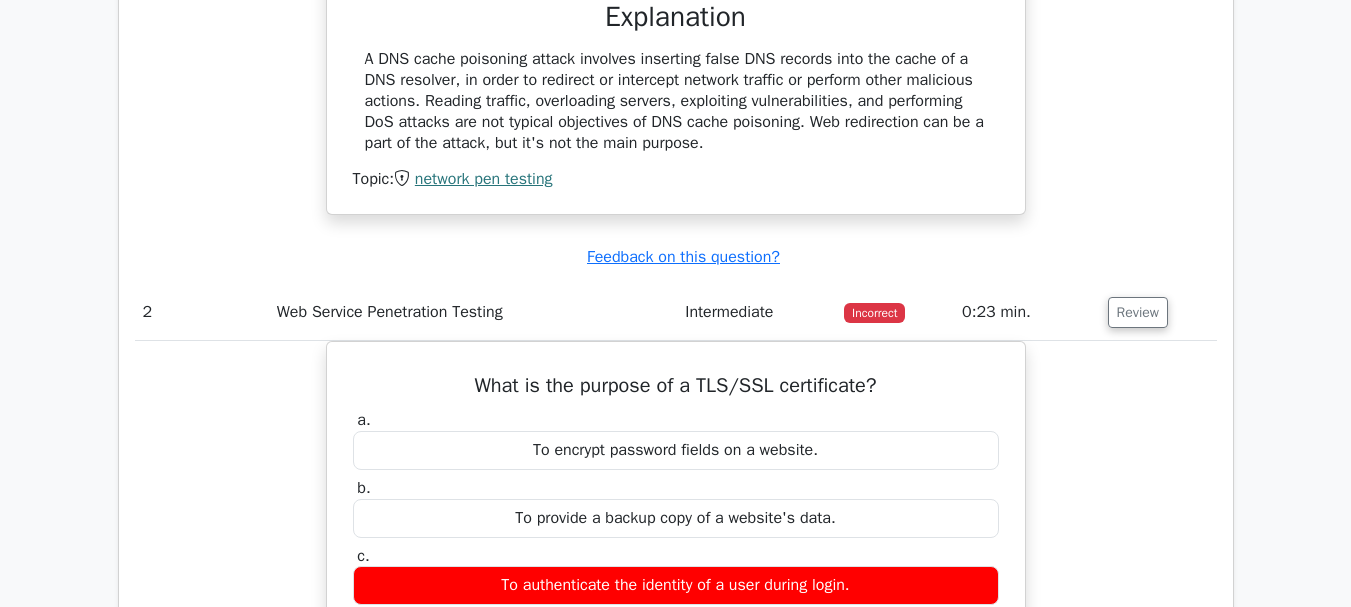 click on "2" at bounding box center [202, 312] 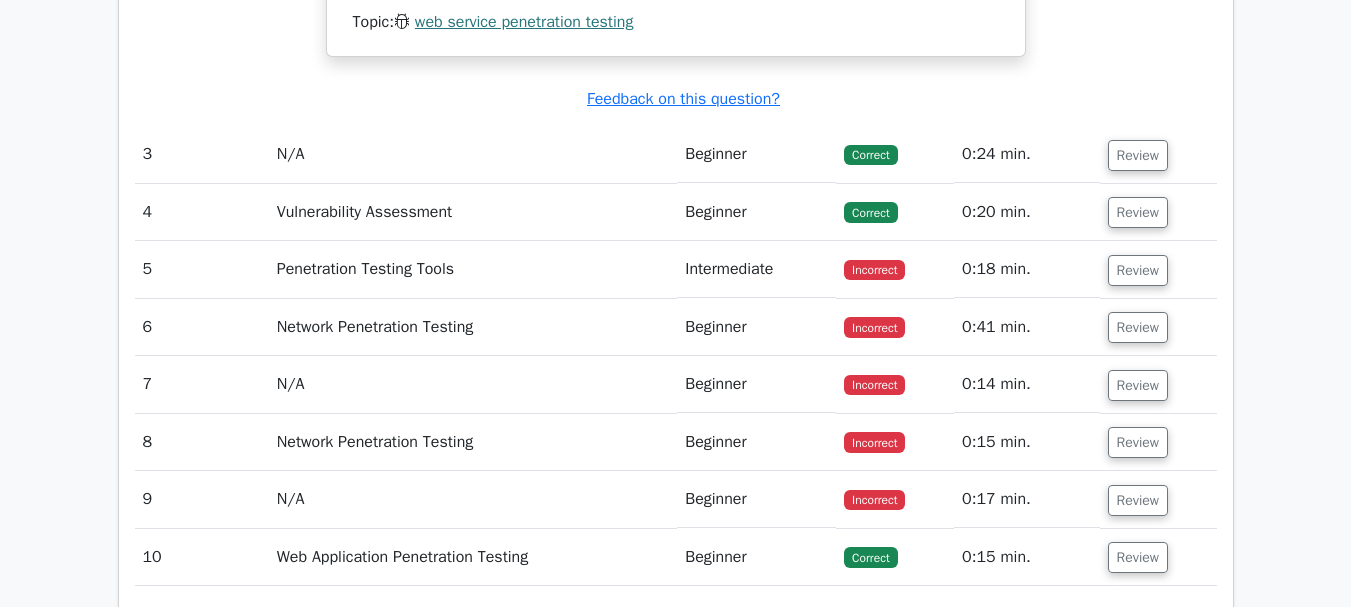 scroll, scrollTop: 3120, scrollLeft: 0, axis: vertical 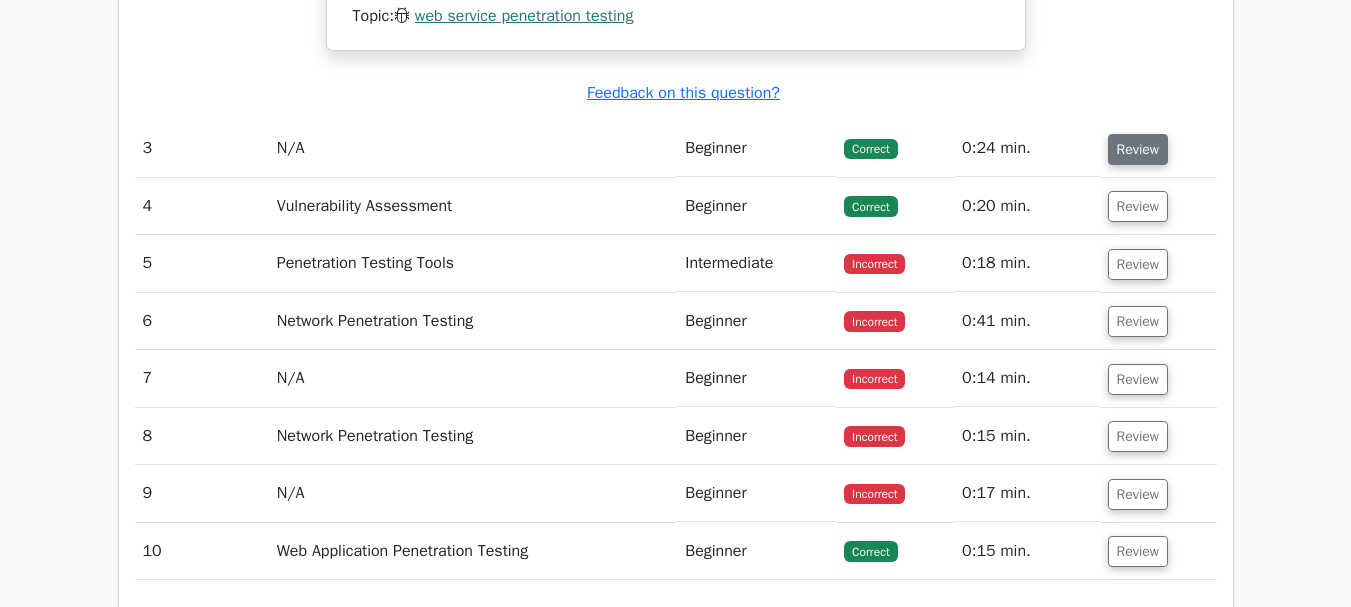 click on "Review" at bounding box center [1138, 149] 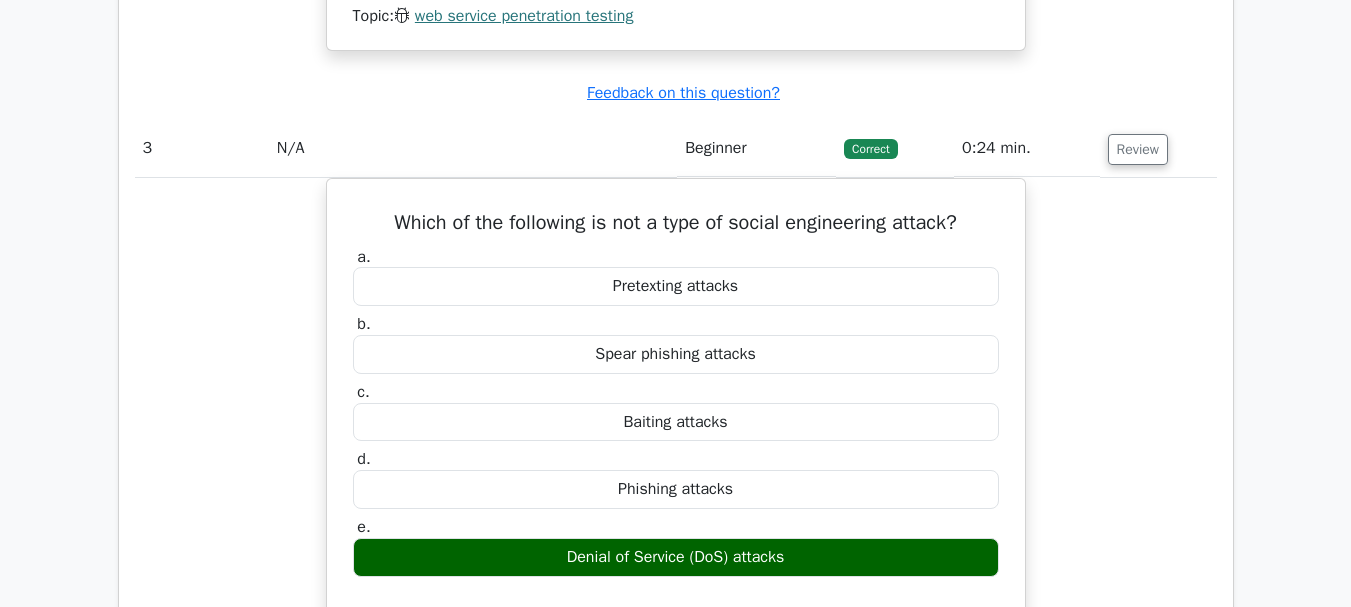 click on "Which of the following is not a type of social engineering attack?
a.
Pretexting attacks
b.
c.
d." at bounding box center [676, 581] 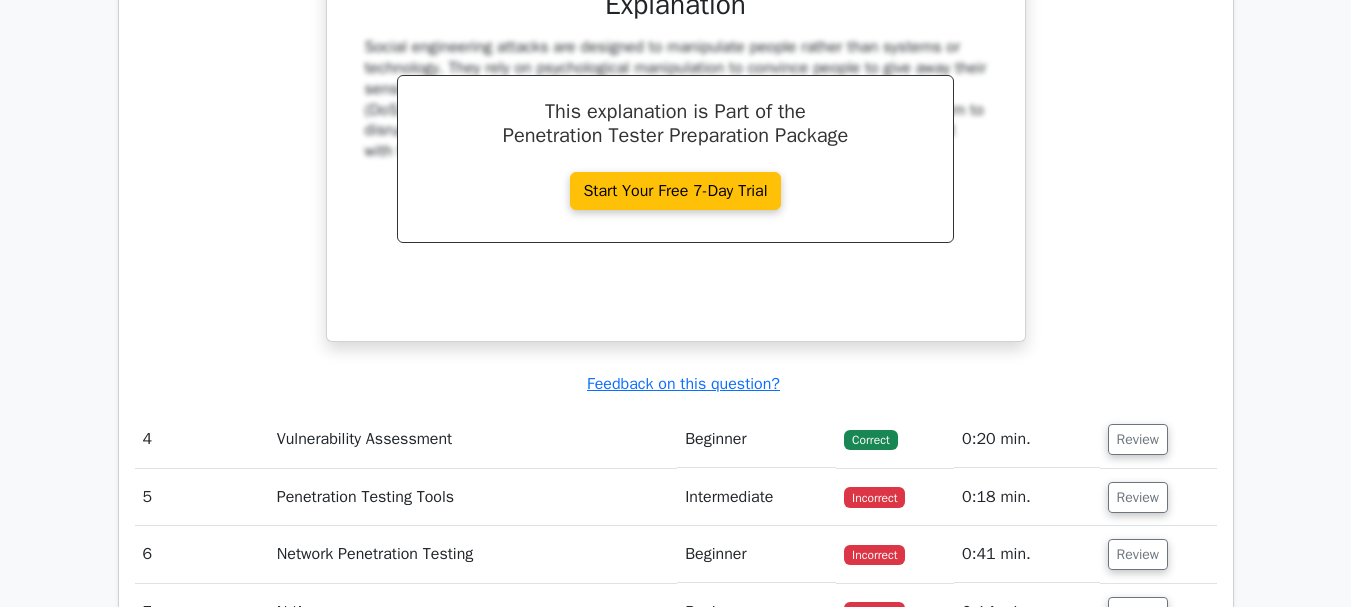 scroll, scrollTop: 3760, scrollLeft: 0, axis: vertical 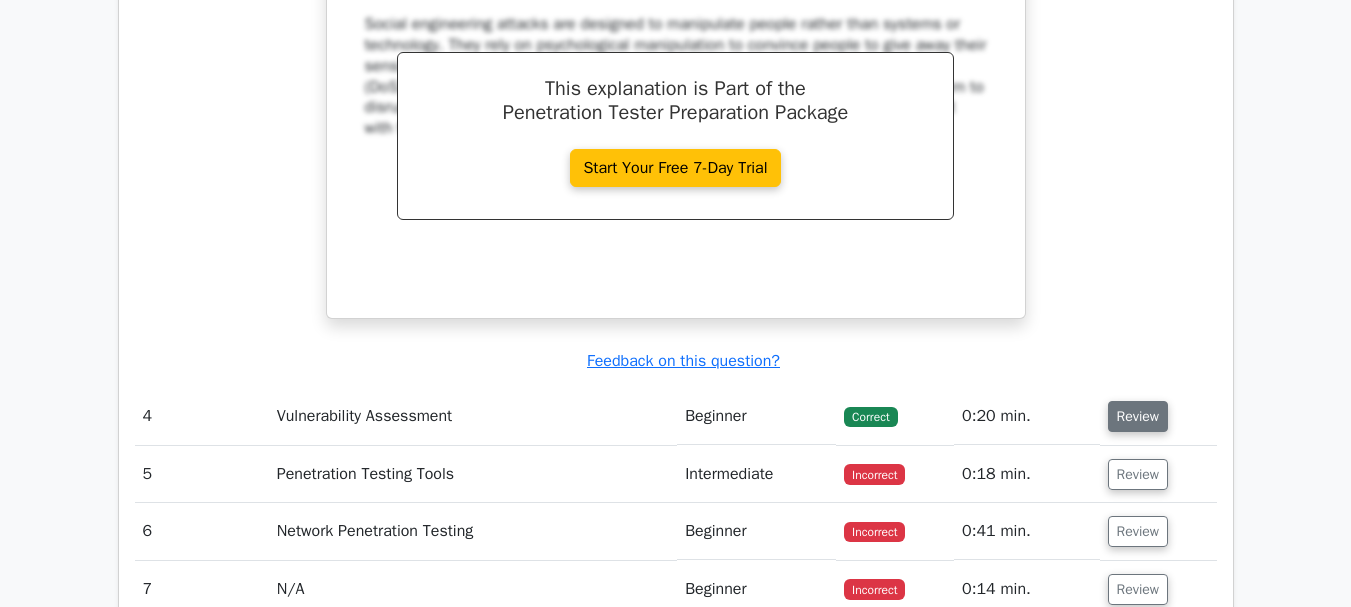 click on "Review" at bounding box center (1138, 416) 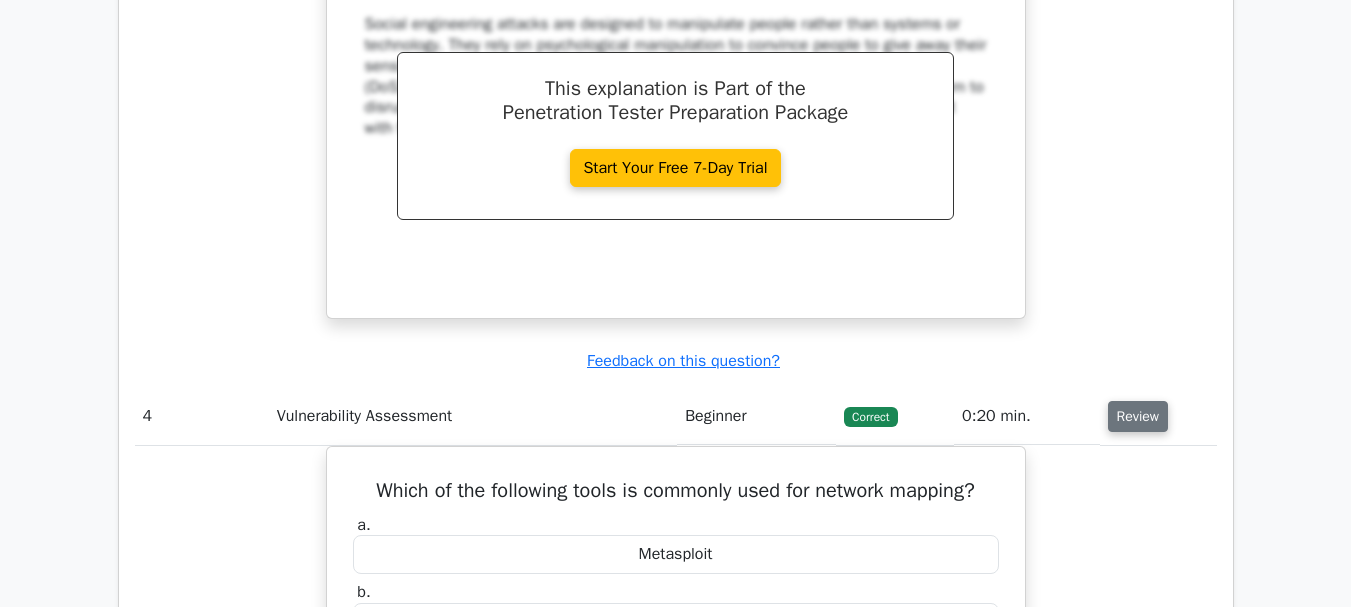 type 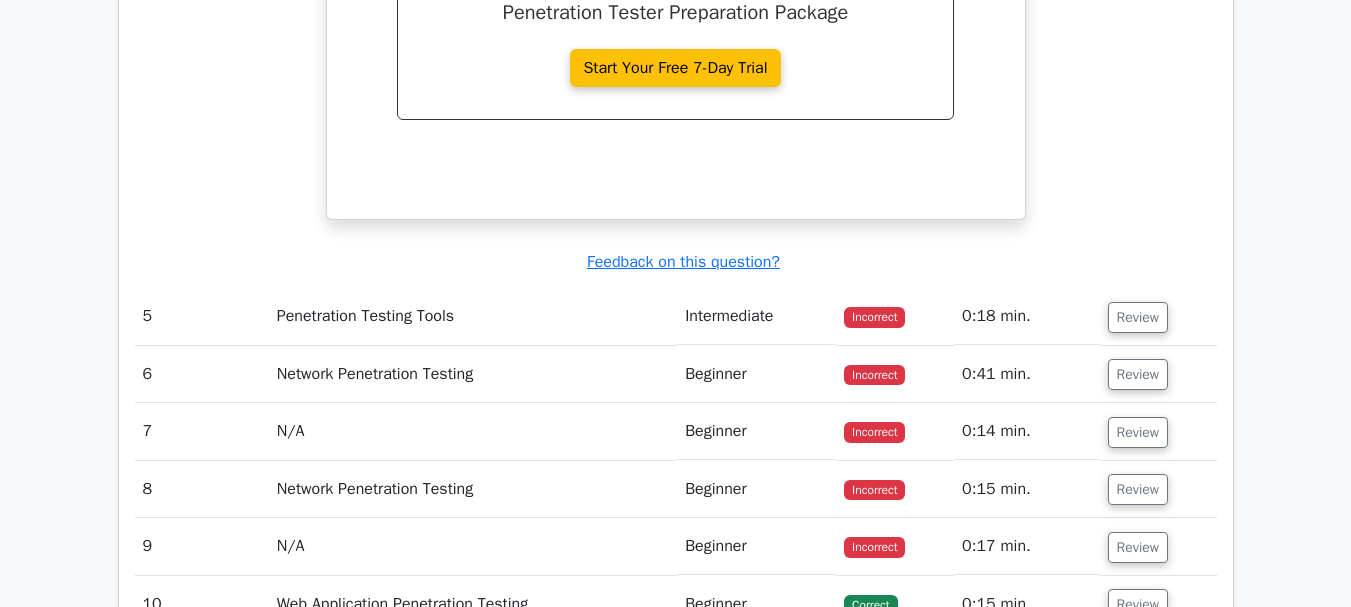 scroll, scrollTop: 4840, scrollLeft: 0, axis: vertical 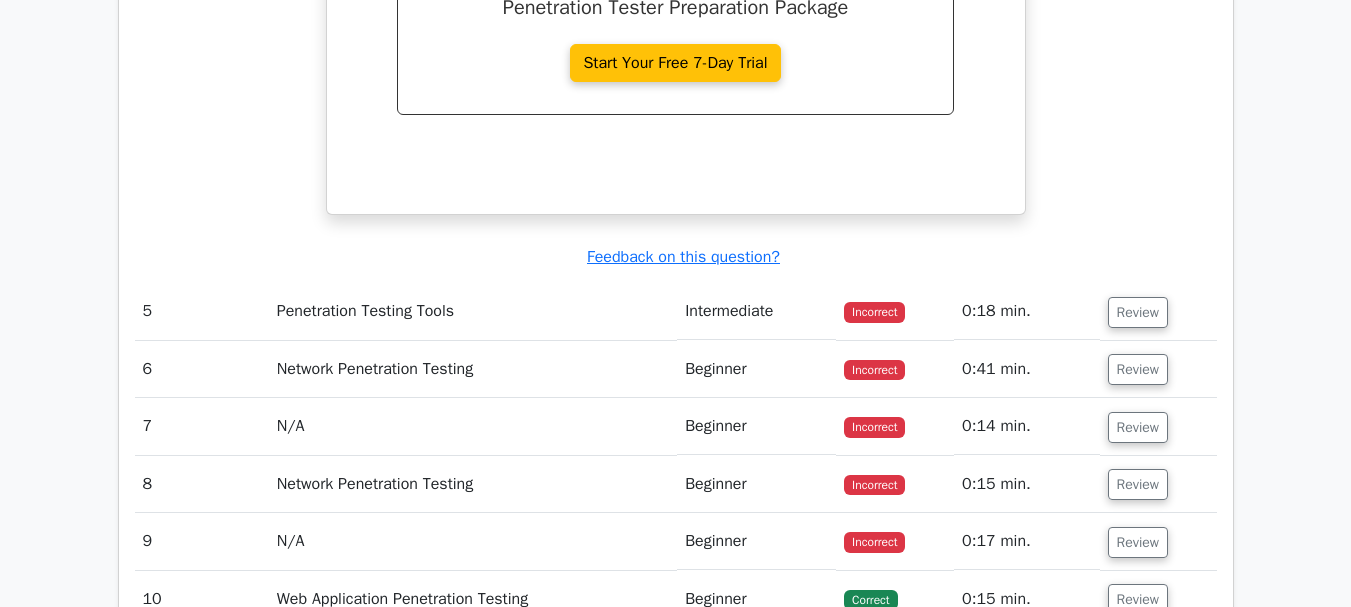 click on "Review" at bounding box center (1158, 311) 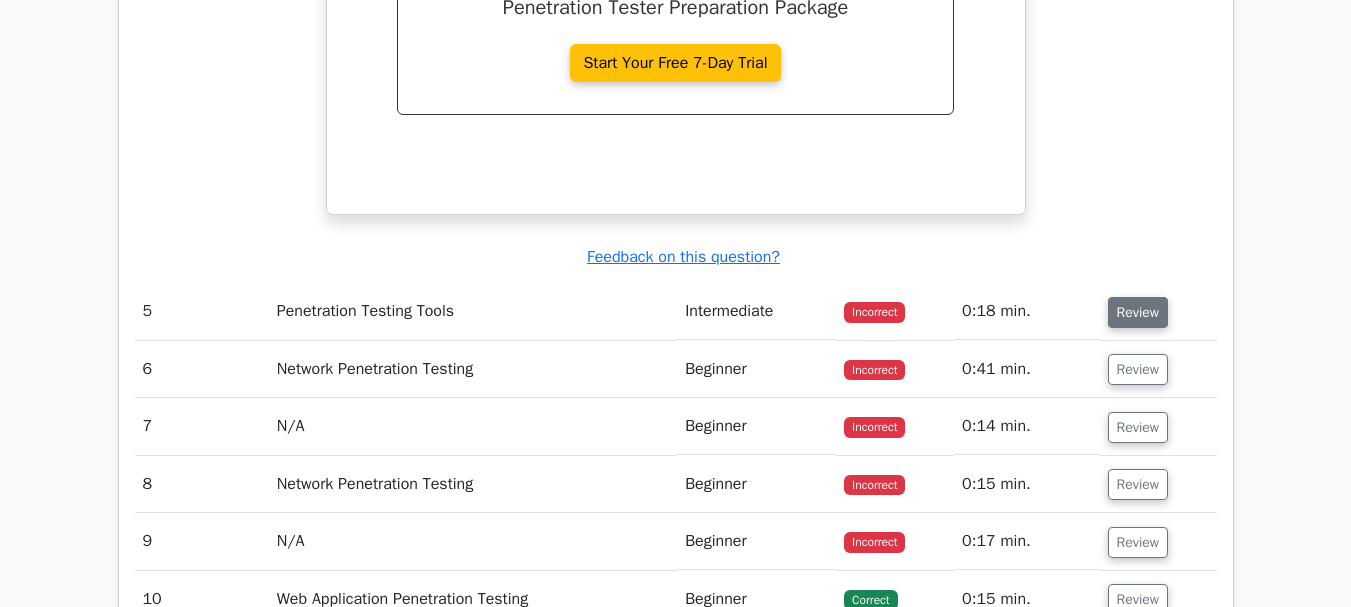 click on "Review" at bounding box center [1138, 312] 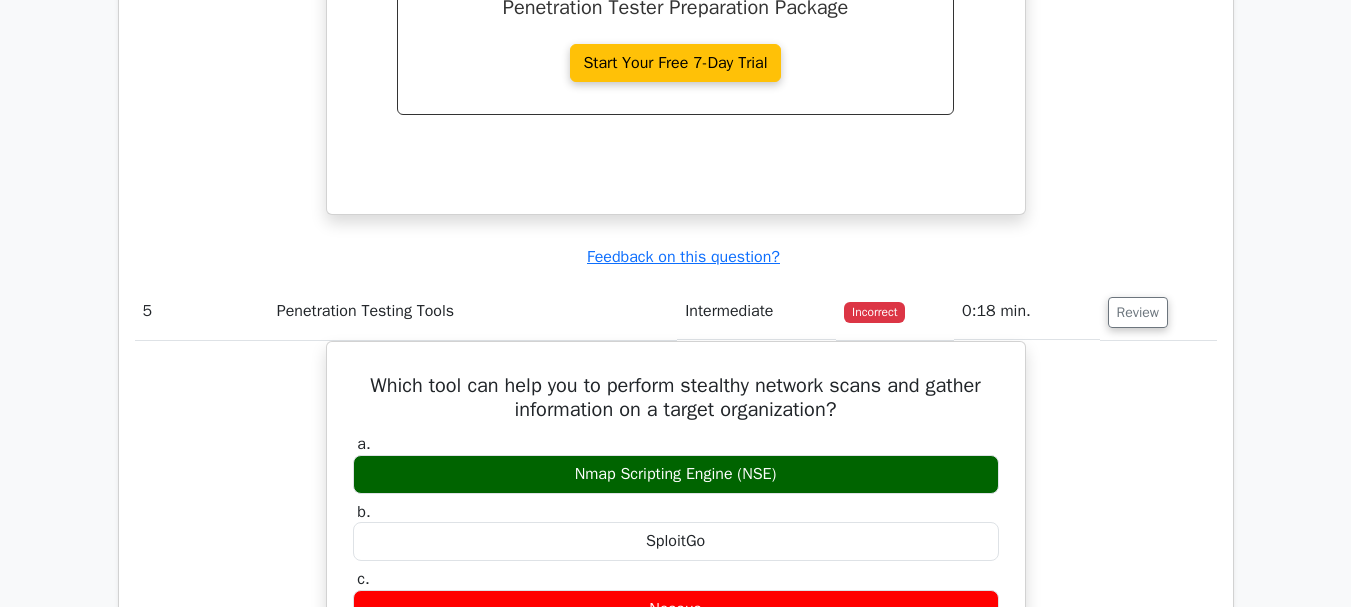 click on "Which tool can help you to perform stealthy network scans and gather information on a target organization?
a.
Nmap Scripting Engine (NSE)
b.
c. d. e." at bounding box center [676, 720] 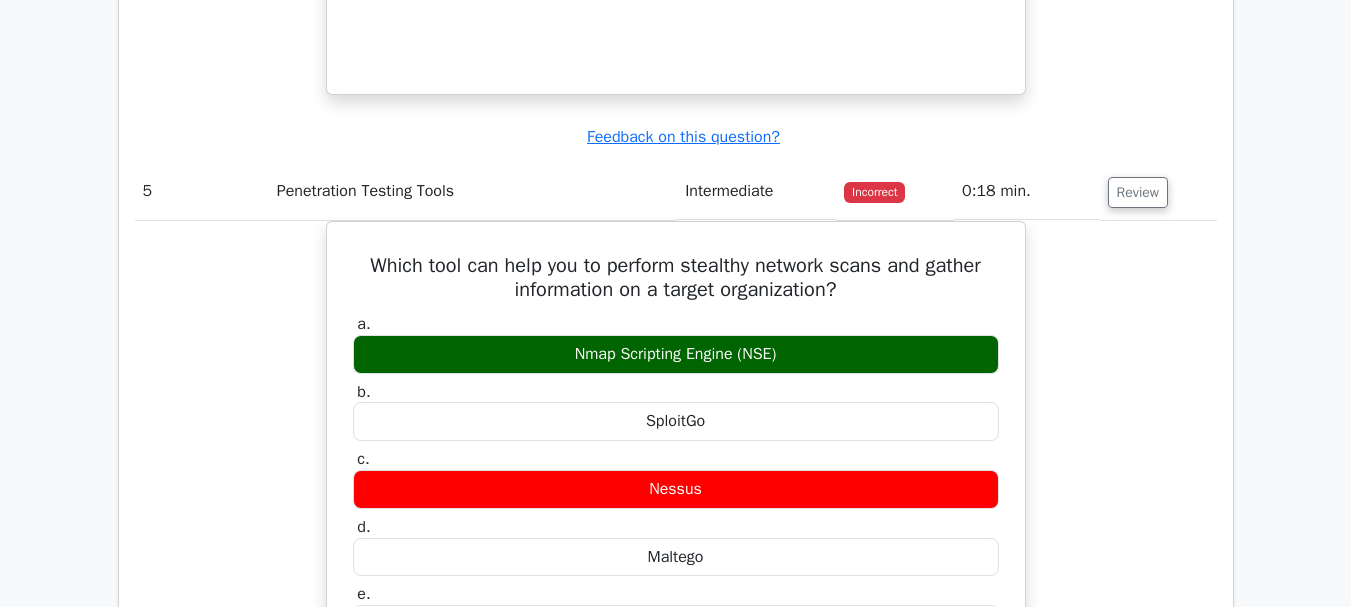 scroll, scrollTop: 5000, scrollLeft: 0, axis: vertical 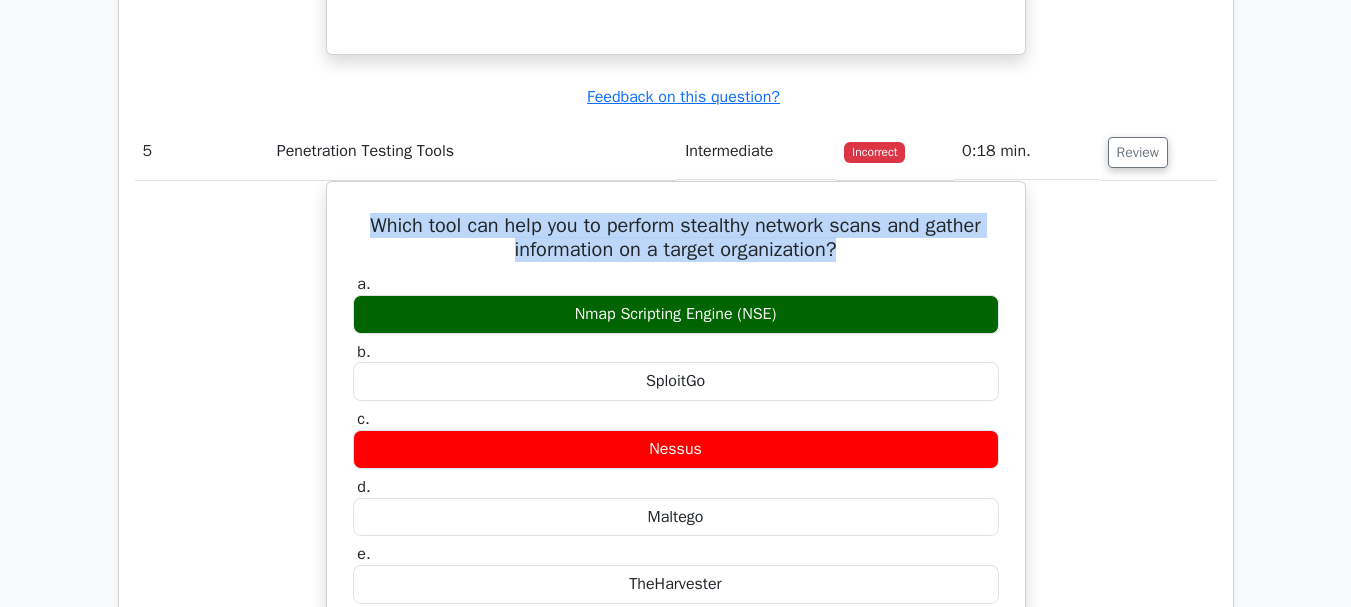 drag, startPoint x: 874, startPoint y: 244, endPoint x: 307, endPoint y: 208, distance: 568.1417 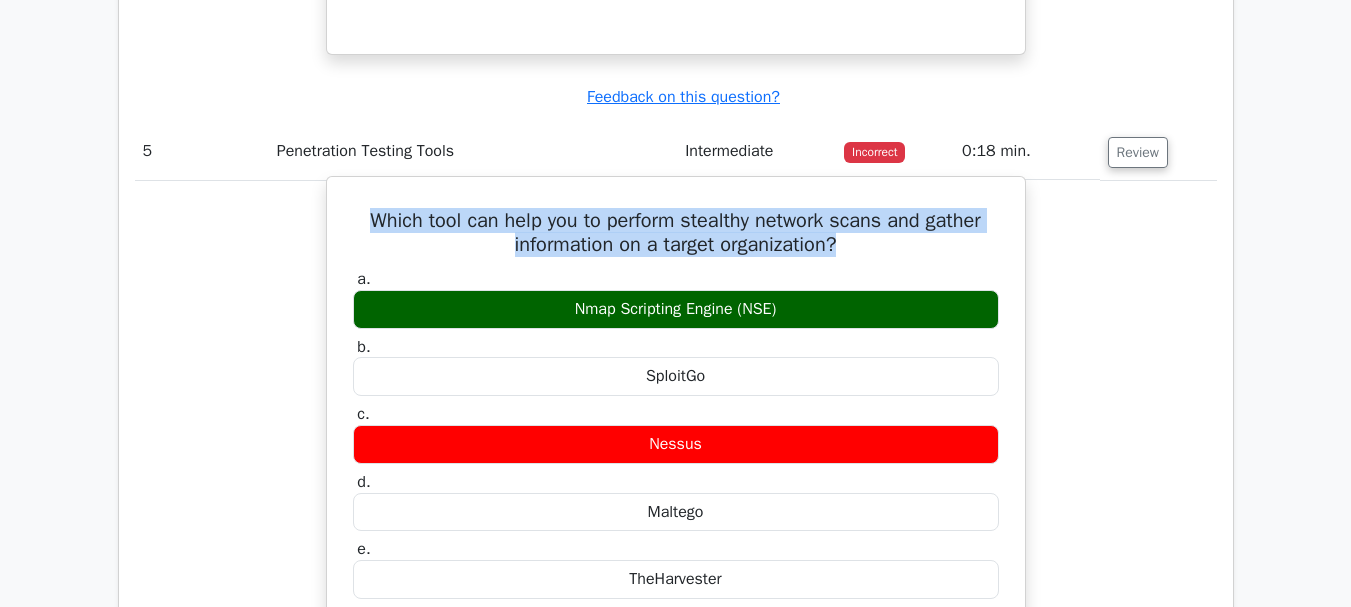 drag, startPoint x: 722, startPoint y: 587, endPoint x: 341, endPoint y: 207, distance: 538.1087 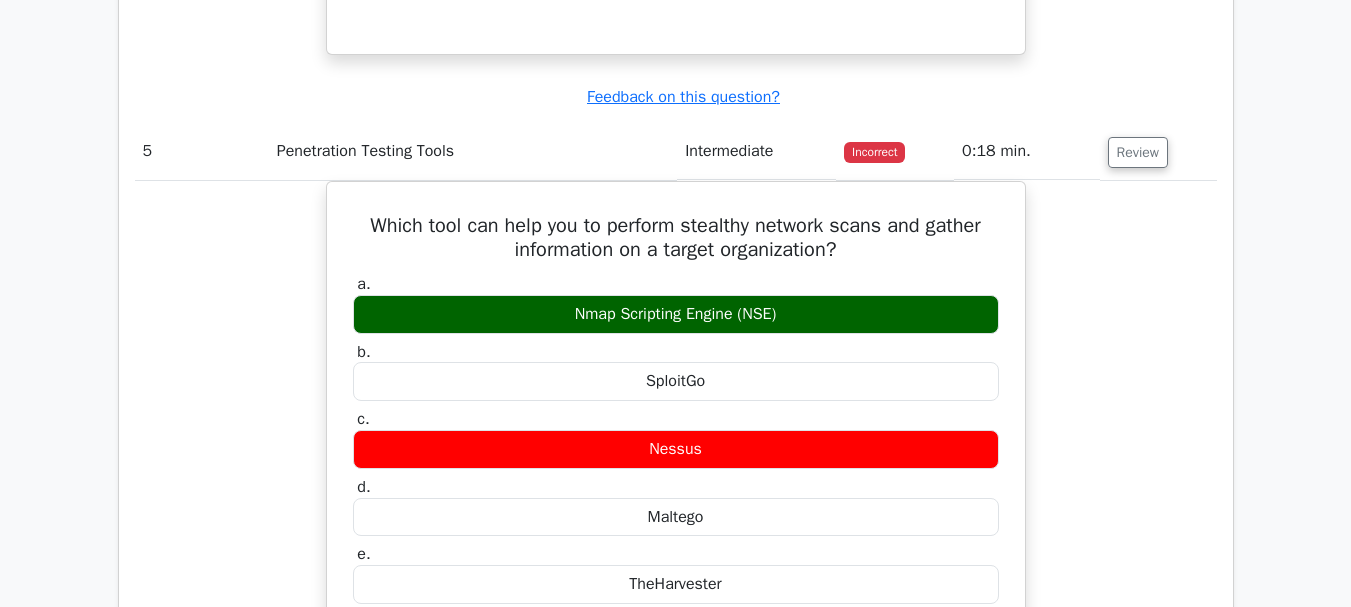 click on "Penetration Testing Tools" at bounding box center (473, 151) 